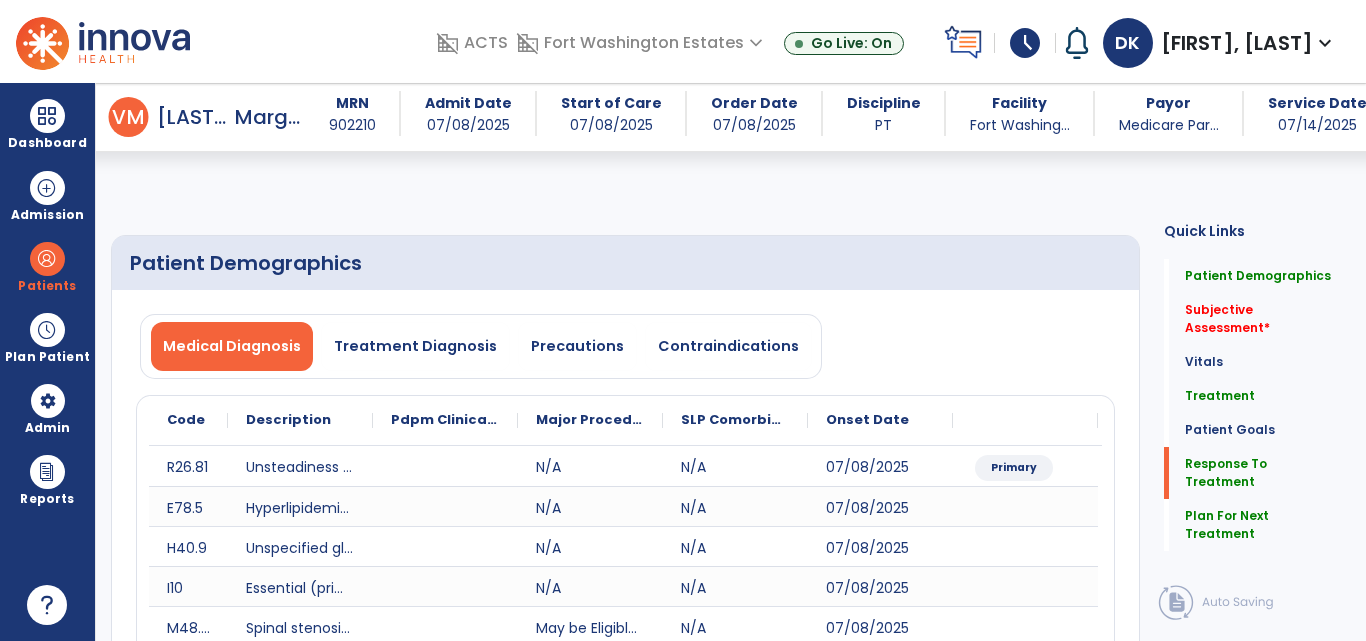 select on "*" 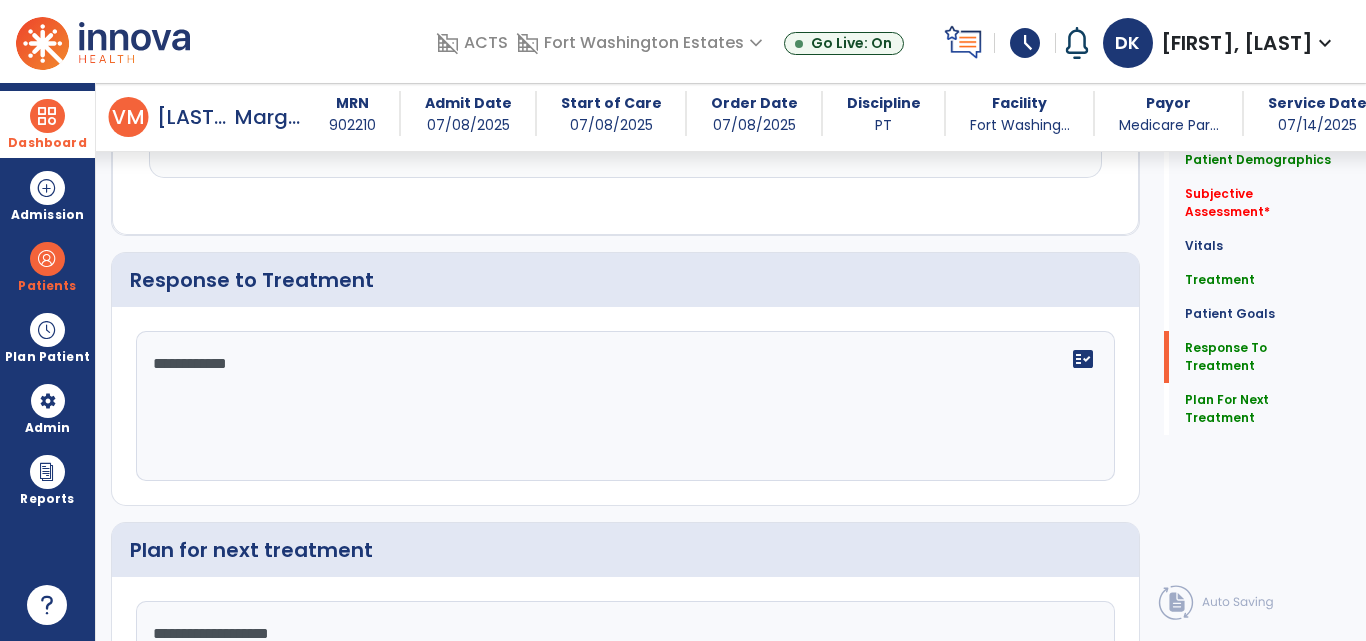 click at bounding box center [47, 116] 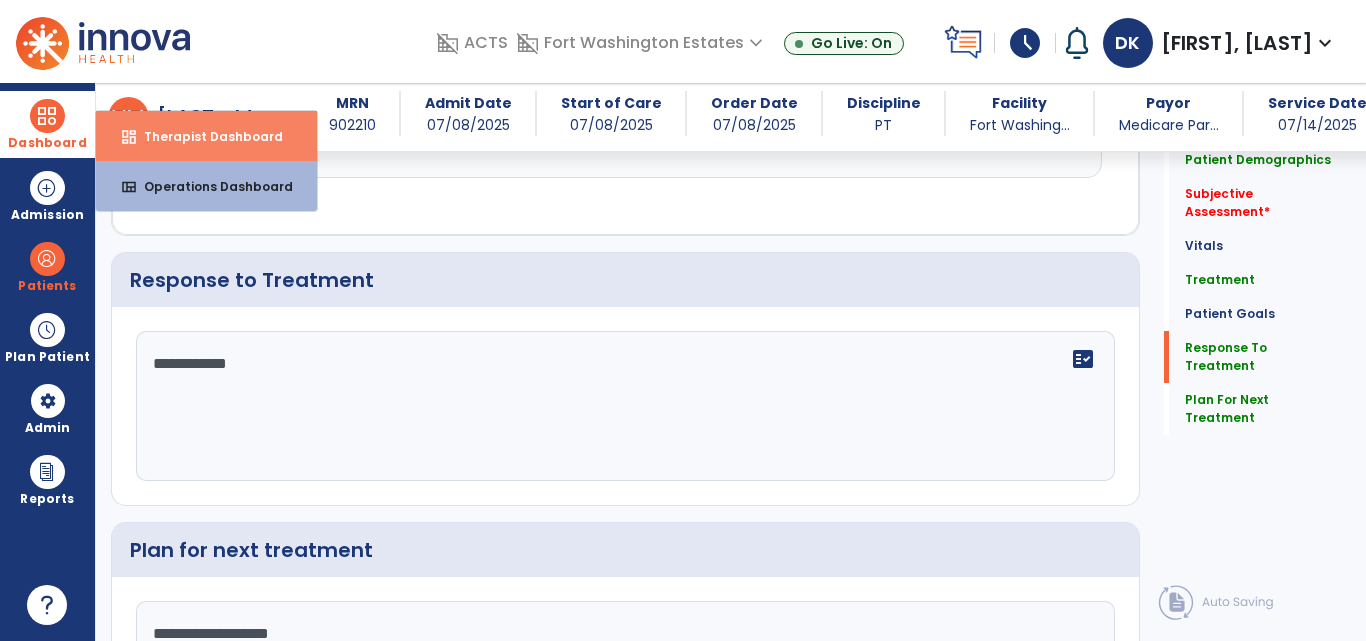 click on "Therapist Dashboard" at bounding box center (205, 136) 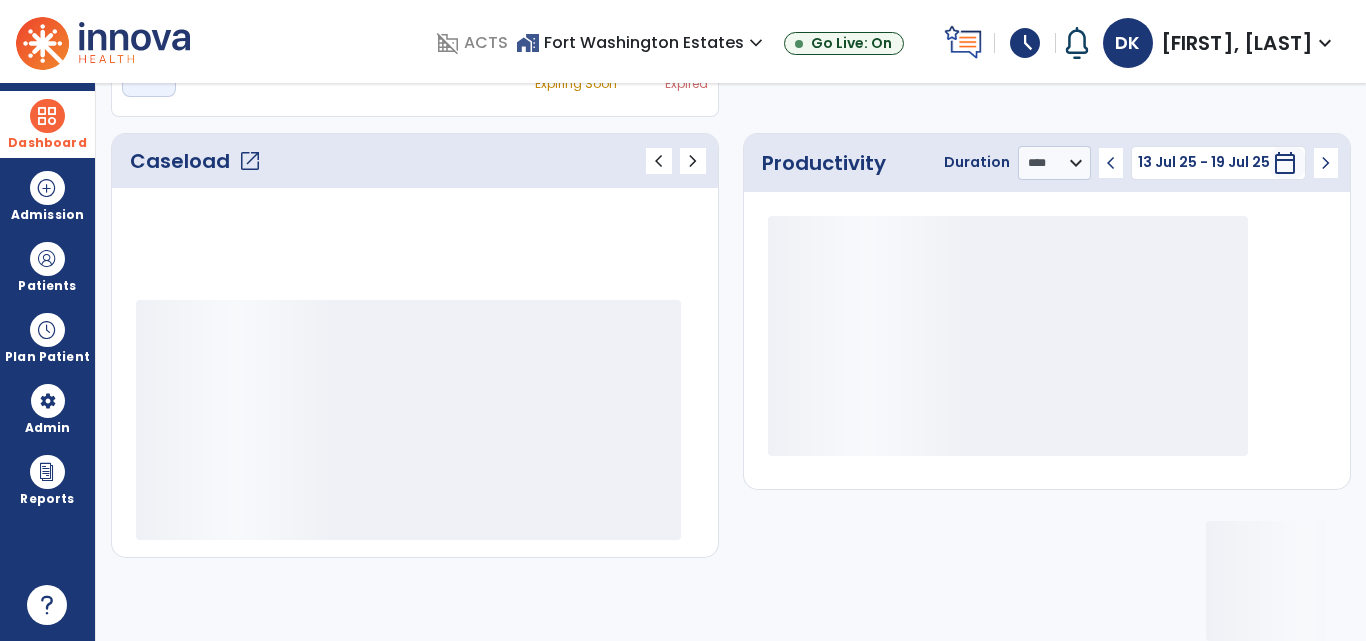scroll, scrollTop: 233, scrollLeft: 0, axis: vertical 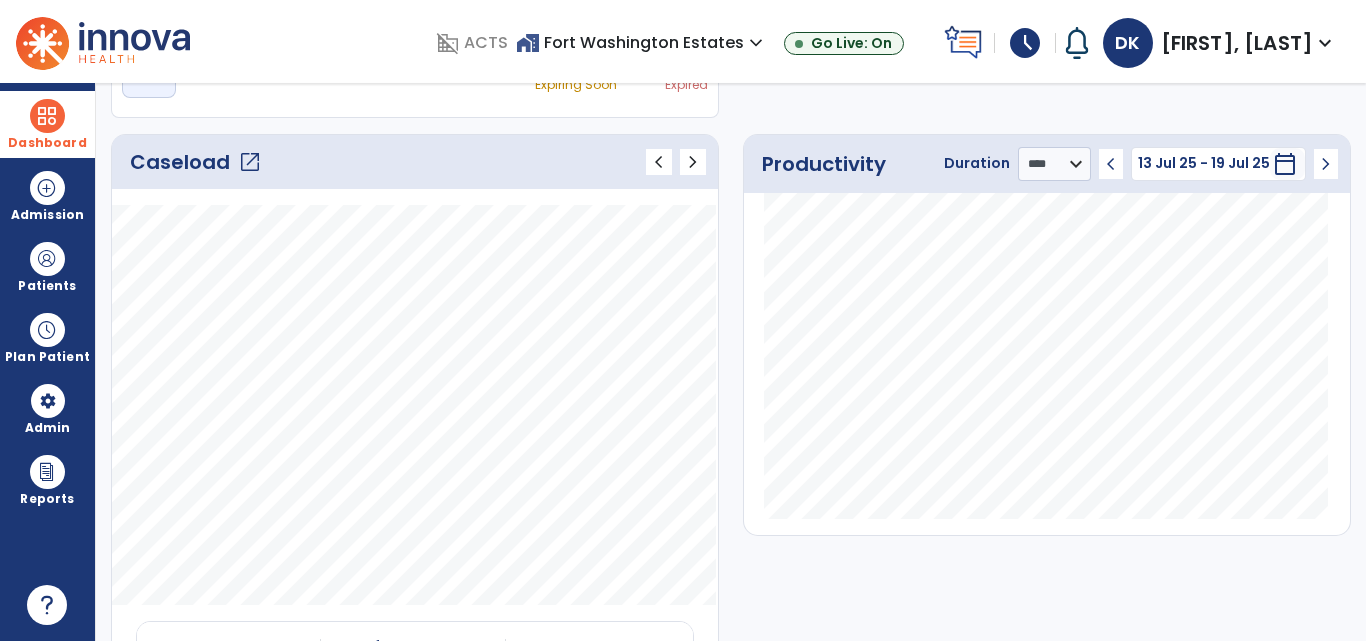 drag, startPoint x: 1360, startPoint y: 350, endPoint x: 1347, endPoint y: 196, distance: 154.54773 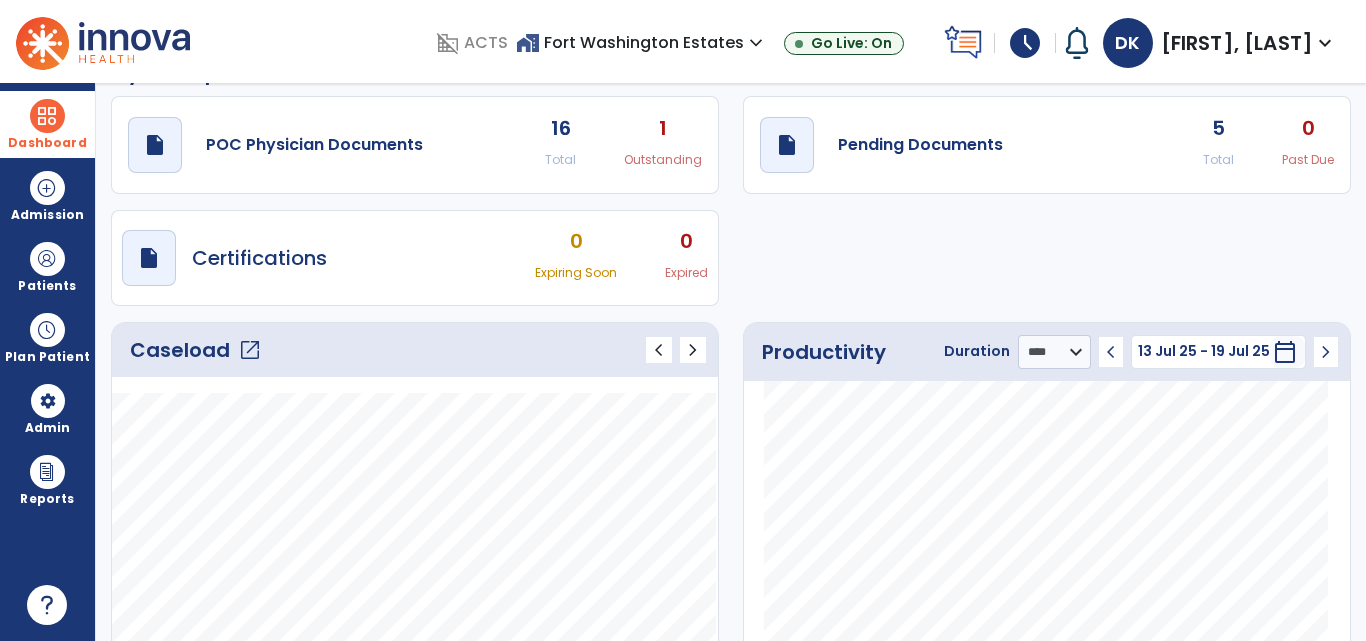 scroll, scrollTop: 0, scrollLeft: 0, axis: both 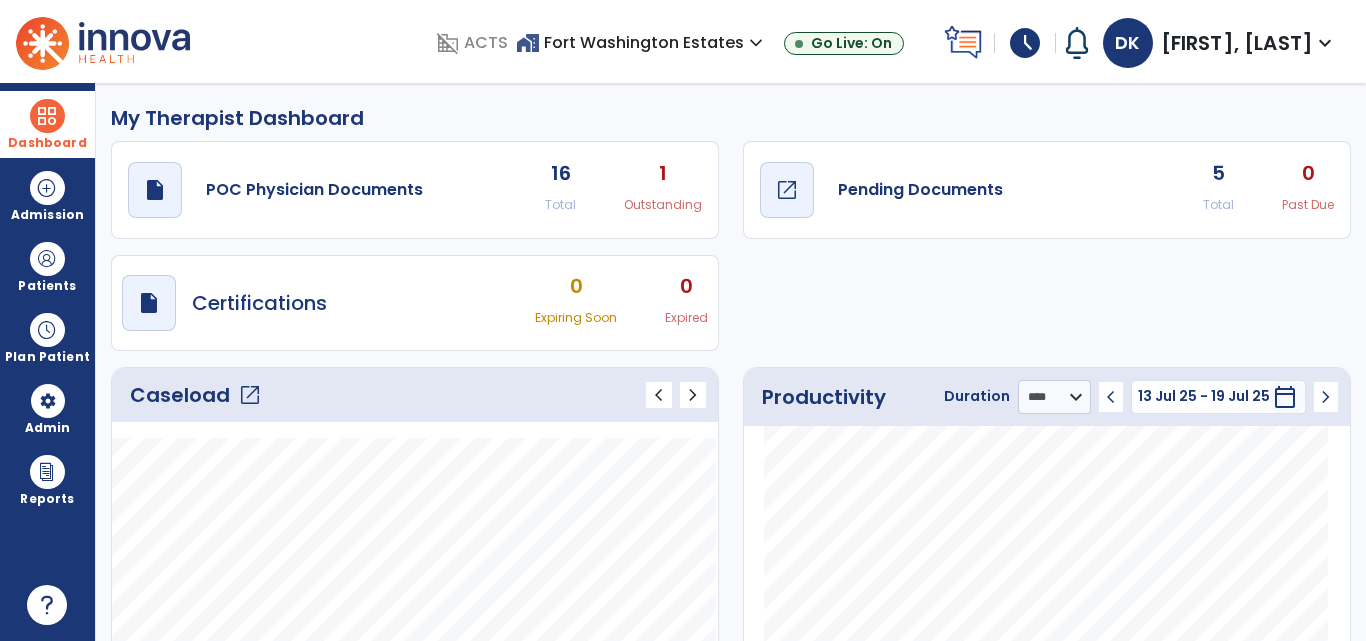 click on "open_in_new" 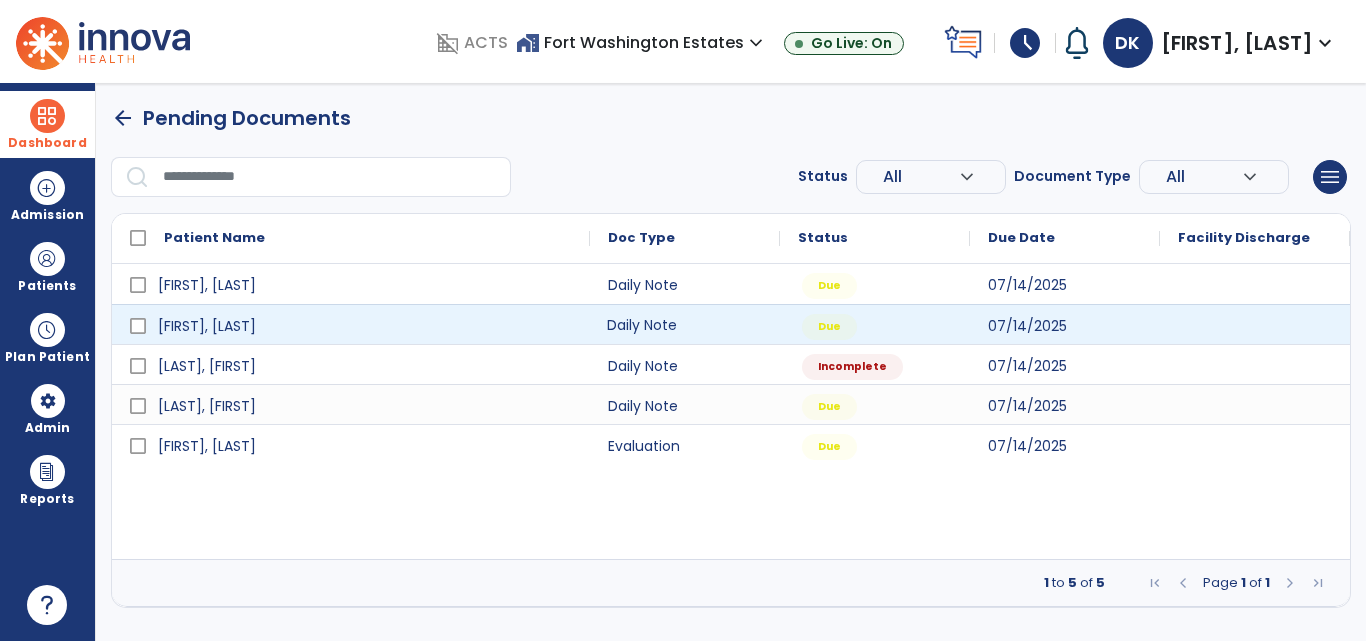 click on "Daily Note" at bounding box center [685, 324] 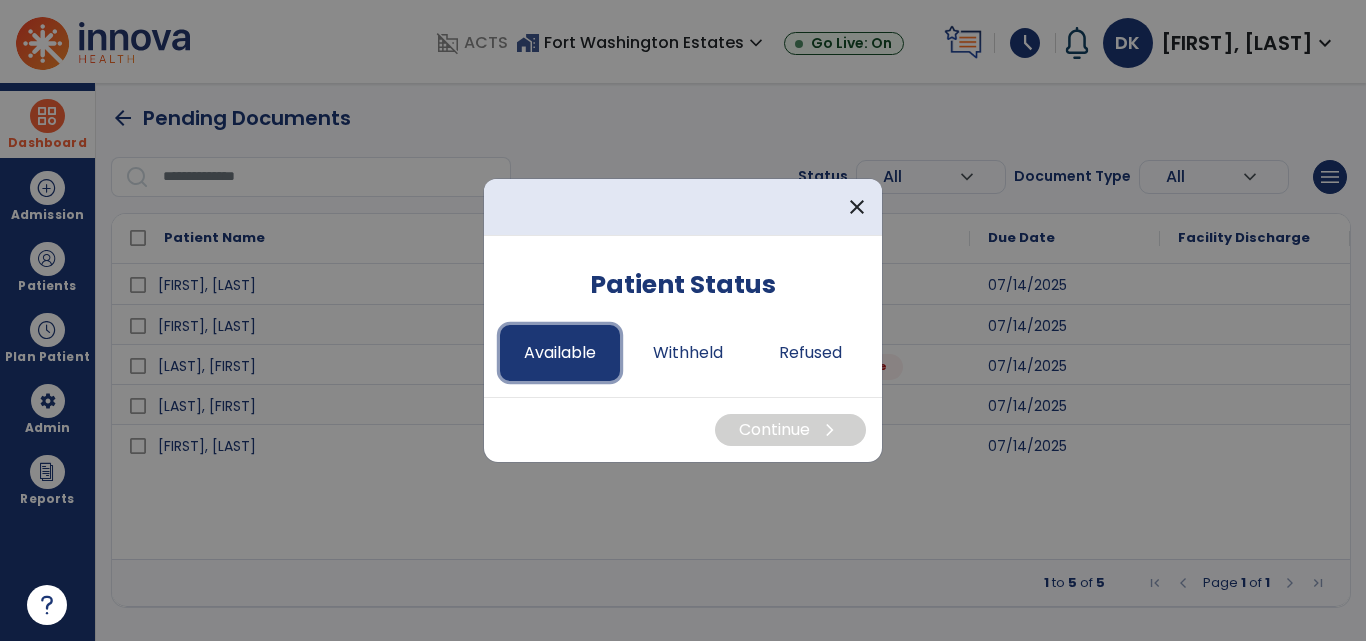 click on "Available" at bounding box center (560, 353) 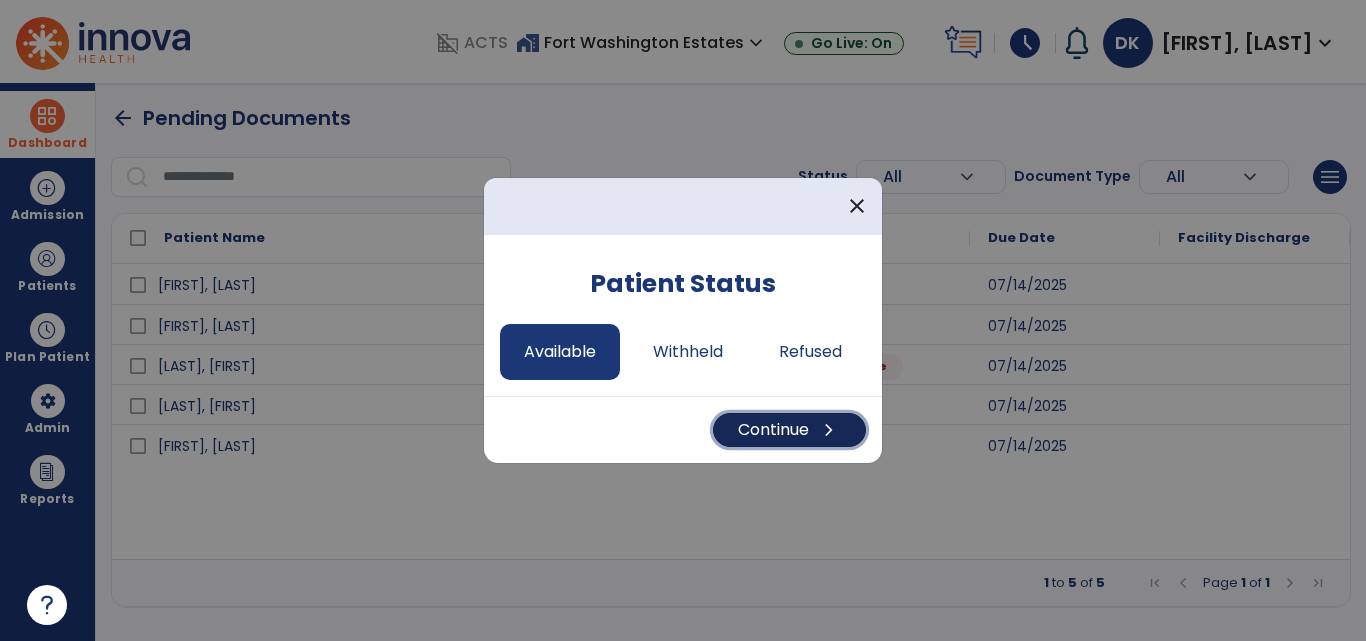 click on "Continue   chevron_right" at bounding box center (789, 430) 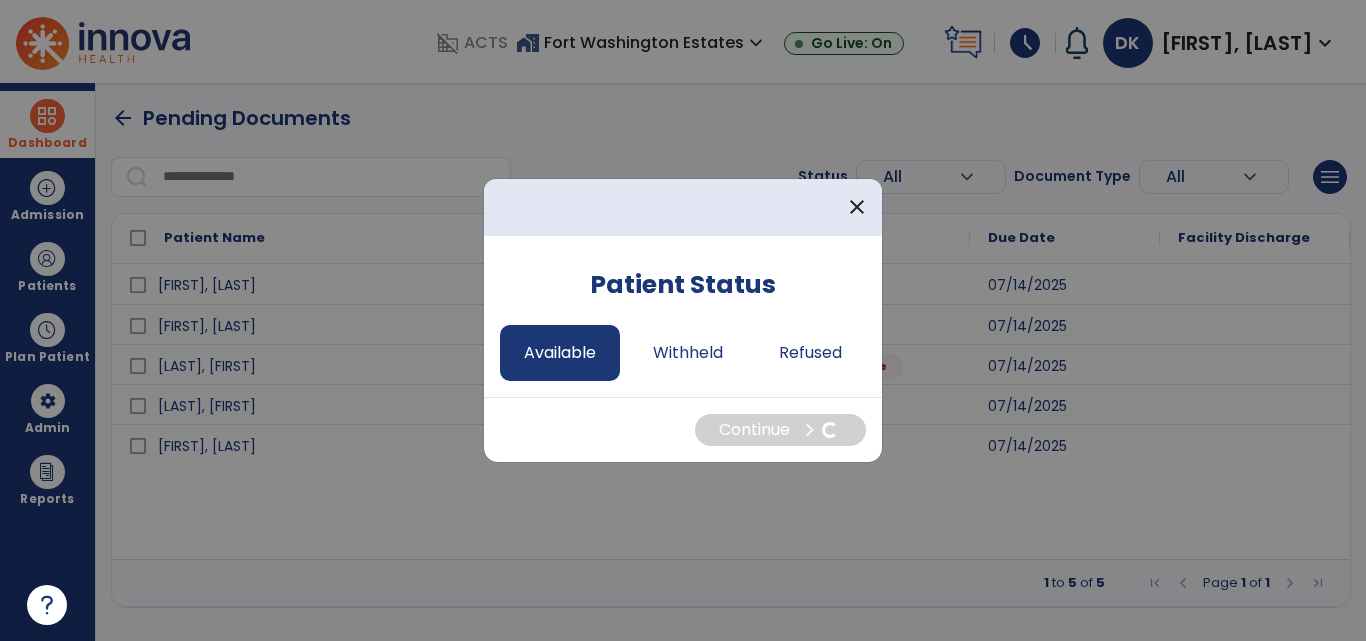 select on "*" 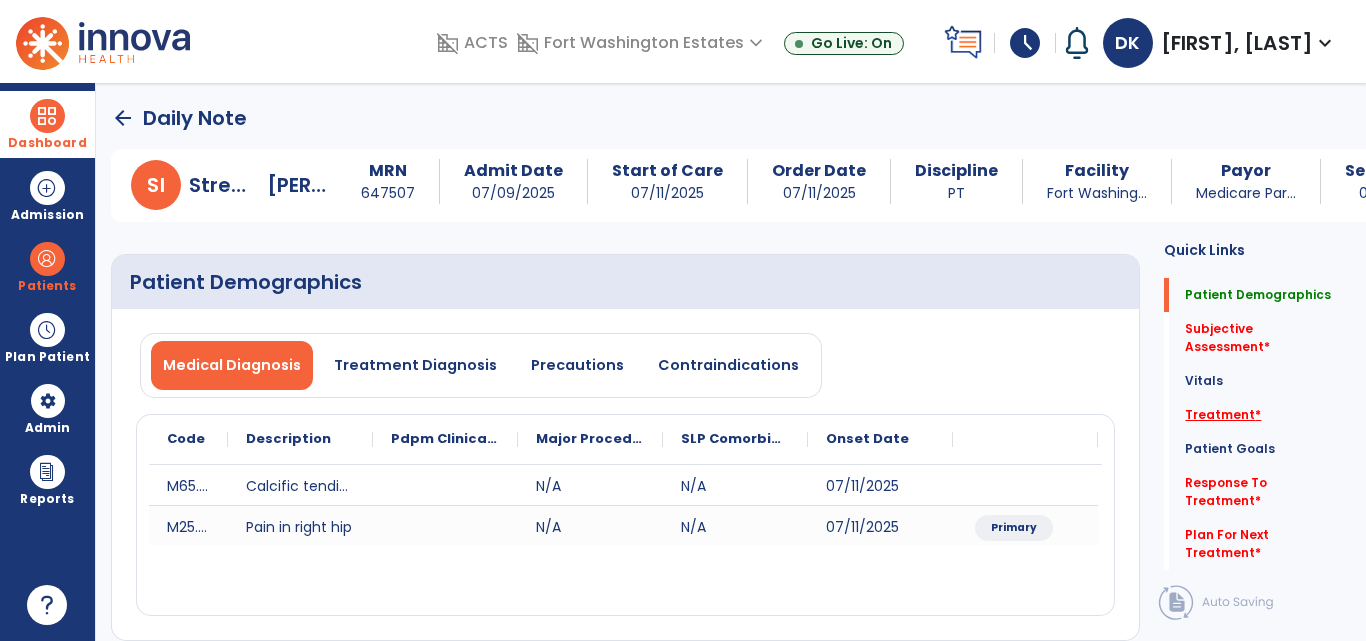 click on "Treatment   *" 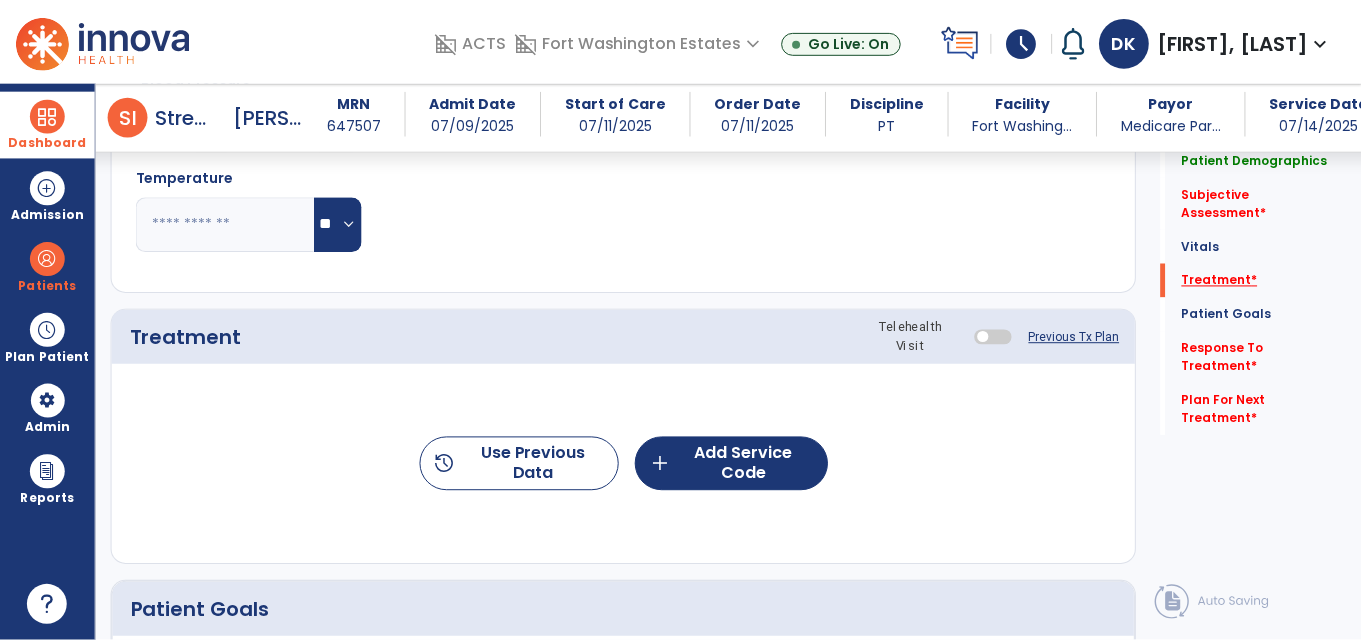 scroll, scrollTop: 1145, scrollLeft: 0, axis: vertical 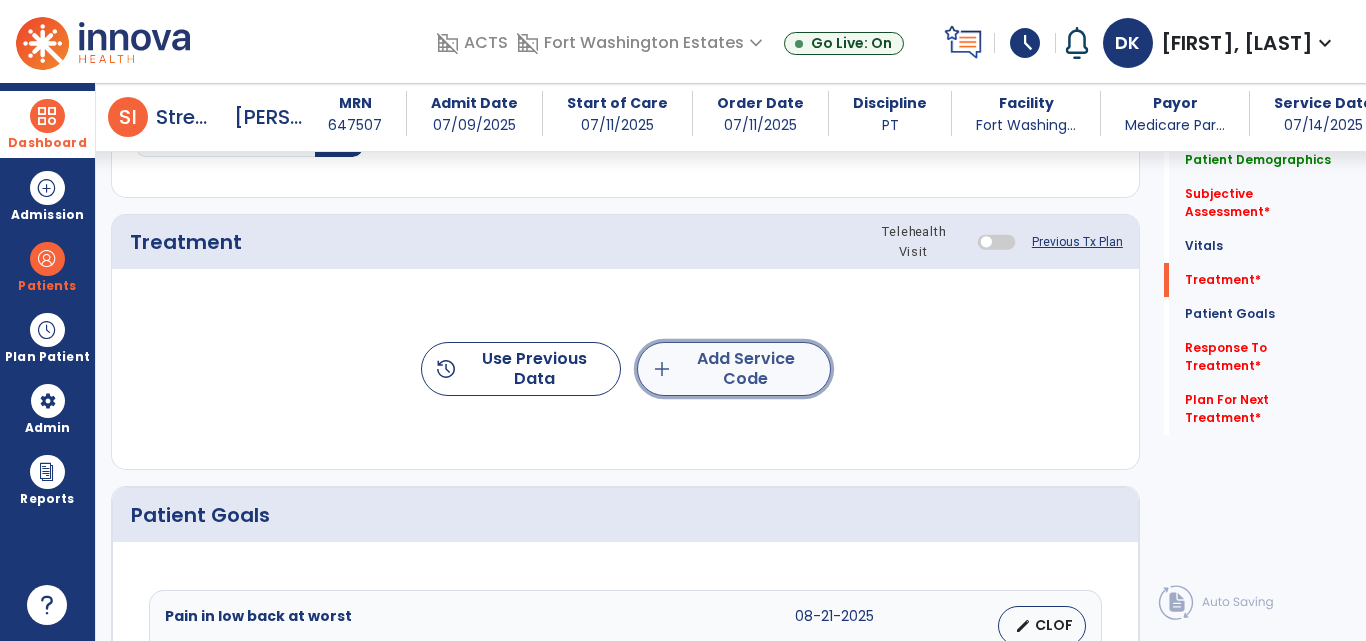 click on "add  Add Service Code" 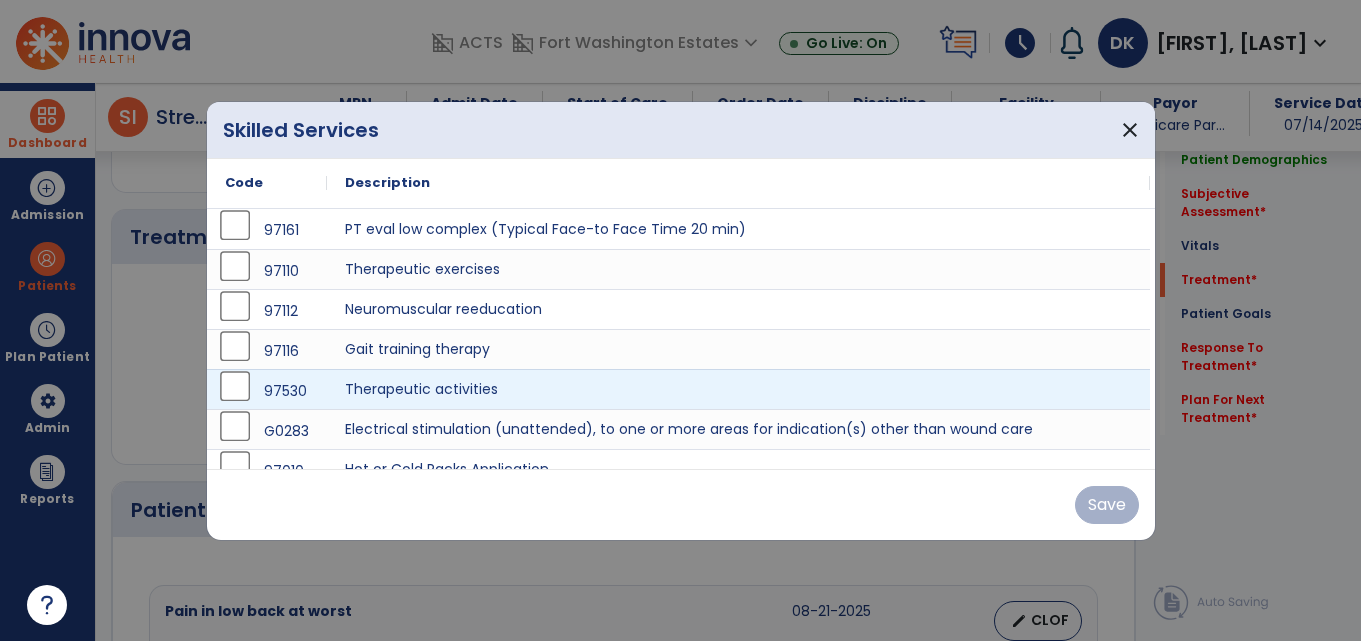 scroll, scrollTop: 1145, scrollLeft: 0, axis: vertical 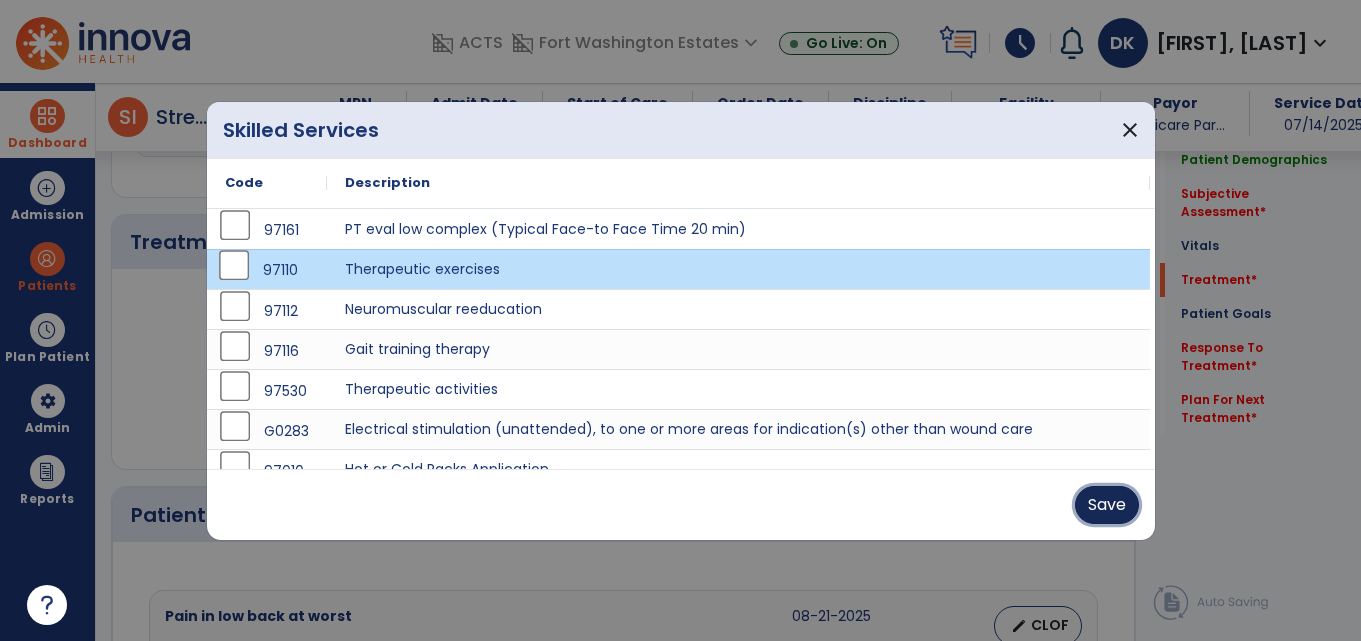 click on "Save" at bounding box center [1107, 505] 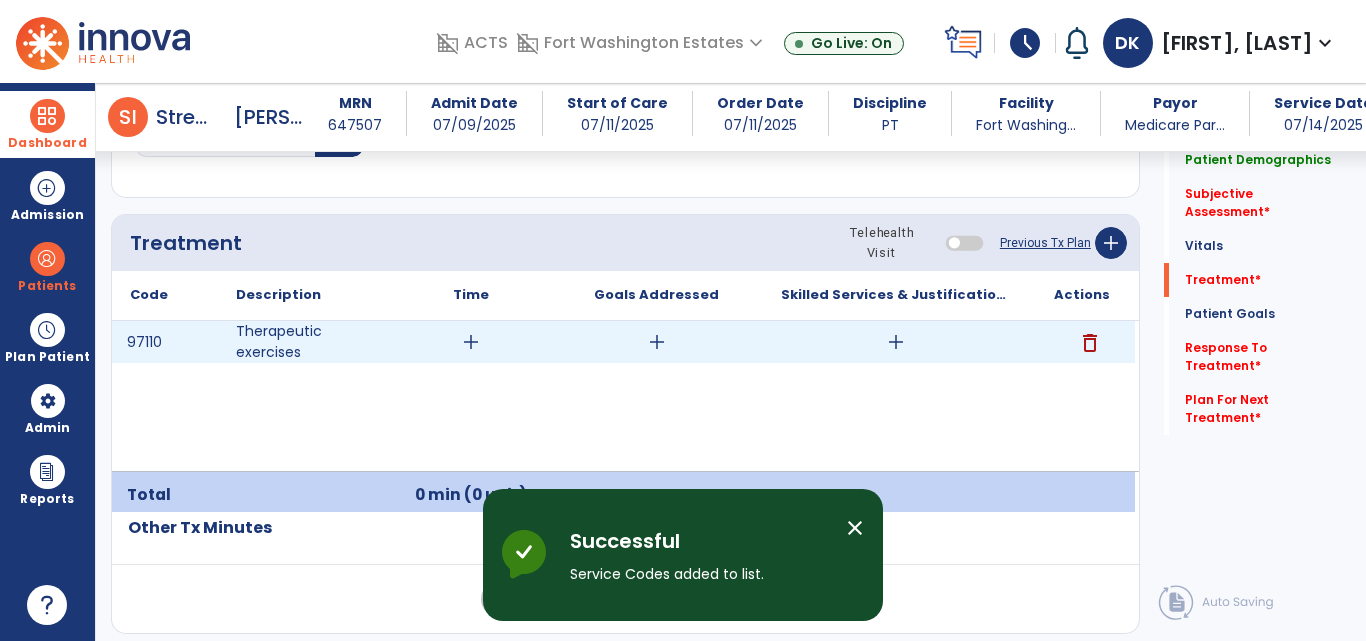 click on "add" at bounding box center (896, 342) 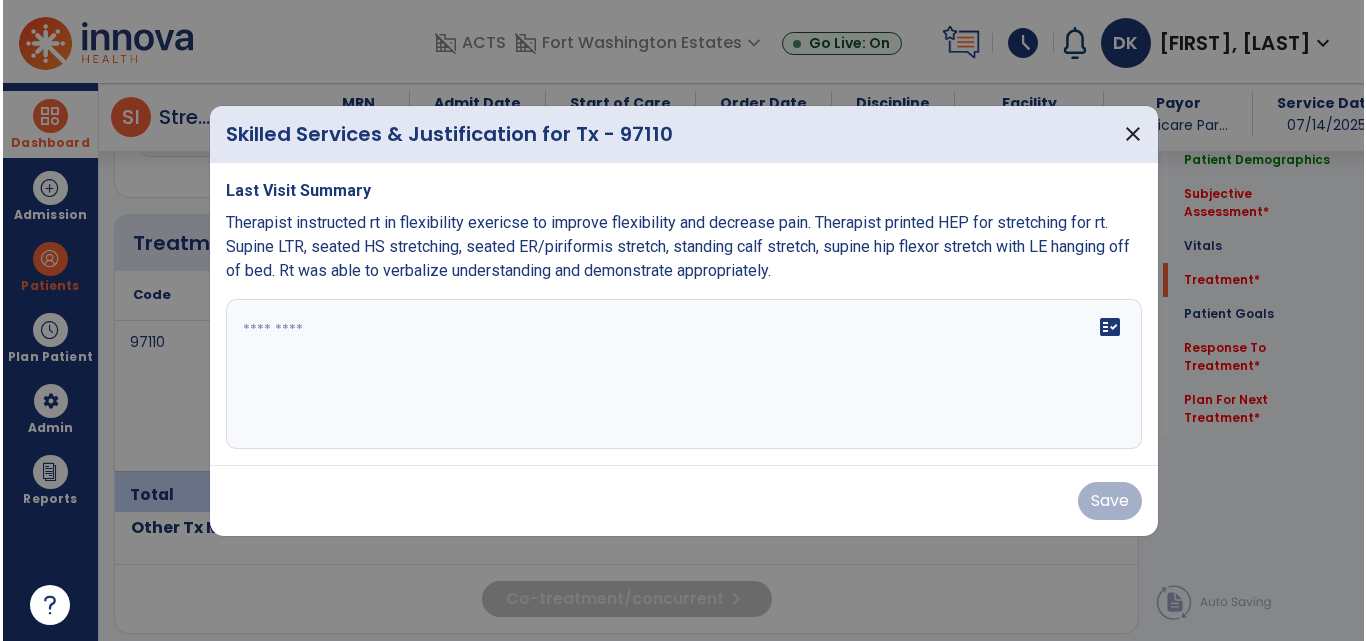 scroll, scrollTop: 1145, scrollLeft: 0, axis: vertical 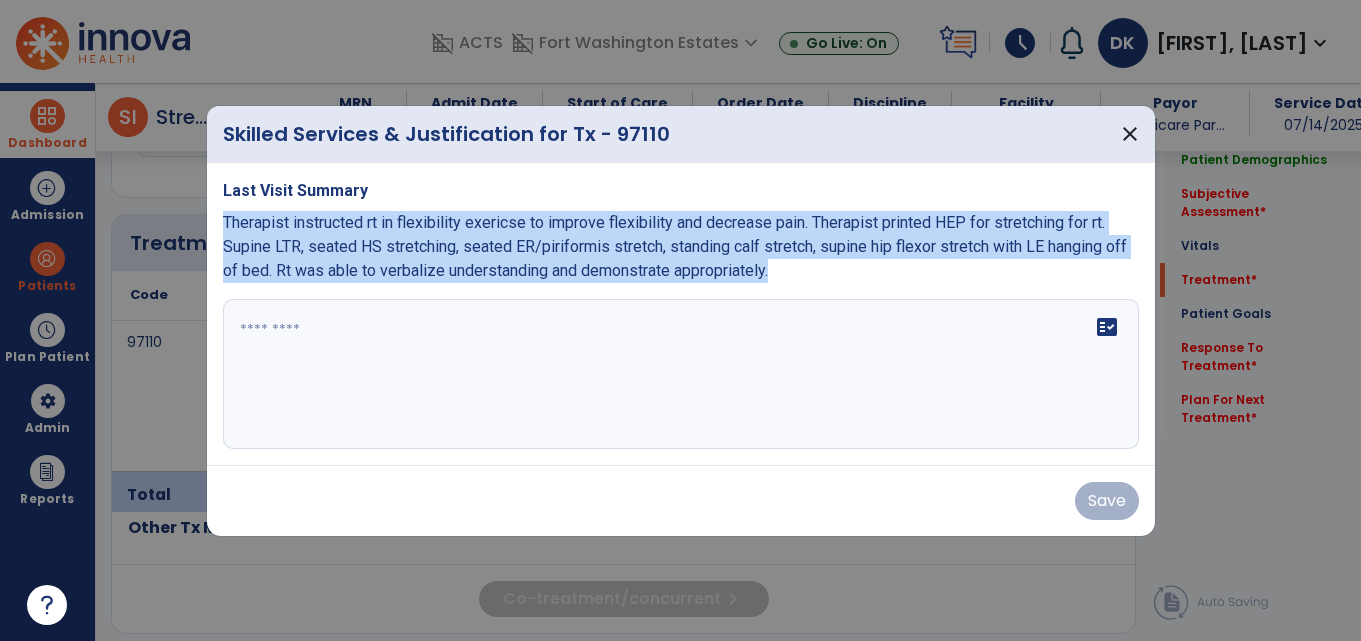 drag, startPoint x: 784, startPoint y: 271, endPoint x: 218, endPoint y: 220, distance: 568.293 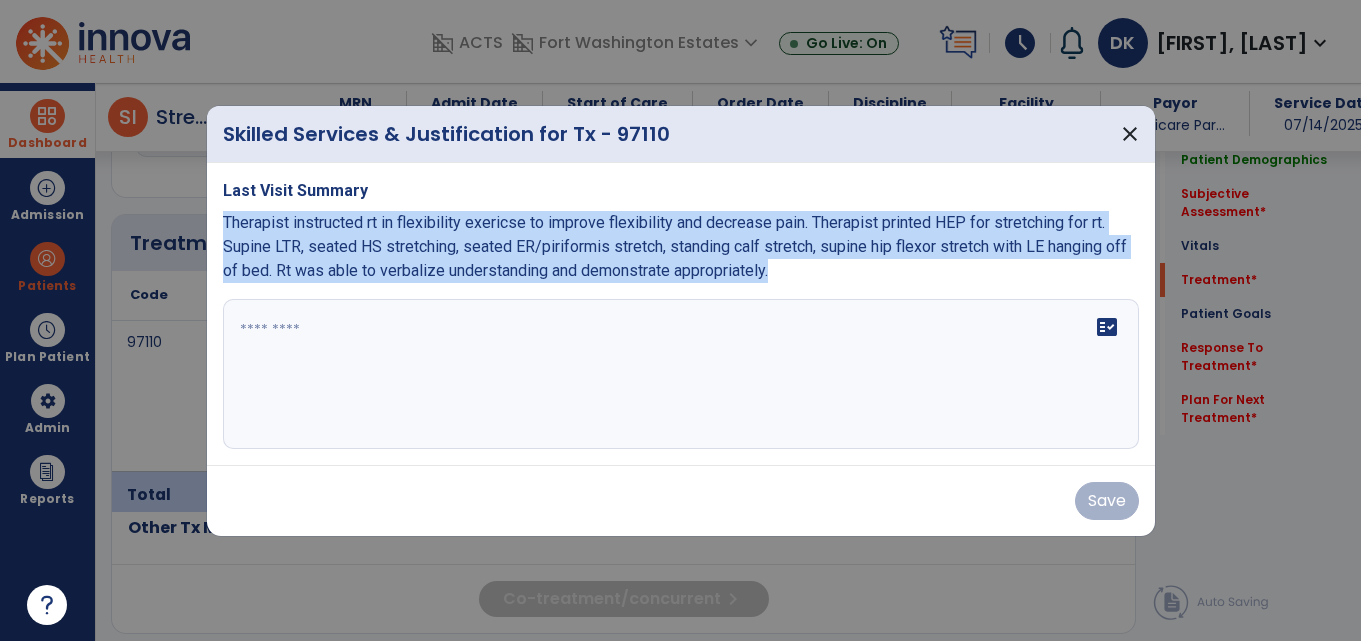 click on "Last Visit Summary Therapist instructed rt in flexibility exericse to improve flexibility and decrease pain. Therapist printed HEP for stretching for rt. Supine LTR, seated HS stretching, seated ER/piriformis stretch, standing calf stretch, supine hip flexor stretch with LE hanging off of bed. Rt was able to verbalize understanding and demonstrate appropriately.    fact_check" at bounding box center (681, 314) 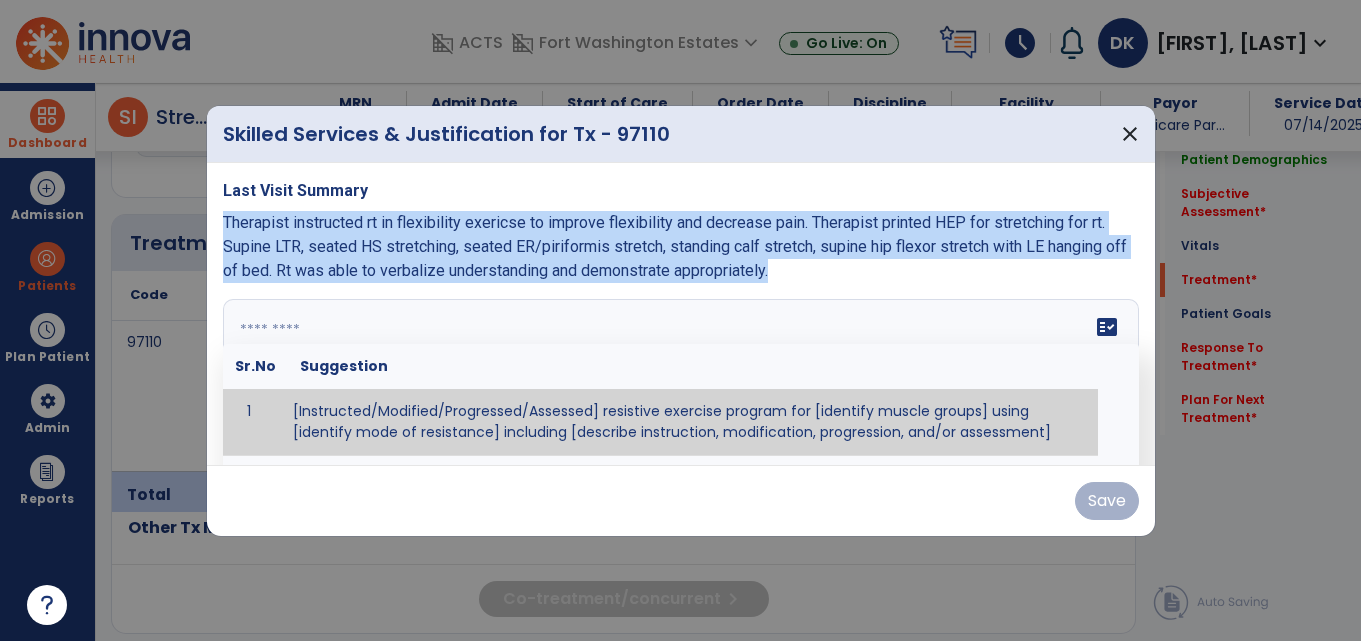 click at bounding box center [681, 374] 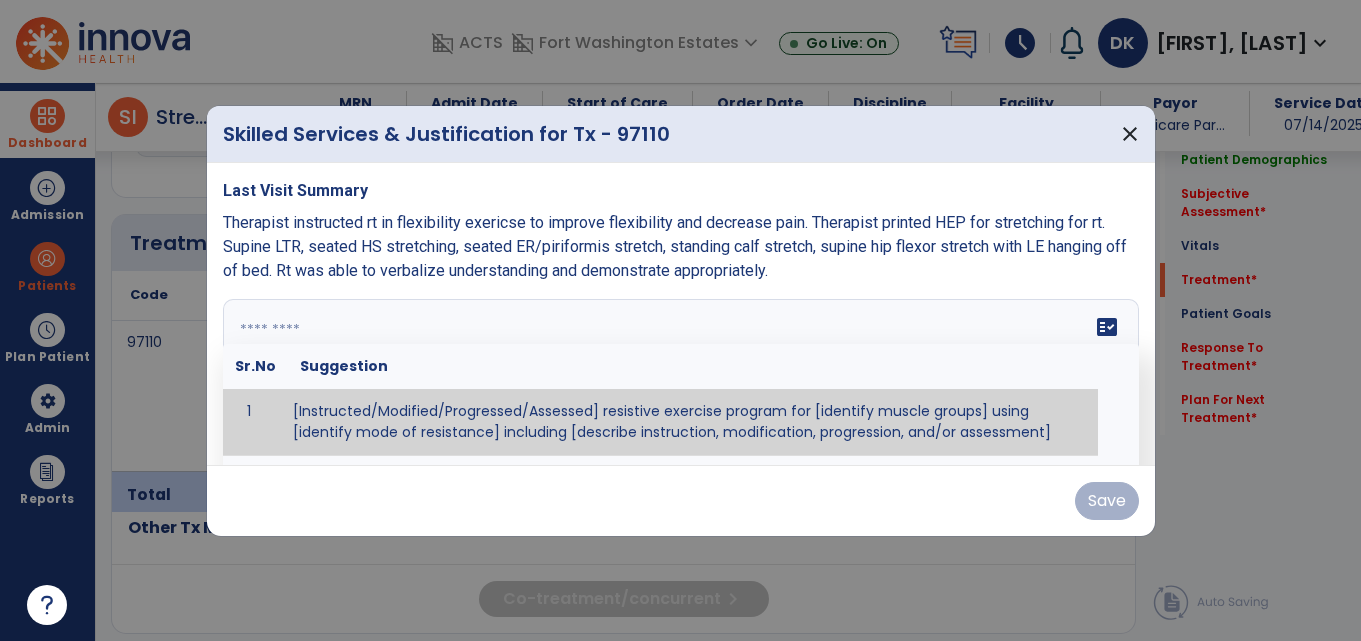 paste on "**********" 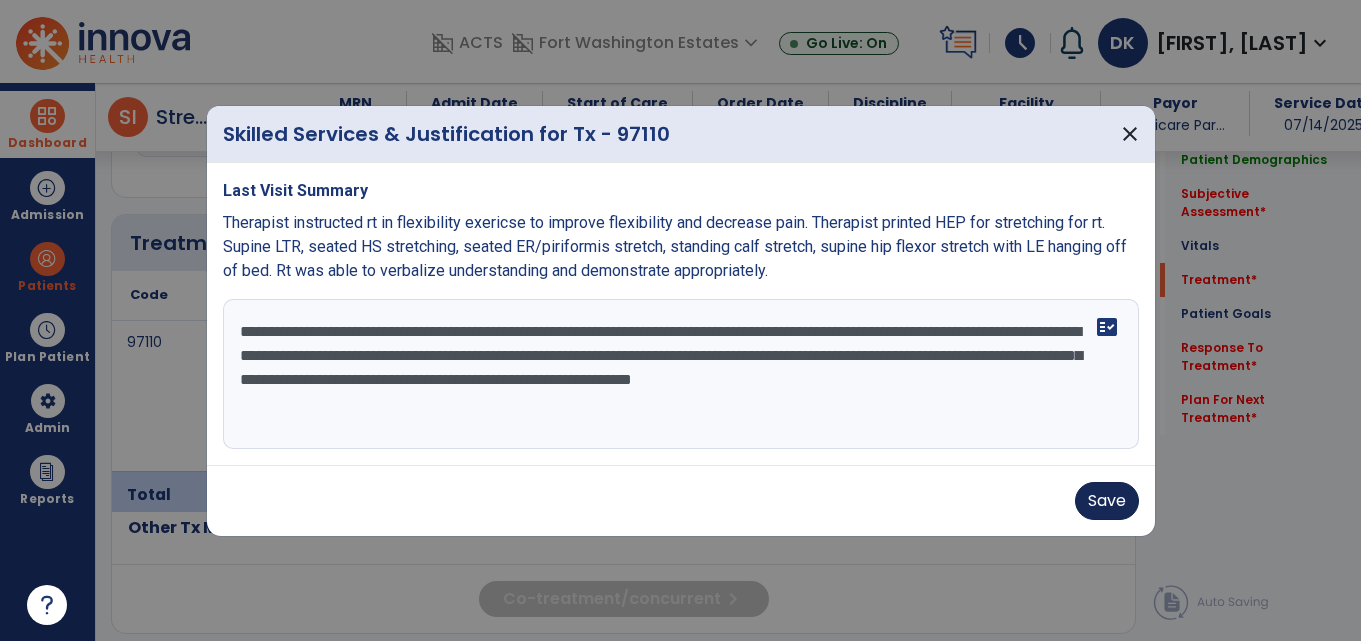 type on "**********" 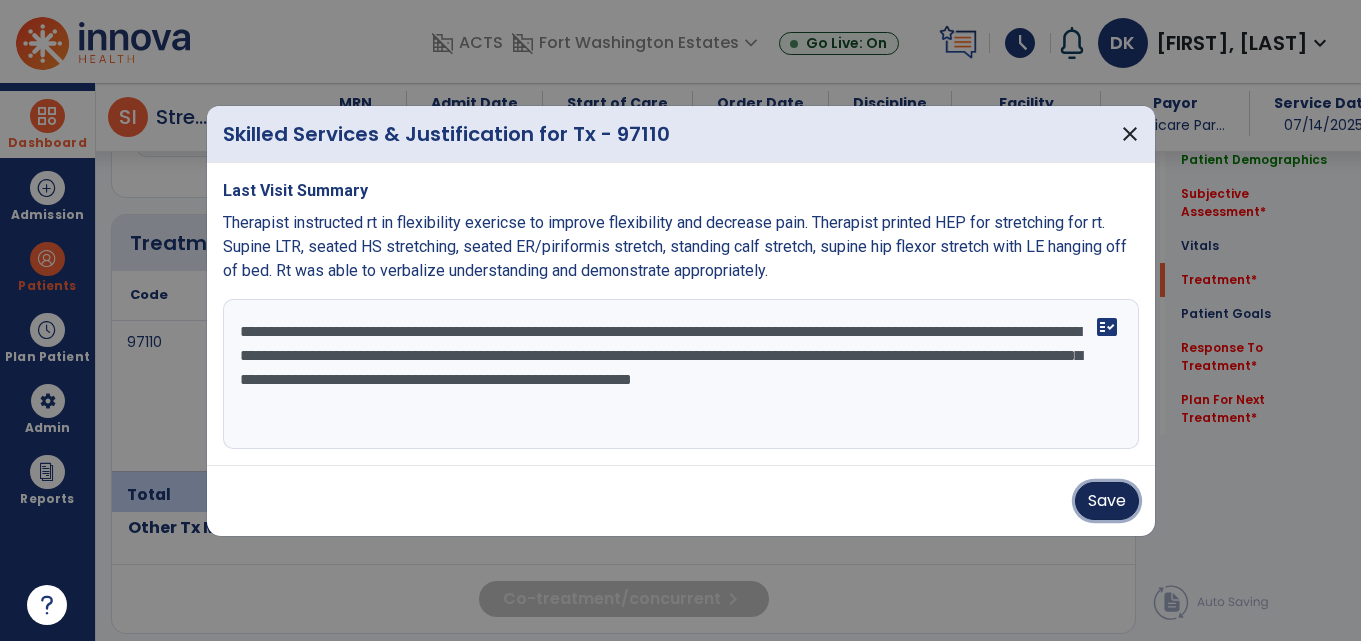 click on "Save" at bounding box center [1107, 501] 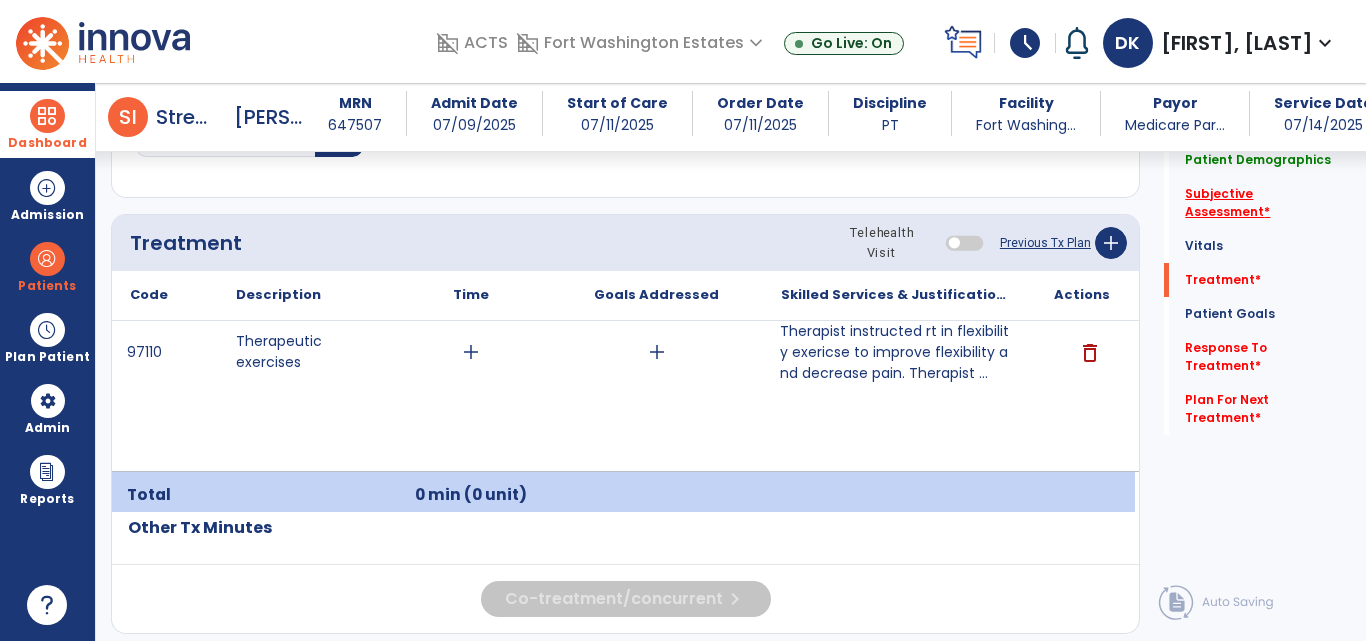 click on "Subjective Assessment   *" 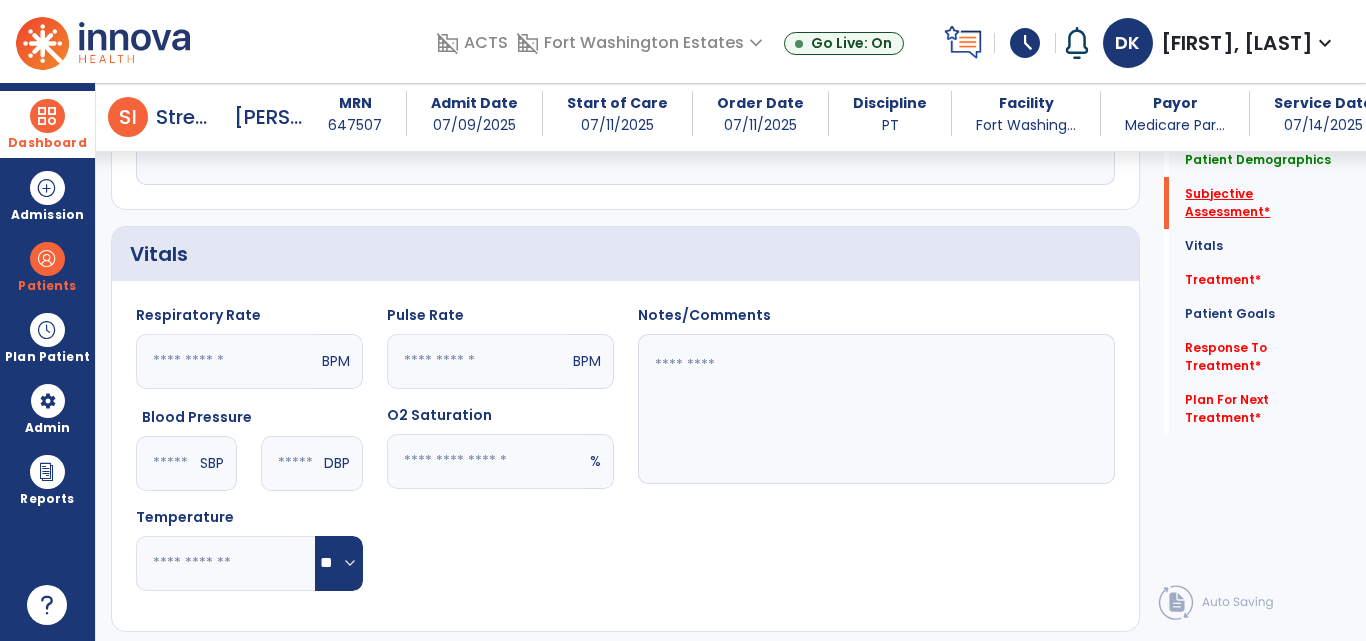 scroll, scrollTop: 417, scrollLeft: 0, axis: vertical 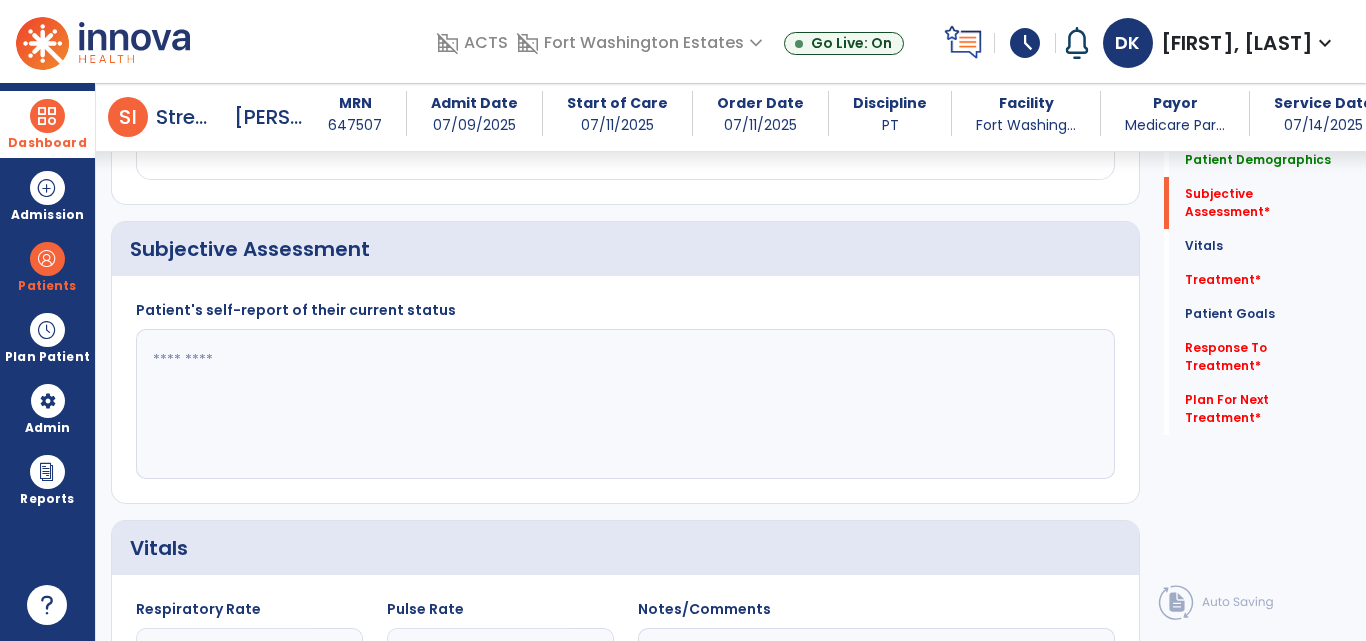 click 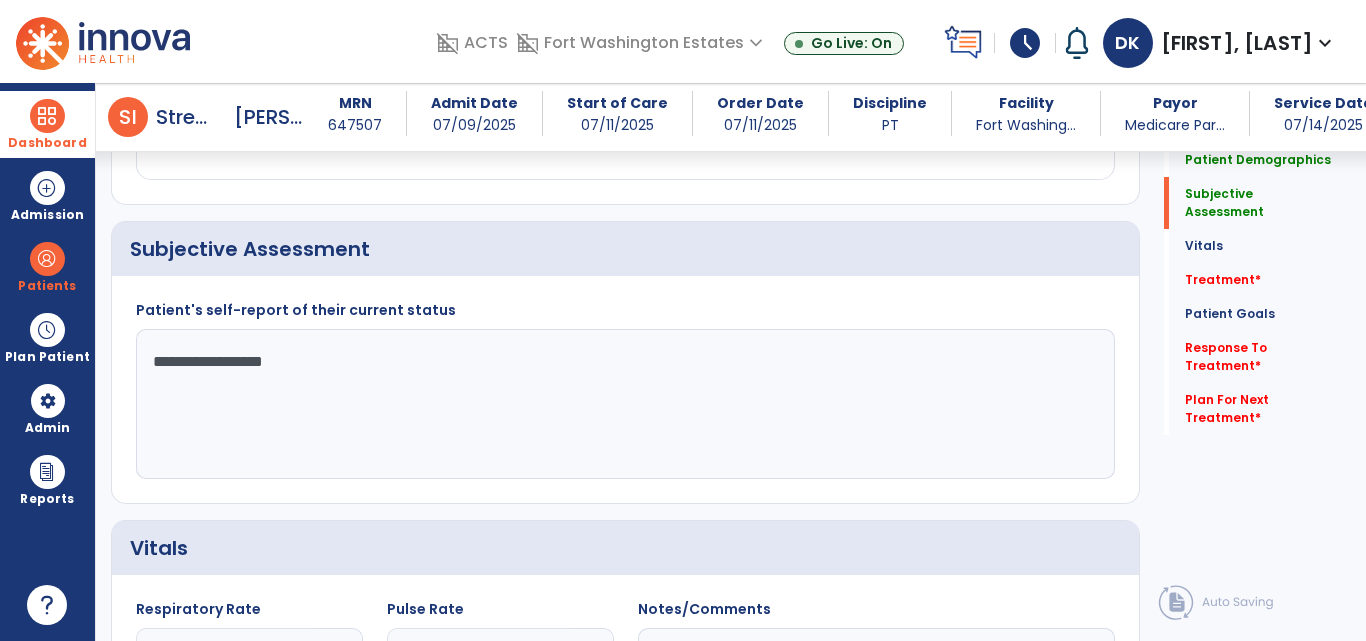click on "**********" 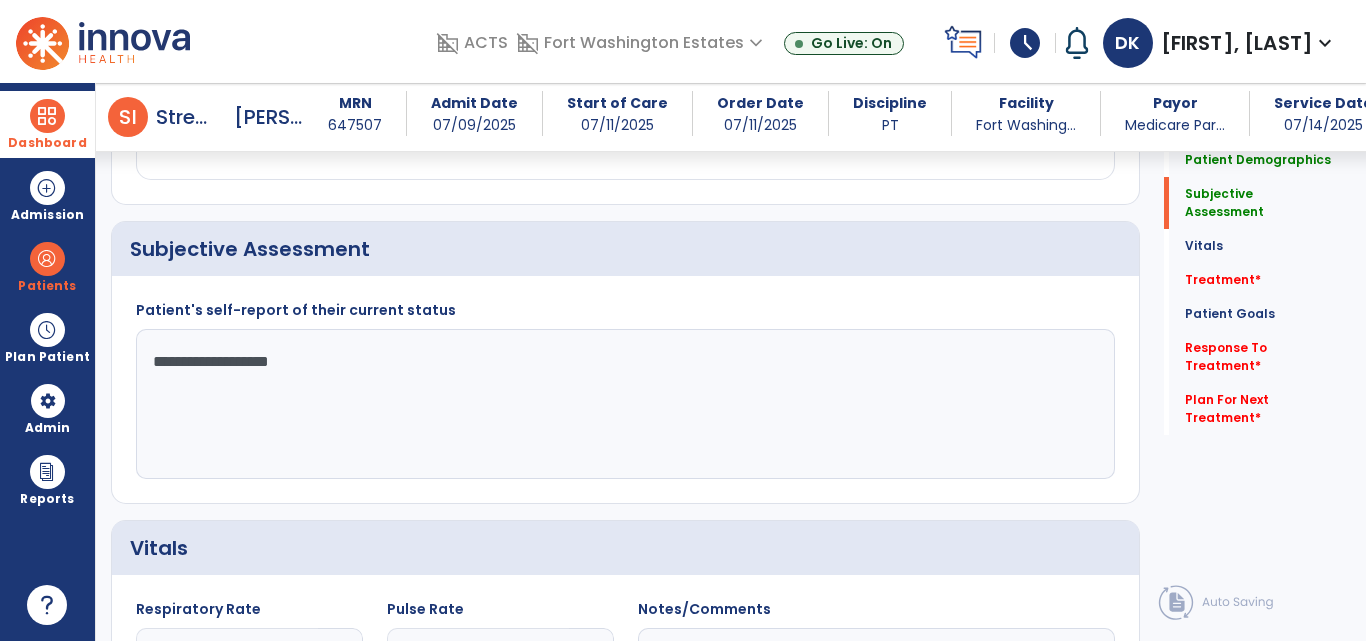 click on "**********" 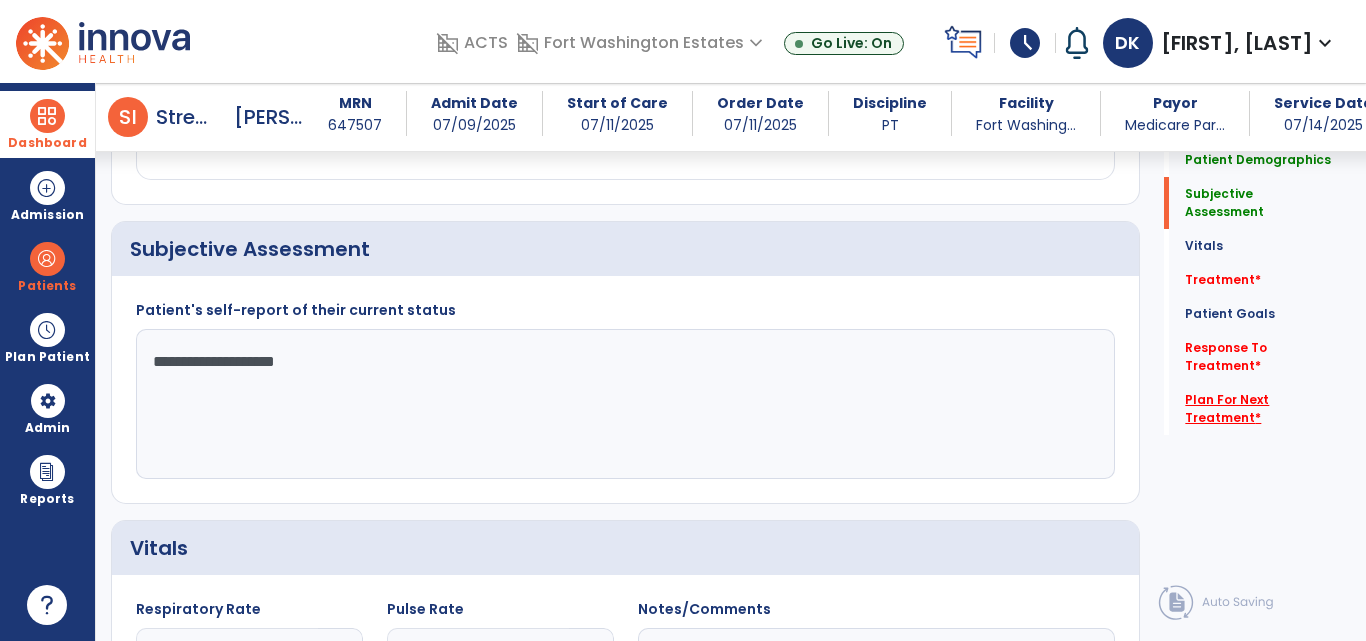 type on "**********" 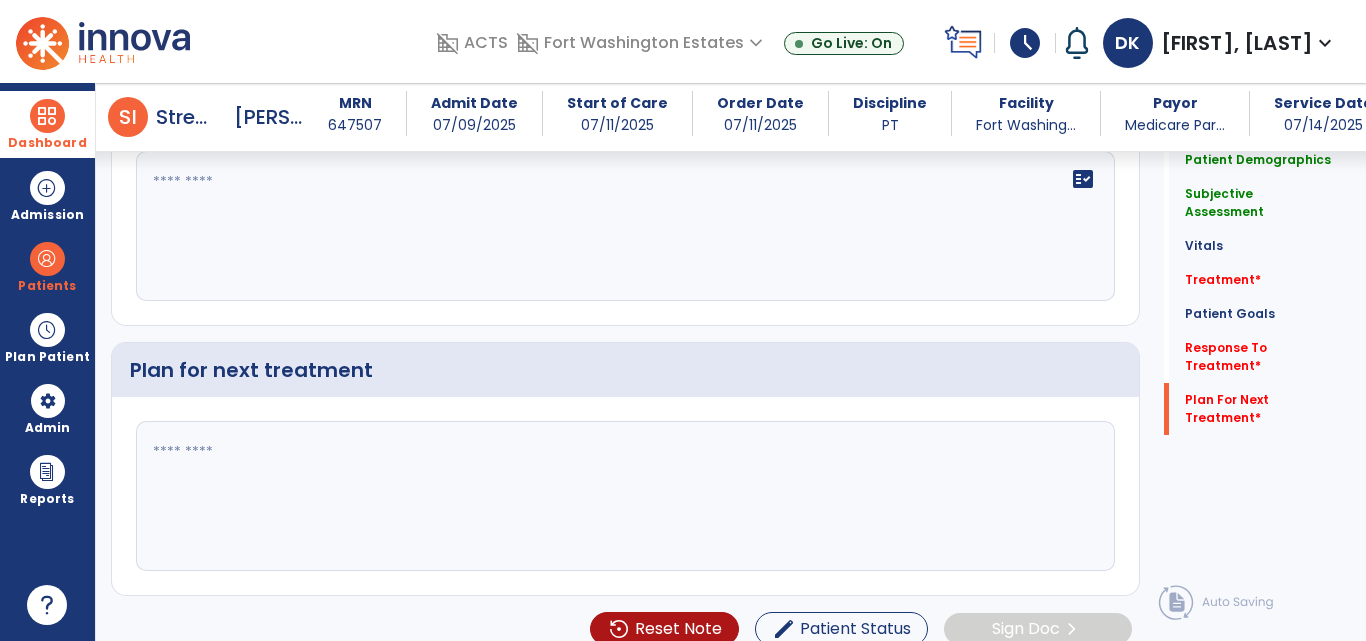 scroll, scrollTop: 2706, scrollLeft: 0, axis: vertical 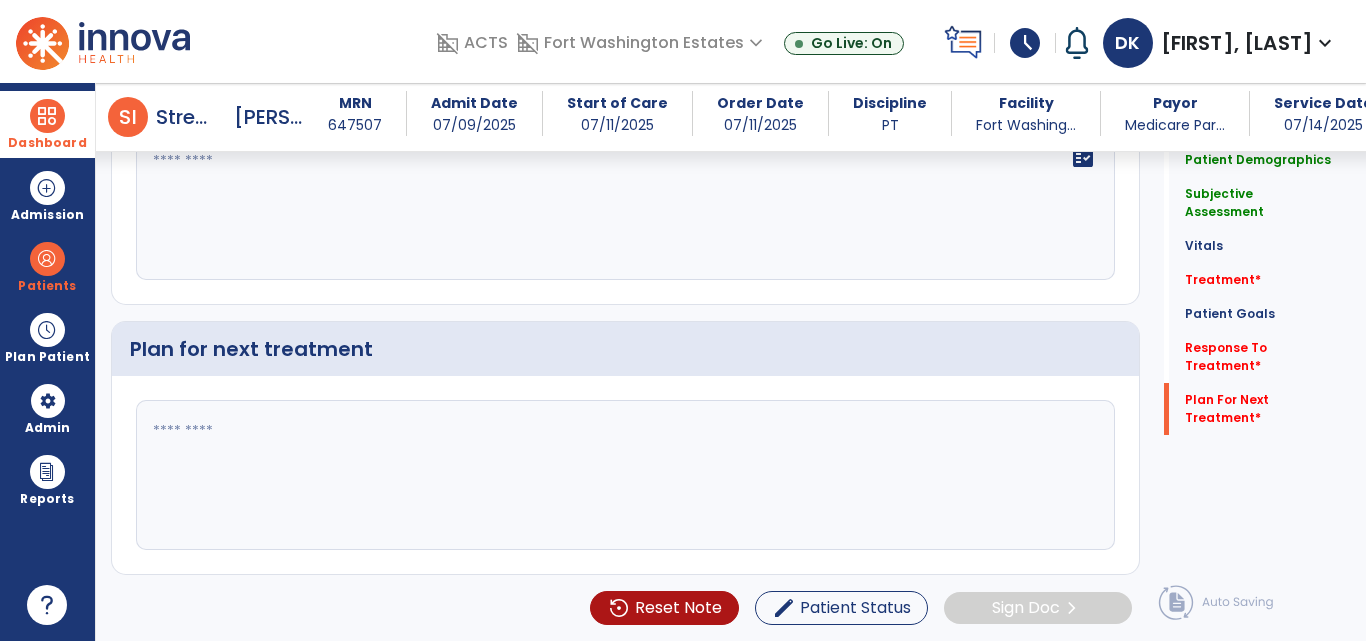 click 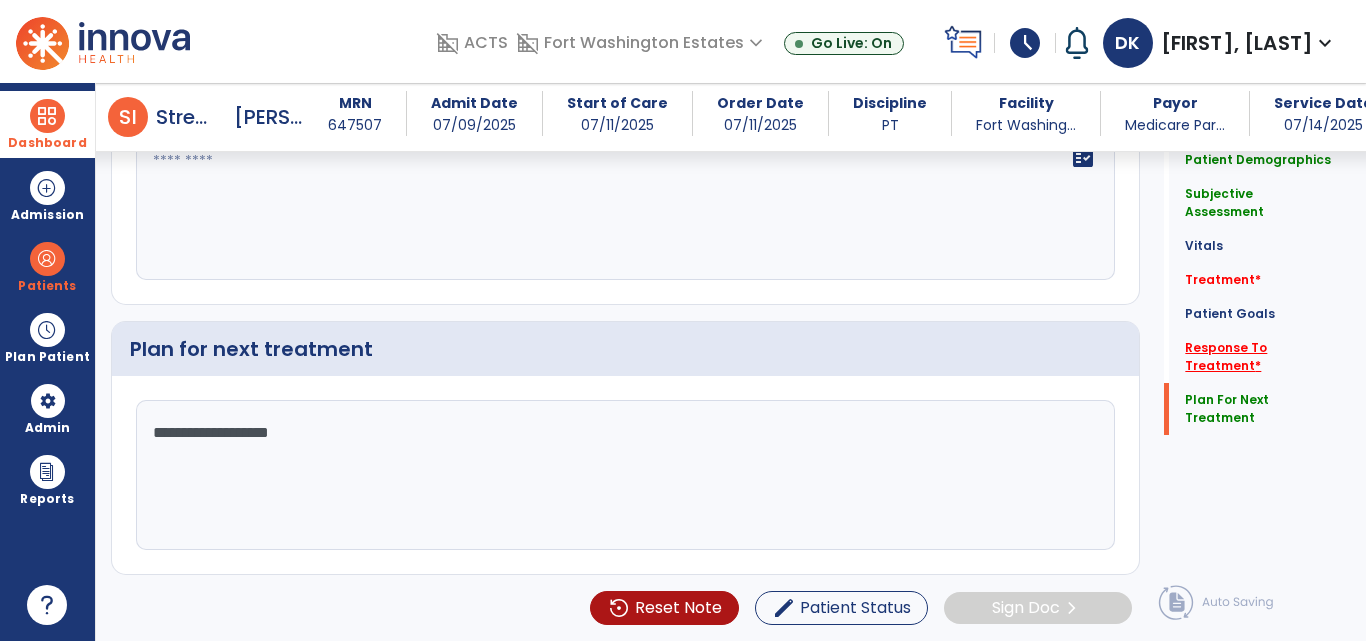 type on "**********" 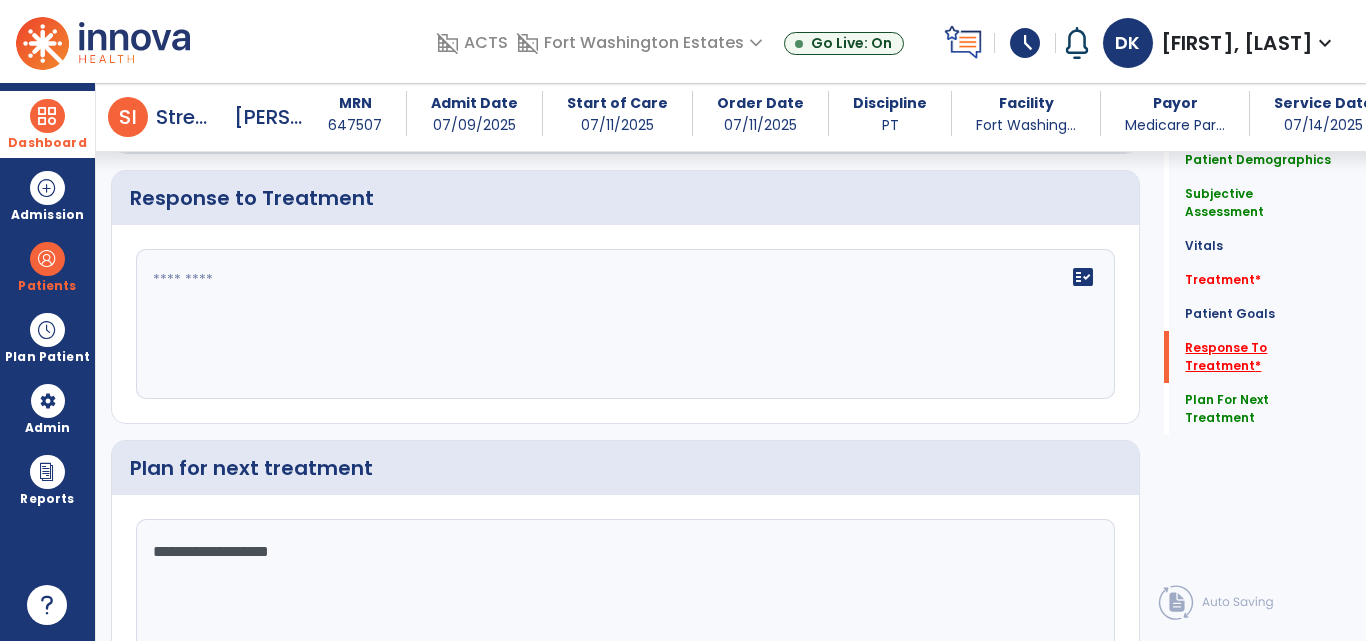 scroll, scrollTop: 2522, scrollLeft: 0, axis: vertical 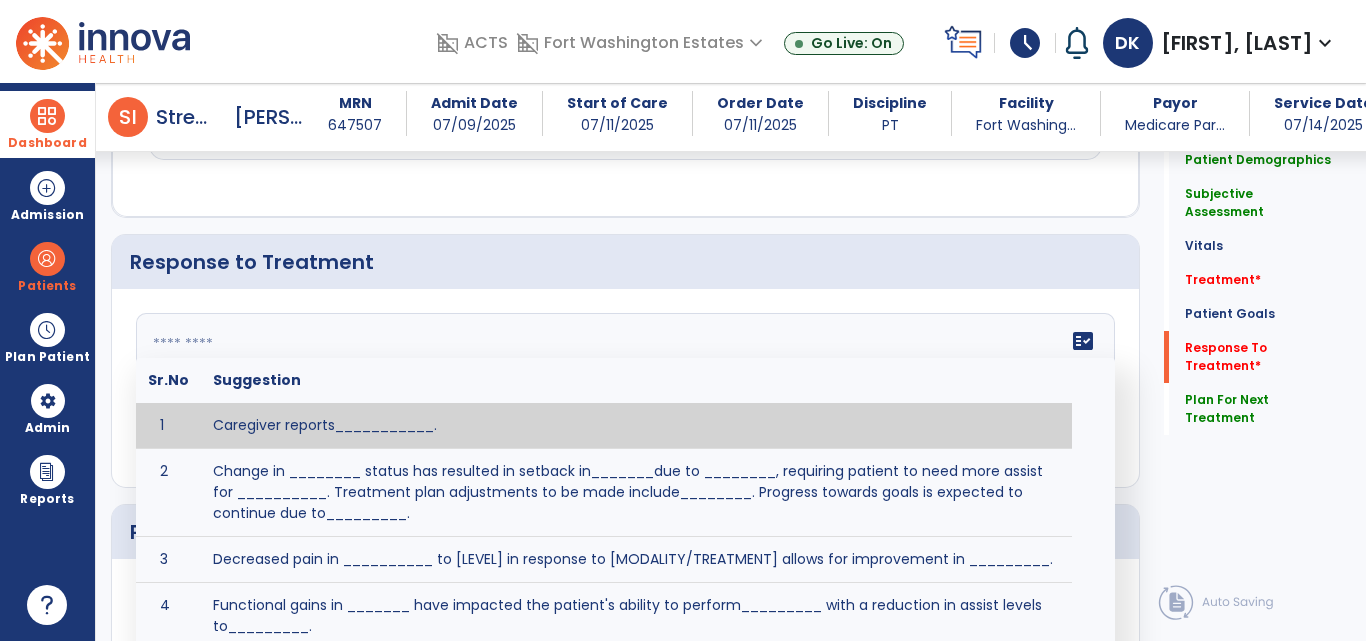 click on "fact_check  Sr.No Suggestion 1 Caregiver reports___________. 2 Change in ________ status has resulted in setback in_______due to ________, requiring patient to need more assist for __________.   Treatment plan adjustments to be made include________.  Progress towards goals is expected to continue due to_________. 3 Decreased pain in __________ to [LEVEL] in response to [MODALITY/TREATMENT] allows for improvement in _________. 4 Functional gains in _______ have impacted the patient's ability to perform_________ with a reduction in assist levels to_________. 5 Functional progress this week has been significant due to__________. 6 Gains in ________ have improved the patient's ability to perform ______with decreased levels of assist to___________. 7 Improvement in ________allows patient to tolerate higher levels of challenges in_________. 8 Pain in [AREA] has decreased to [LEVEL] in response to [TREATMENT/MODALITY], allowing fore ease in completing__________. 9 10 11 12 13 14 15 16 17 18 19 20 21" 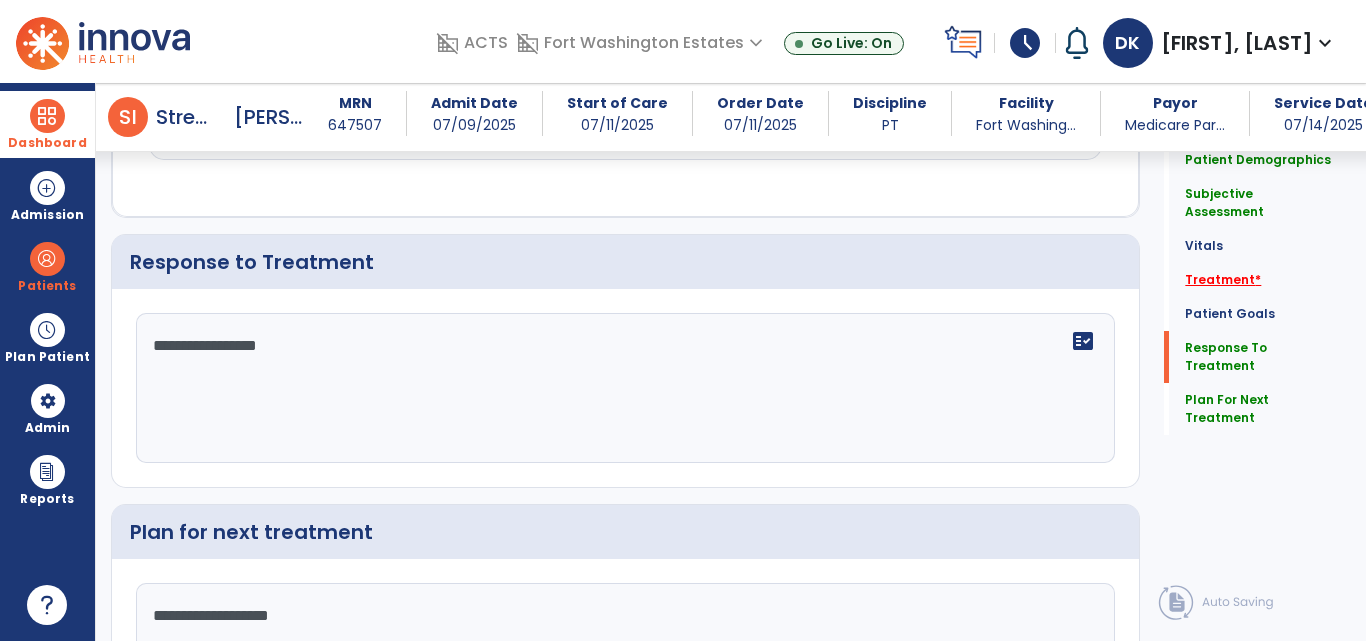 type on "**********" 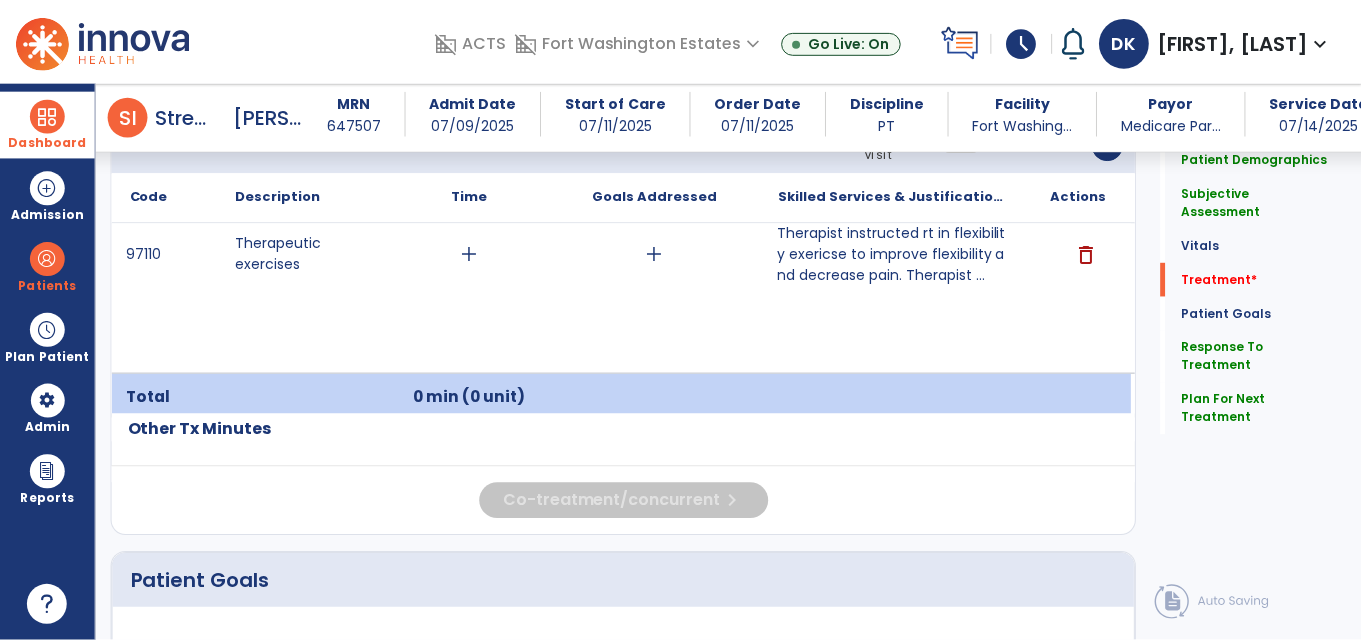 scroll, scrollTop: 1208, scrollLeft: 0, axis: vertical 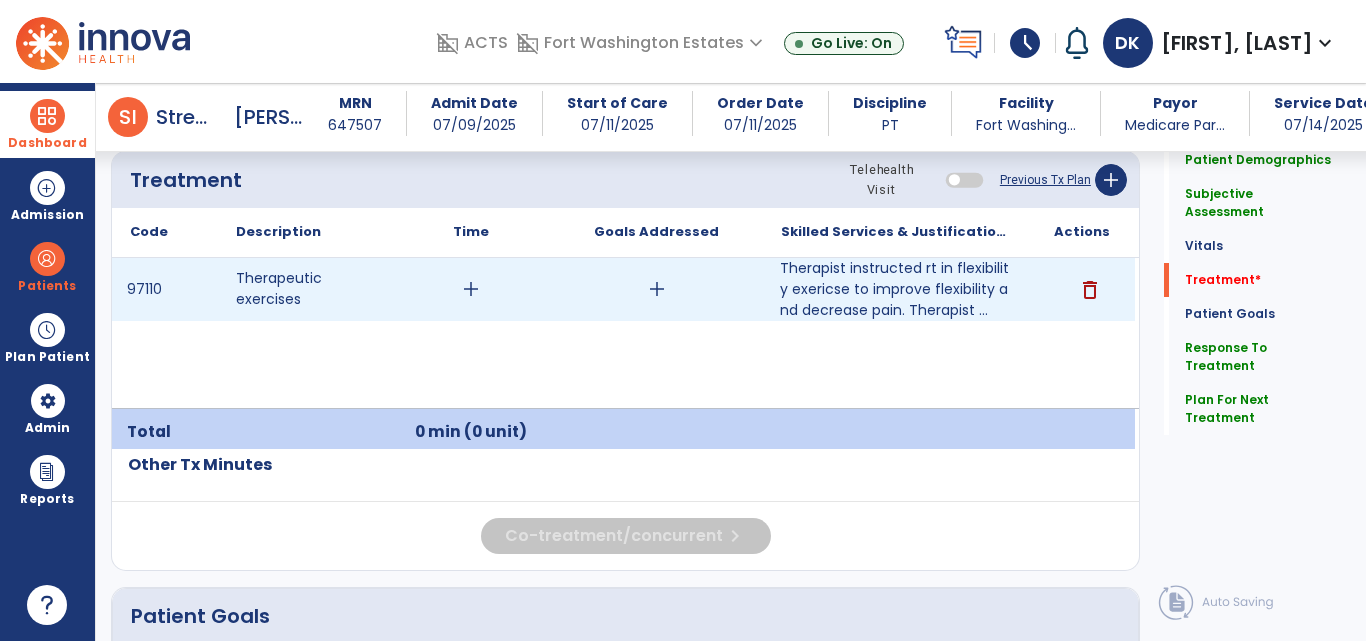 click on "add" at bounding box center [657, 289] 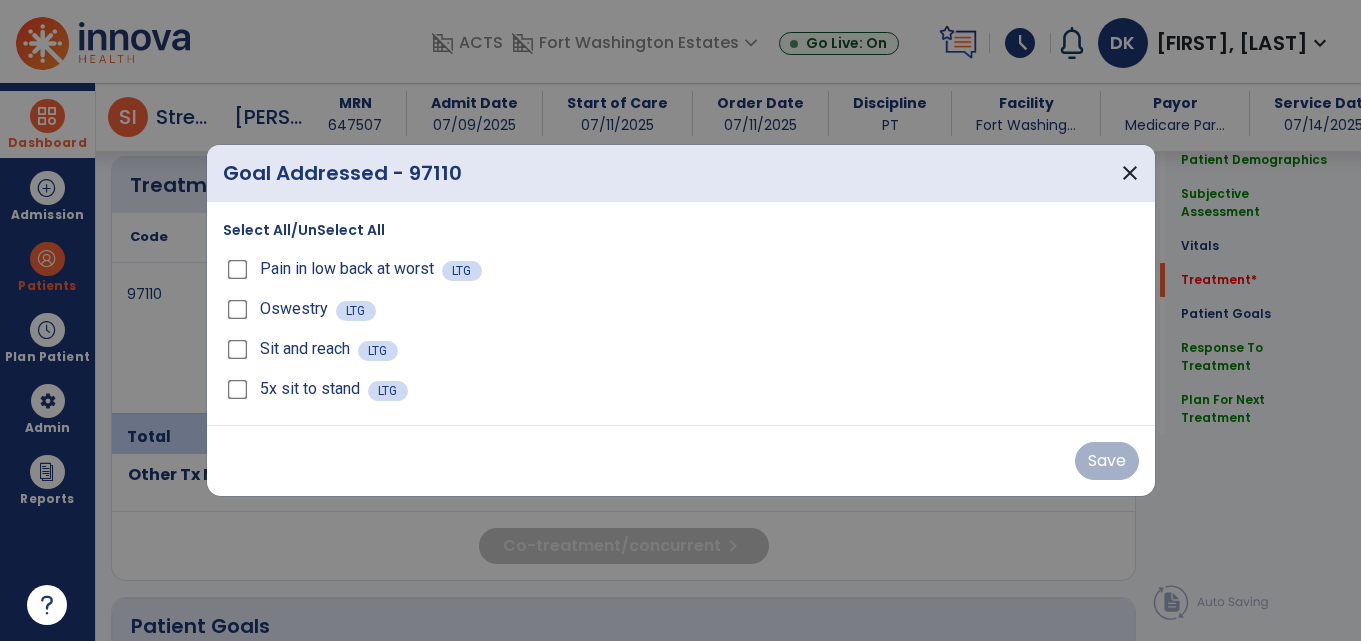 scroll, scrollTop: 1208, scrollLeft: 0, axis: vertical 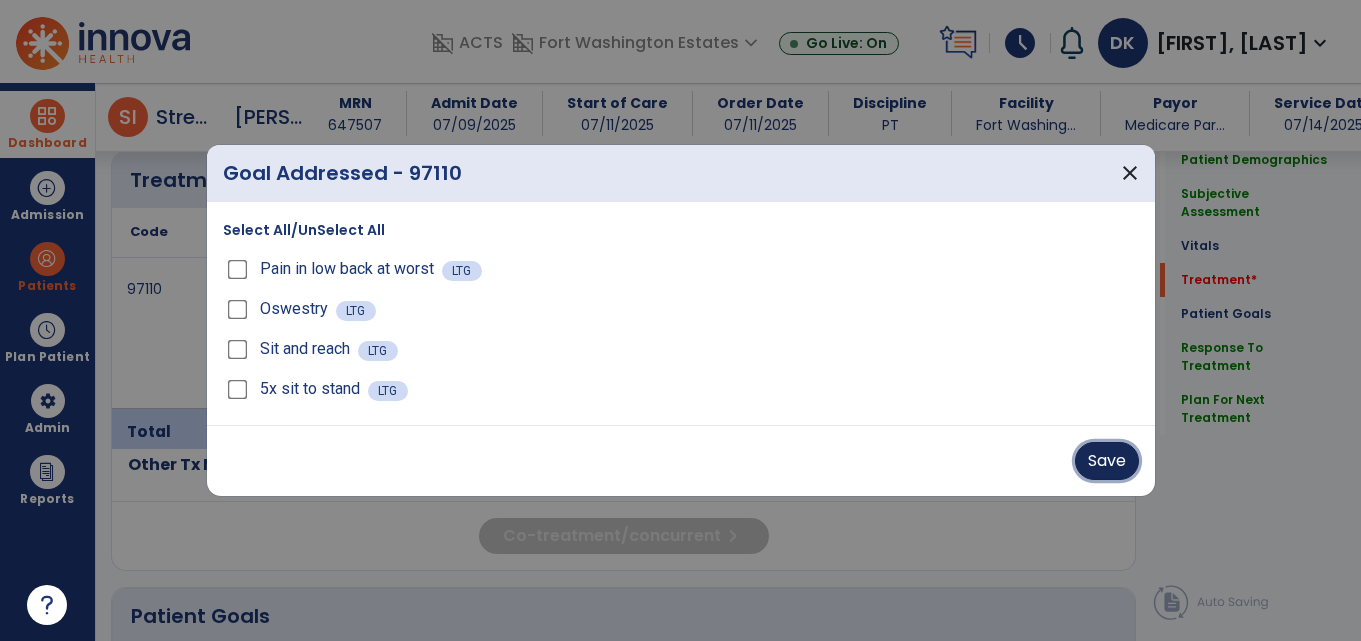 click on "Save" at bounding box center (1107, 461) 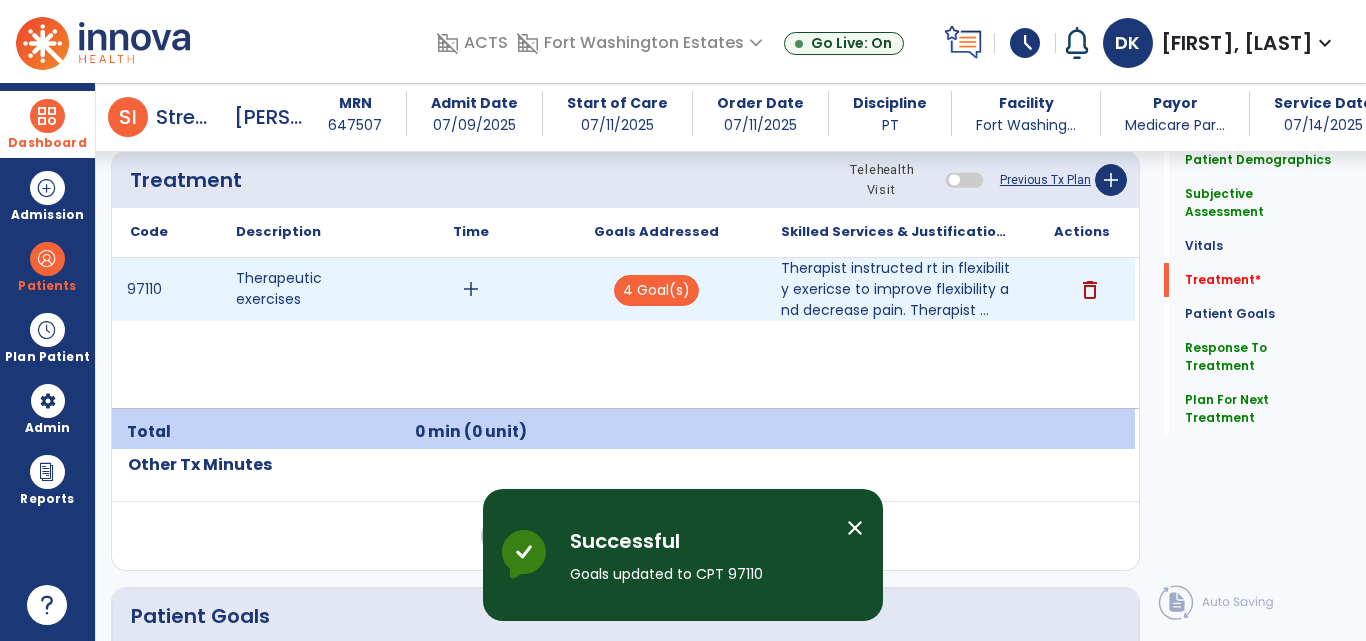 click on "add" at bounding box center [471, 289] 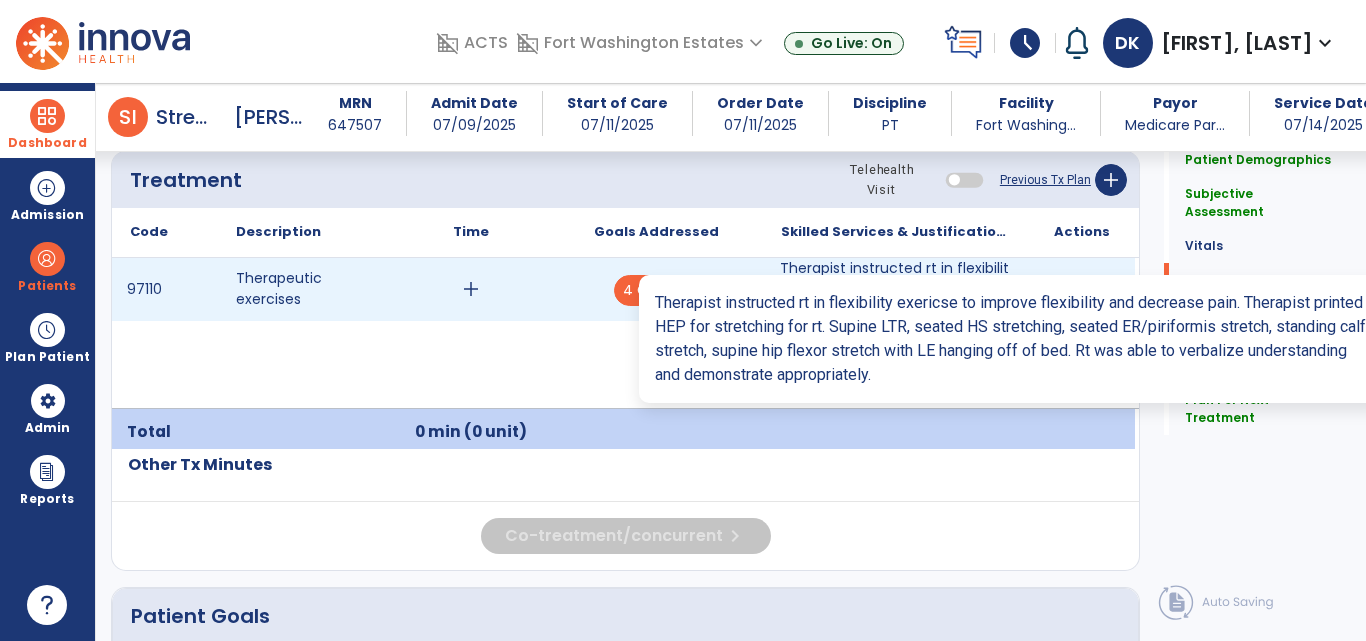 click on "Therapist instructed rt in flexibility exericse to improve flexibility and decrease pain. Therapist ..." at bounding box center [896, 289] 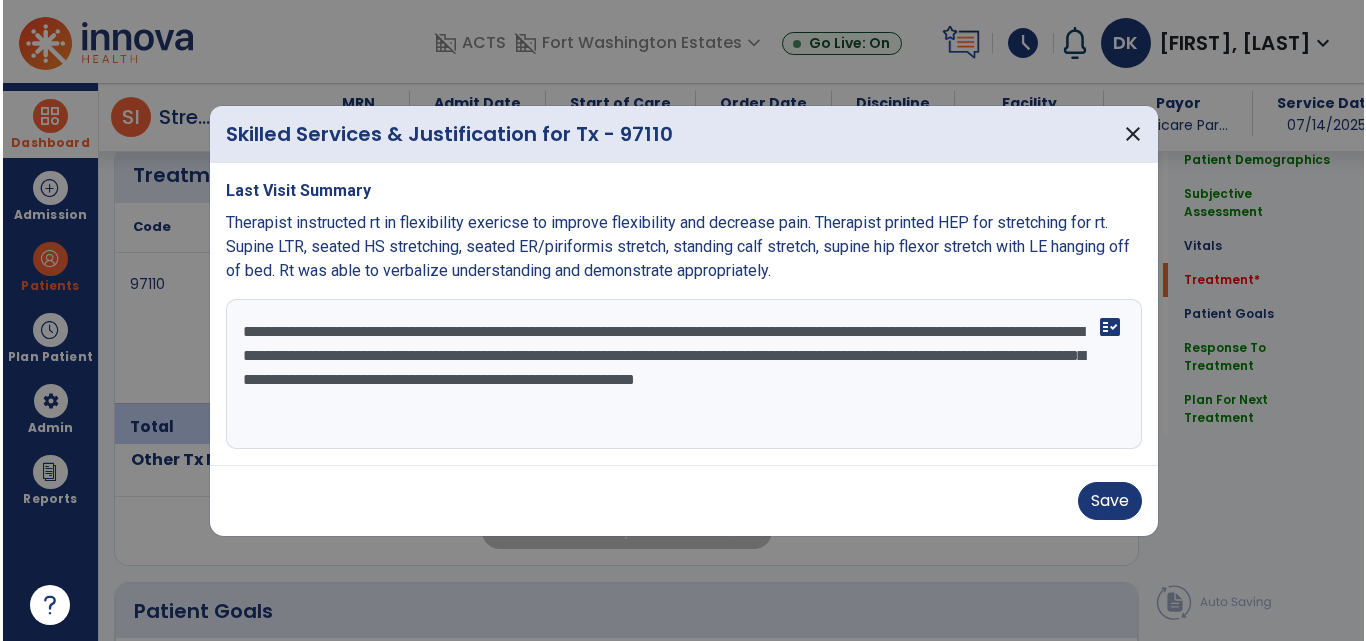 scroll, scrollTop: 1208, scrollLeft: 0, axis: vertical 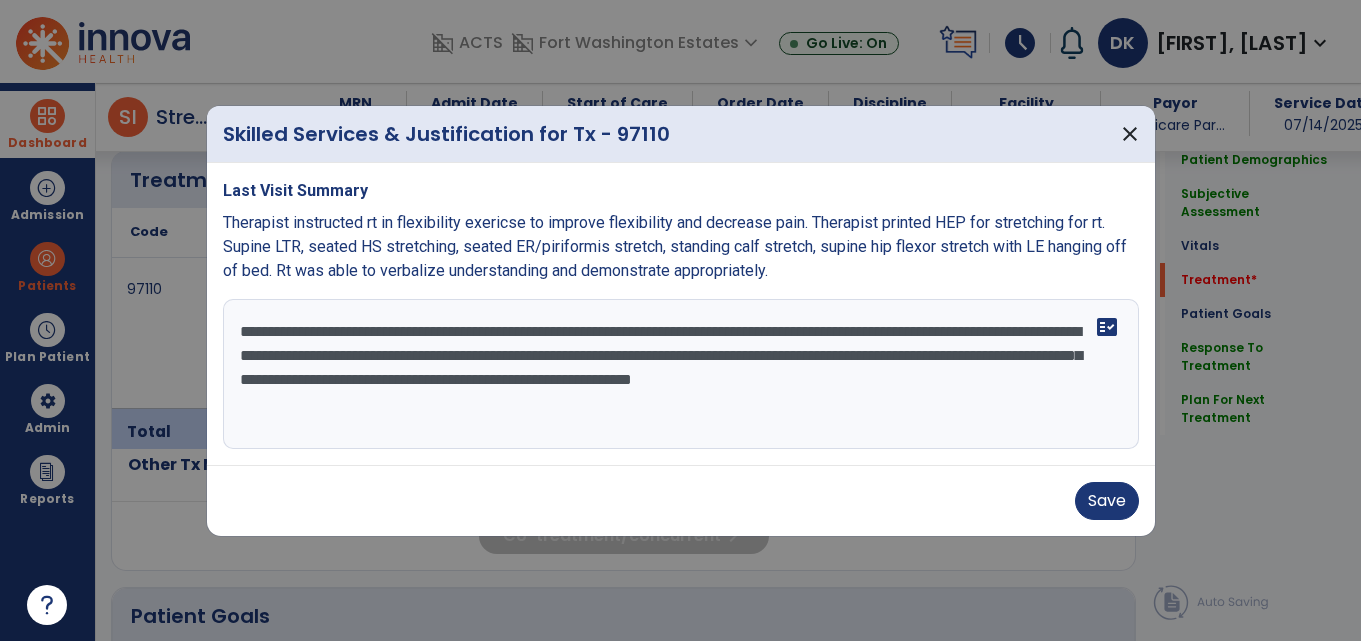 click on "**********" at bounding box center (681, 374) 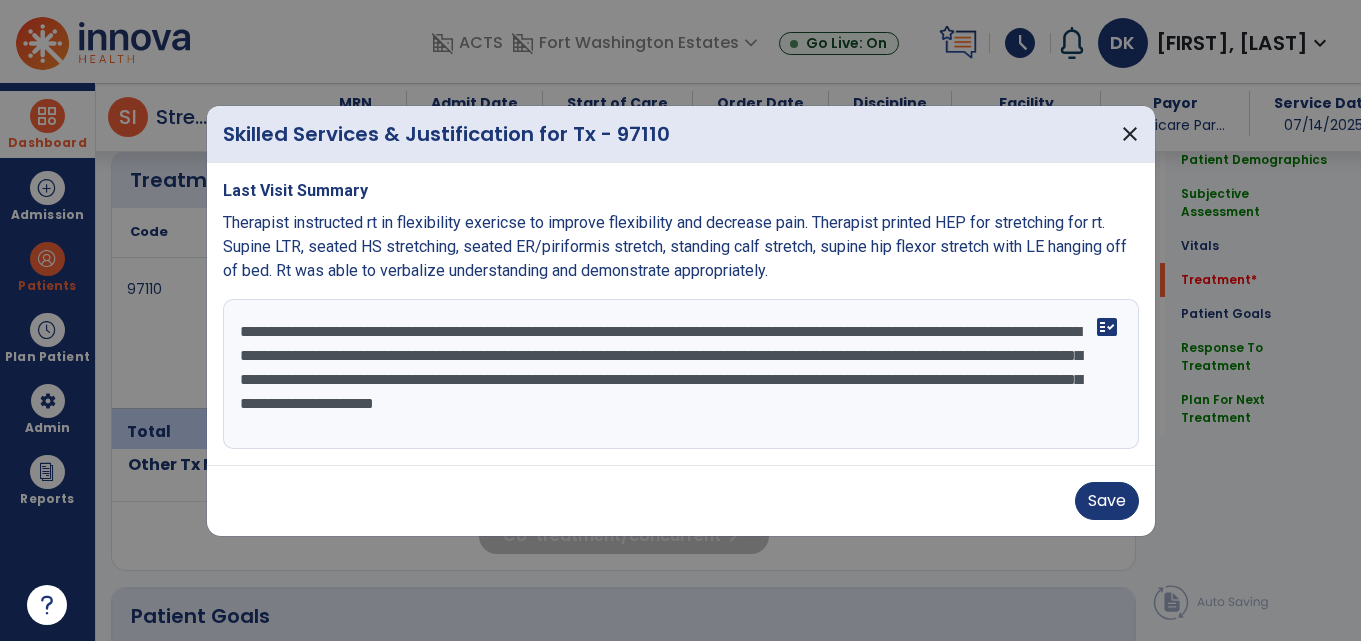 click on "**********" at bounding box center [681, 374] 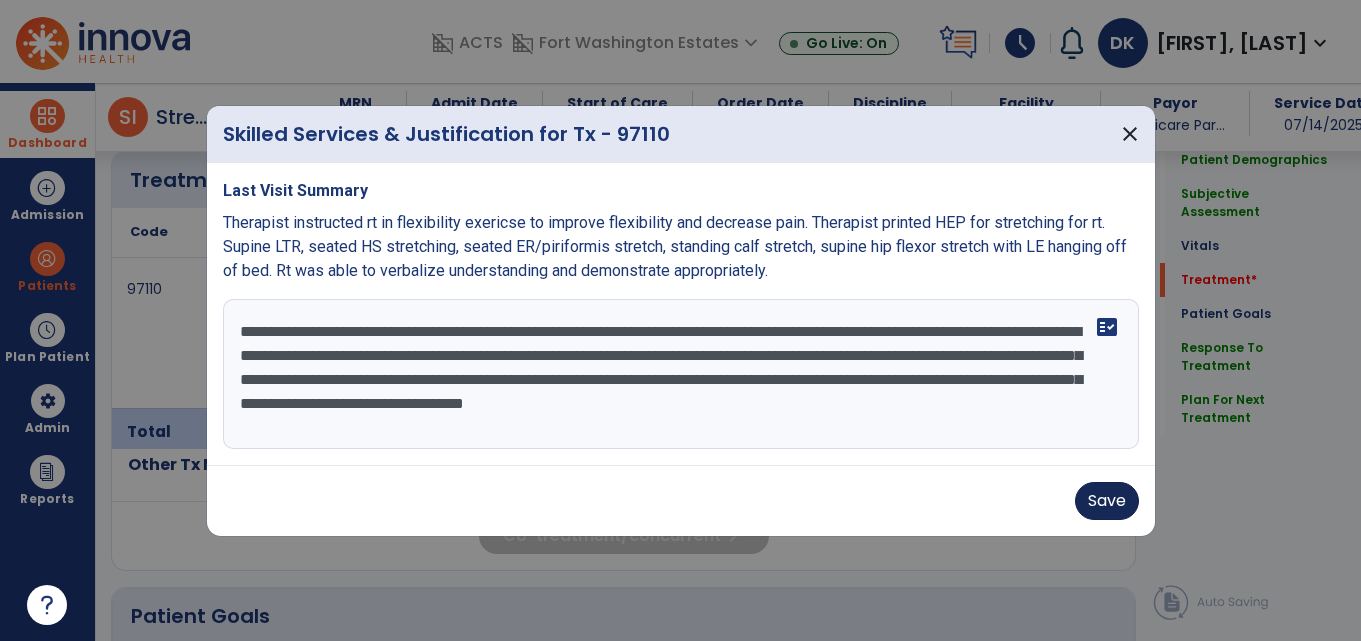 type on "**********" 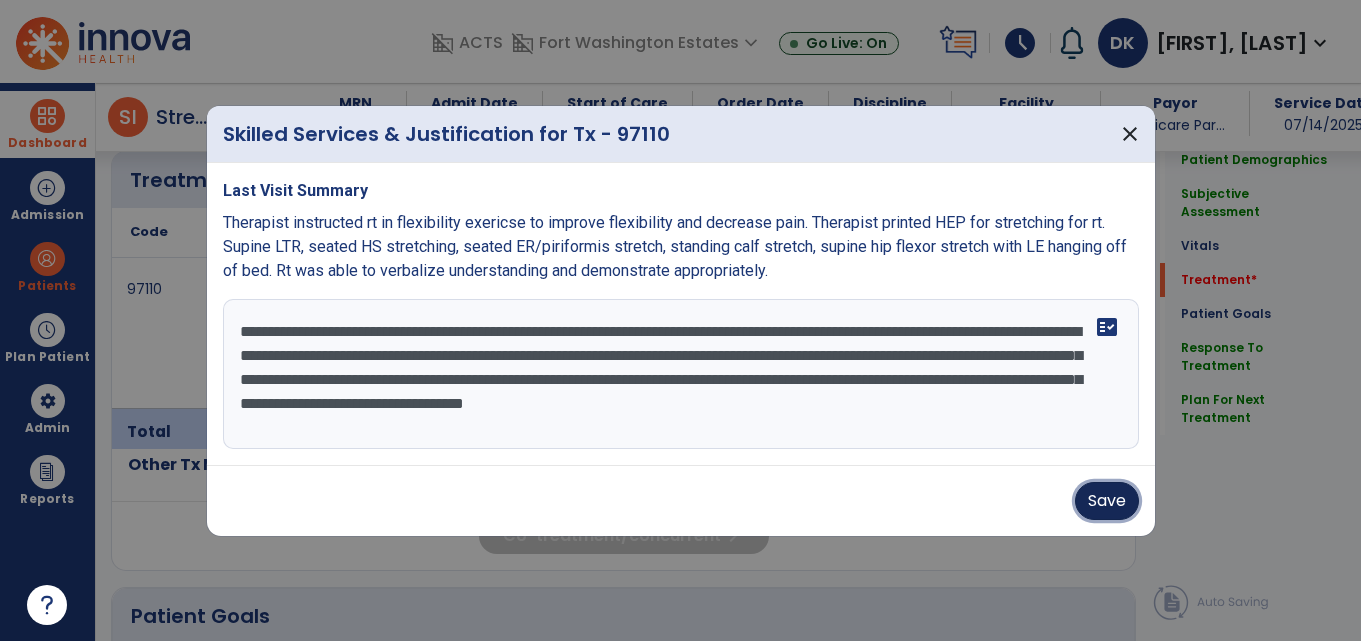 click on "Save" at bounding box center (1107, 501) 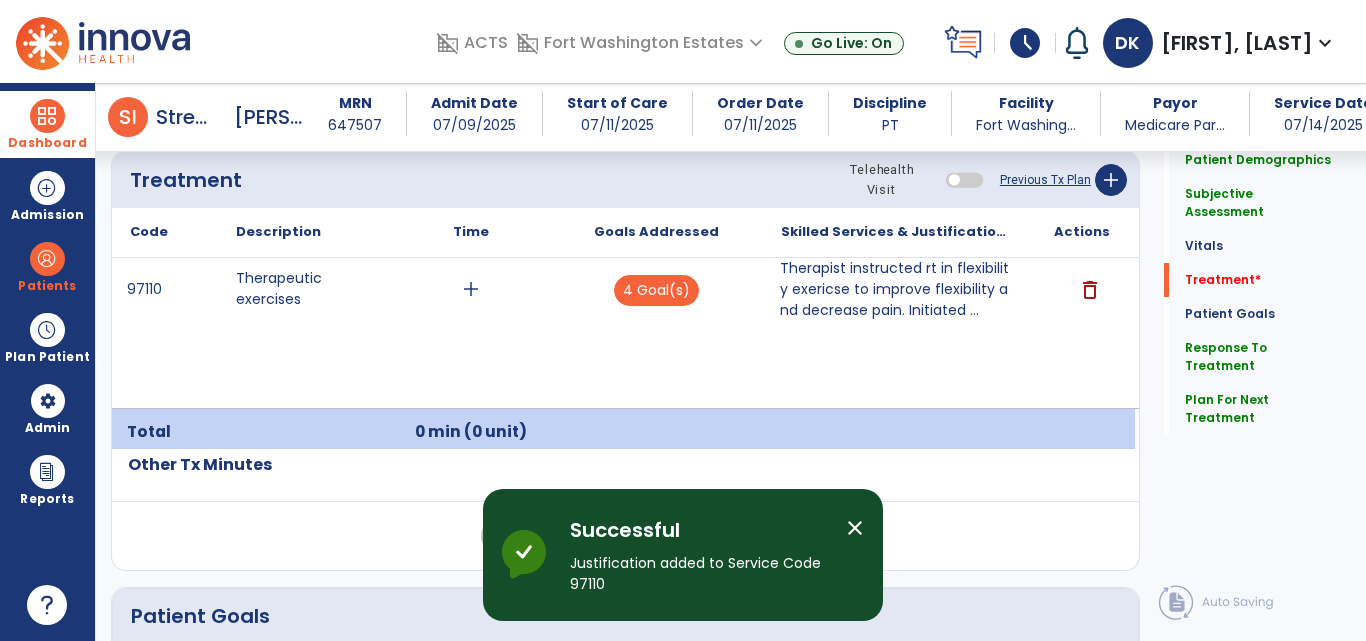 click at bounding box center [47, 116] 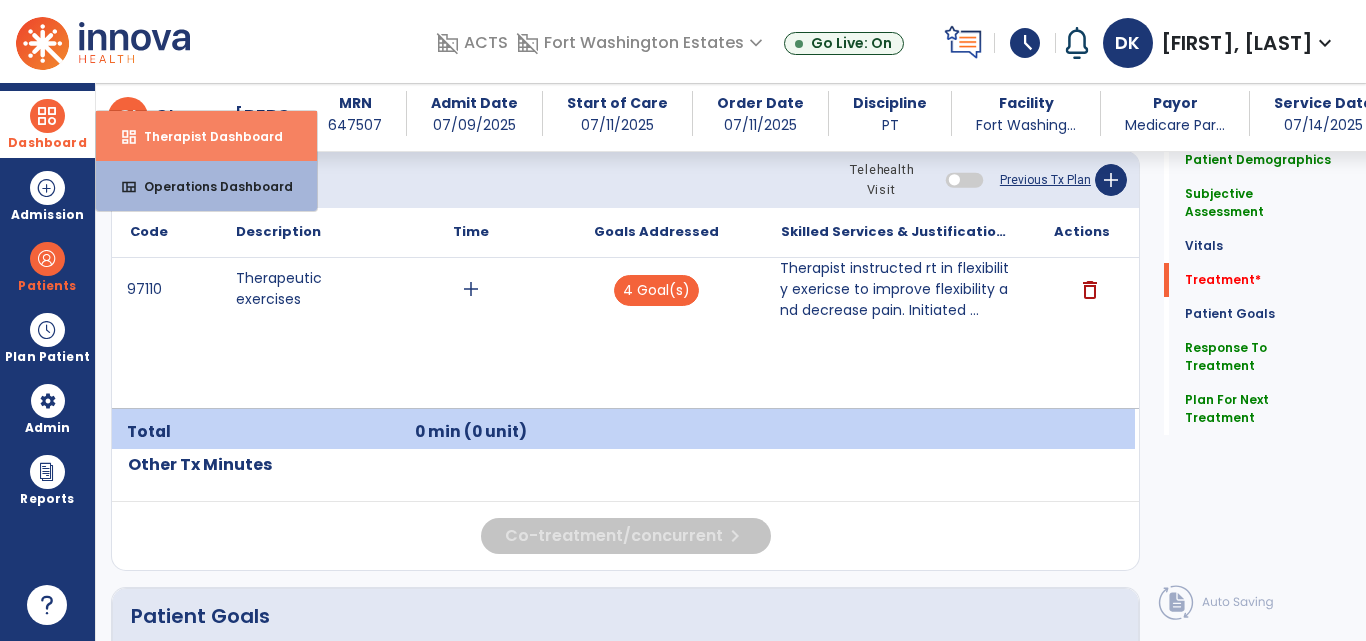 click on "Therapist Dashboard" at bounding box center [205, 136] 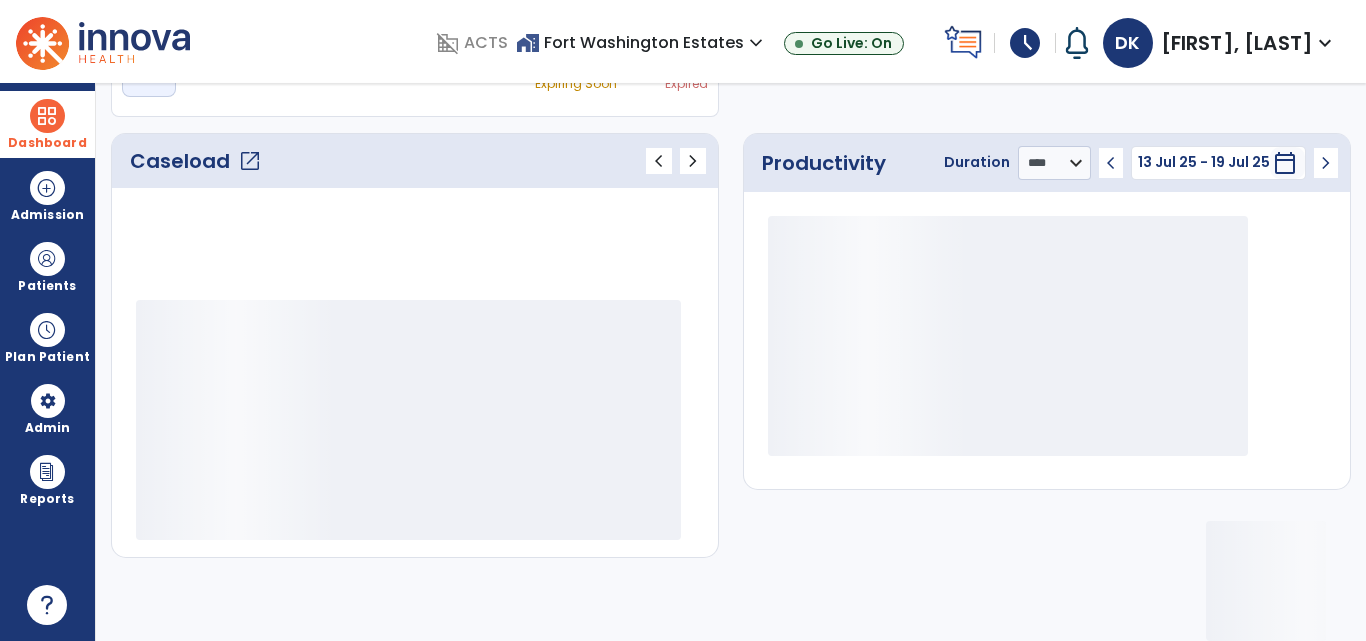 scroll, scrollTop: 233, scrollLeft: 0, axis: vertical 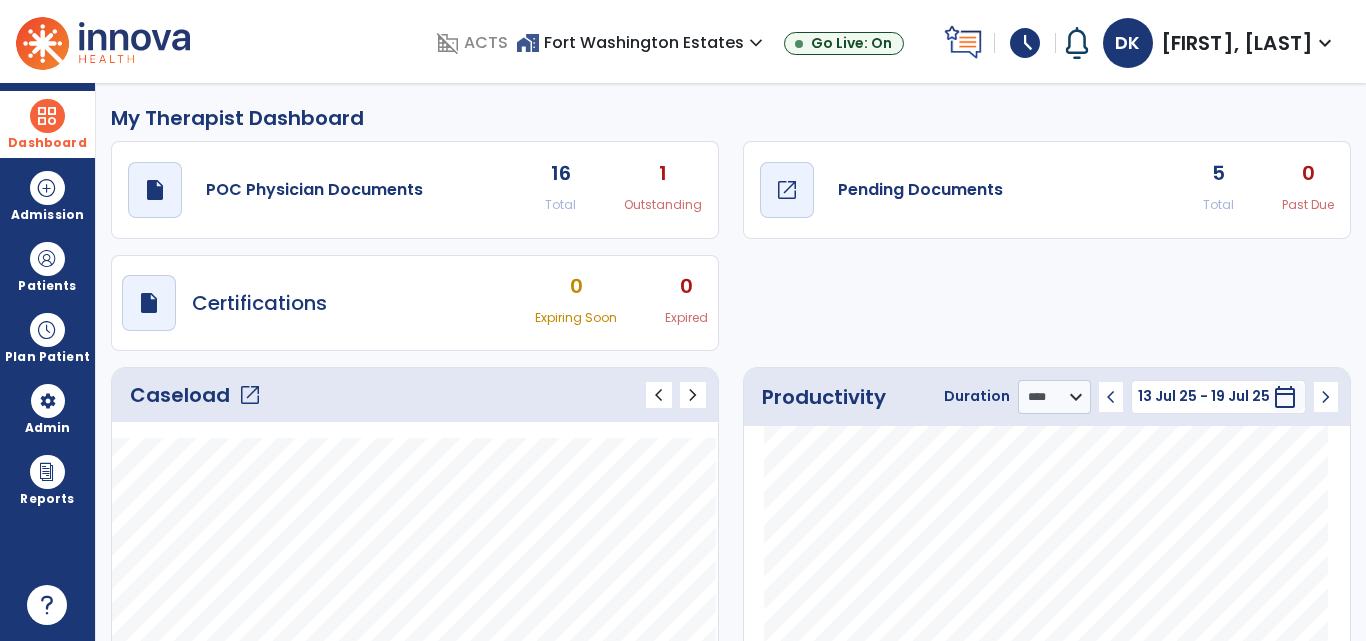 click on "open_in_new" 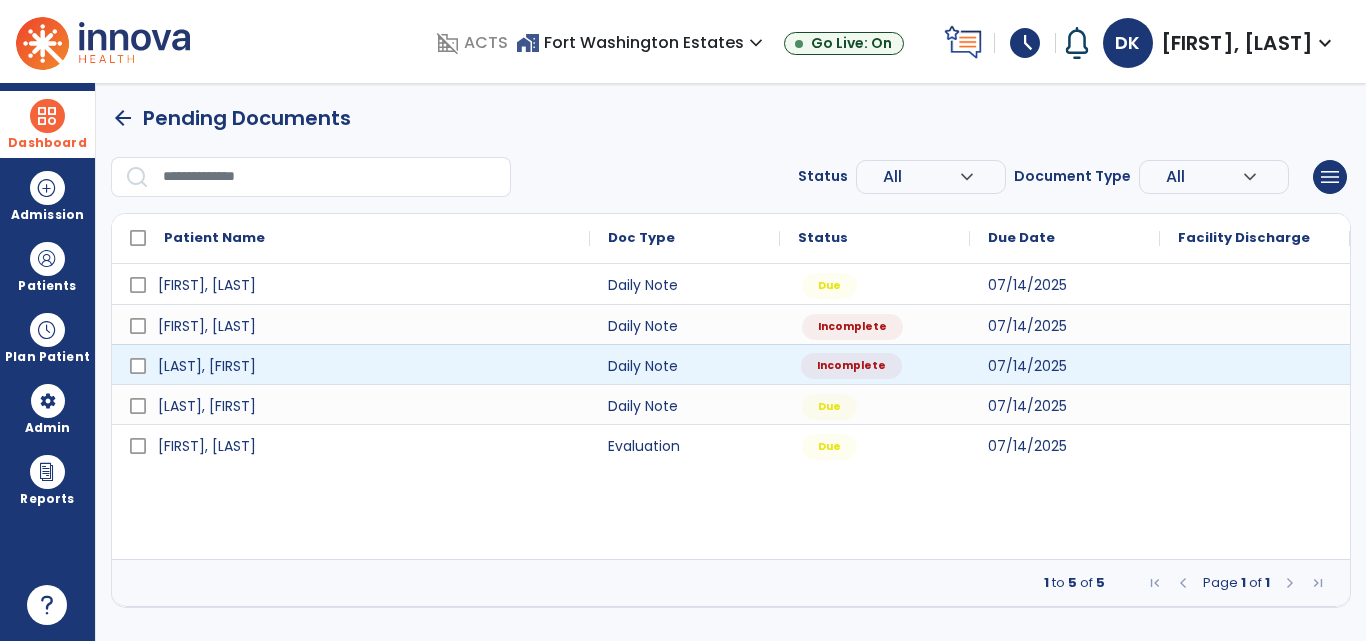 click on "Incomplete" at bounding box center (875, 364) 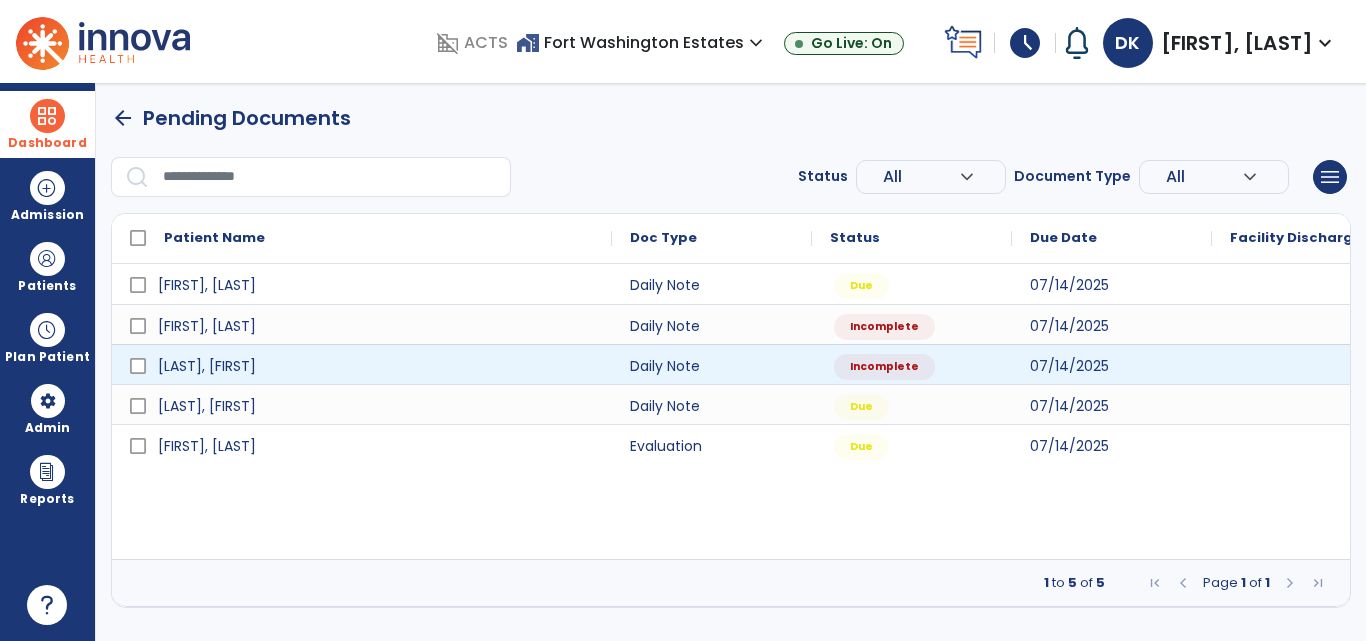 select on "*" 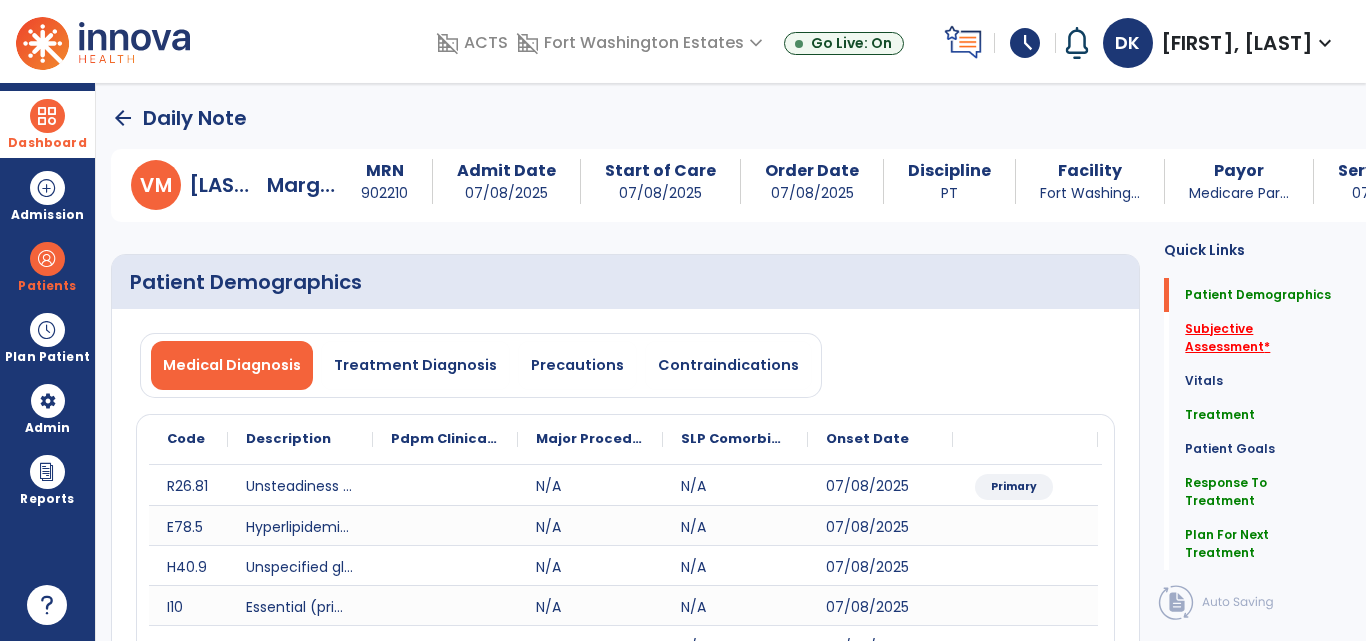 click on "Subjective Assessment   *" 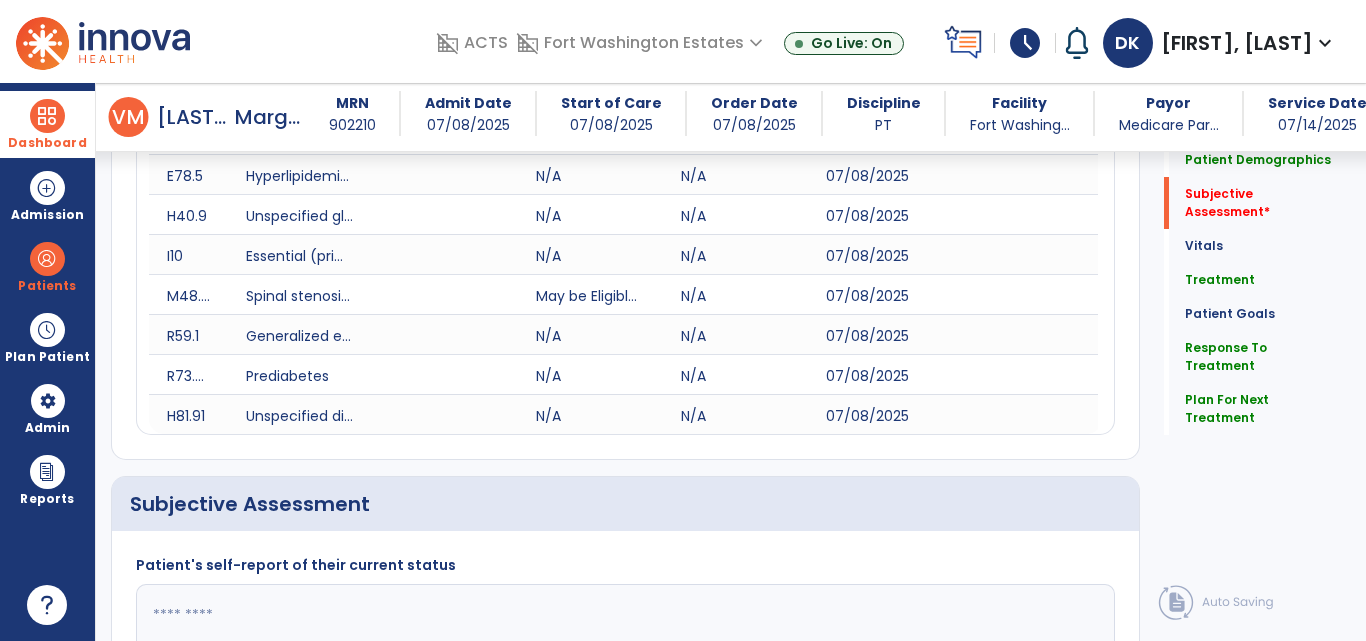scroll, scrollTop: 606, scrollLeft: 0, axis: vertical 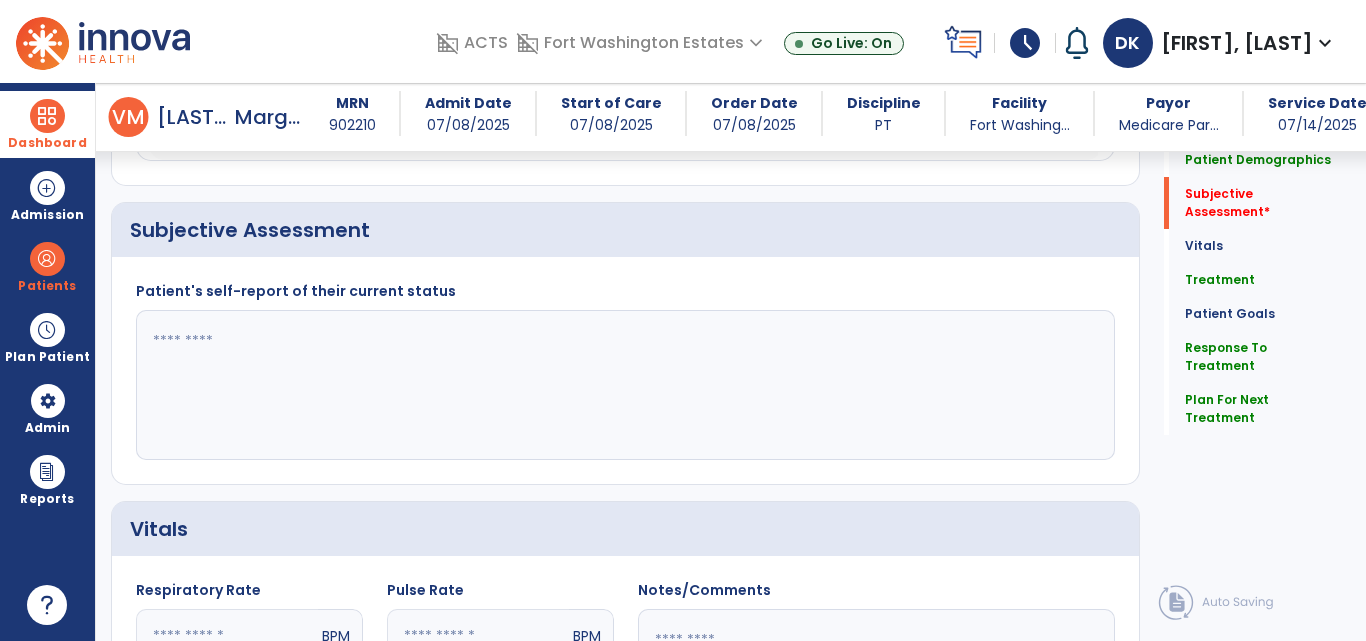 click 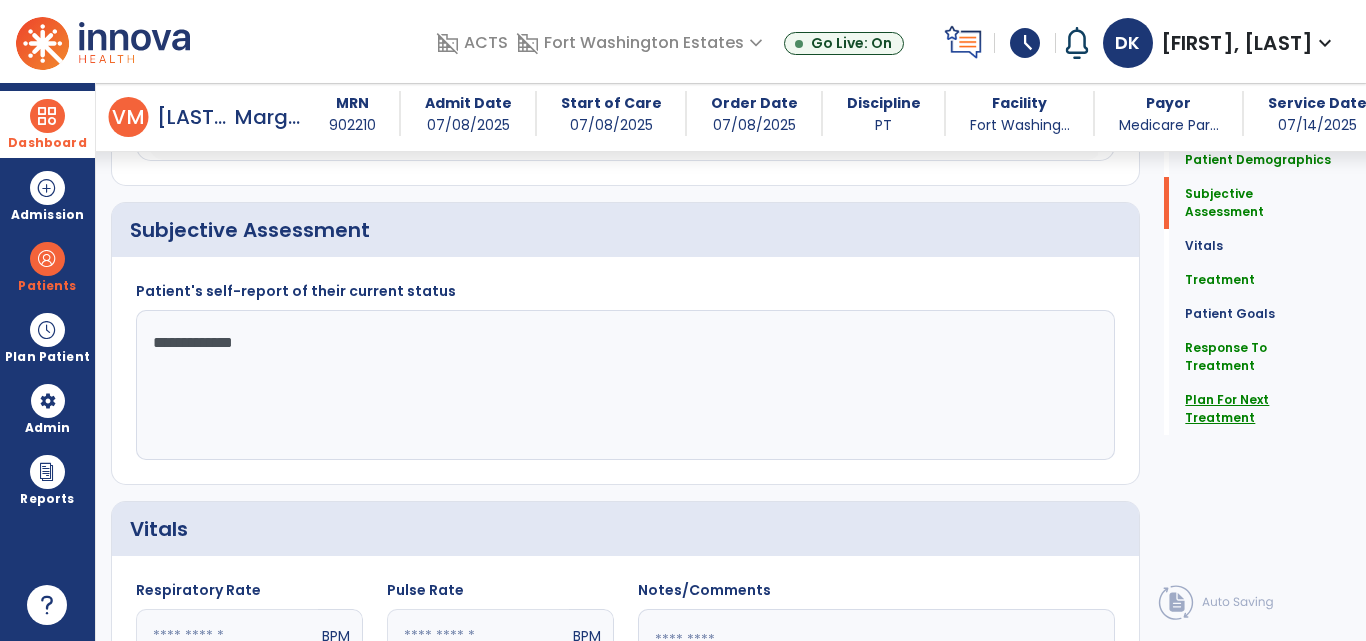type on "**********" 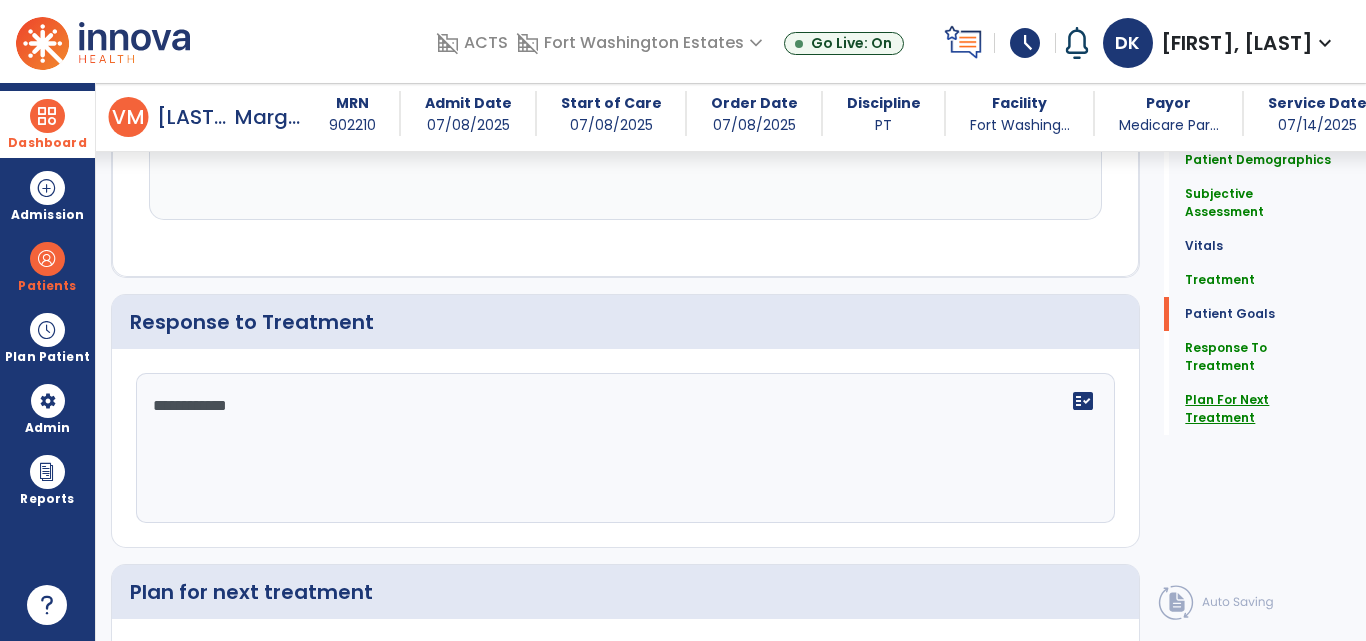 scroll, scrollTop: 3214, scrollLeft: 0, axis: vertical 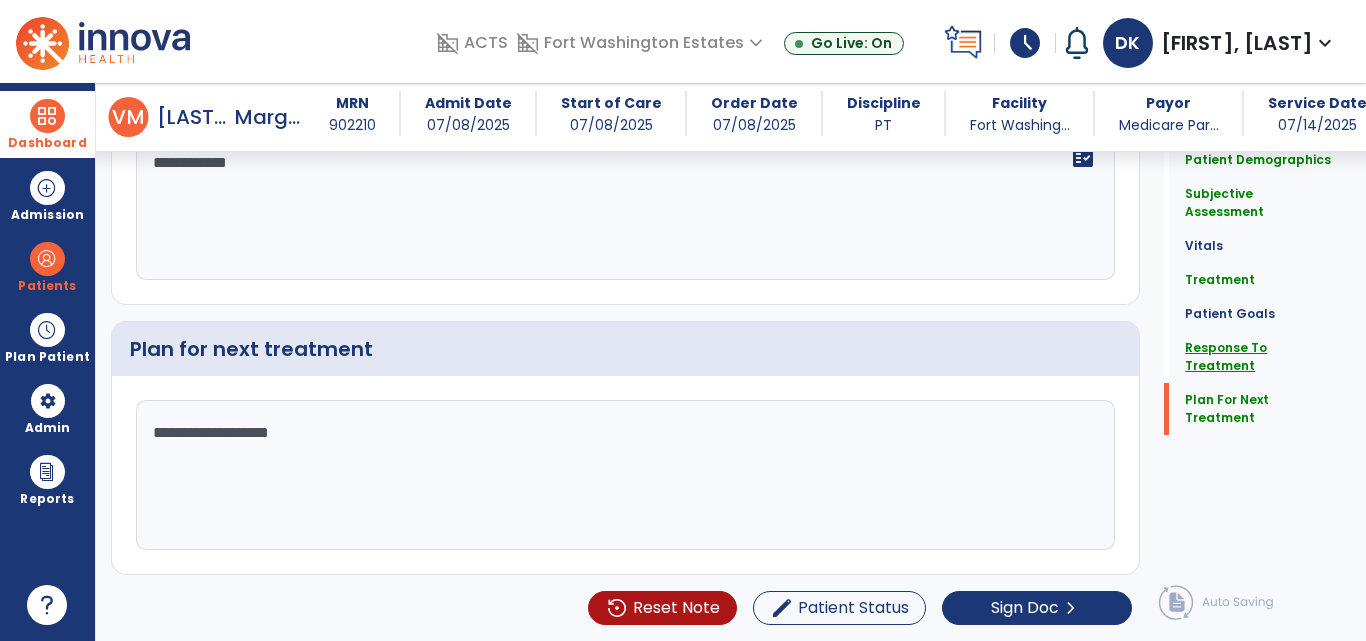 click on "Response To Treatment" 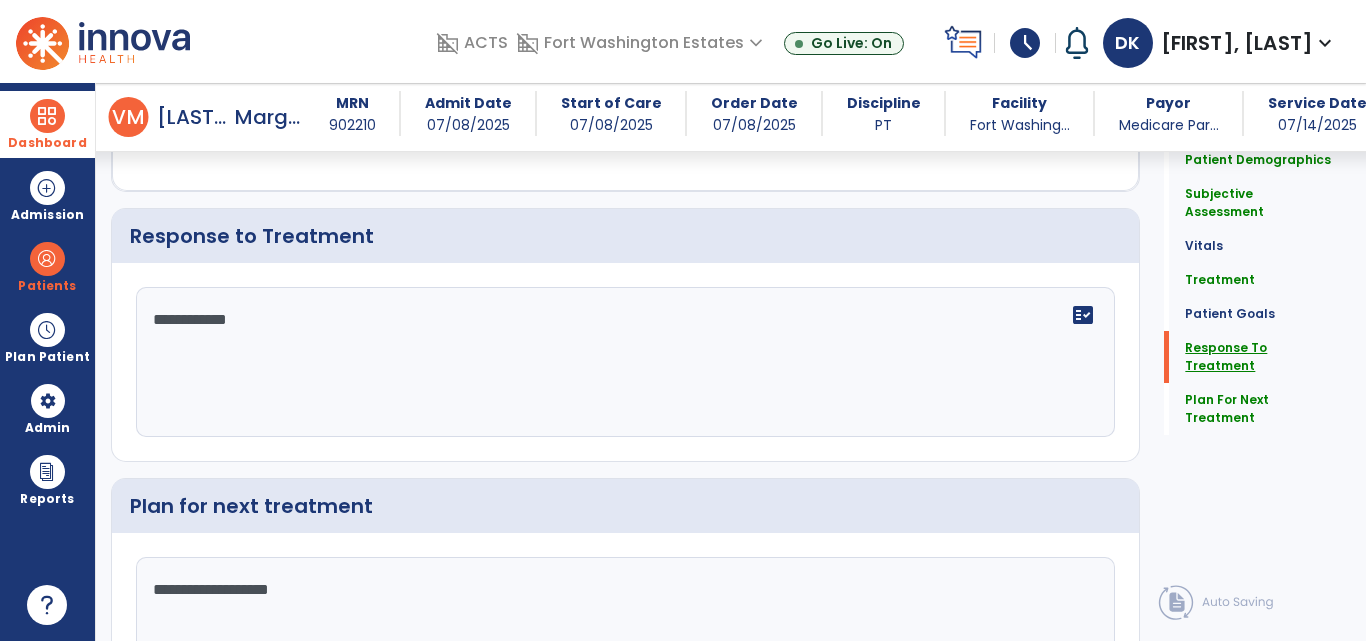 scroll, scrollTop: 3030, scrollLeft: 0, axis: vertical 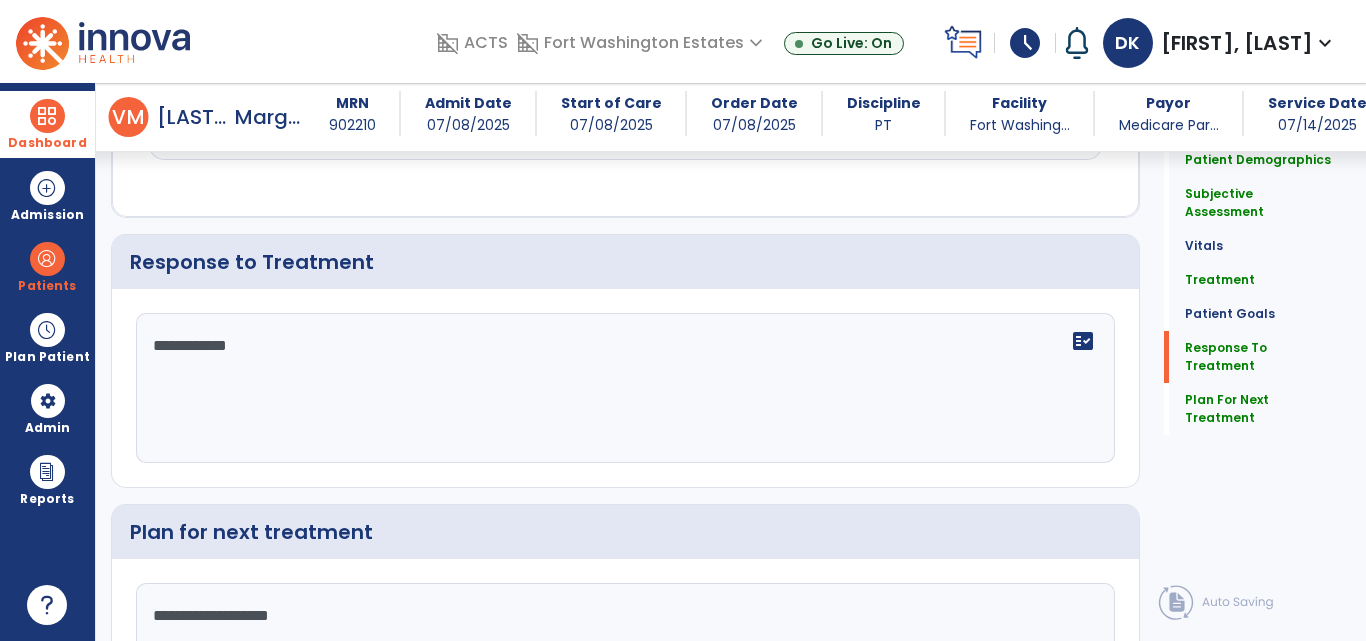 click on "**********" 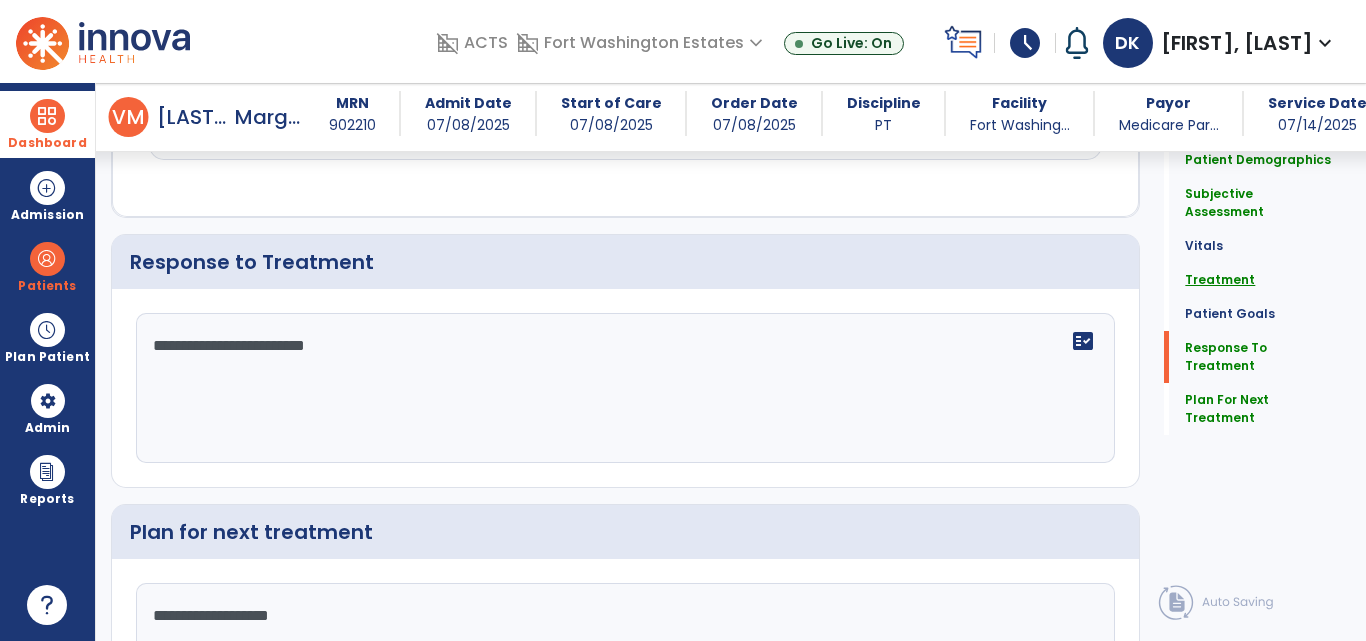 type on "**********" 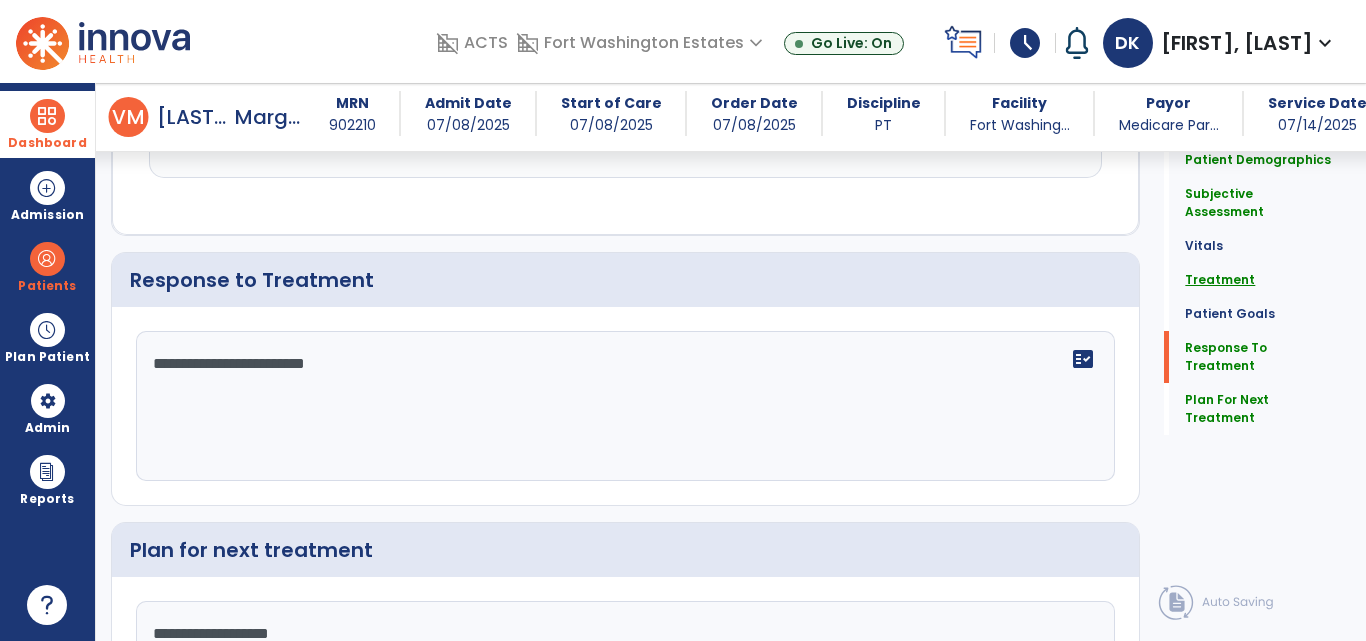 scroll, scrollTop: 3030, scrollLeft: 0, axis: vertical 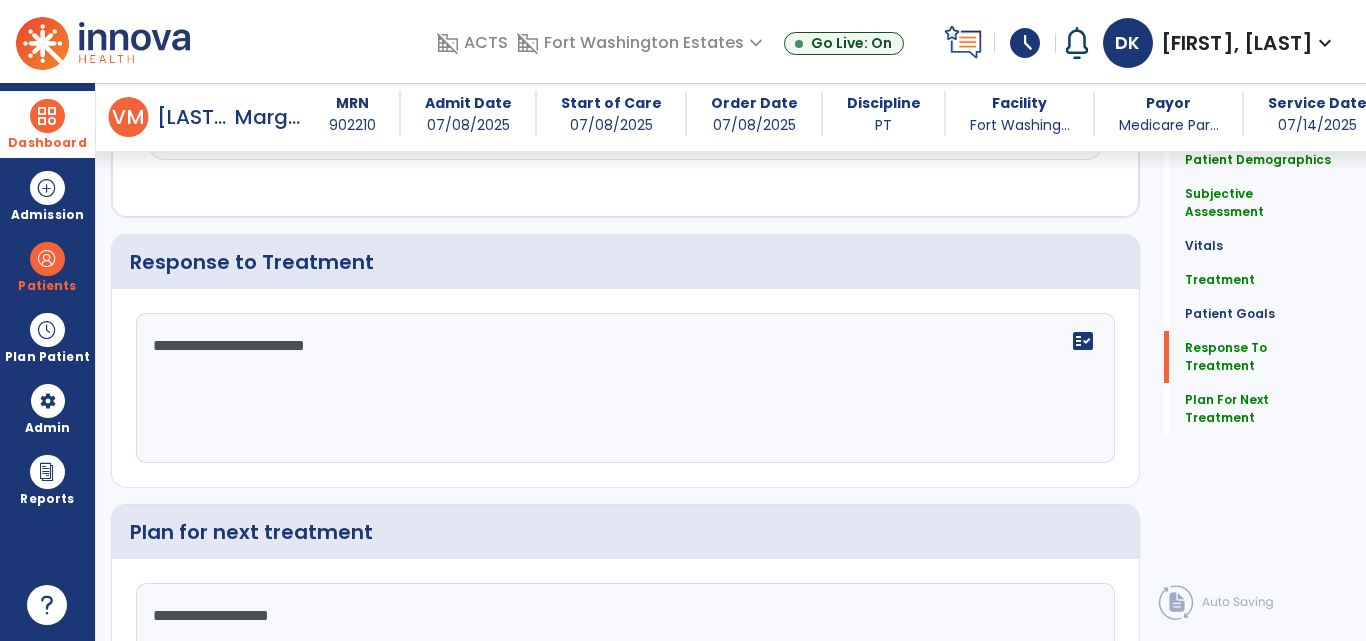 drag, startPoint x: 1238, startPoint y: 257, endPoint x: 1293, endPoint y: 285, distance: 61.7171 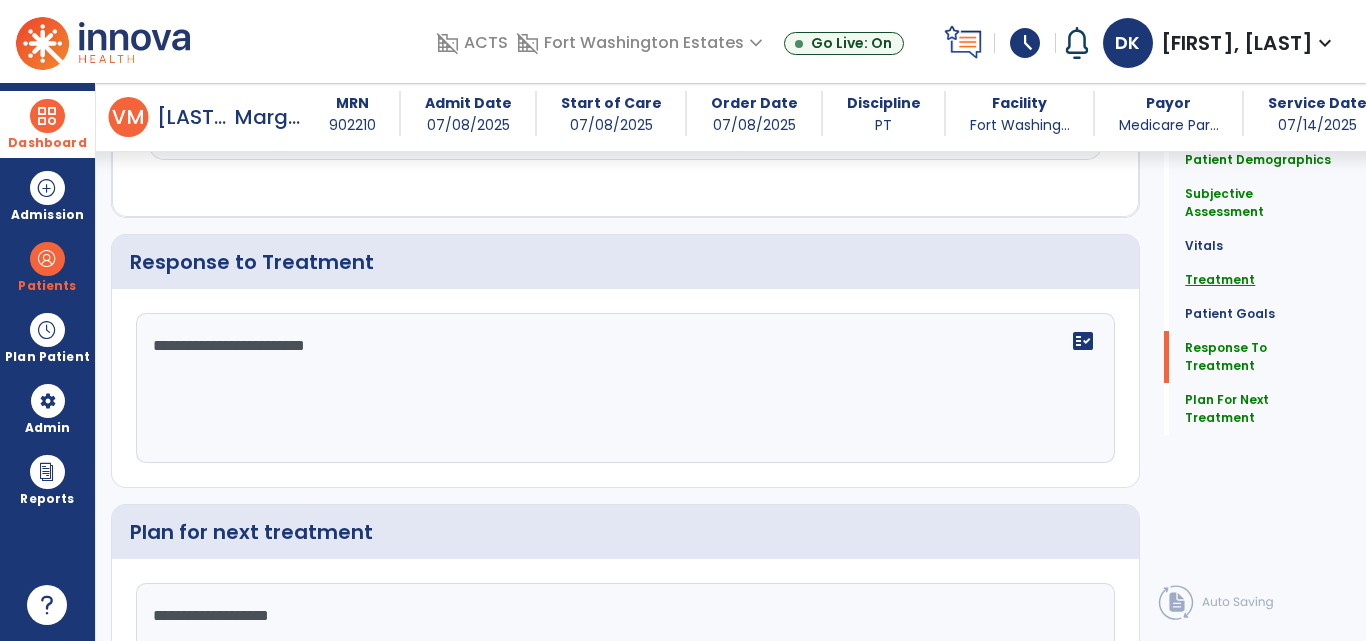 click on "Treatment" 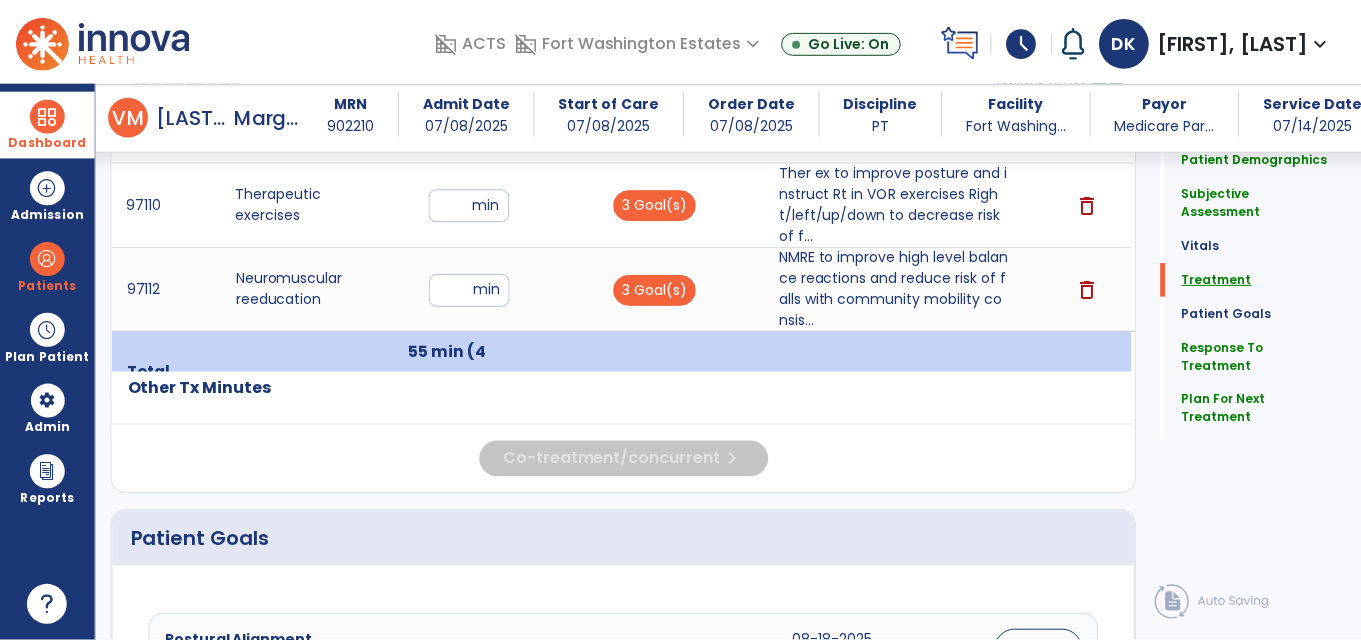 scroll, scrollTop: 1387, scrollLeft: 0, axis: vertical 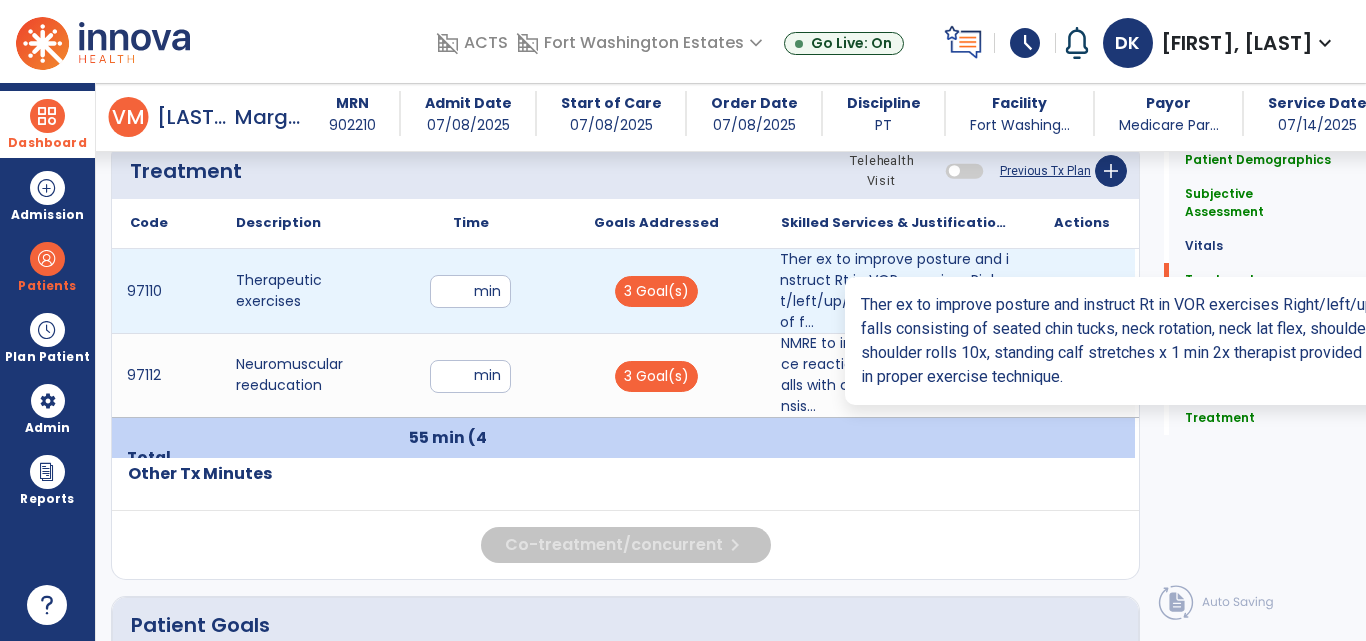 drag, startPoint x: 901, startPoint y: 267, endPoint x: 804, endPoint y: 284, distance: 98.478424 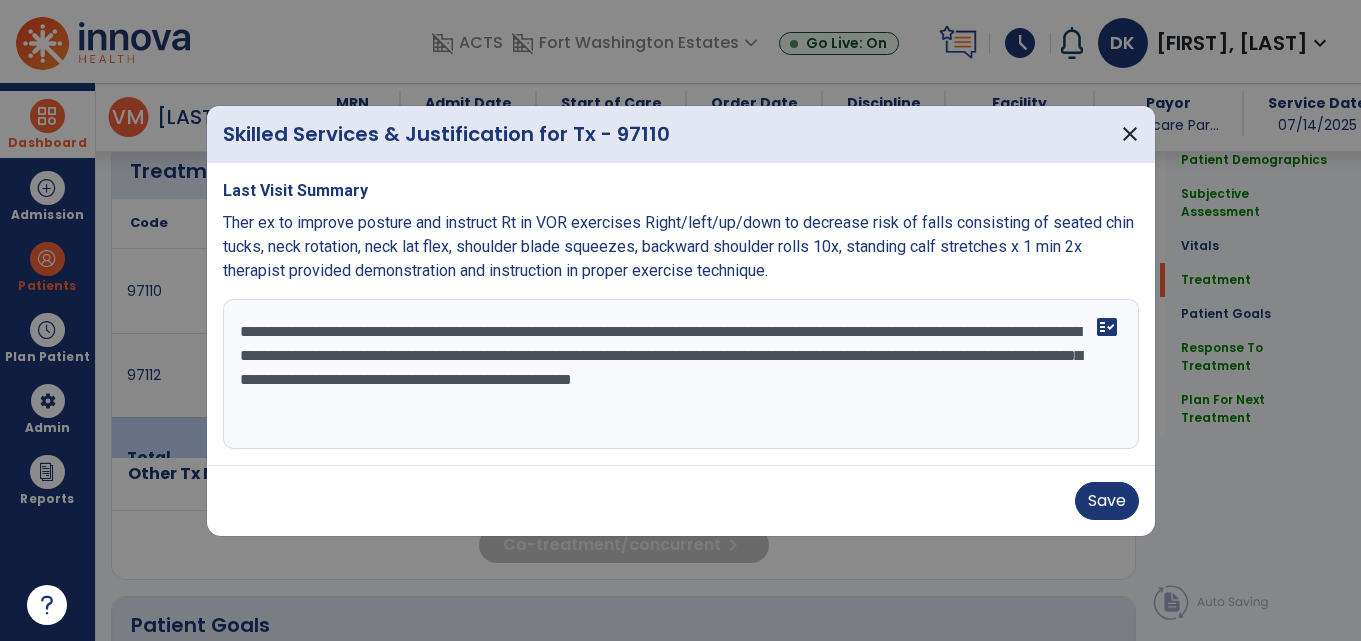 scroll, scrollTop: 1387, scrollLeft: 0, axis: vertical 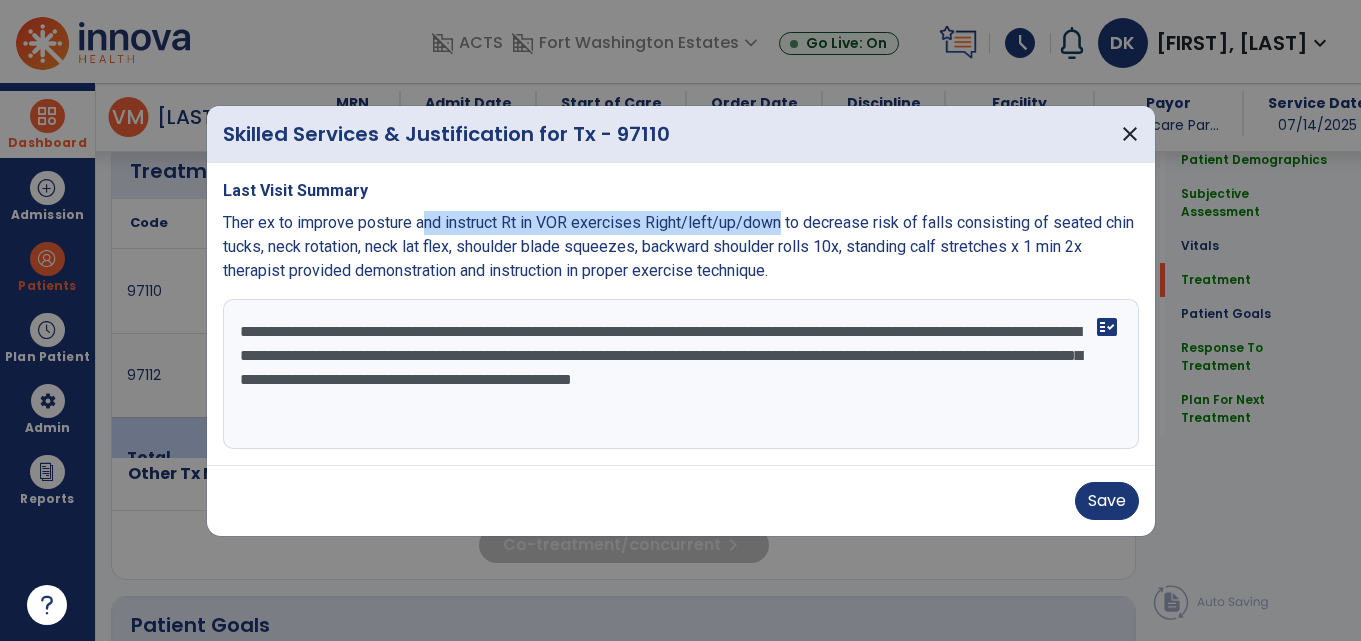 drag, startPoint x: 783, startPoint y: 222, endPoint x: 424, endPoint y: 225, distance: 359.01254 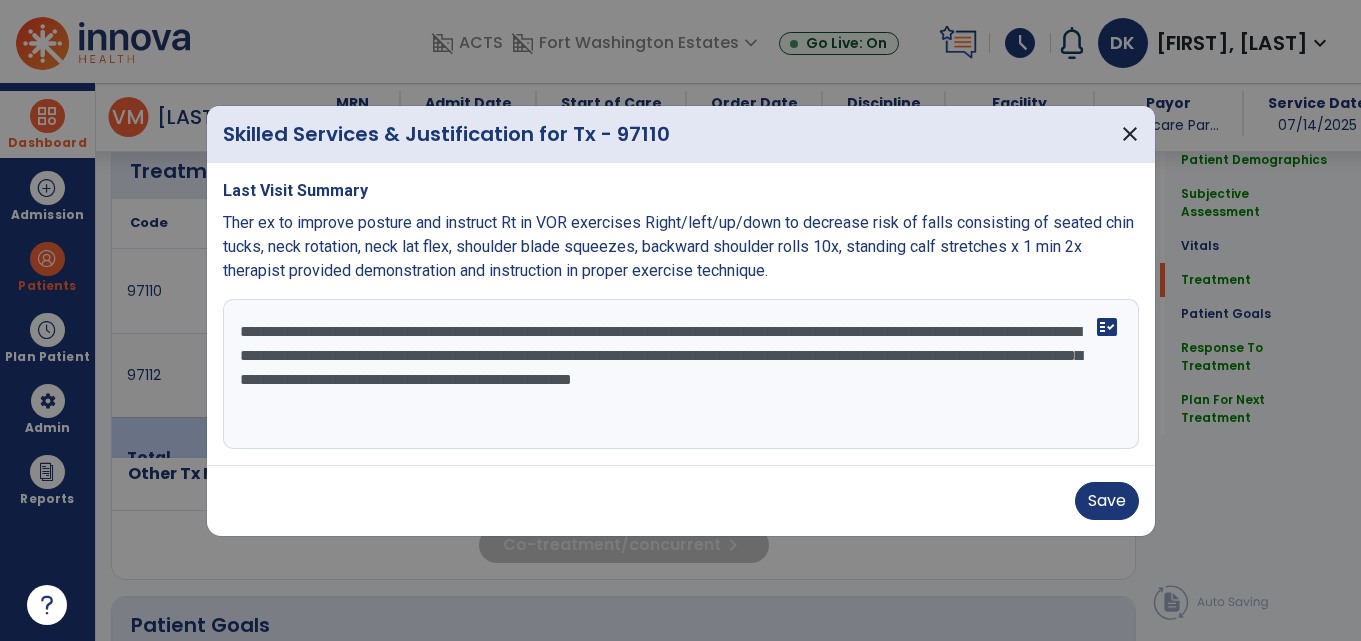 drag, startPoint x: 865, startPoint y: 333, endPoint x: 492, endPoint y: 330, distance: 373.01205 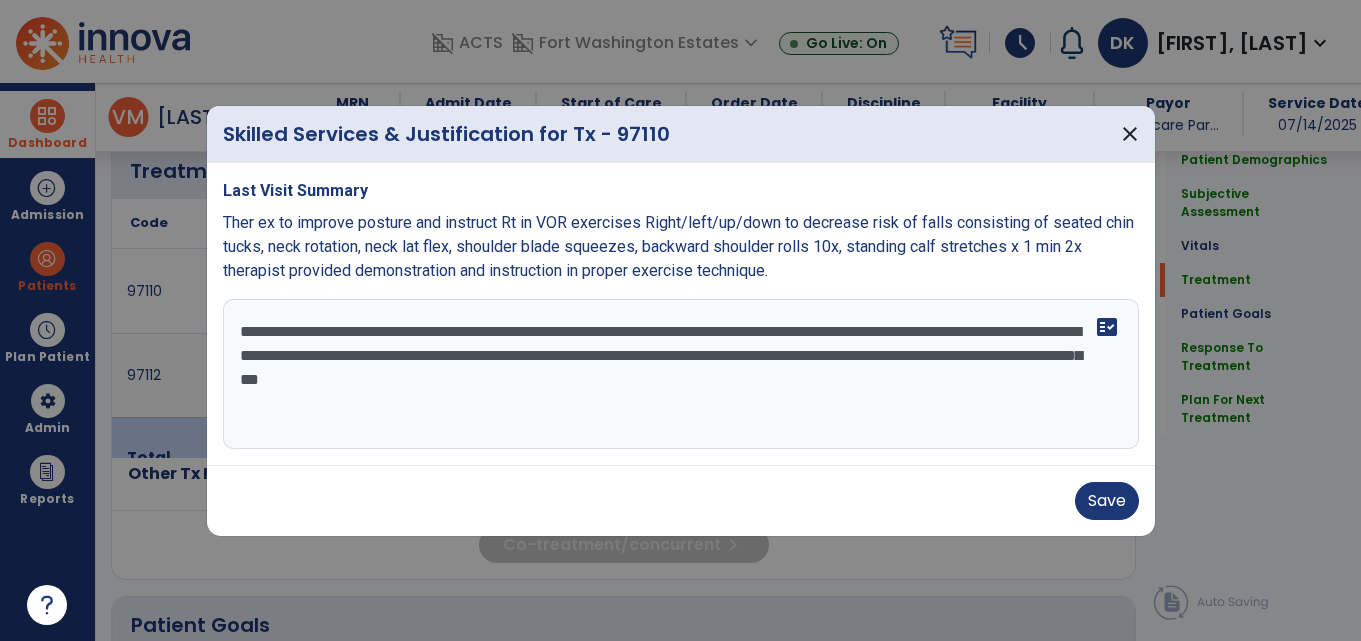 click on "**********" at bounding box center (681, 374) 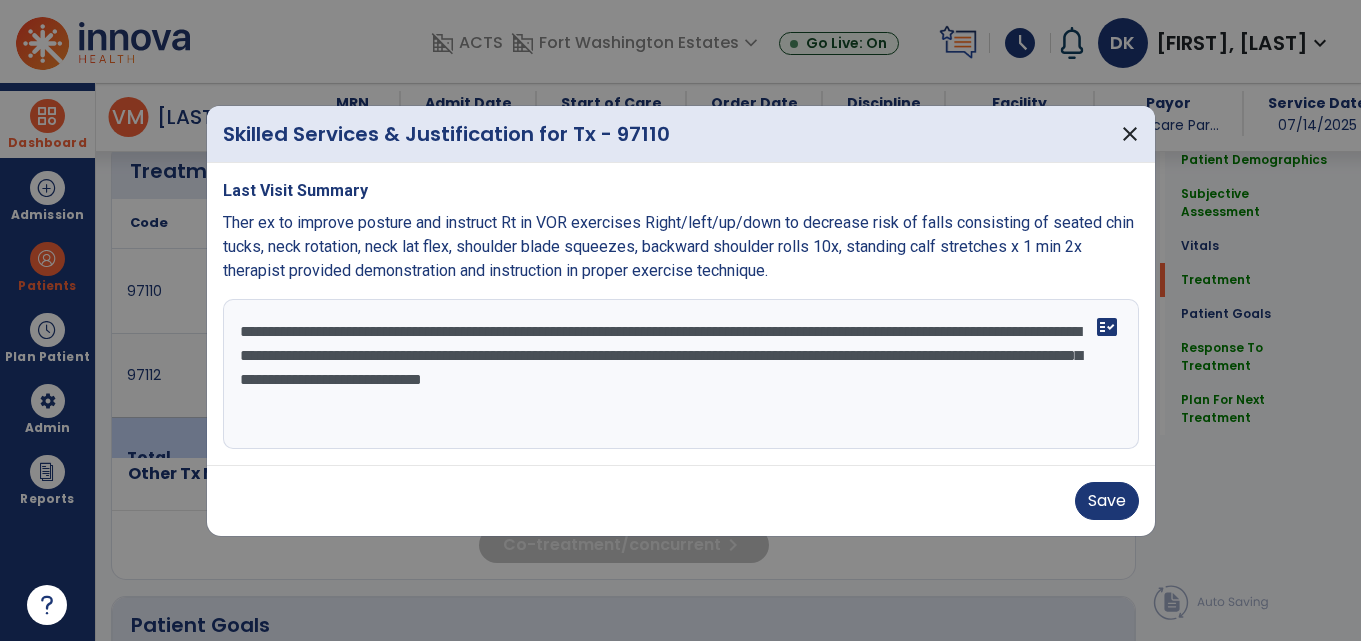 click on "**********" at bounding box center (681, 374) 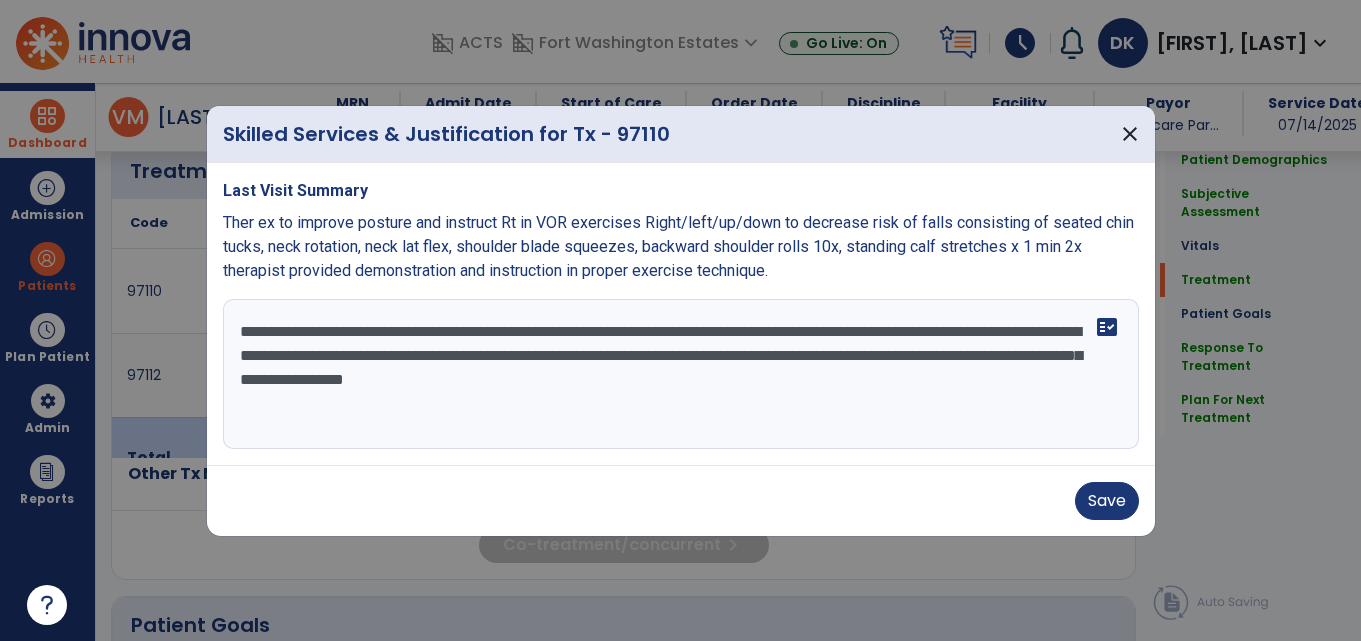 click on "**********" at bounding box center [681, 374] 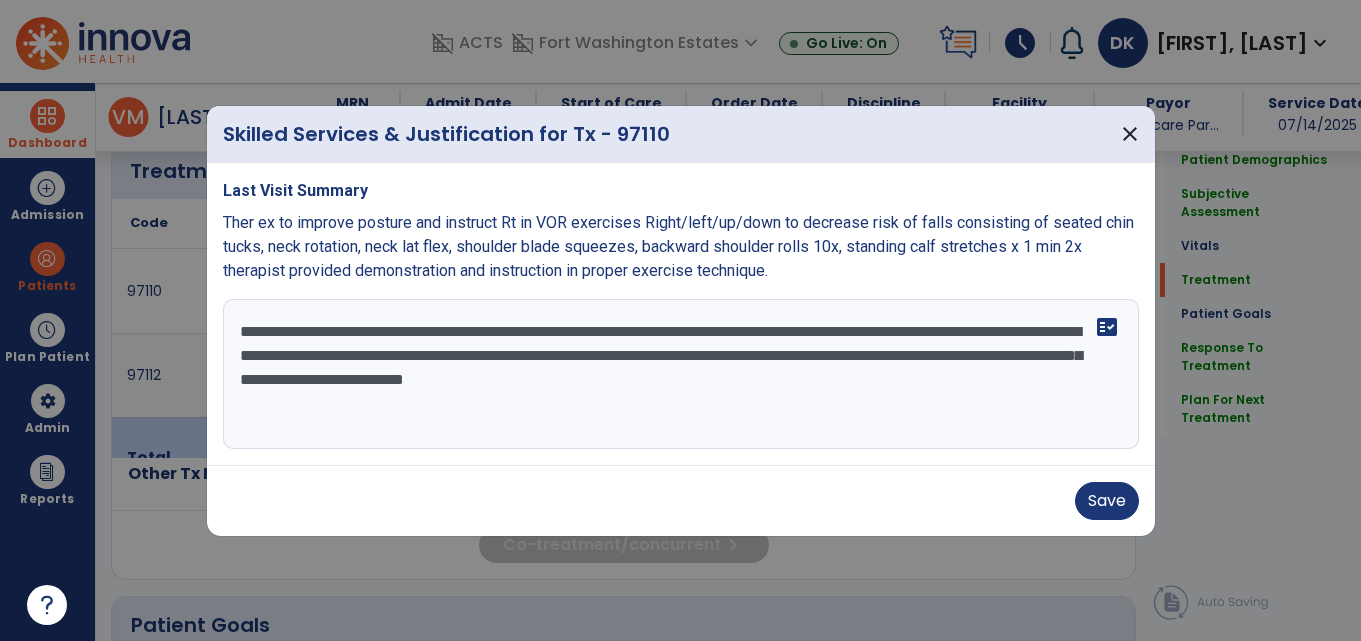 drag, startPoint x: 314, startPoint y: 379, endPoint x: 222, endPoint y: 383, distance: 92.086914 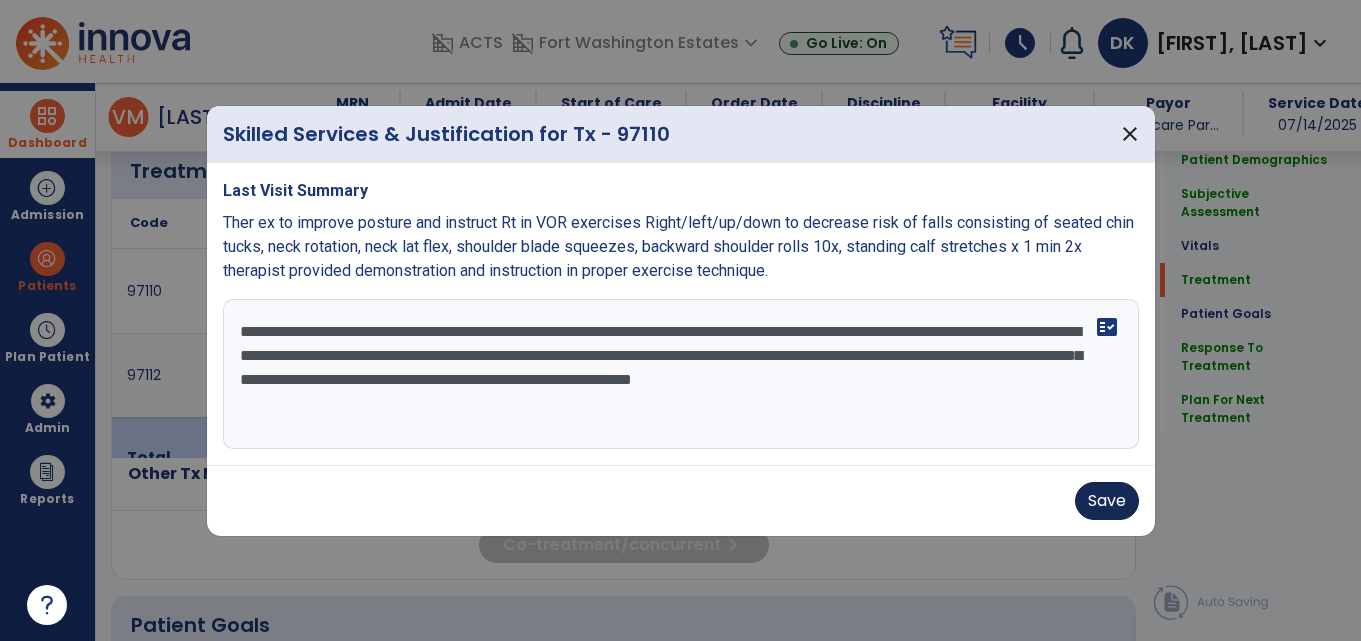 type on "**********" 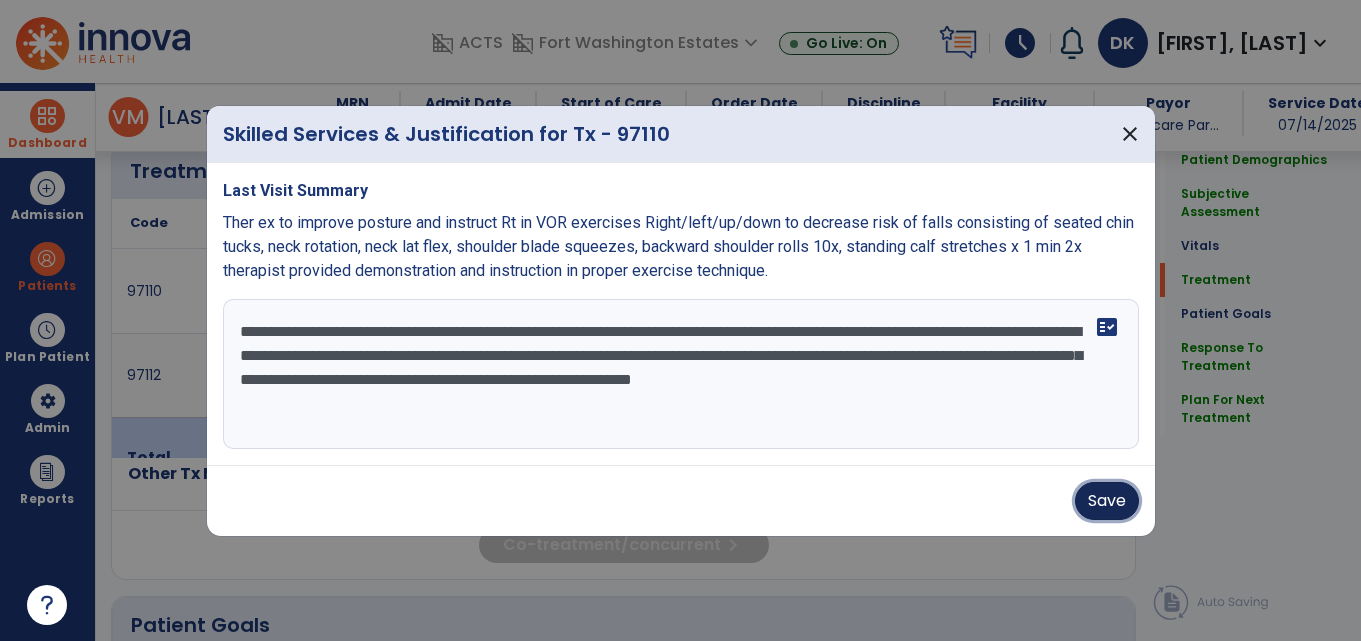 drag, startPoint x: 1107, startPoint y: 504, endPoint x: 1093, endPoint y: 508, distance: 14.56022 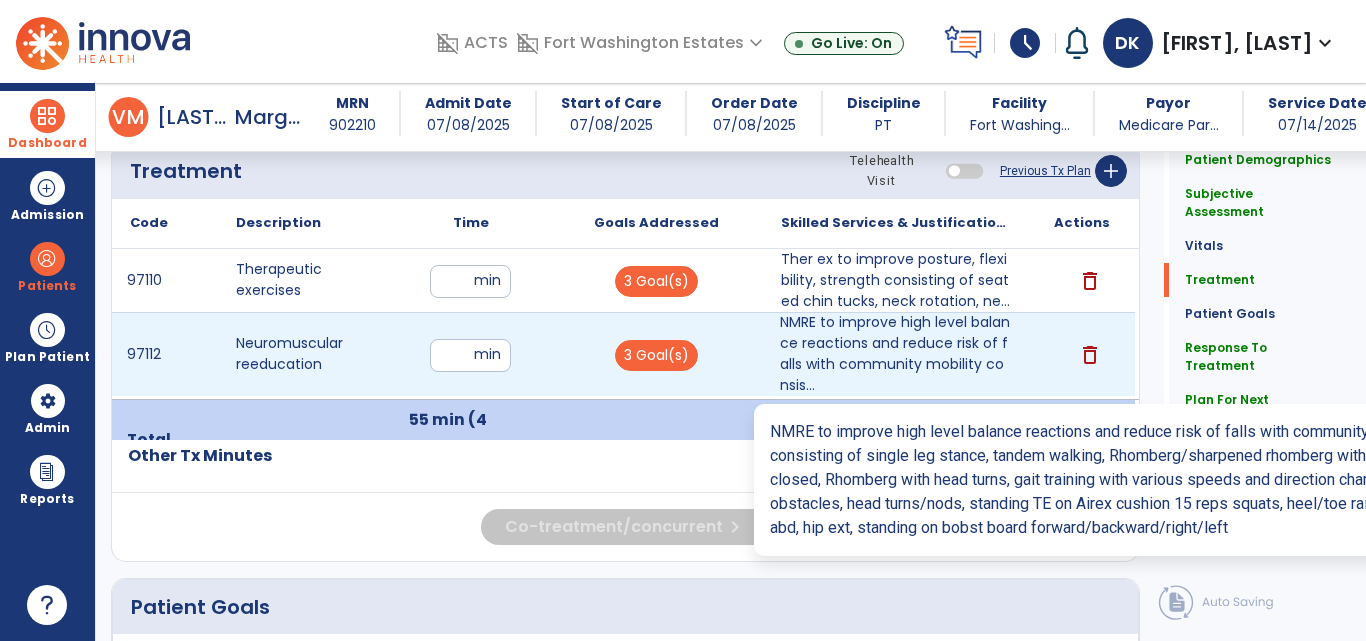drag, startPoint x: 898, startPoint y: 348, endPoint x: 829, endPoint y: 338, distance: 69.72087 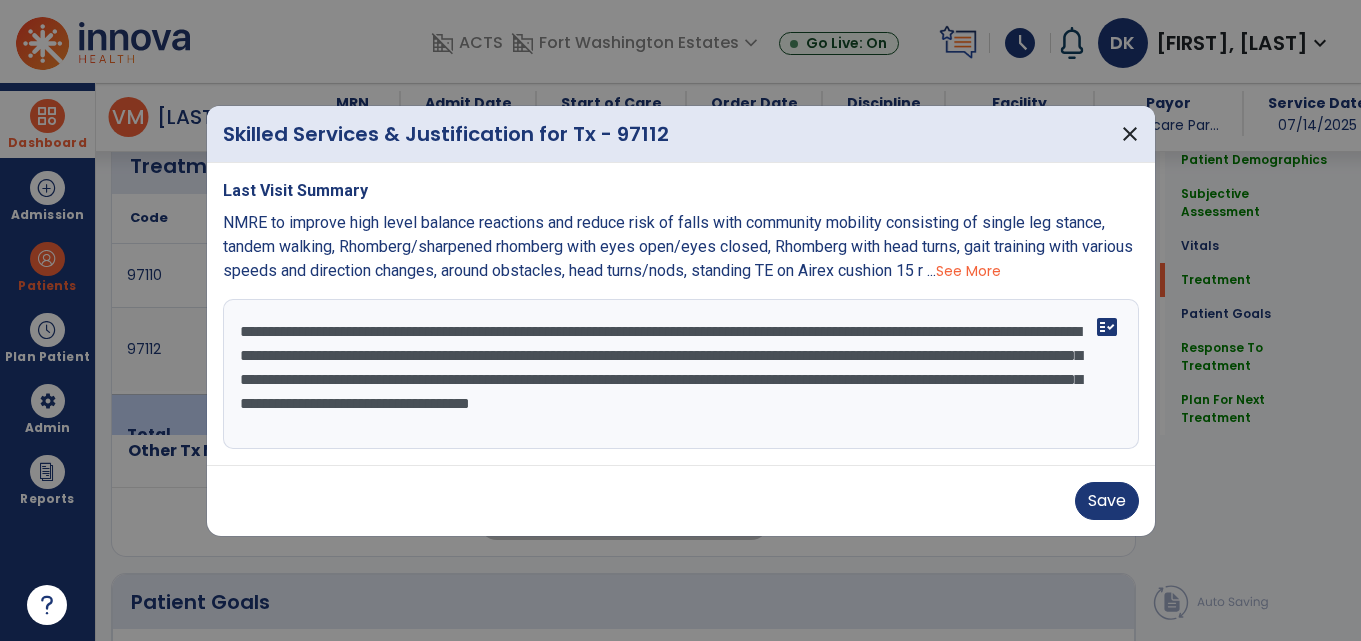 scroll, scrollTop: 1387, scrollLeft: 0, axis: vertical 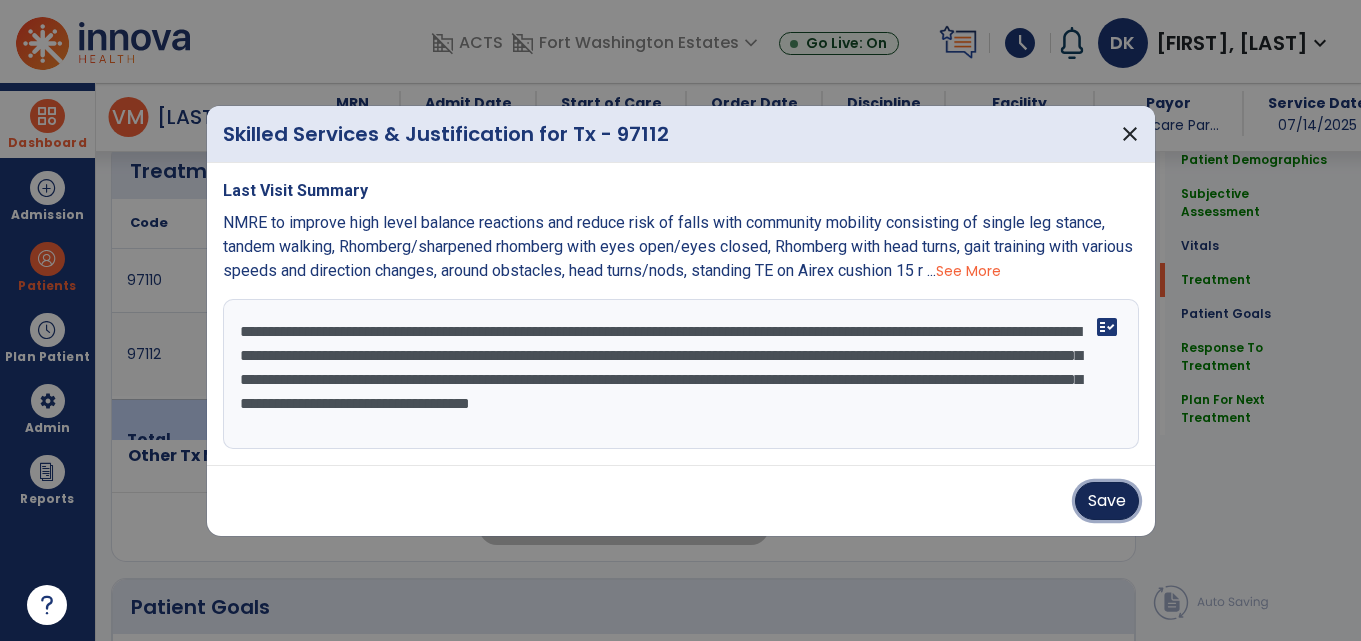 drag, startPoint x: 1107, startPoint y: 502, endPoint x: 1091, endPoint y: 510, distance: 17.888544 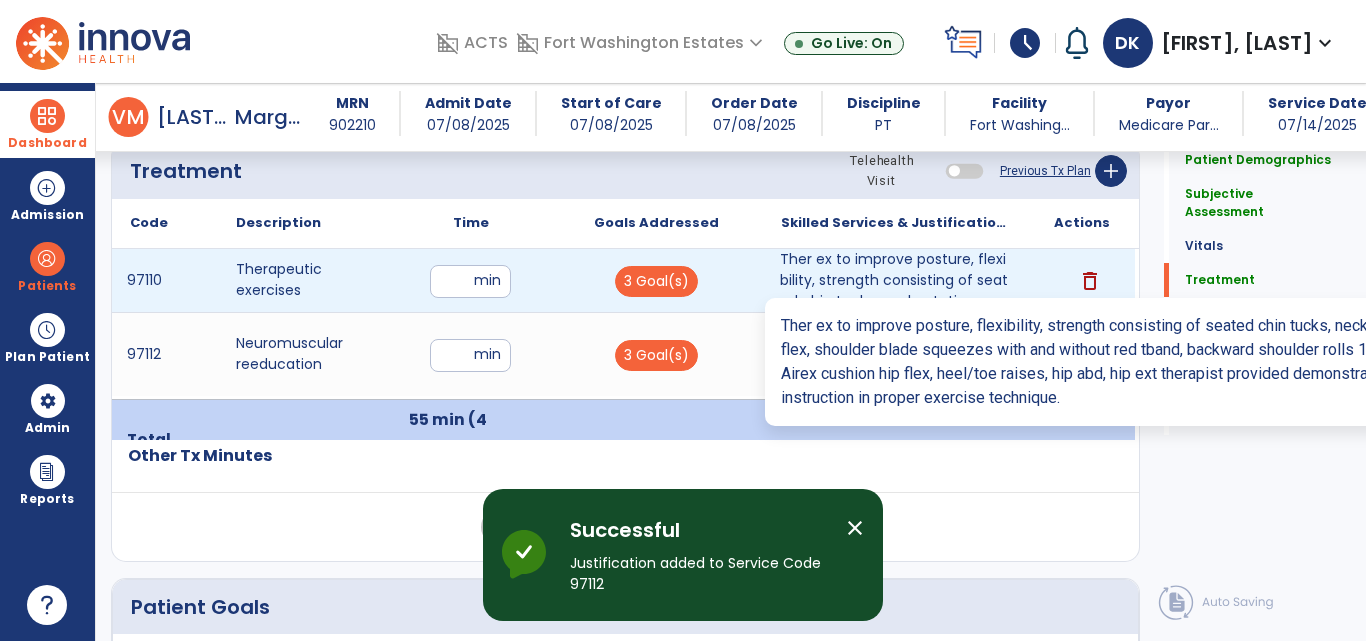 click on "Ther ex to improve posture, flexibility, strength consisting of seated chin tucks, neck rotation, ne..." at bounding box center [896, 280] 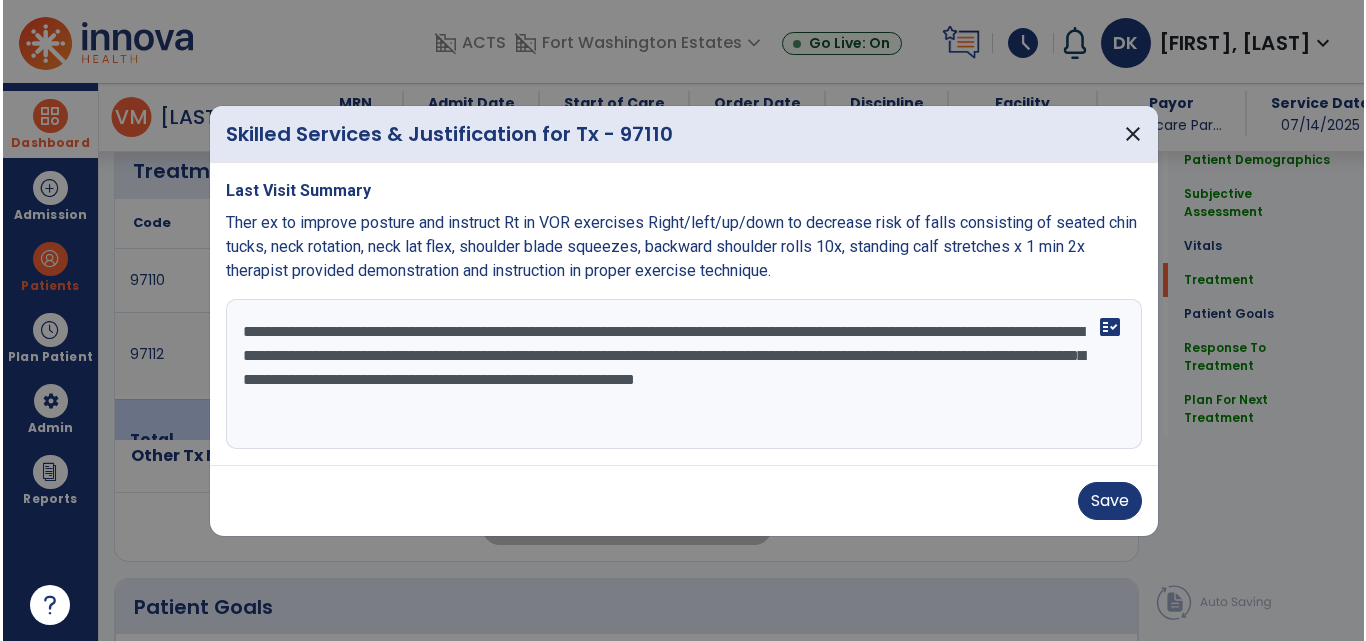 scroll, scrollTop: 1387, scrollLeft: 0, axis: vertical 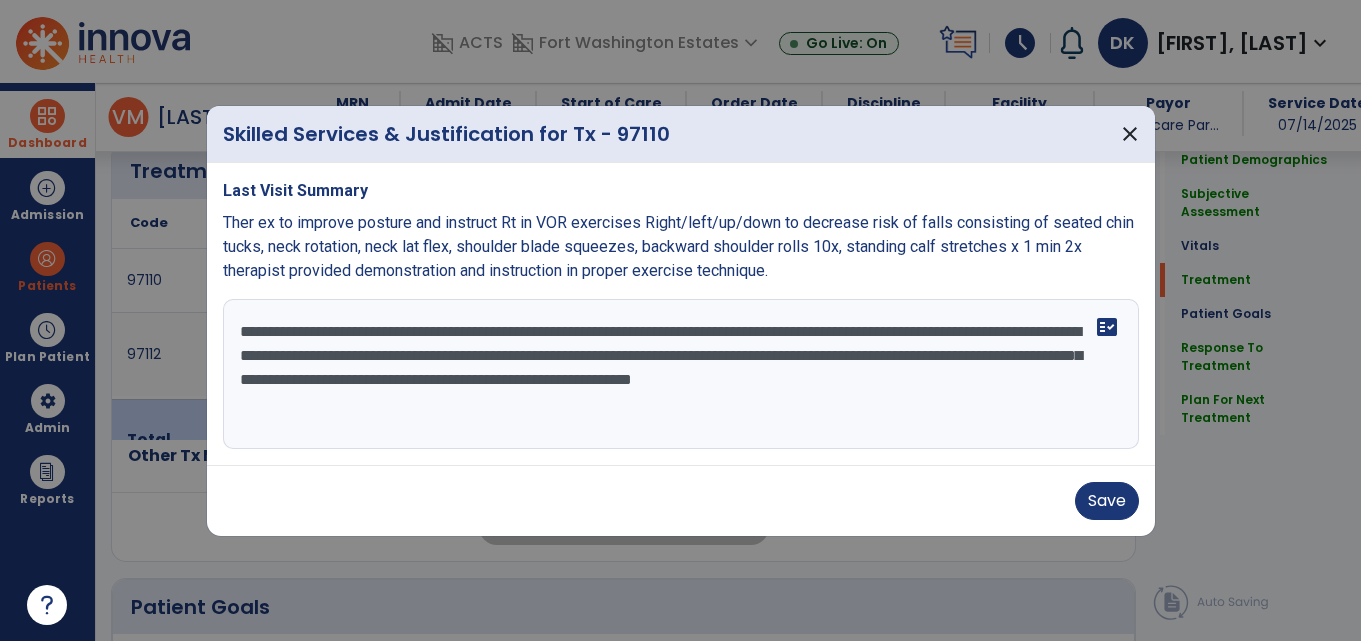 drag, startPoint x: 603, startPoint y: 333, endPoint x: 529, endPoint y: 327, distance: 74.24284 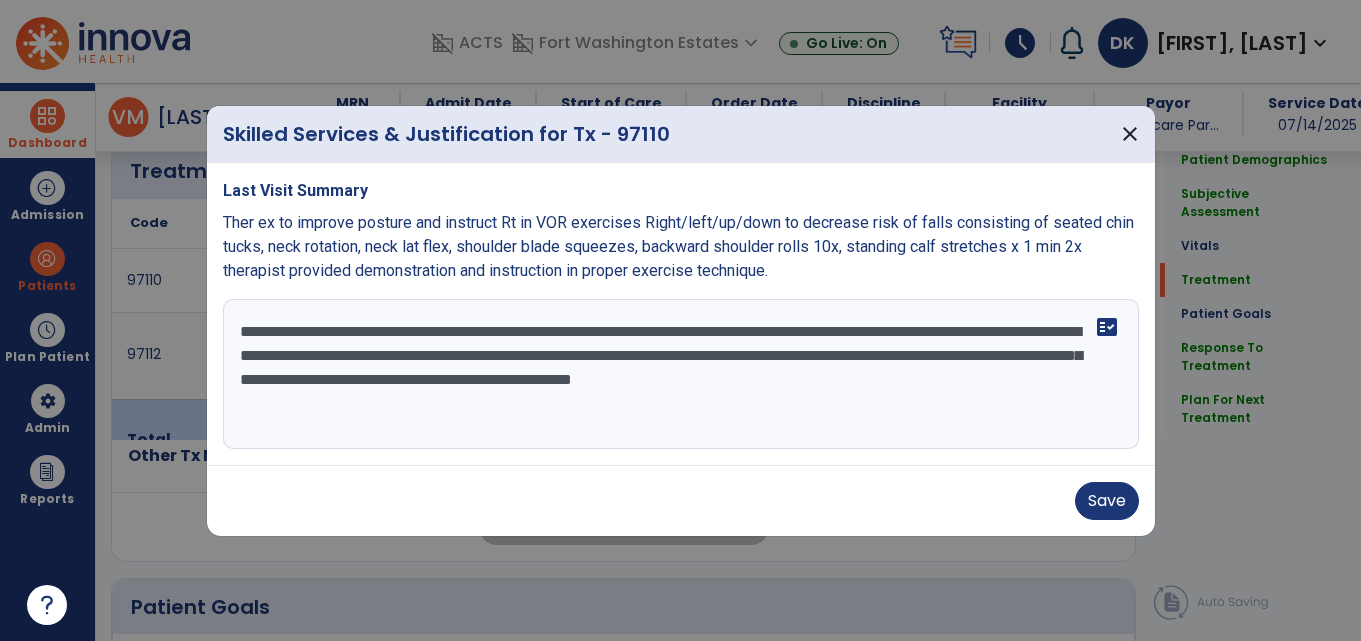drag, startPoint x: 522, startPoint y: 376, endPoint x: 231, endPoint y: 380, distance: 291.0275 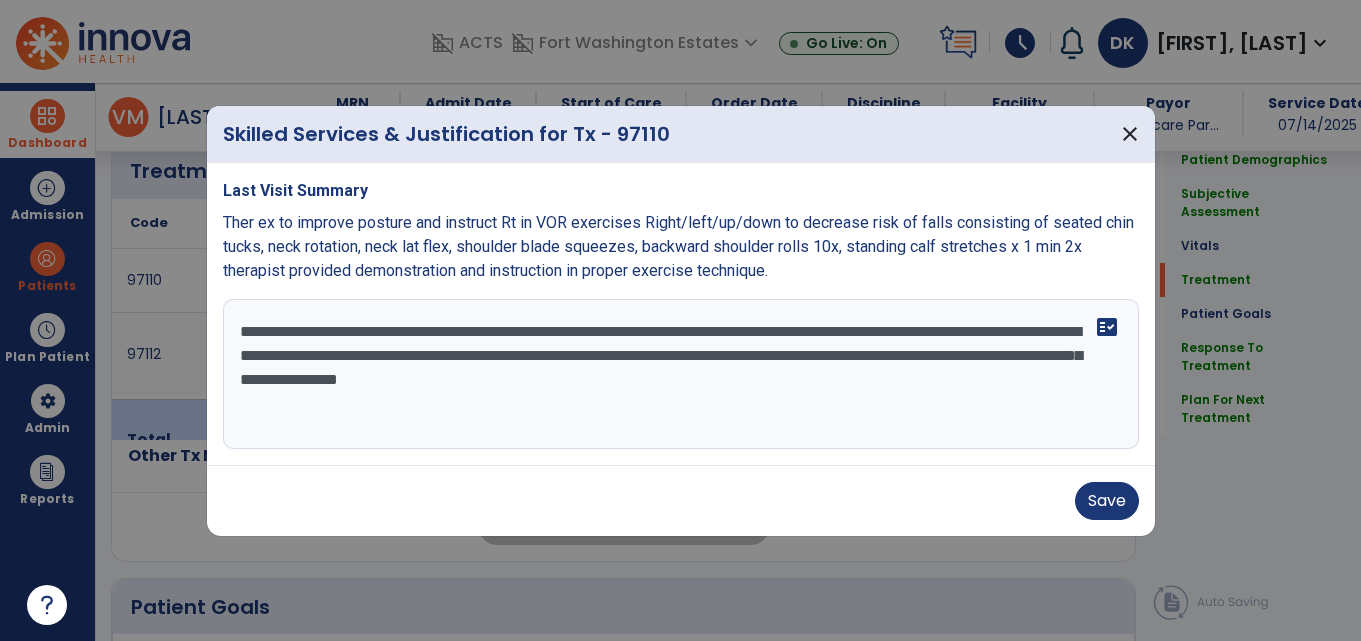 drag, startPoint x: 1078, startPoint y: 354, endPoint x: 816, endPoint y: 357, distance: 262.01718 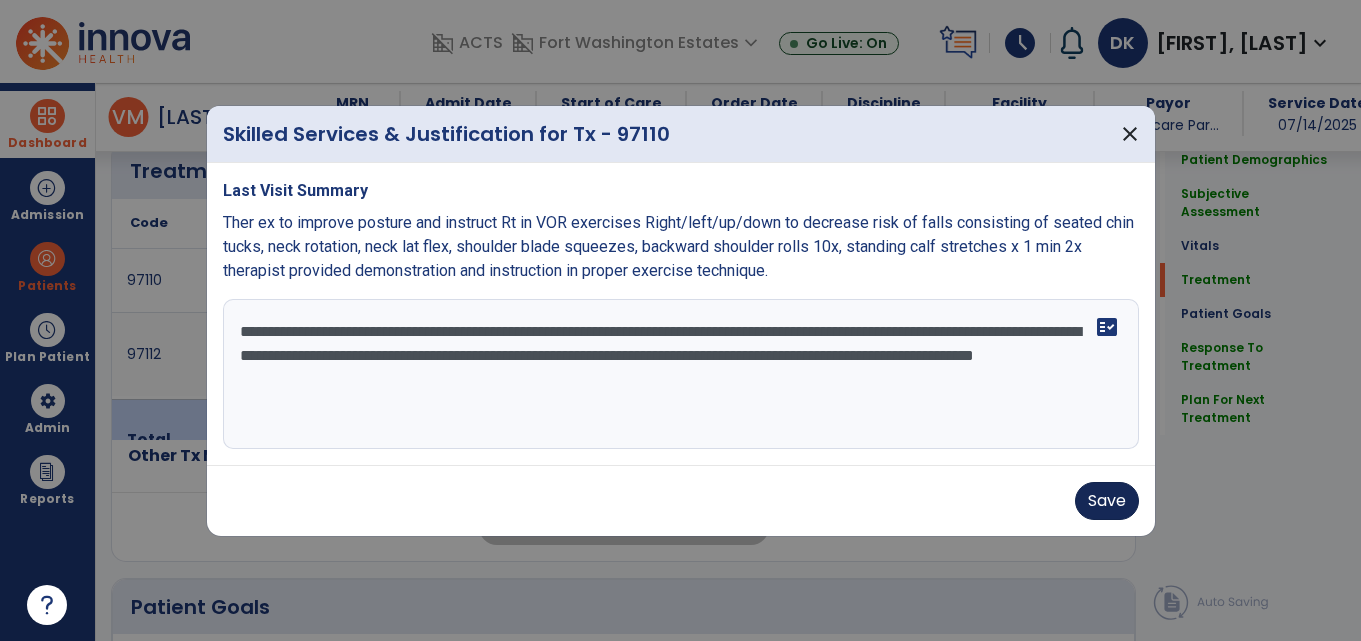 type on "**********" 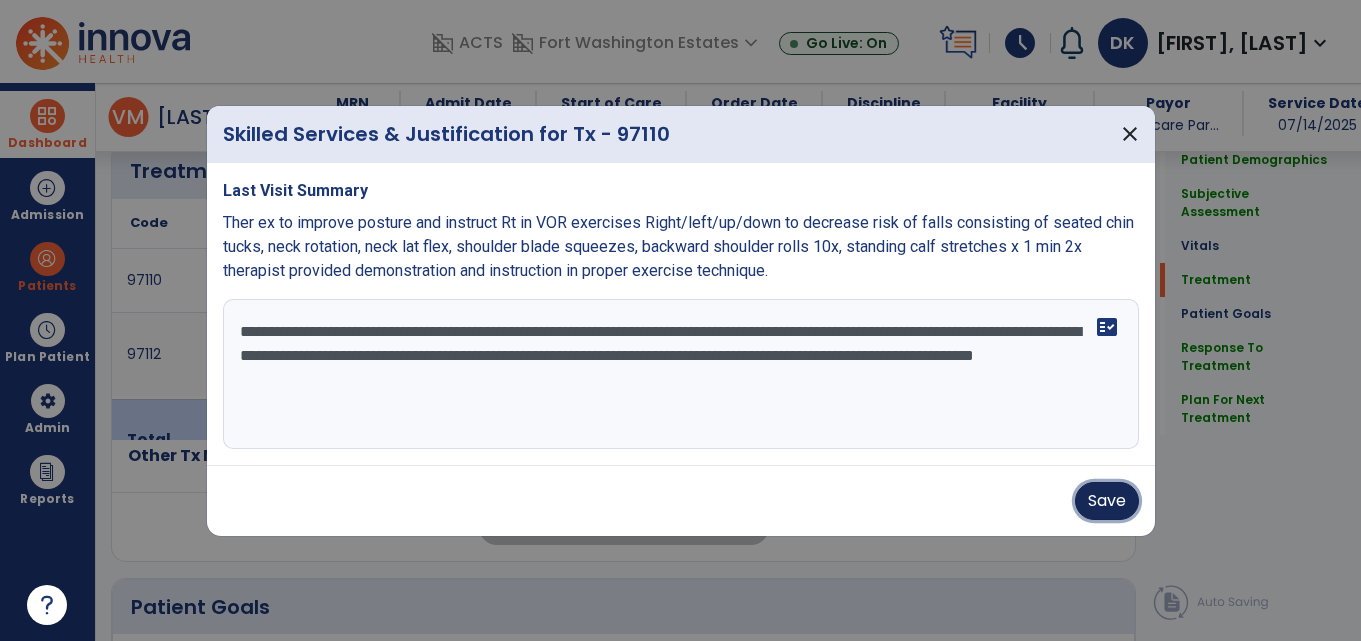 click on "Save" at bounding box center (1107, 501) 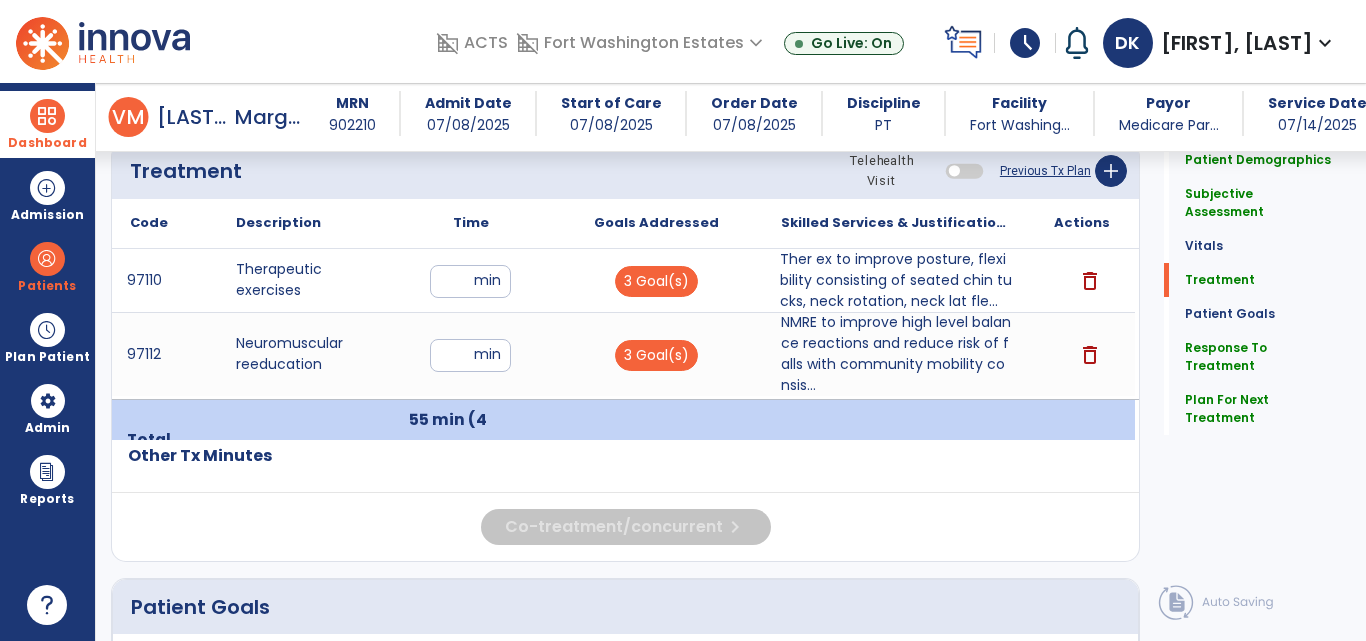 click at bounding box center (47, 116) 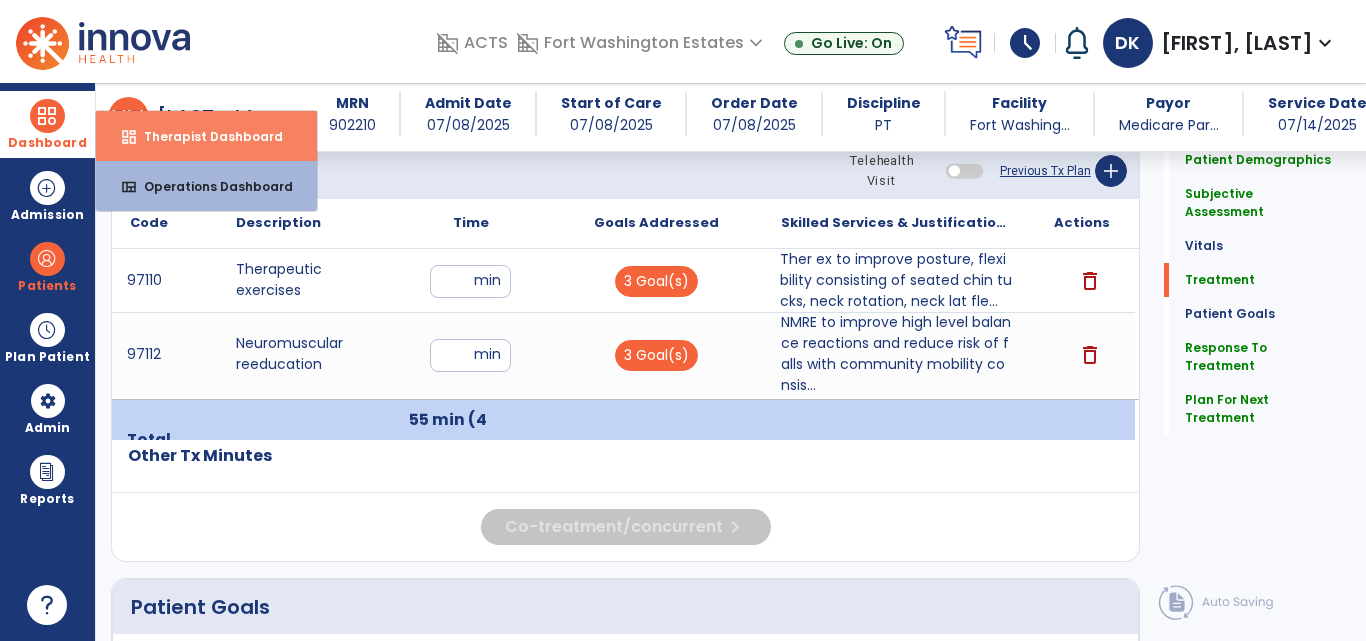 click on "Therapist Dashboard" at bounding box center [205, 136] 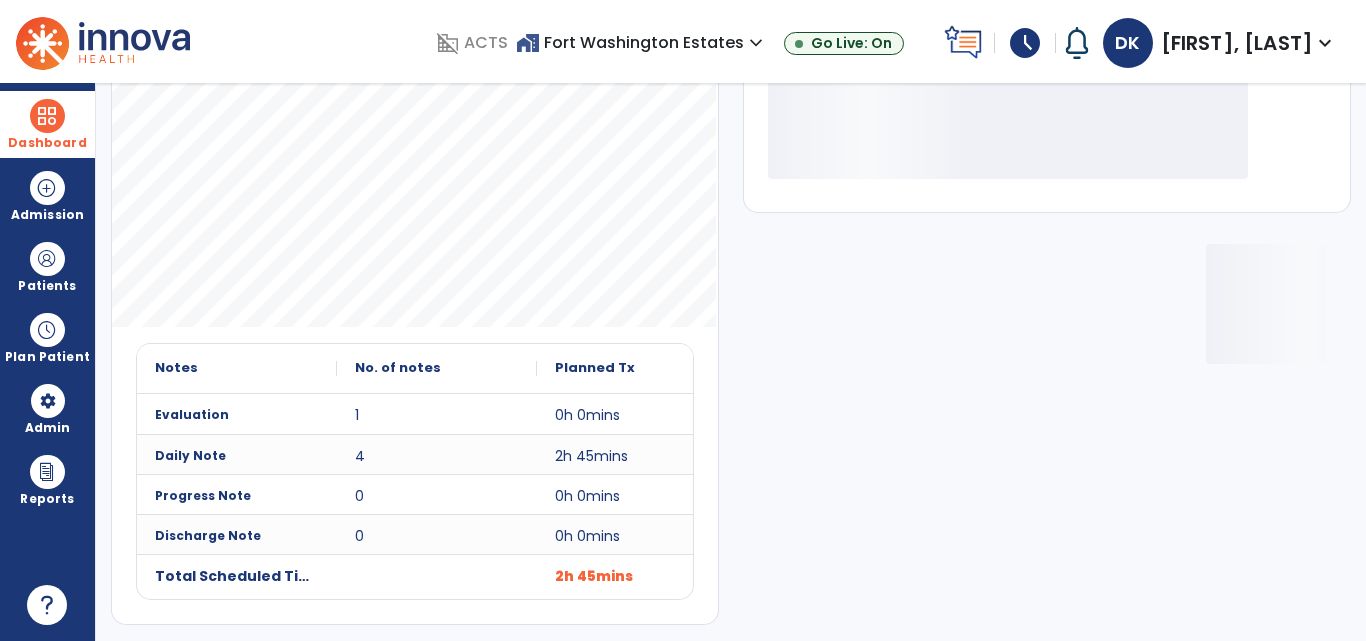 scroll, scrollTop: 233, scrollLeft: 0, axis: vertical 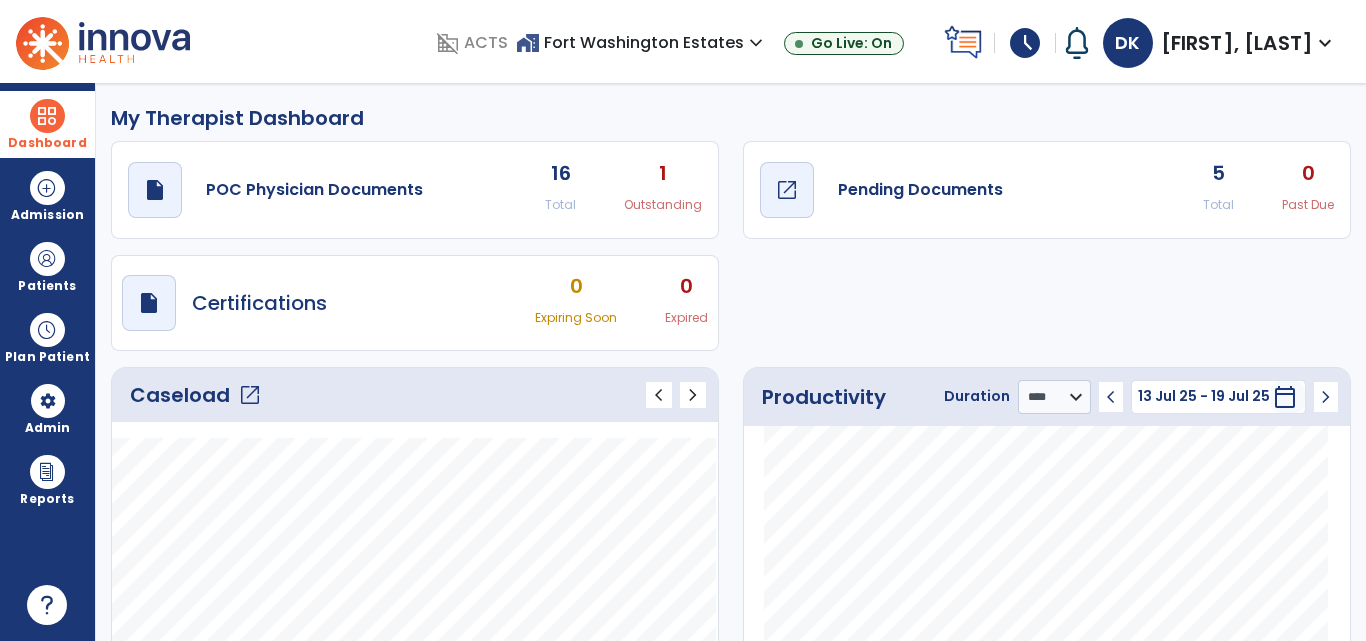 click on "open_in_new" 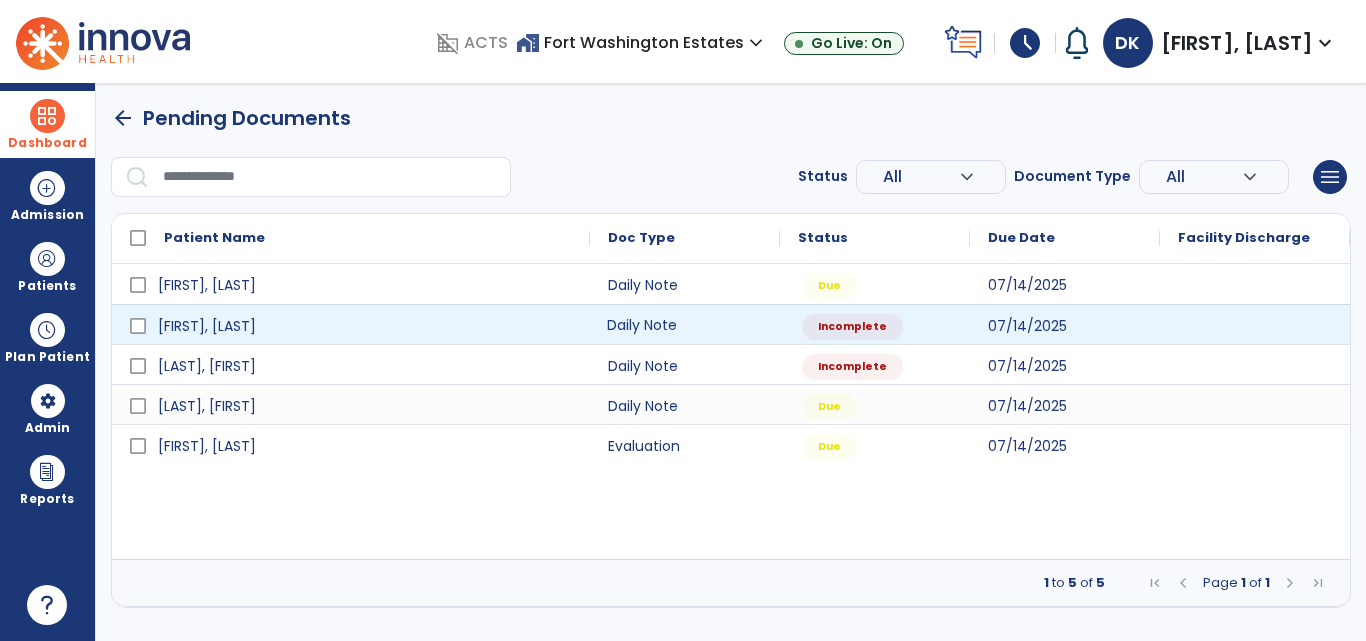 click on "Daily Note" at bounding box center (685, 324) 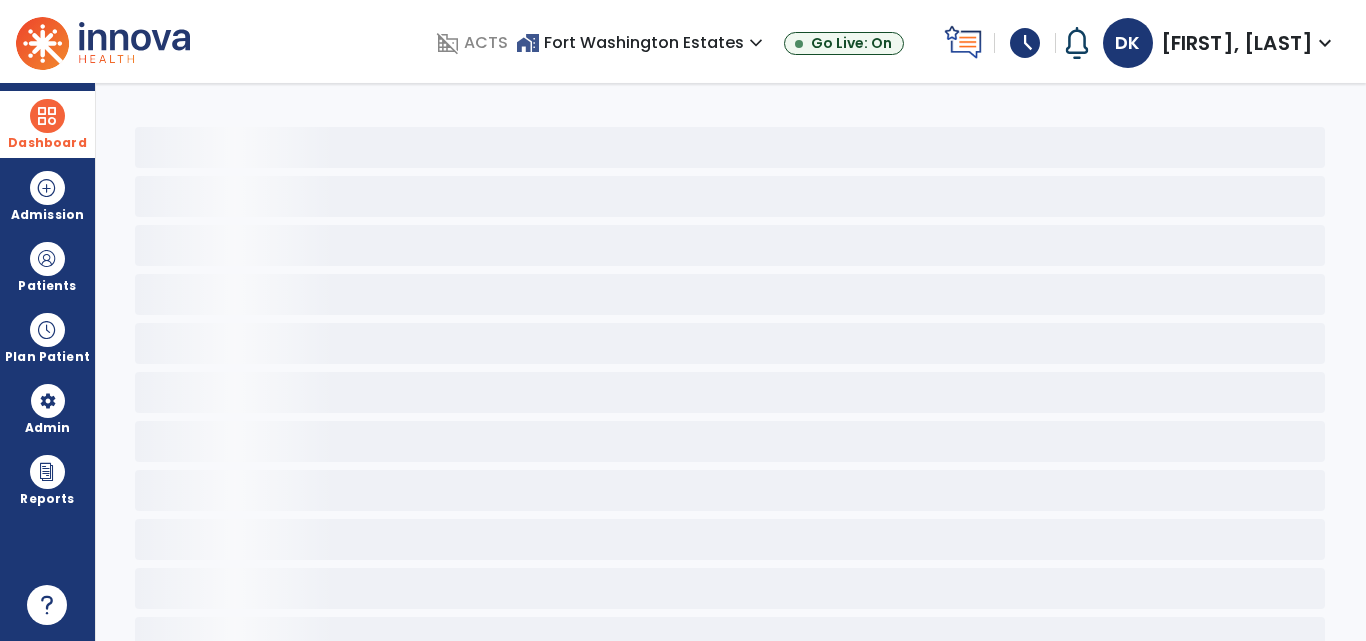 select on "*" 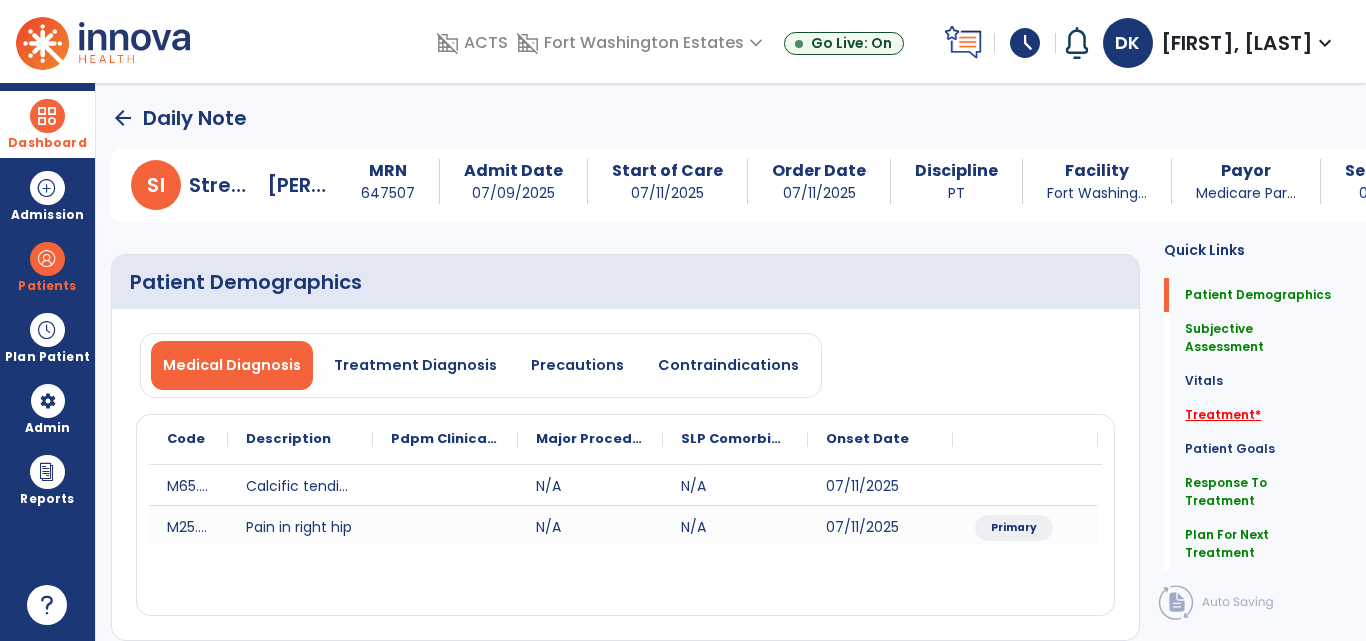 click on "Treatment   *" 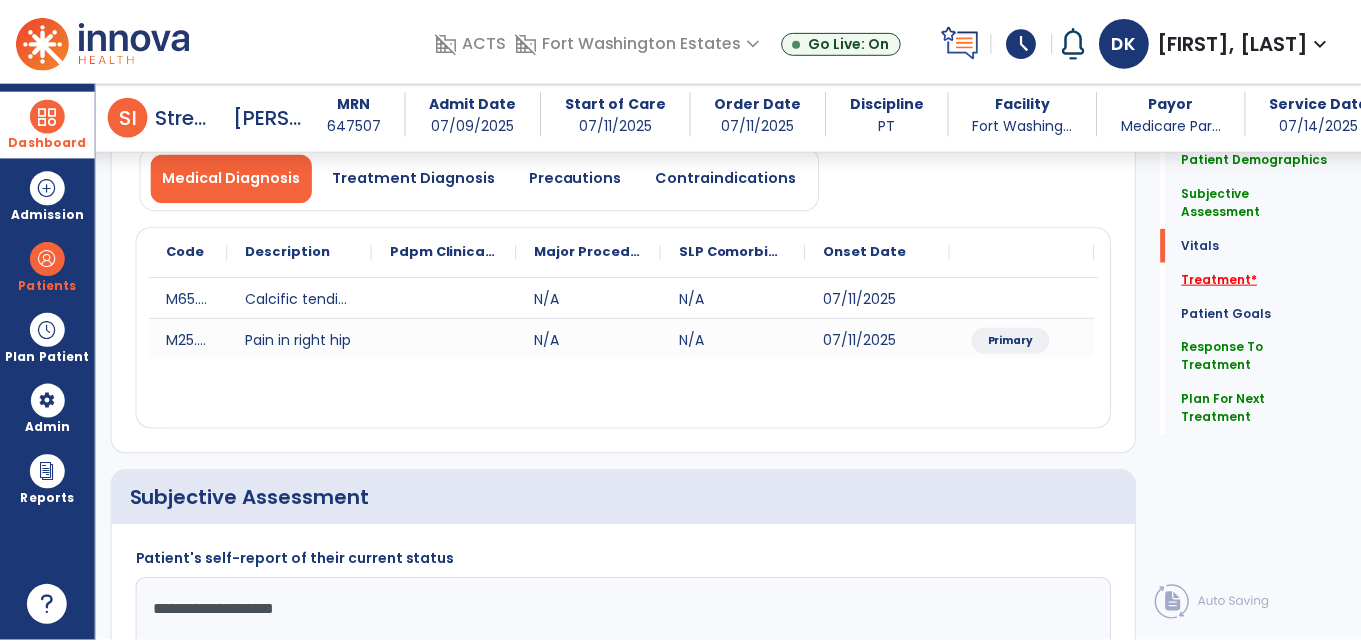 scroll, scrollTop: 1227, scrollLeft: 0, axis: vertical 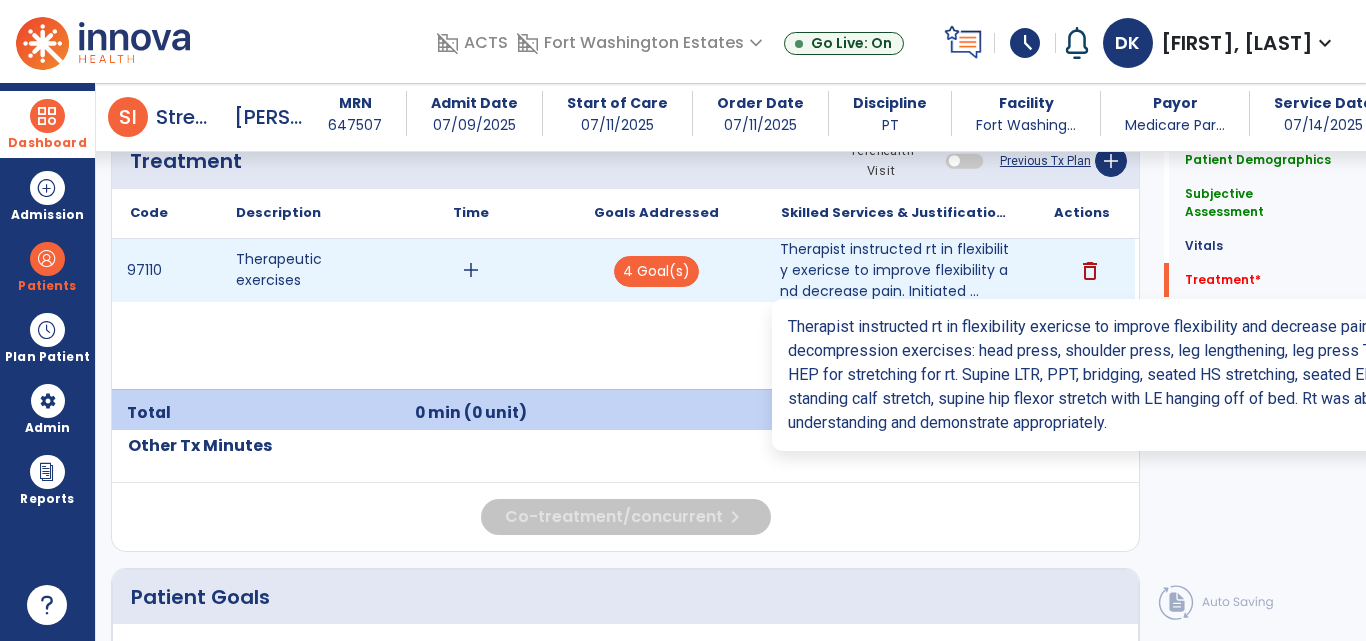 click on "Therapist instructed rt in flexibility exericse to improve flexibility and decrease pain. Initiated ..." at bounding box center (896, 270) 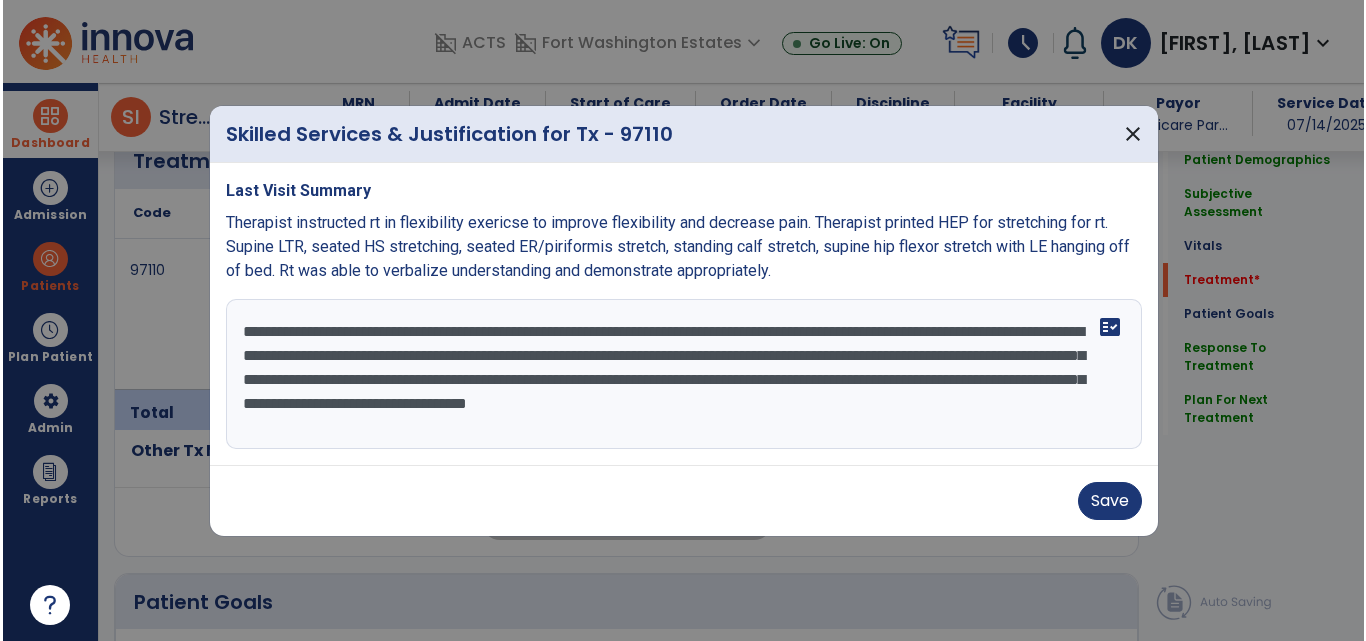 scroll, scrollTop: 1227, scrollLeft: 0, axis: vertical 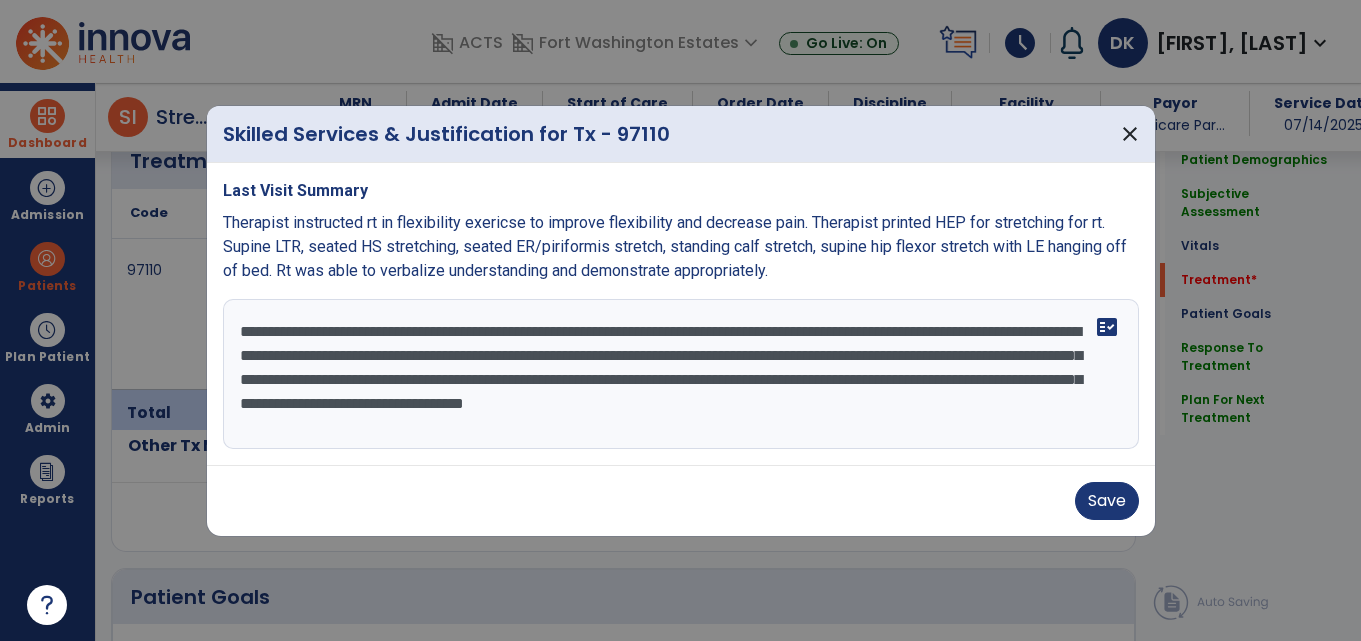 drag, startPoint x: 1049, startPoint y: 352, endPoint x: 884, endPoint y: 351, distance: 165.00304 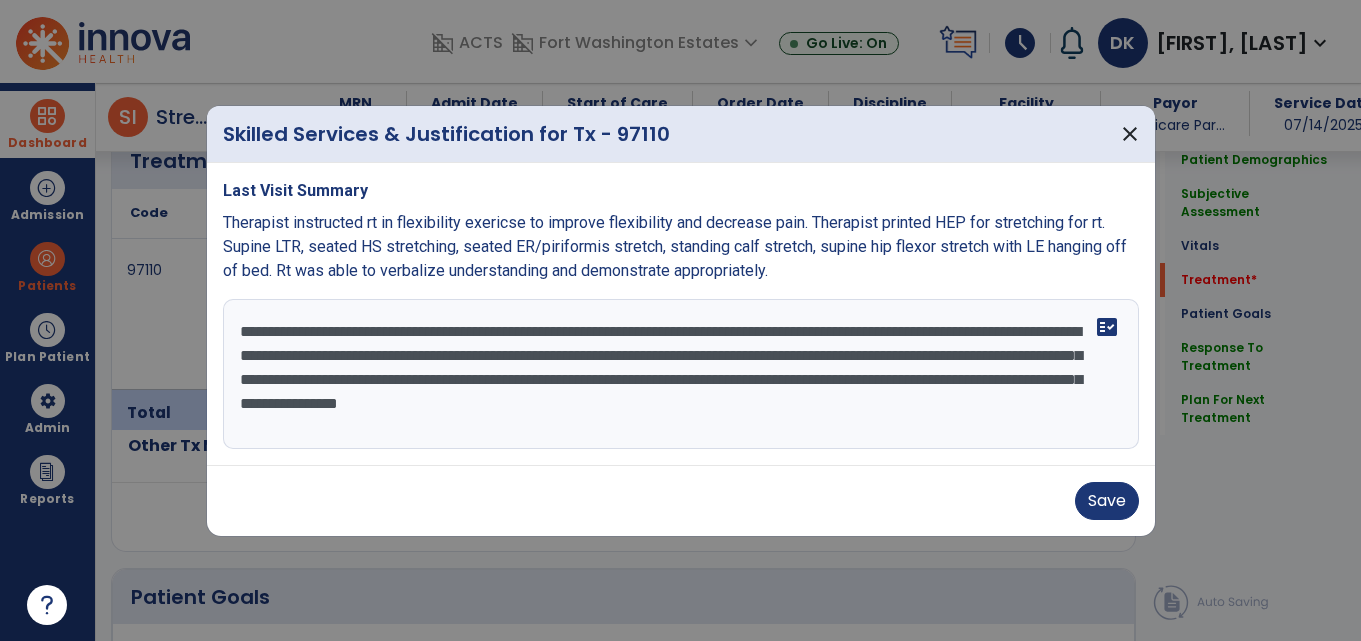 drag, startPoint x: 1046, startPoint y: 356, endPoint x: 884, endPoint y: 358, distance: 162.01234 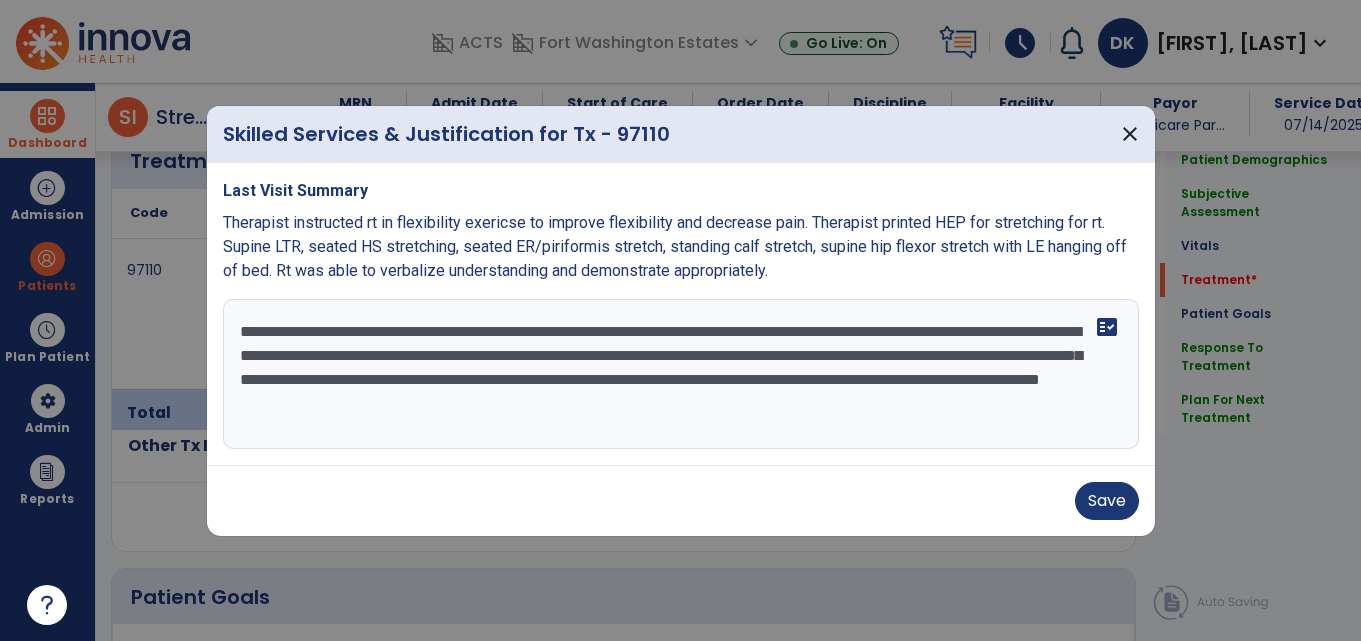 drag, startPoint x: 469, startPoint y: 377, endPoint x: 411, endPoint y: 378, distance: 58.00862 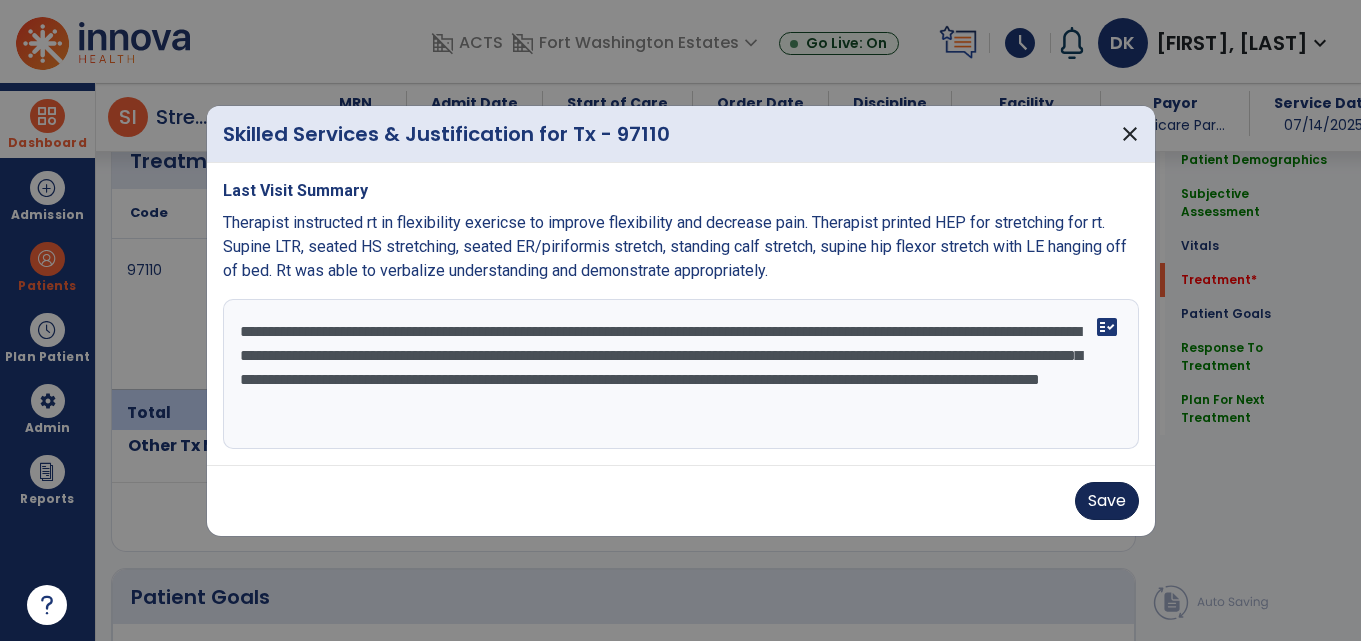 type on "**********" 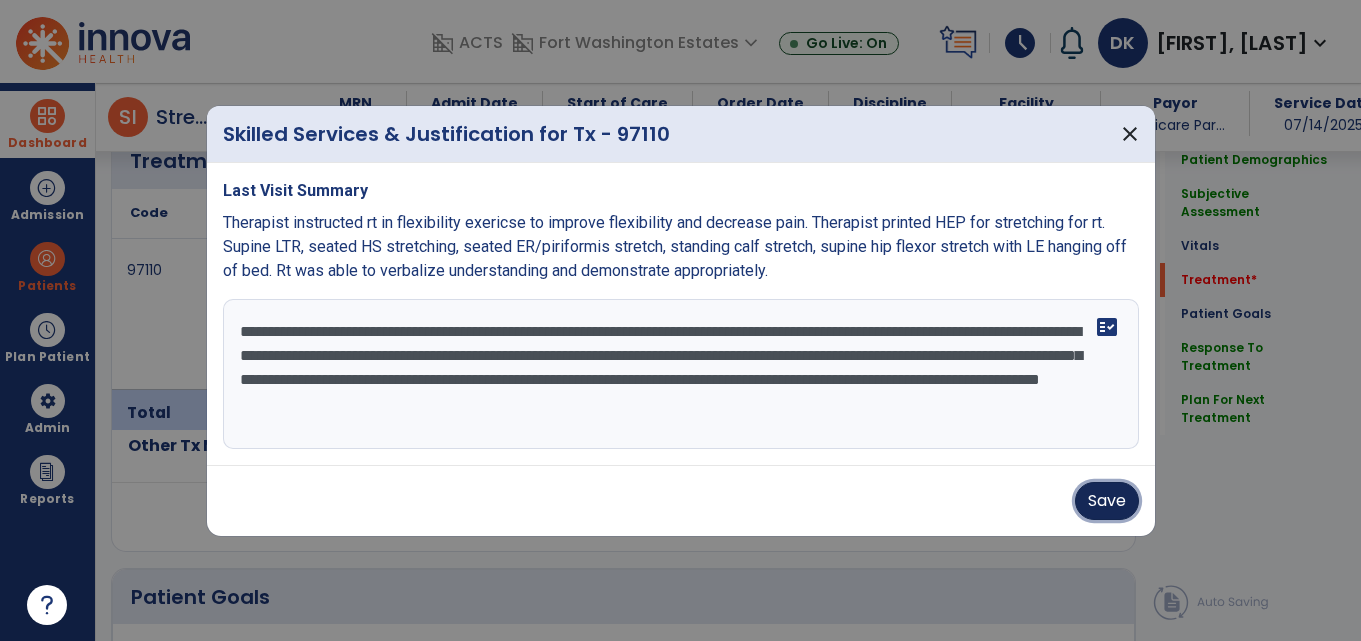 click on "Save" at bounding box center [1107, 501] 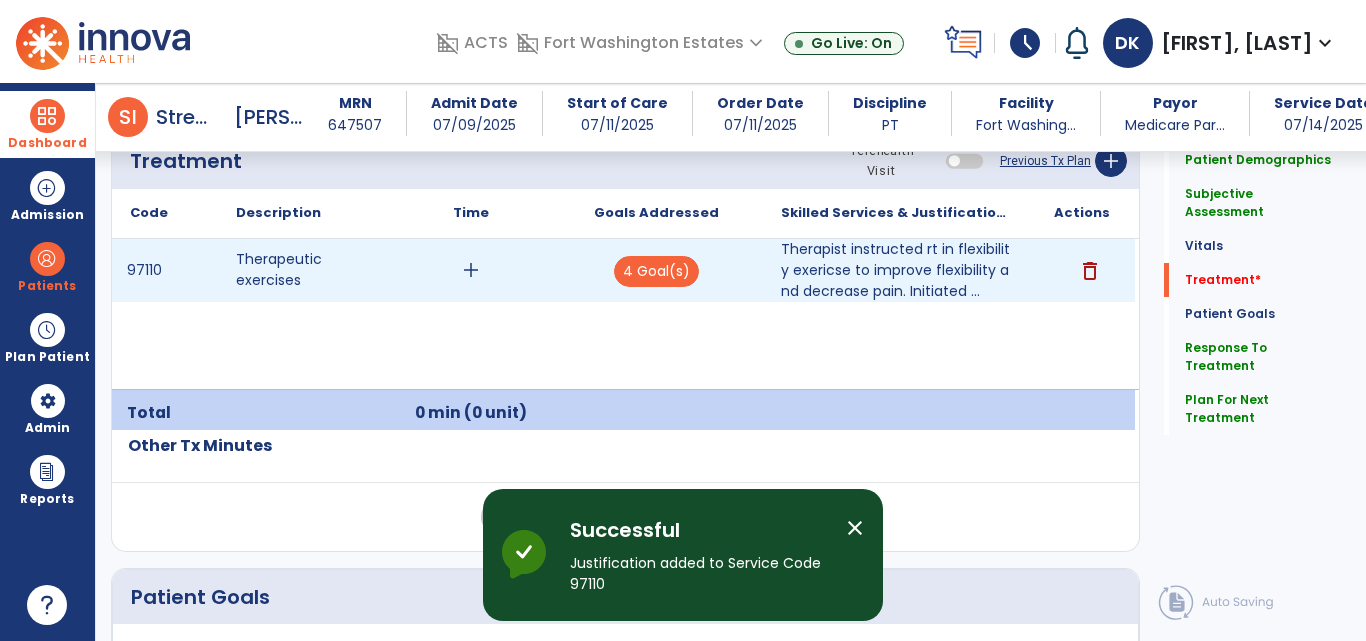 click on "add" at bounding box center (471, 270) 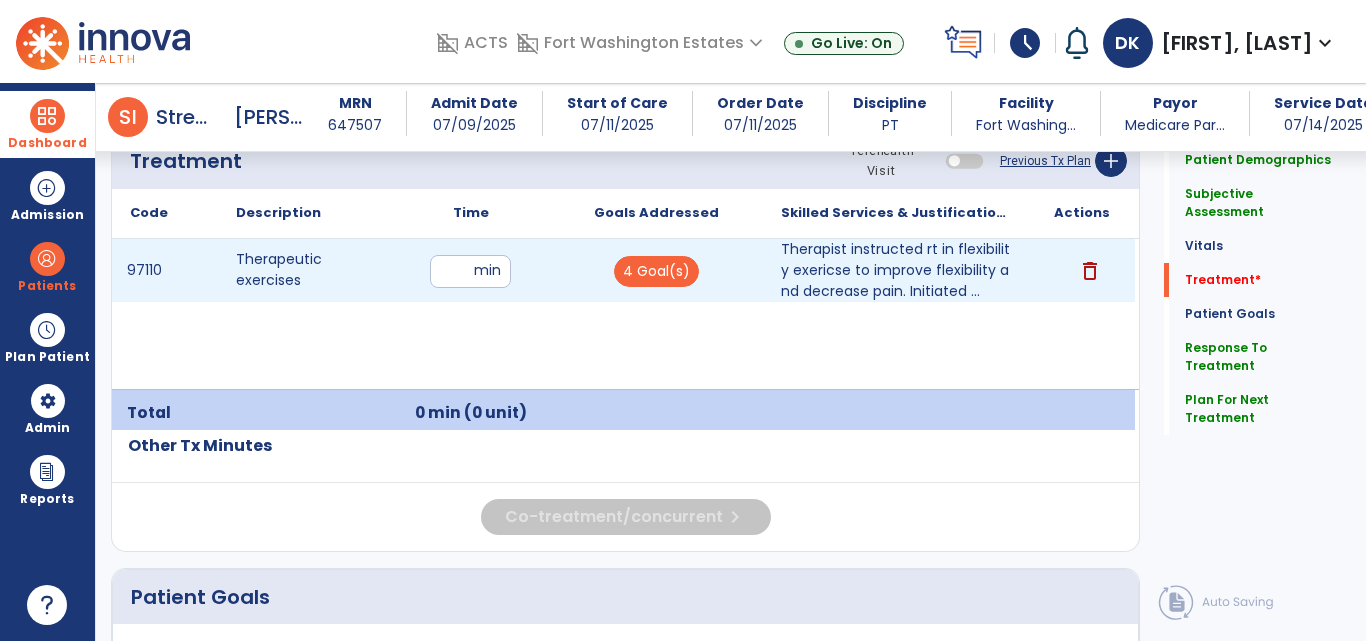 click at bounding box center (470, 271) 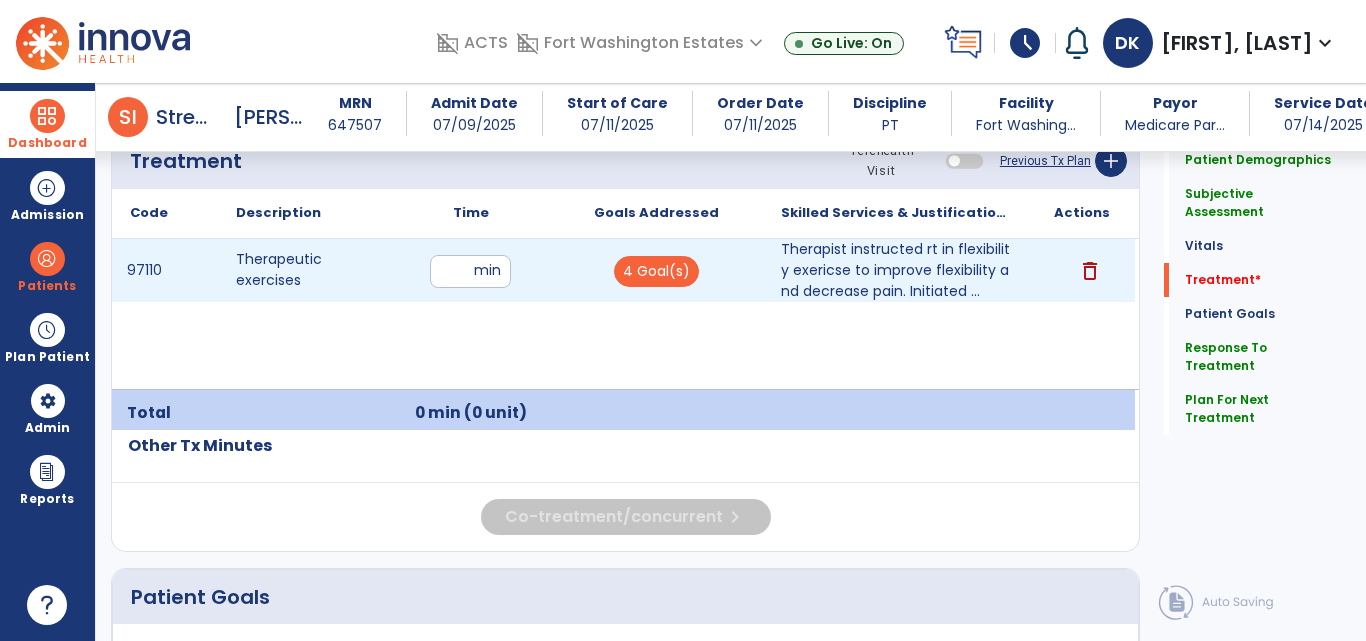 type on "**" 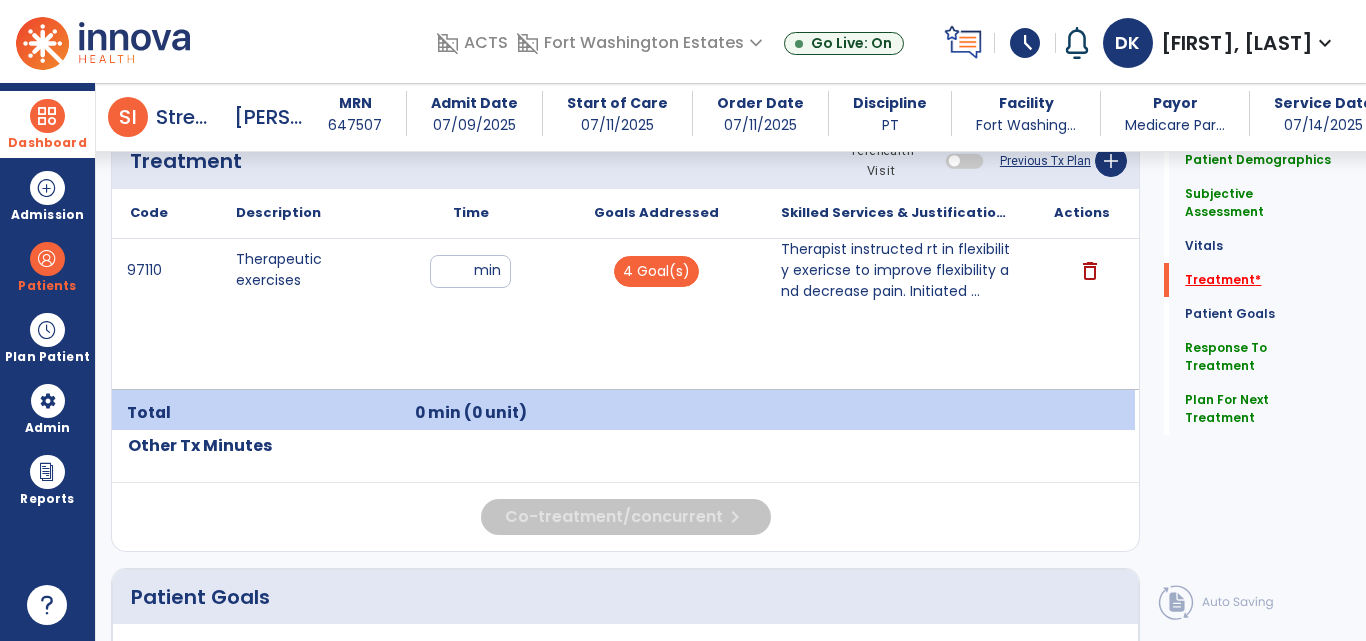 click on "Treatment   *" 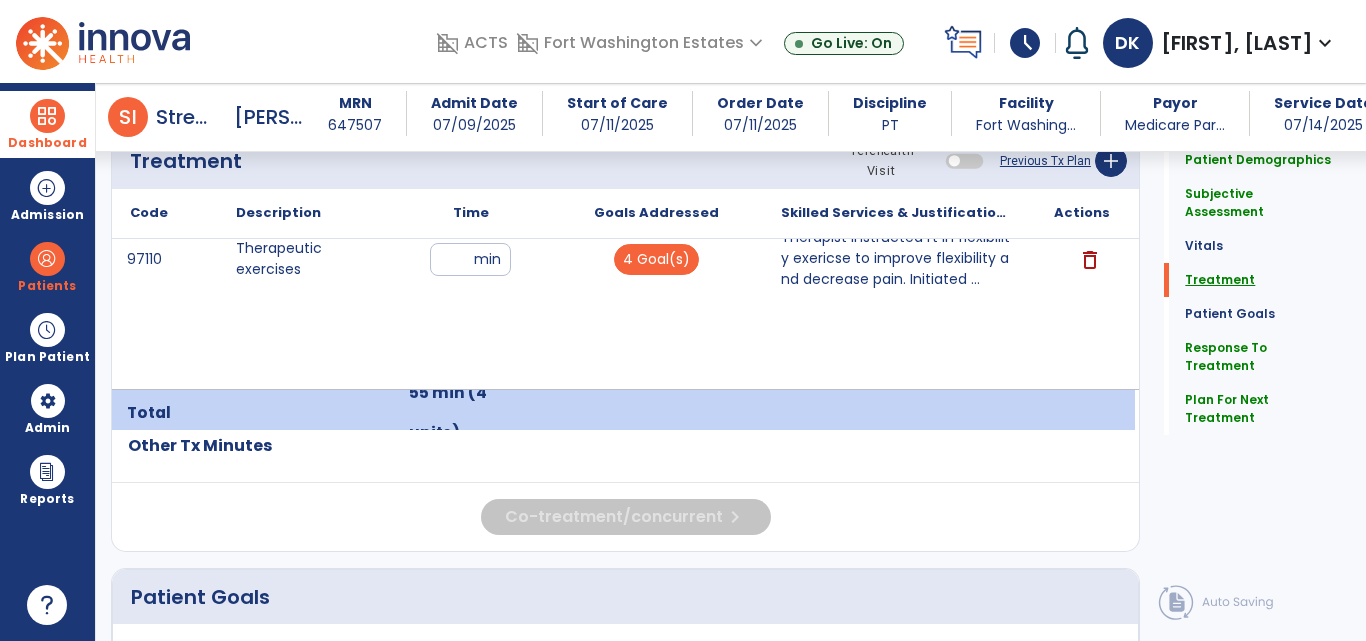 scroll, scrollTop: 1208, scrollLeft: 0, axis: vertical 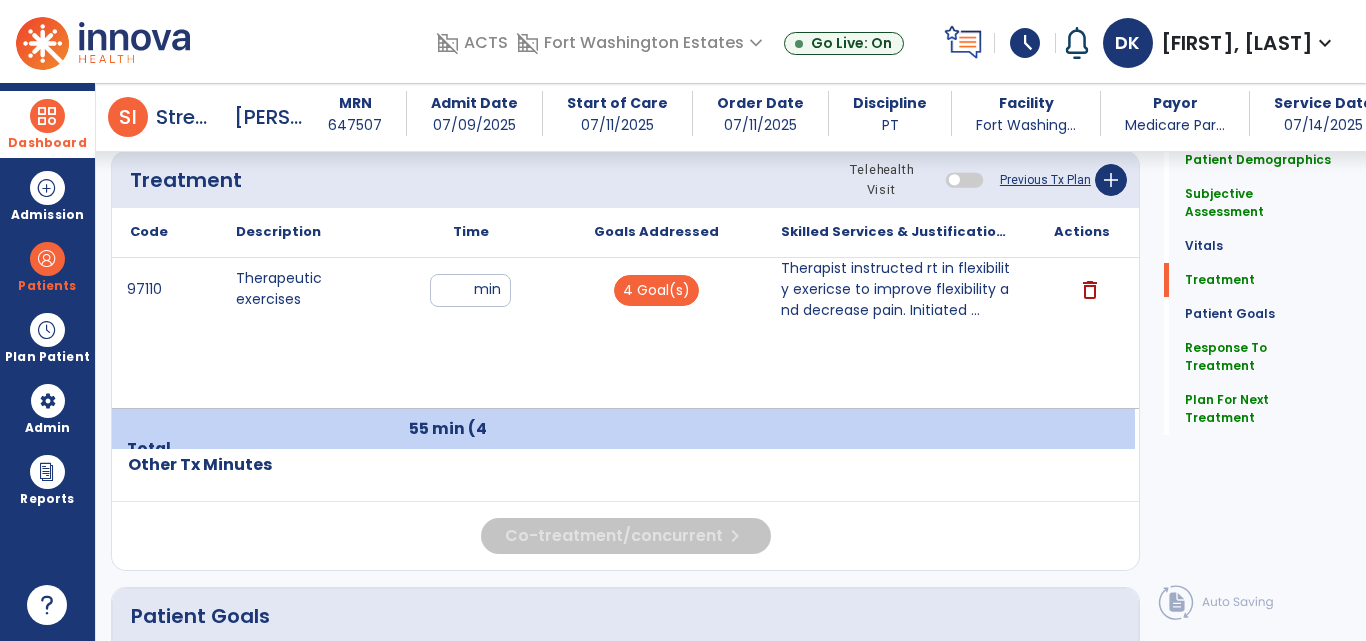 click at bounding box center (47, 116) 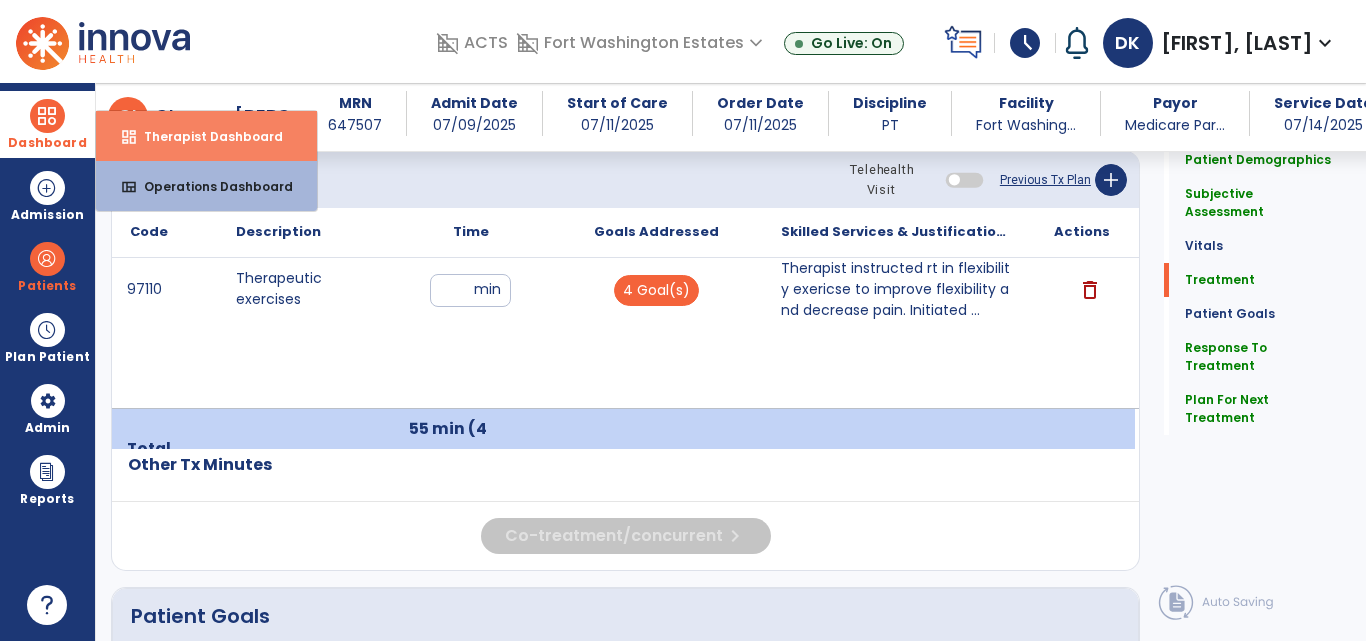 click on "Therapist Dashboard" at bounding box center (205, 136) 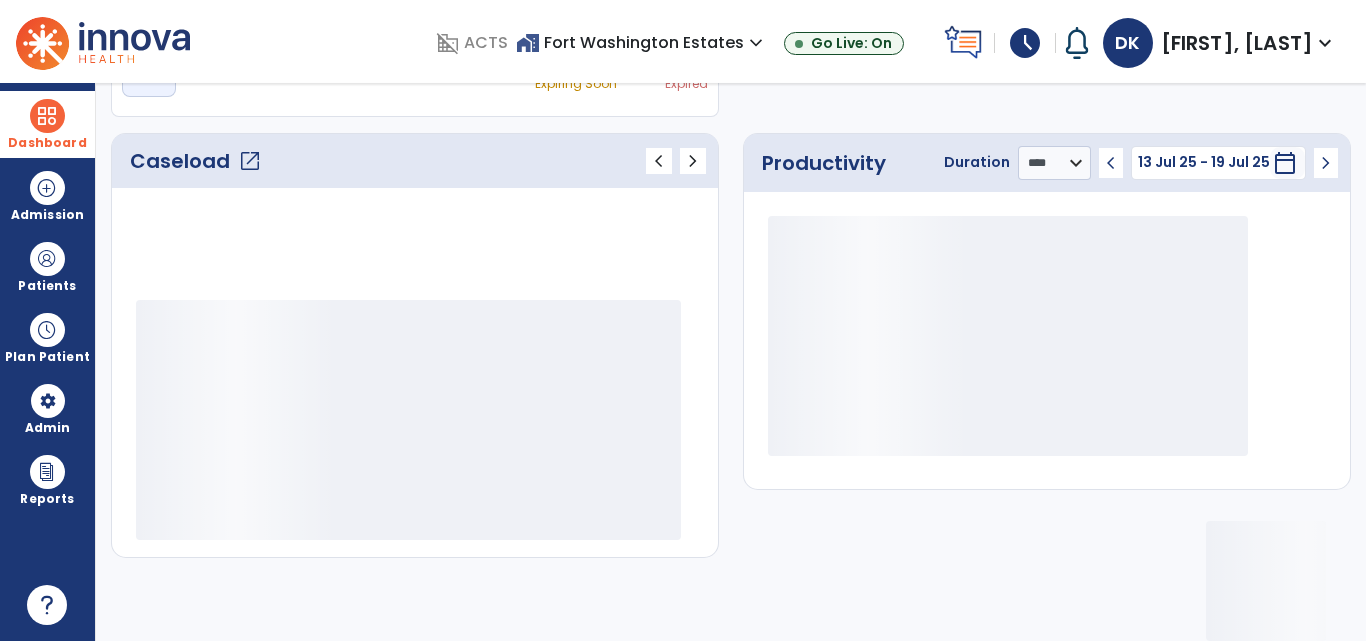 scroll, scrollTop: 233, scrollLeft: 0, axis: vertical 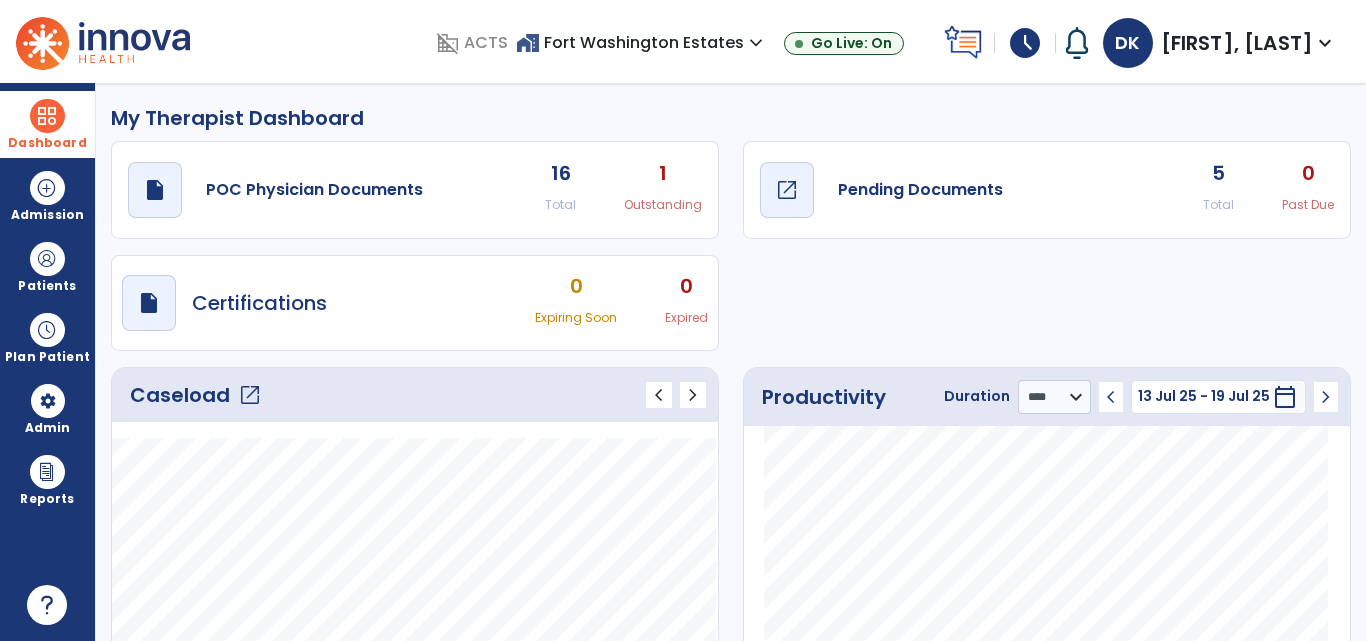click on "open_in_new" 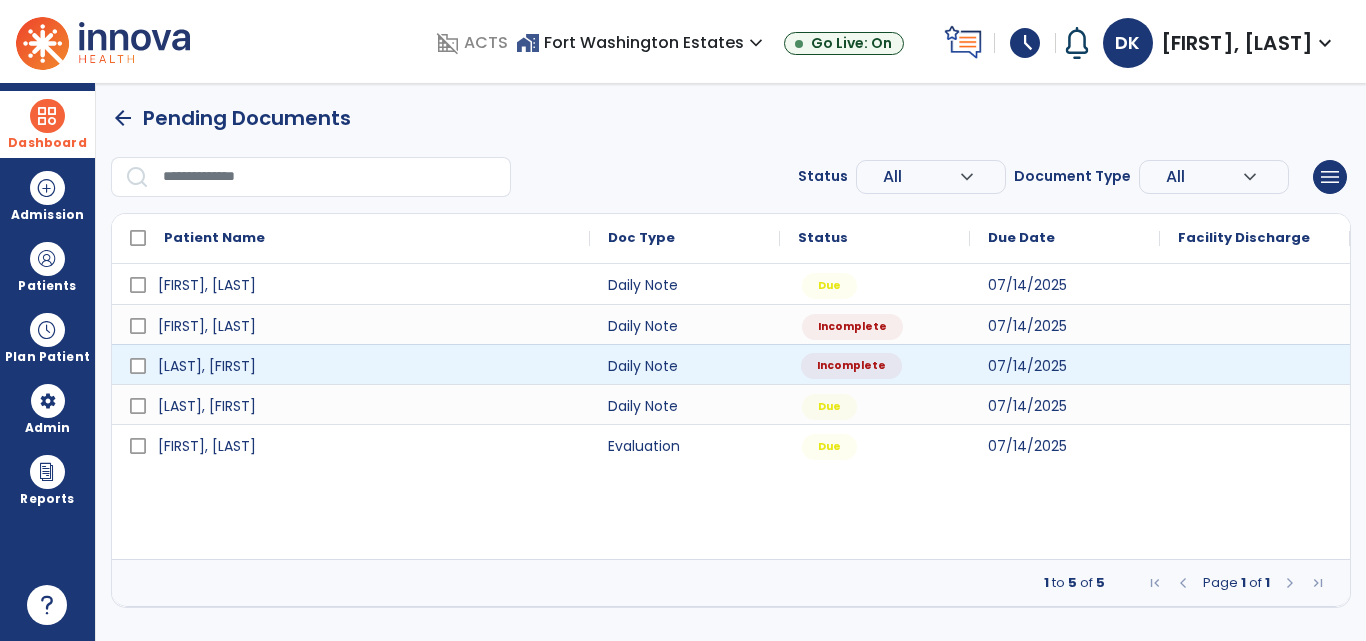 click on "Incomplete" at bounding box center [875, 364] 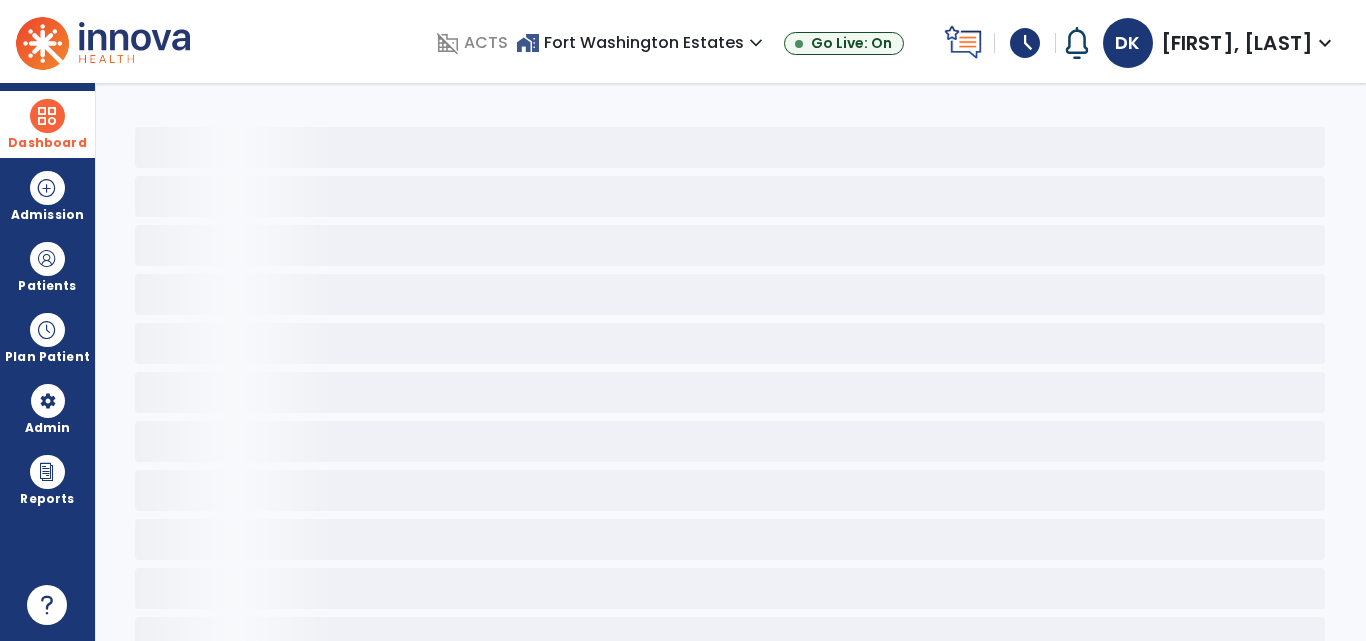 select on "*" 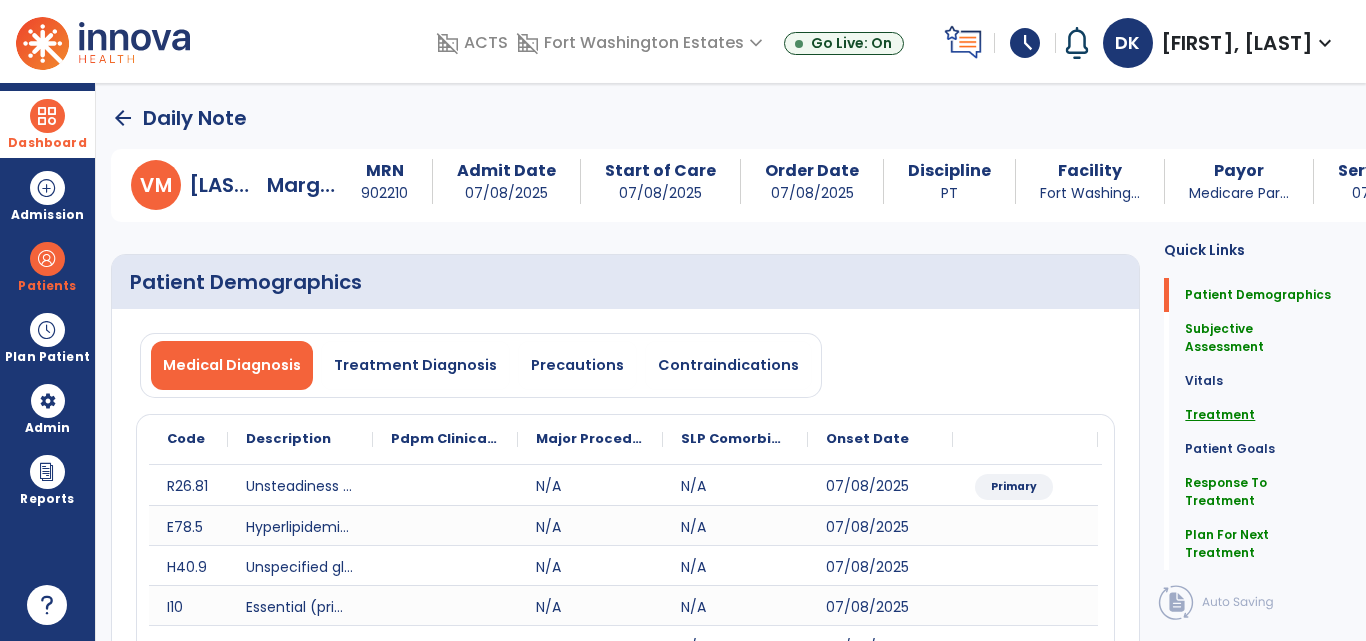click on "Treatment" 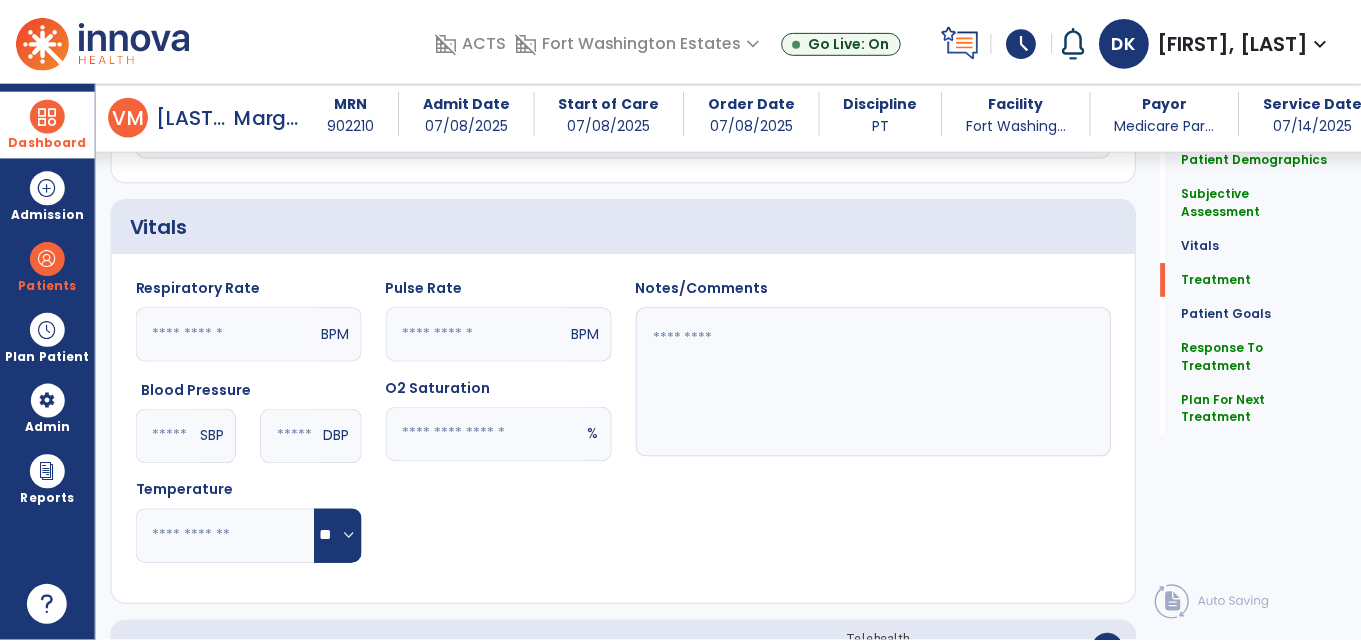 scroll, scrollTop: 1397, scrollLeft: 0, axis: vertical 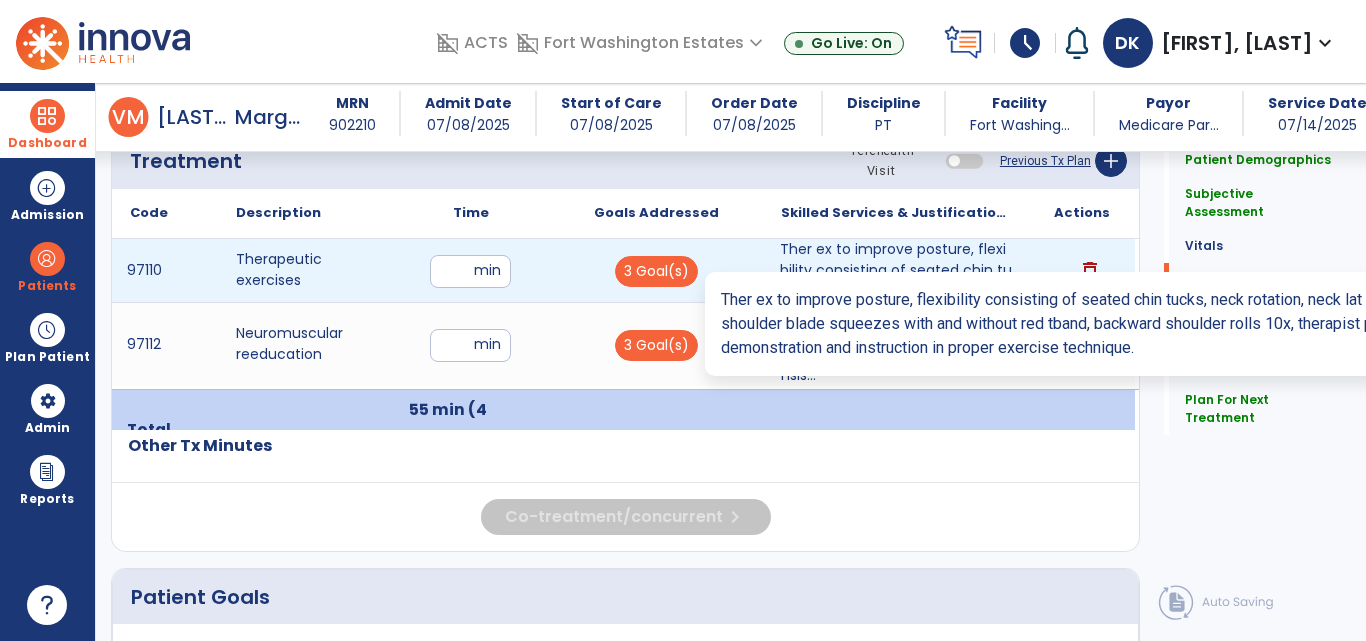 click on "Ther ex to improve posture, flexibility consisting of seated chin tucks, neck rotation, neck lat fle..." at bounding box center (896, 270) 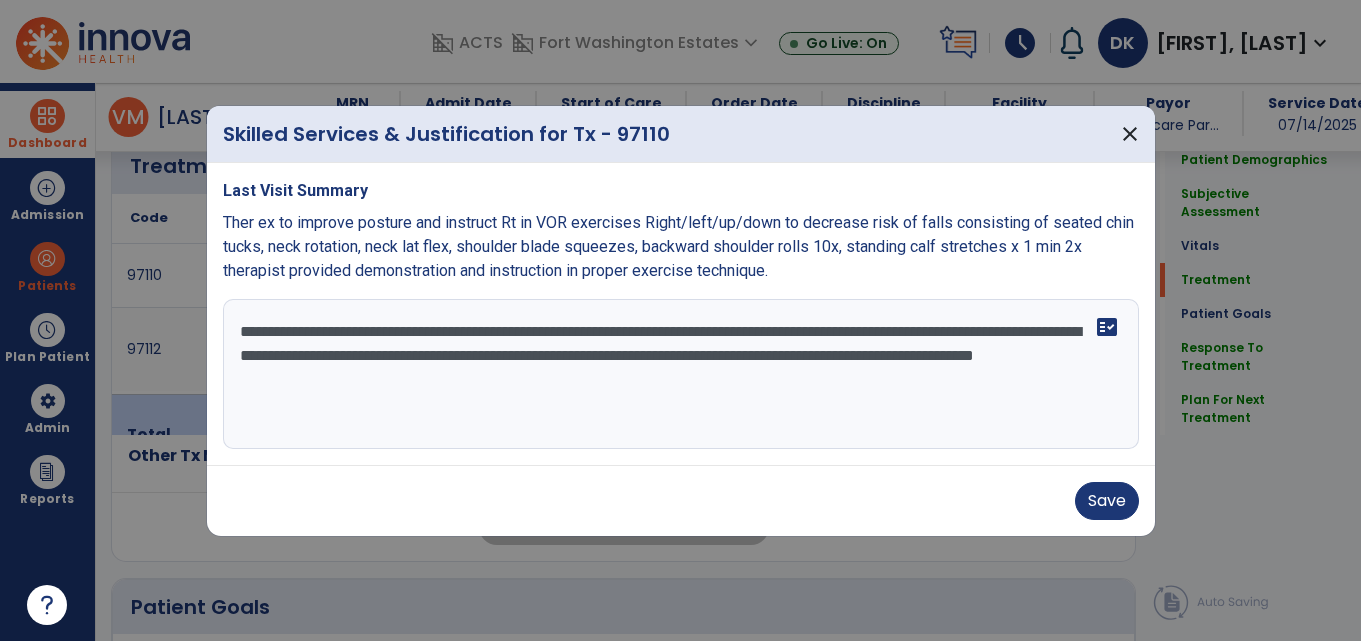 scroll, scrollTop: 1397, scrollLeft: 0, axis: vertical 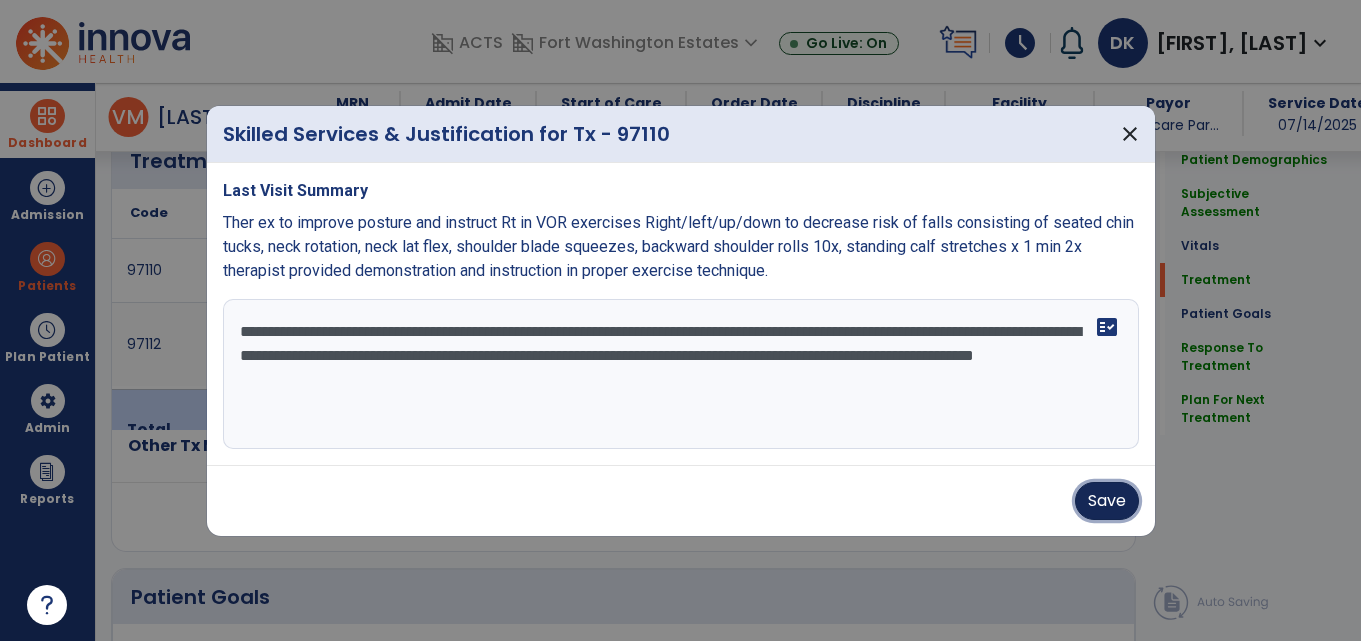 click on "Save" at bounding box center [1107, 501] 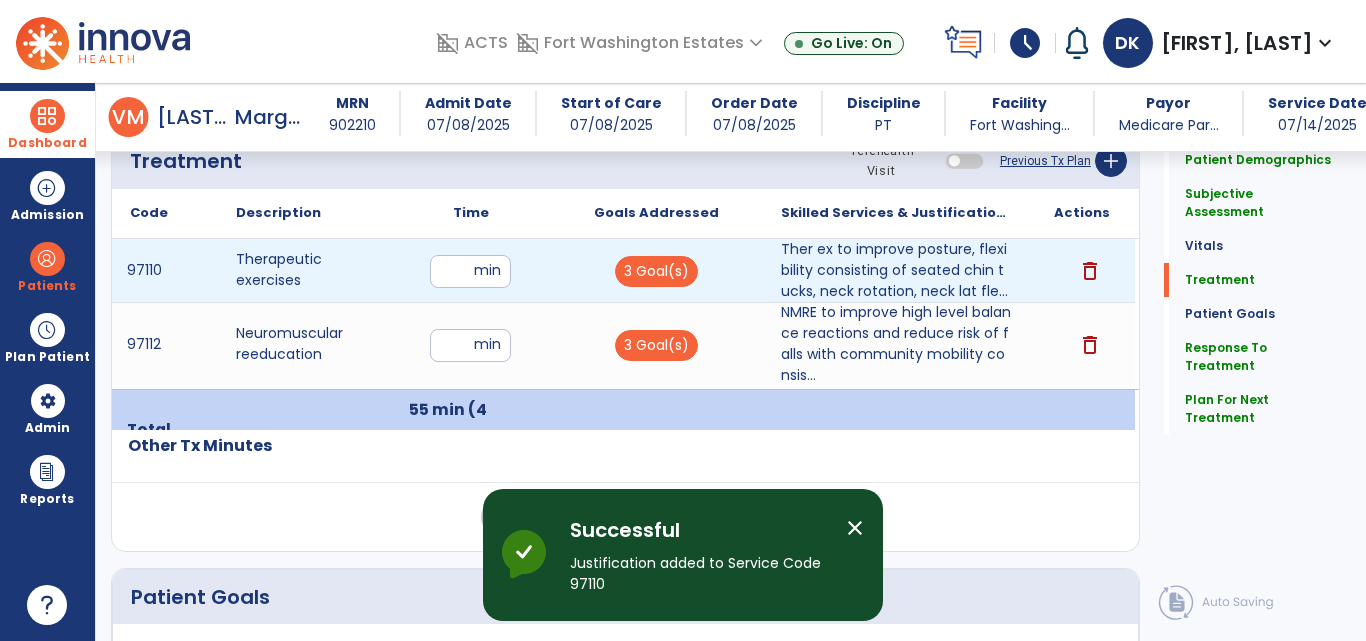 click on "**" at bounding box center [470, 271] 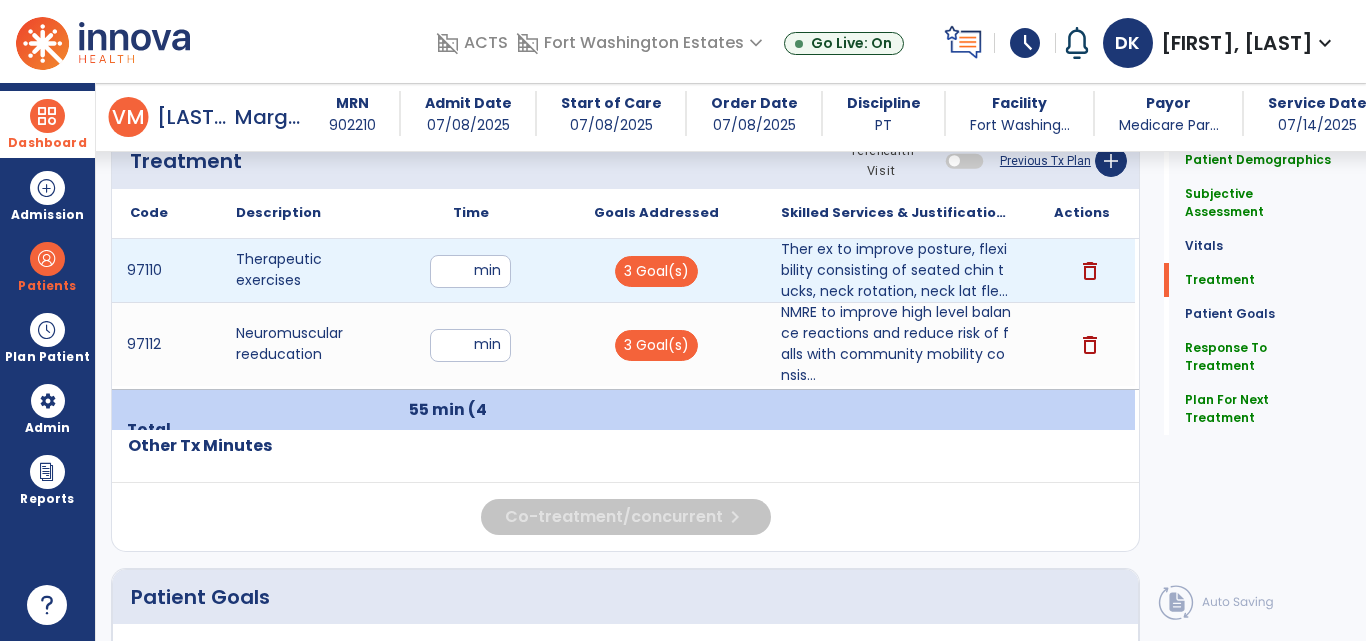 type on "*" 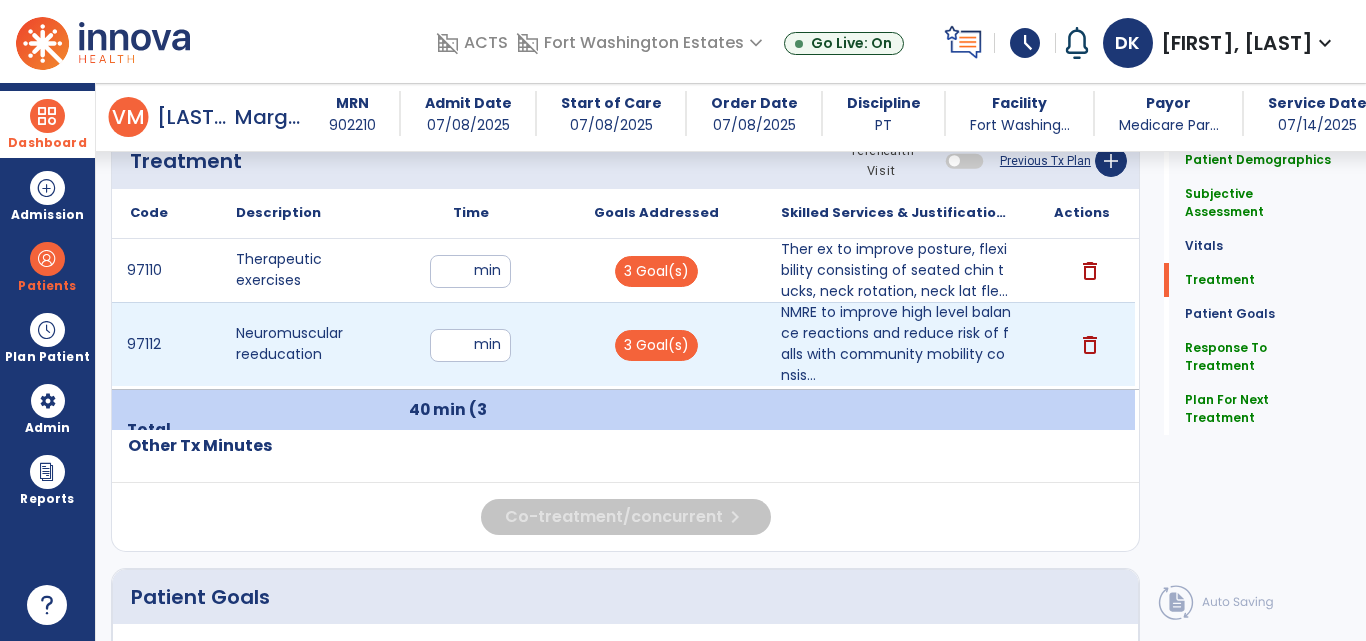 click on "**" at bounding box center (470, 345) 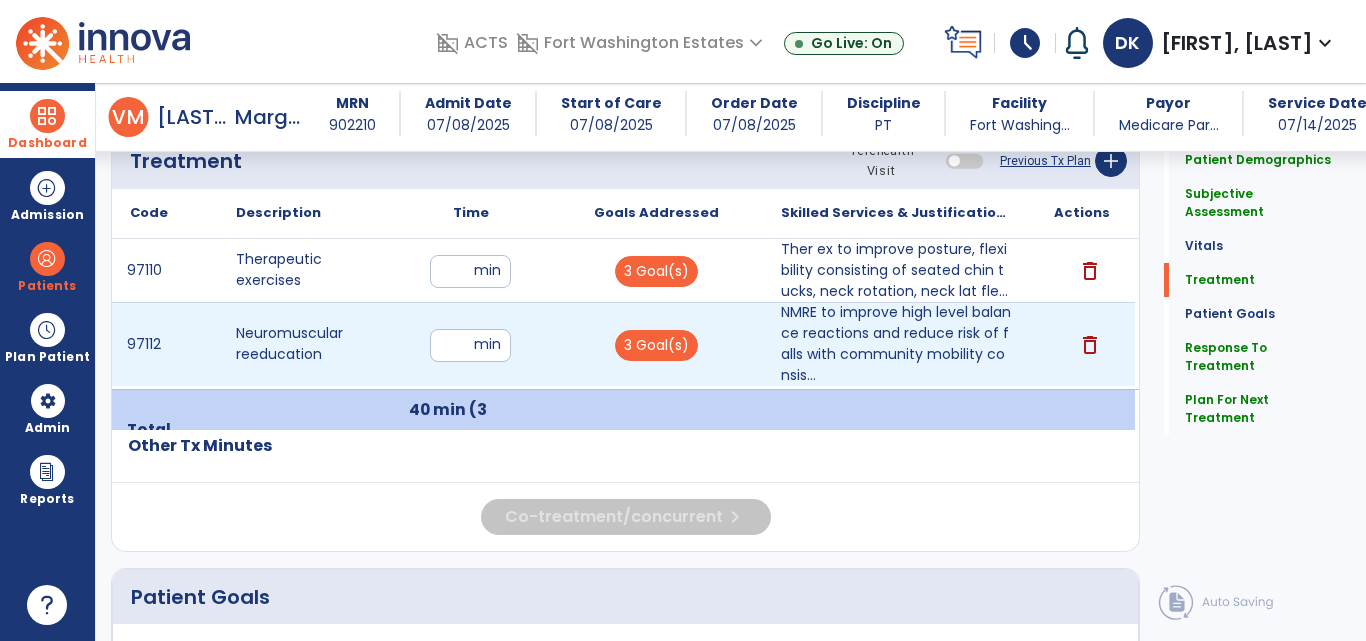 type on "**" 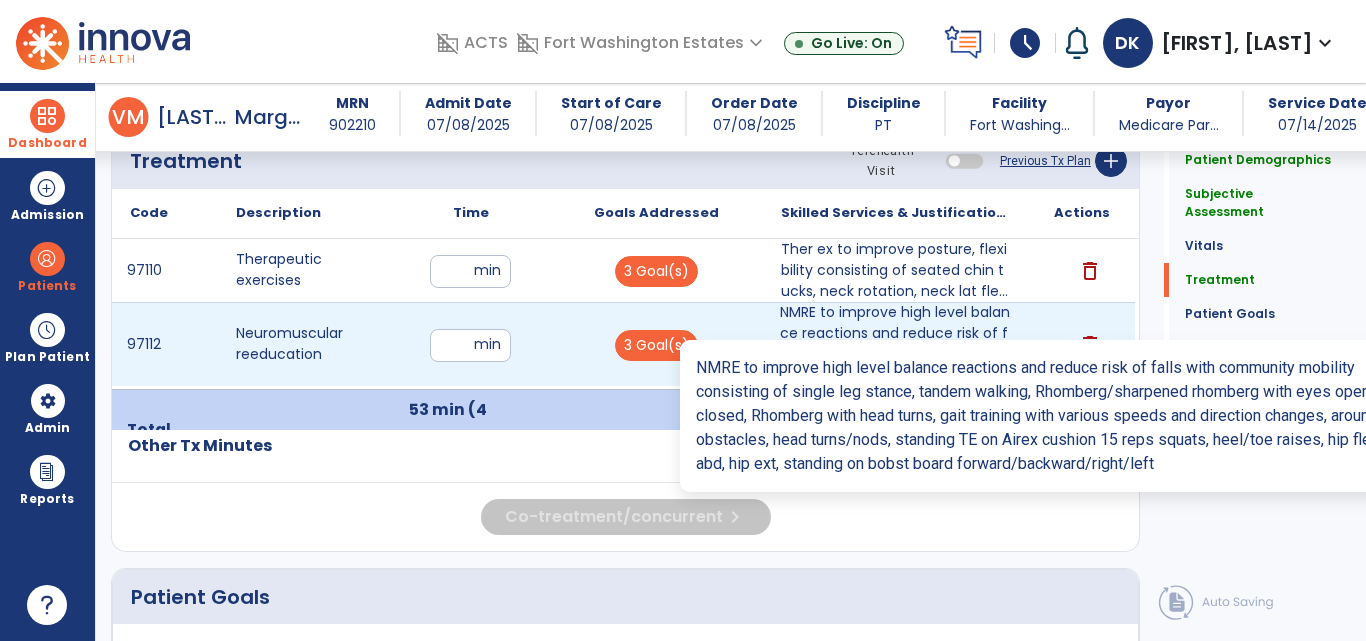 click on "NMRE to improve high level balance reactions and reduce risk of falls with community mobility consis..." at bounding box center [896, 344] 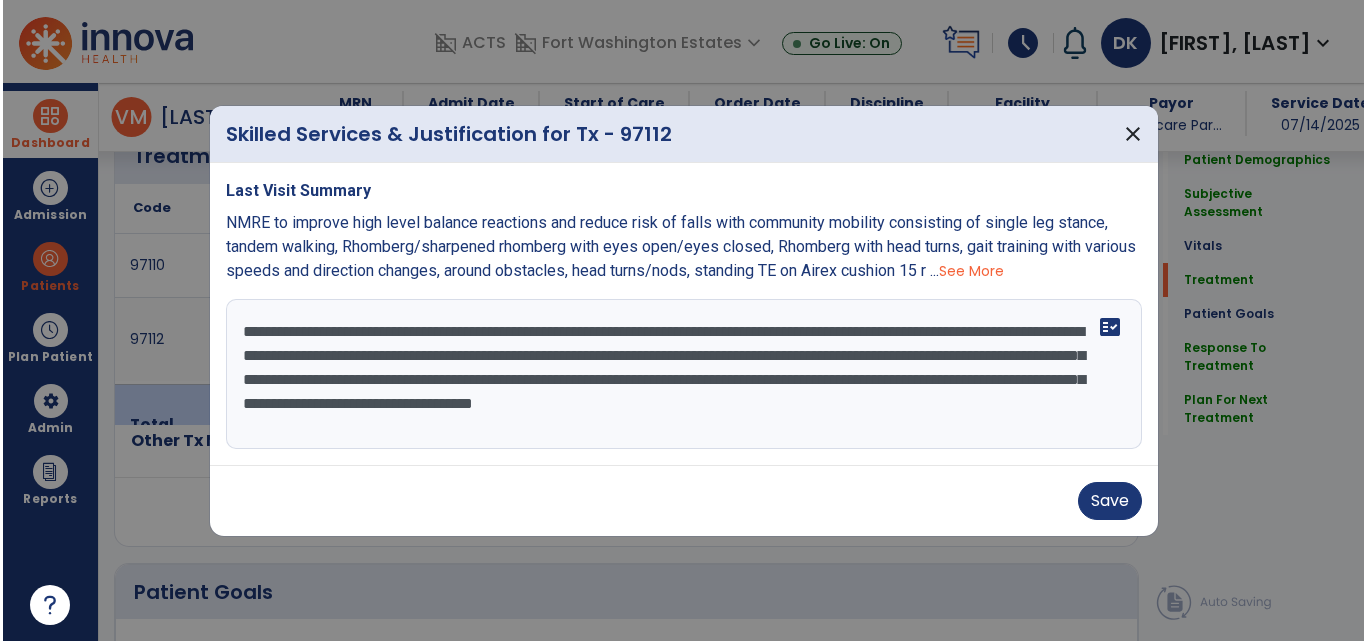 scroll, scrollTop: 1397, scrollLeft: 0, axis: vertical 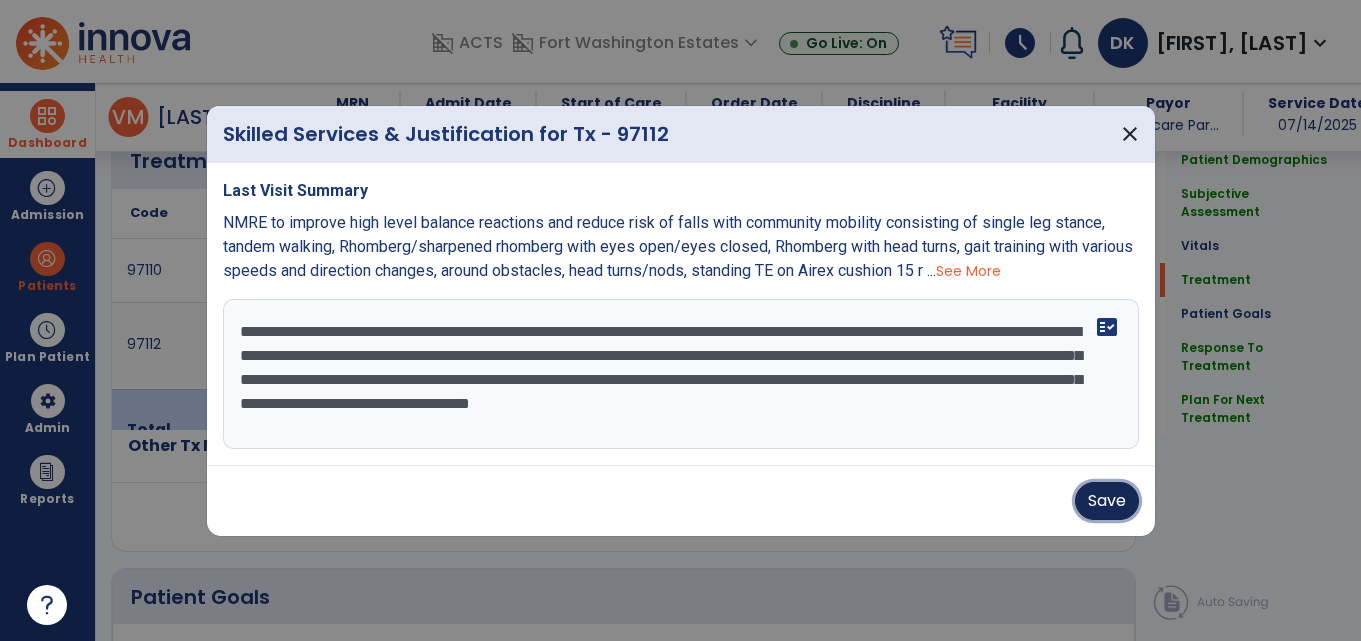 click on "Save" at bounding box center (1107, 501) 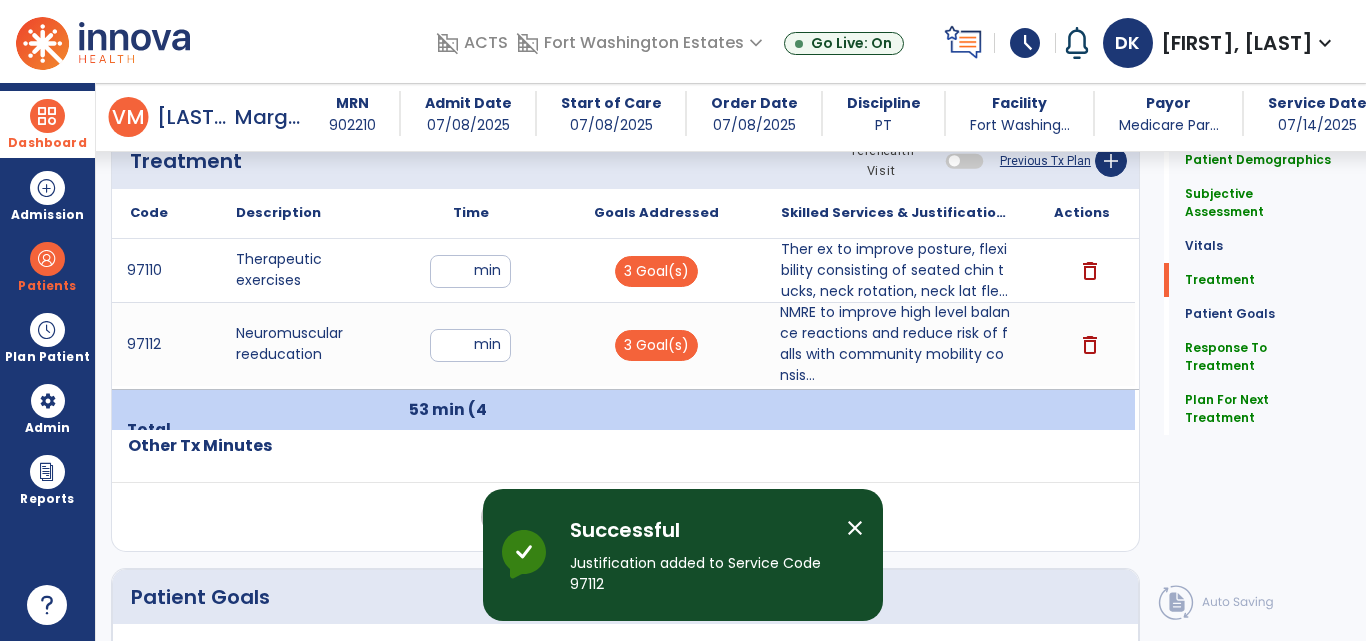 click at bounding box center (47, 116) 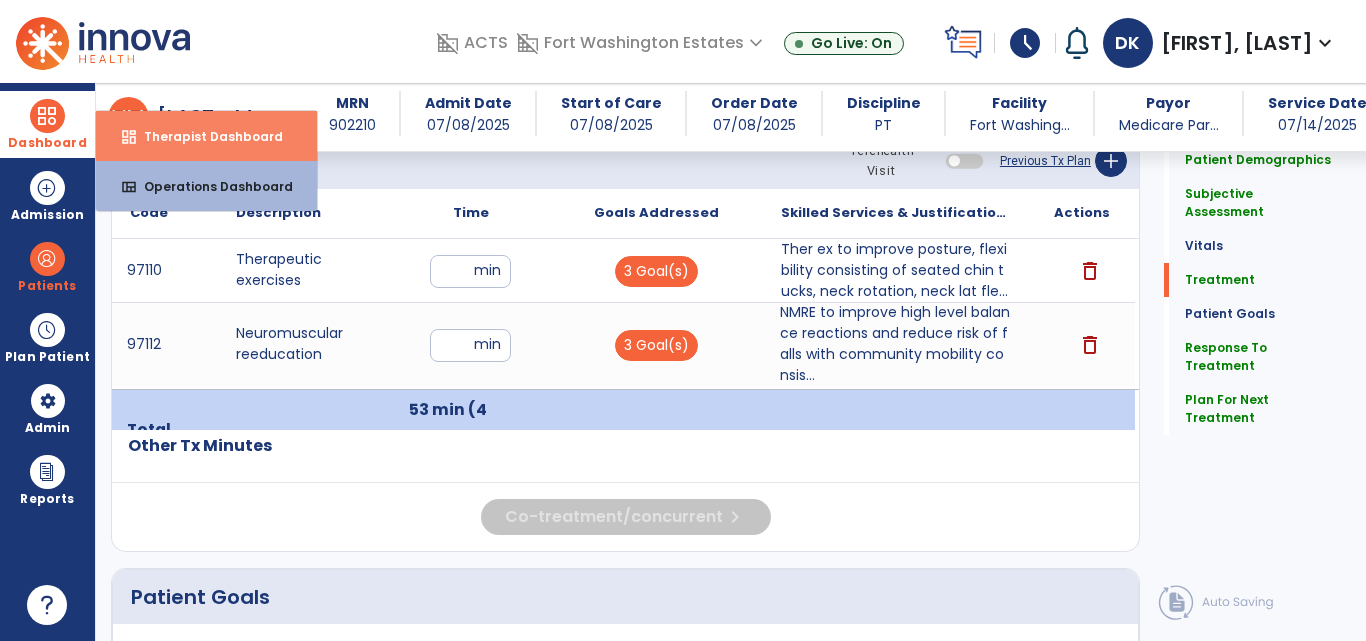 click on "Therapist Dashboard" at bounding box center [205, 136] 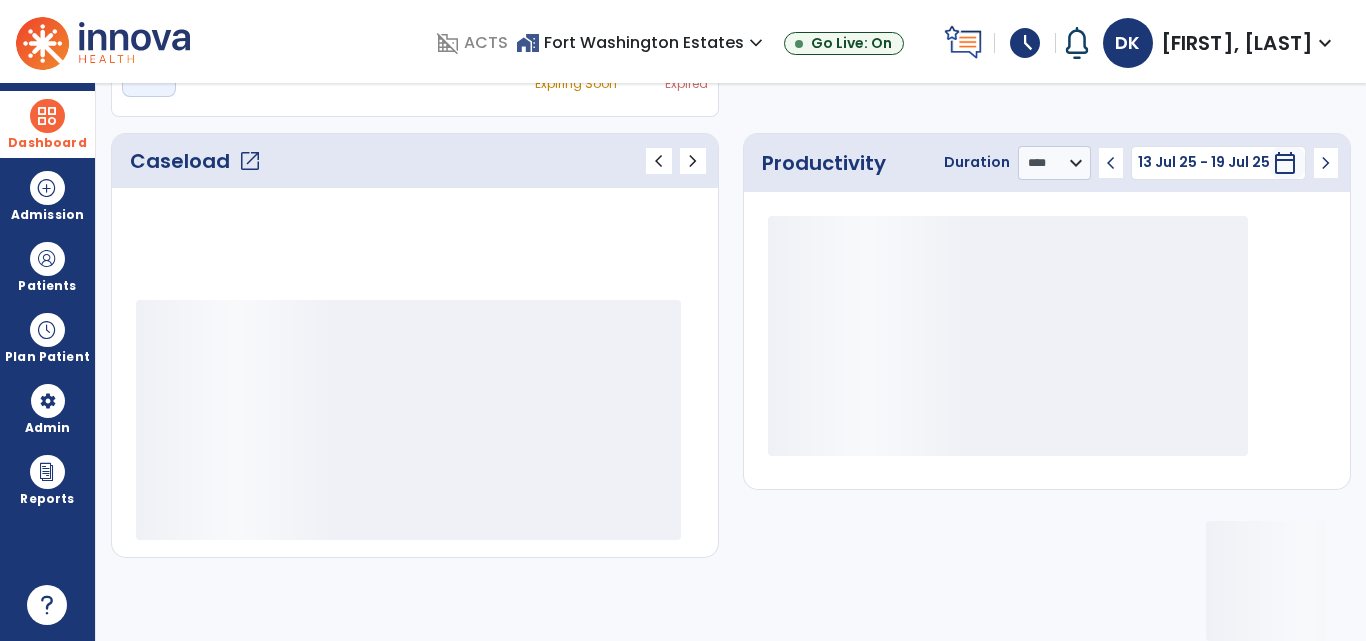 scroll, scrollTop: 233, scrollLeft: 0, axis: vertical 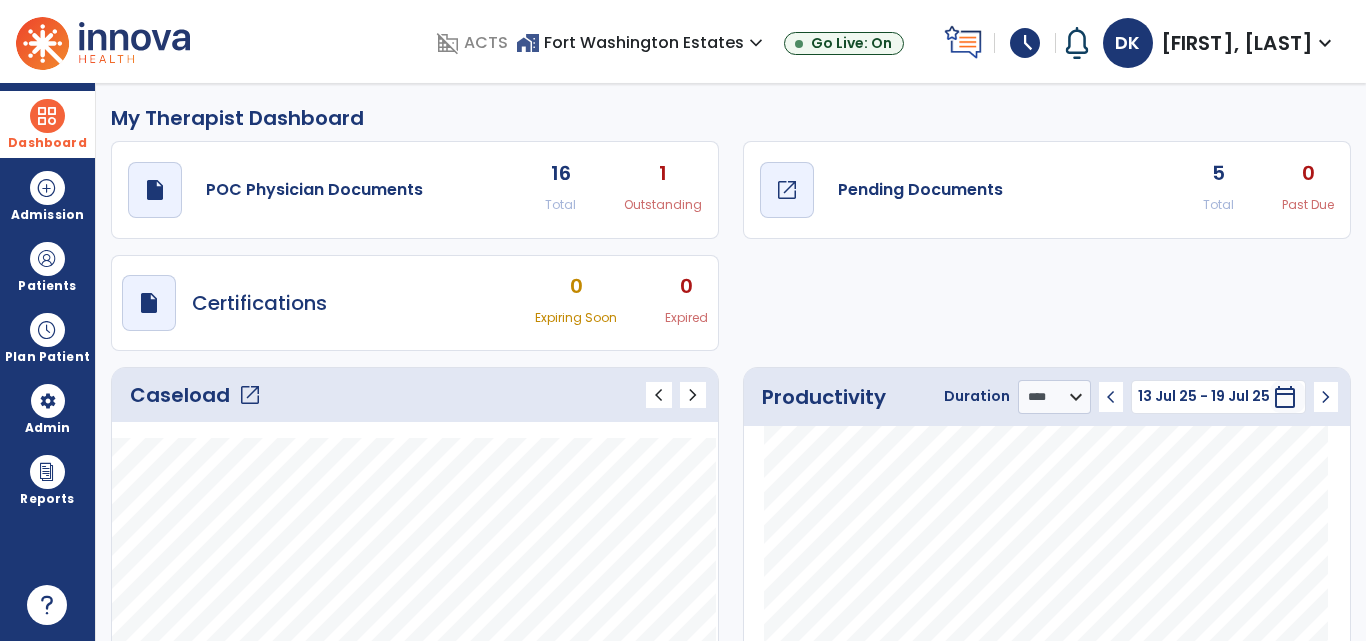 click on "open_in_new" 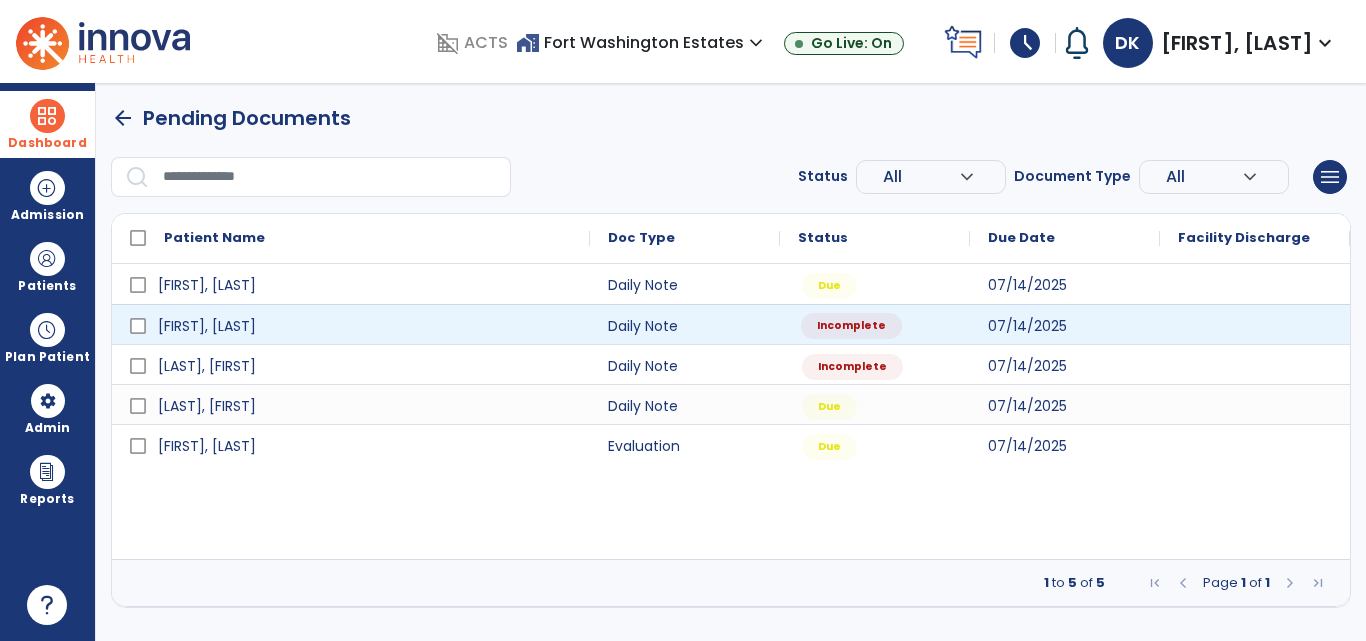 click on "Incomplete" at bounding box center (875, 324) 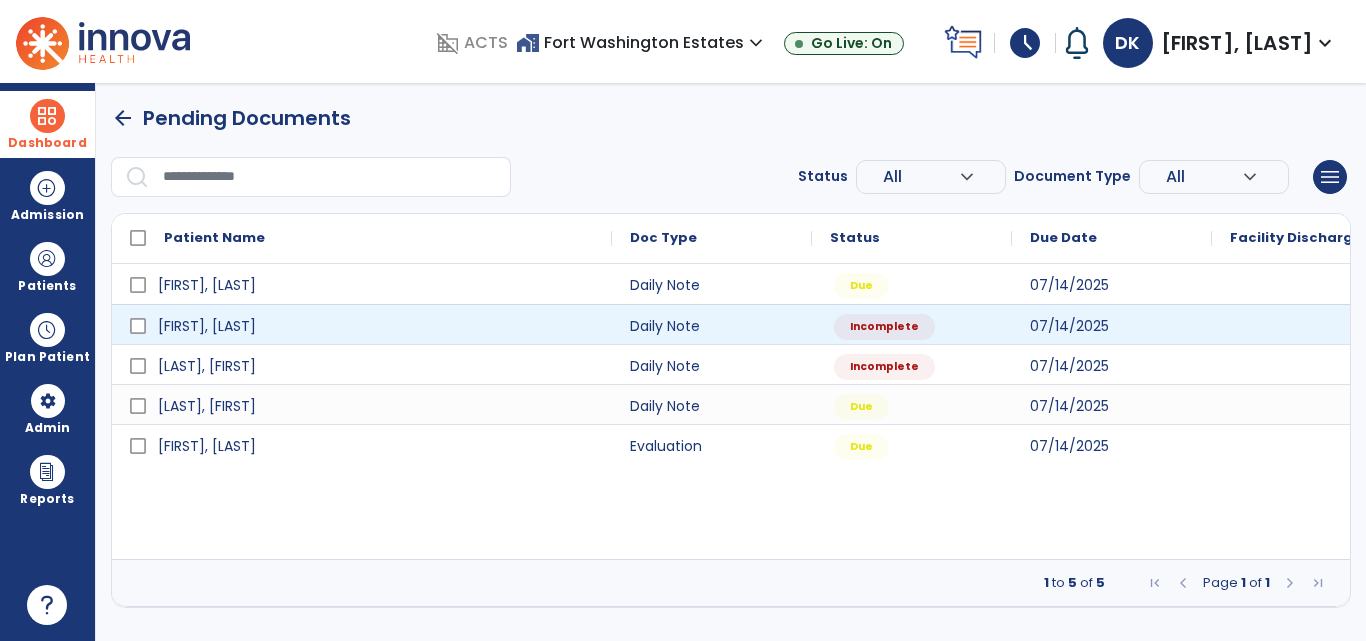 select on "*" 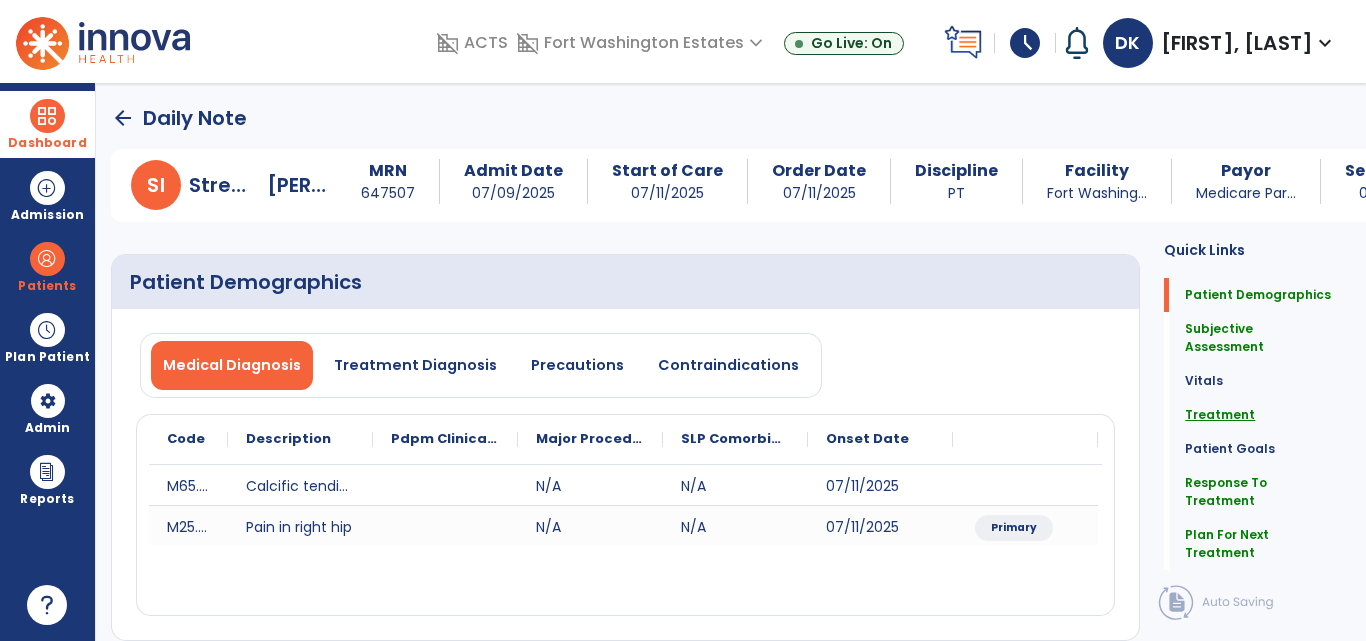 click on "Treatment" 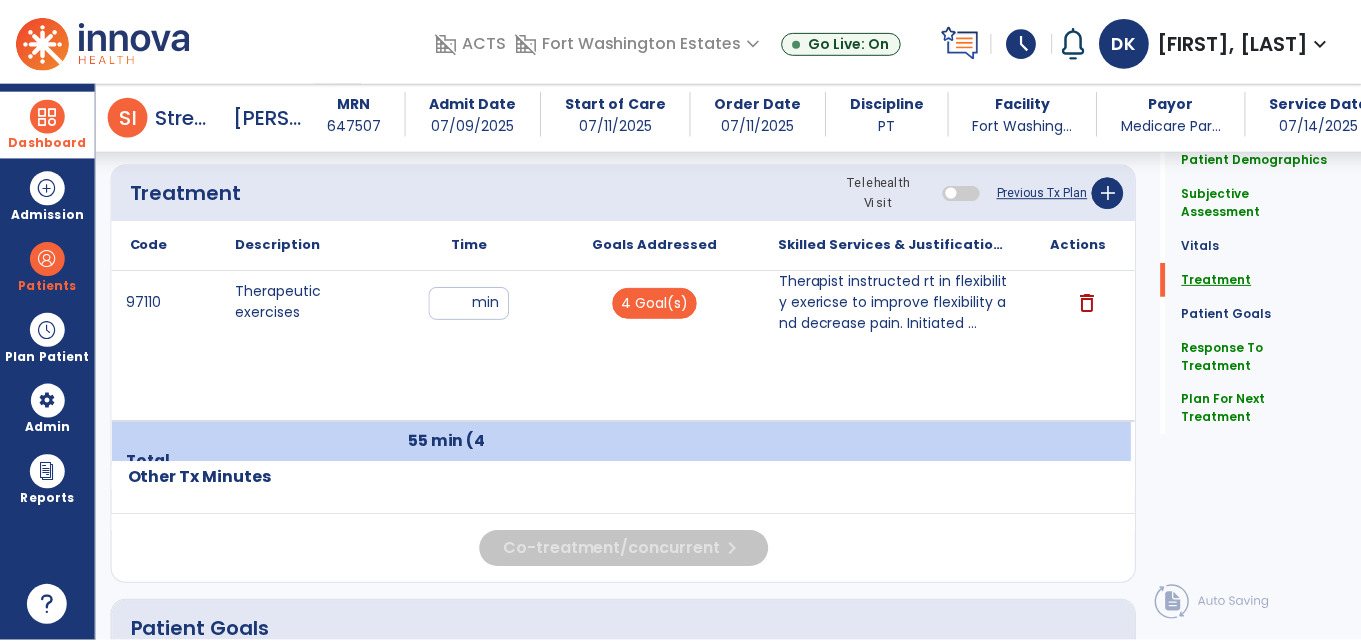 scroll, scrollTop: 1227, scrollLeft: 0, axis: vertical 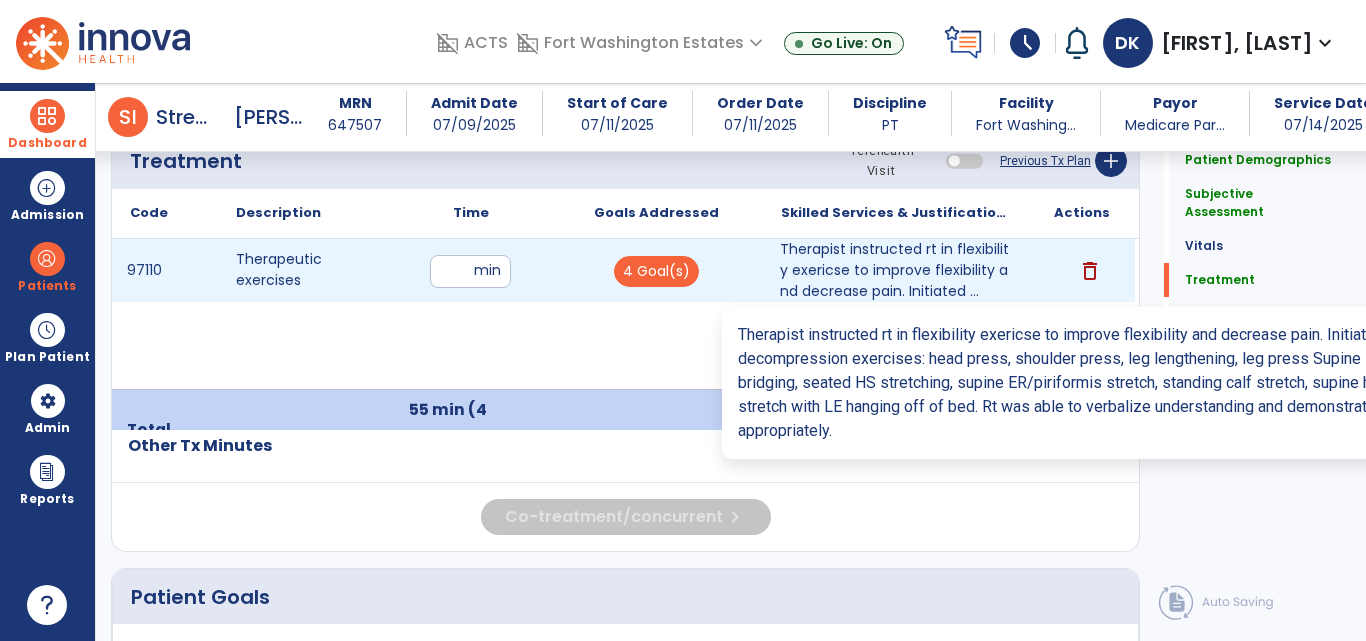 click on "Therapist instructed rt in flexibility exericse to improve flexibility and decrease pain. Initiated ..." at bounding box center (896, 270) 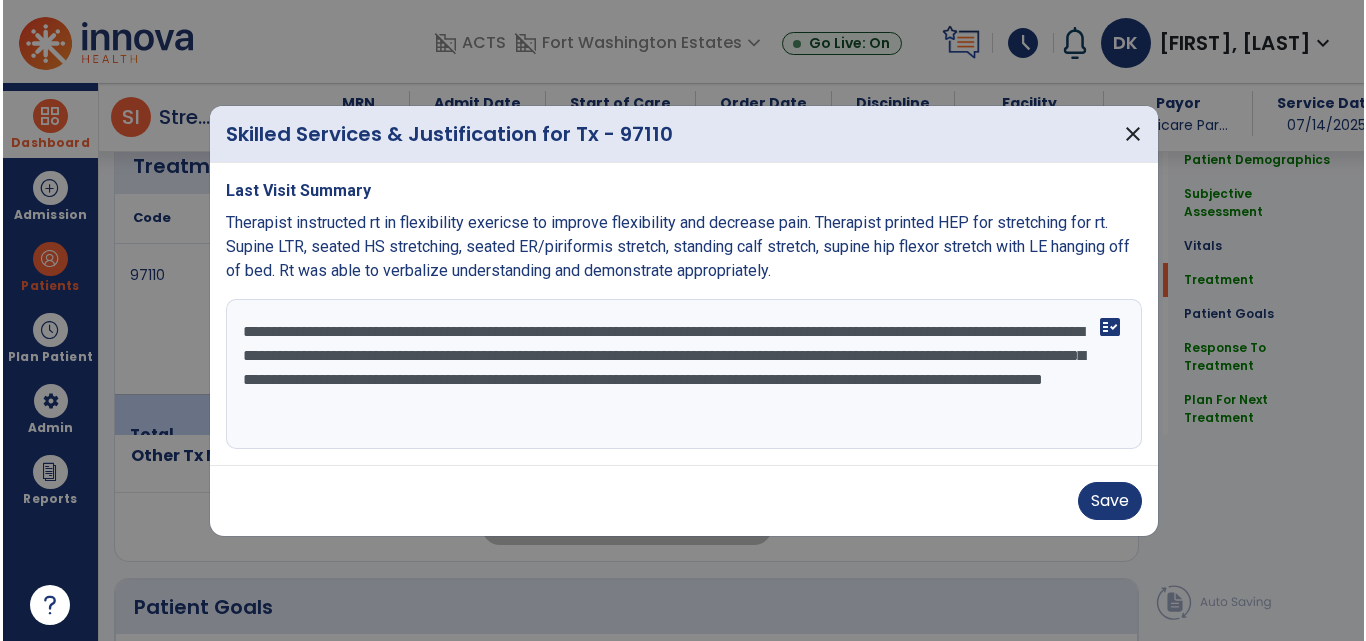 scroll, scrollTop: 1227, scrollLeft: 0, axis: vertical 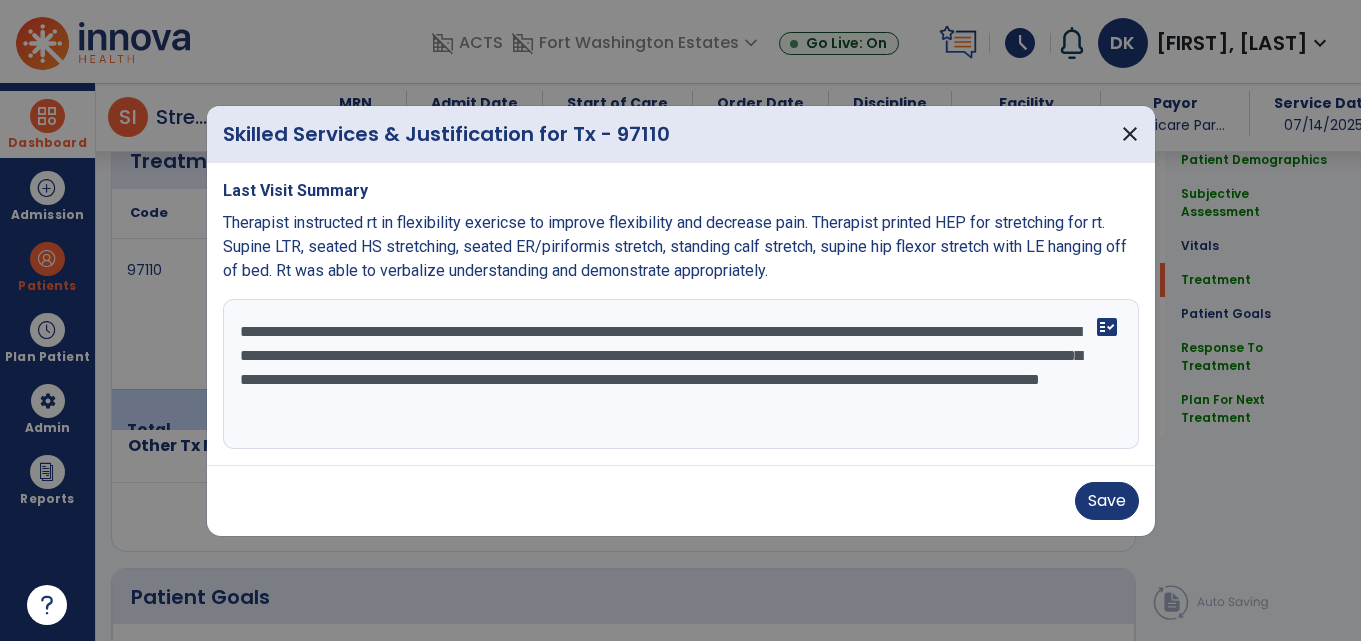click on "**********" at bounding box center (681, 374) 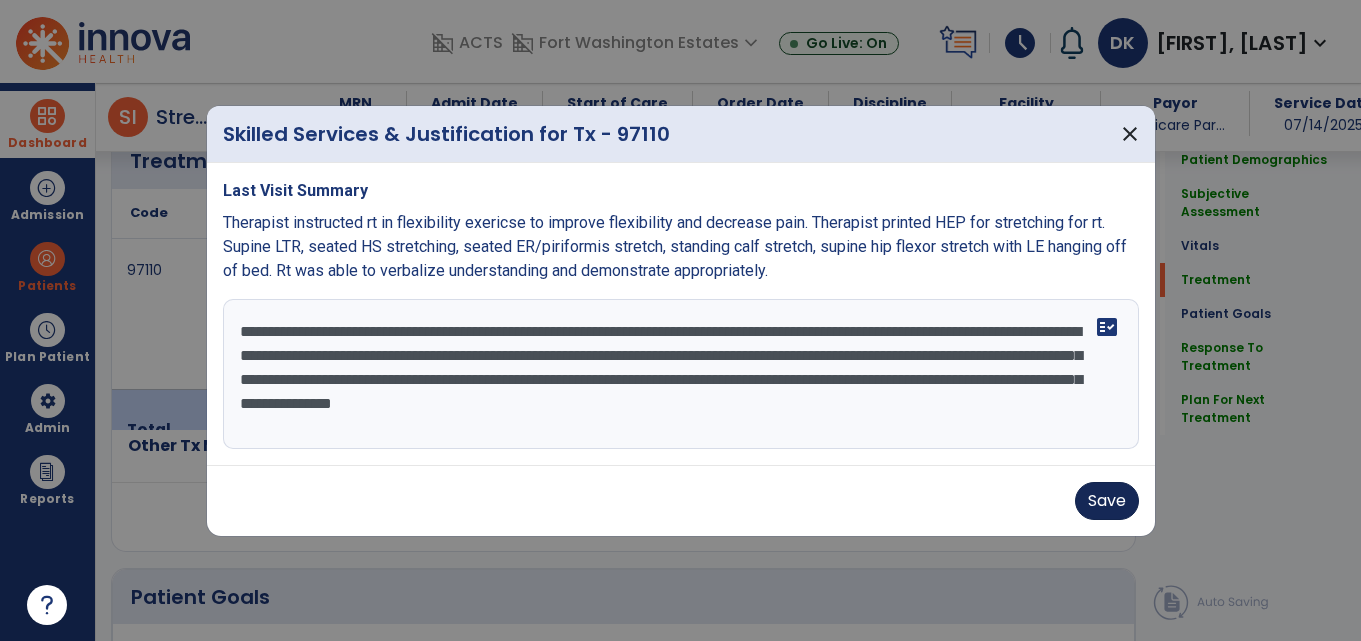 type on "**********" 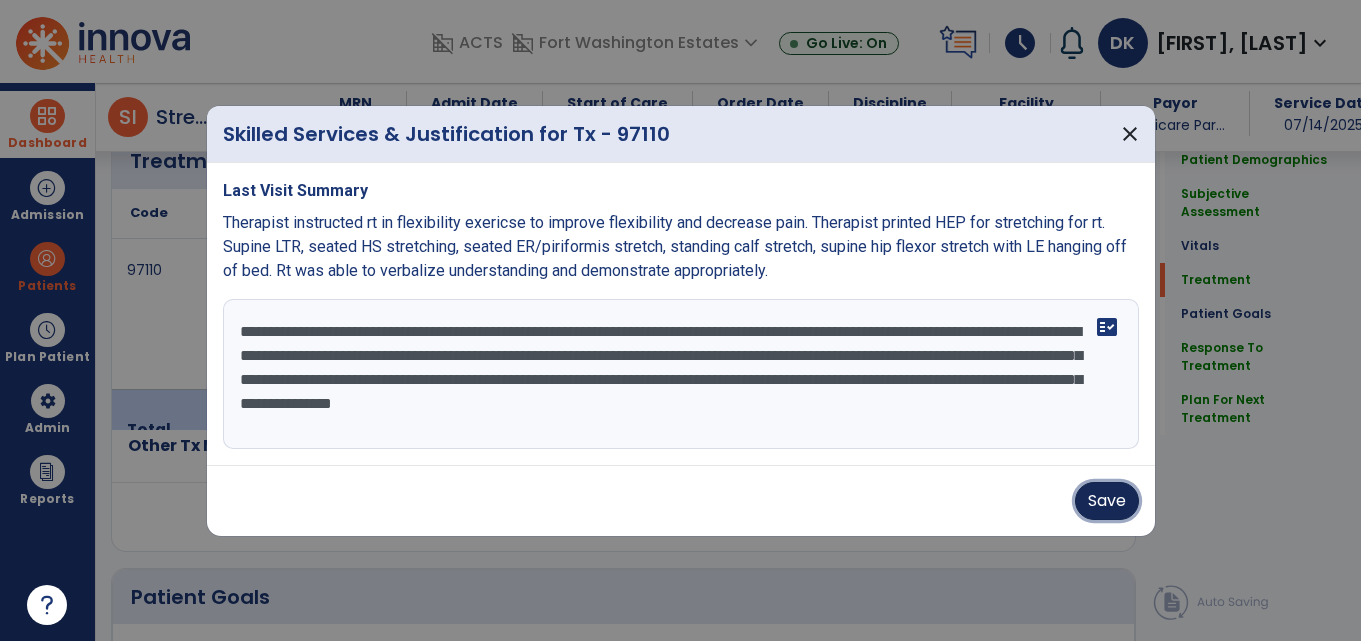click on "Save" at bounding box center [1107, 501] 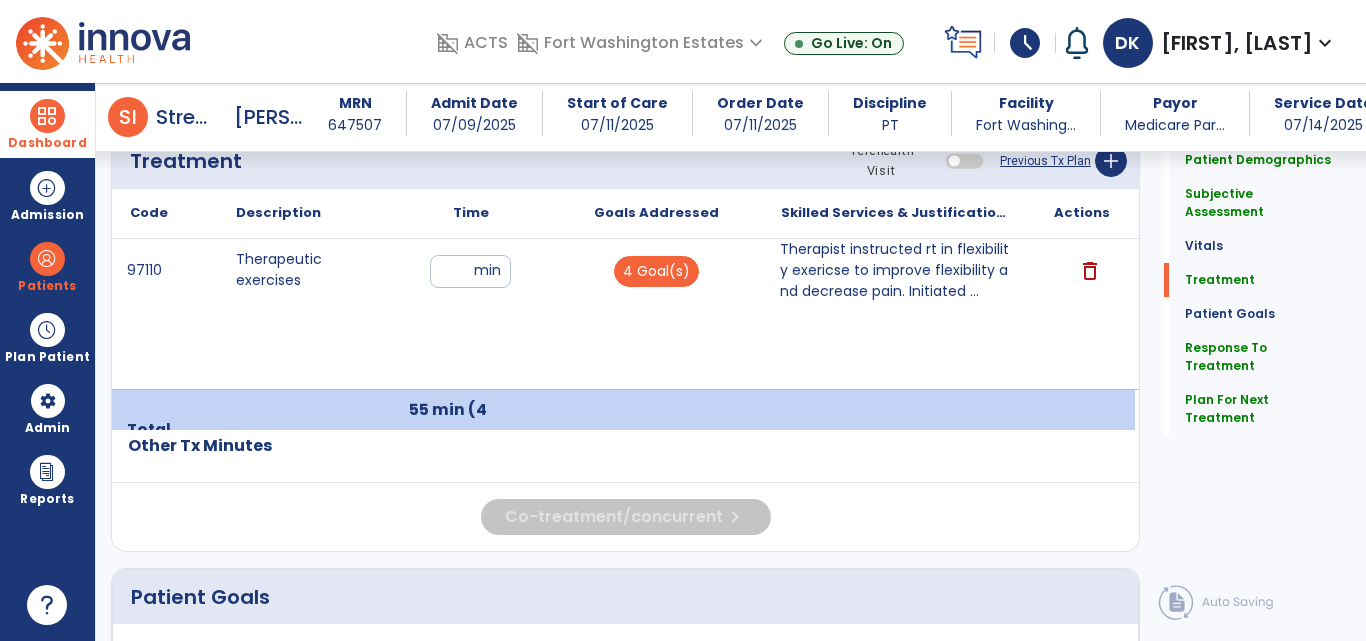 click at bounding box center [47, 116] 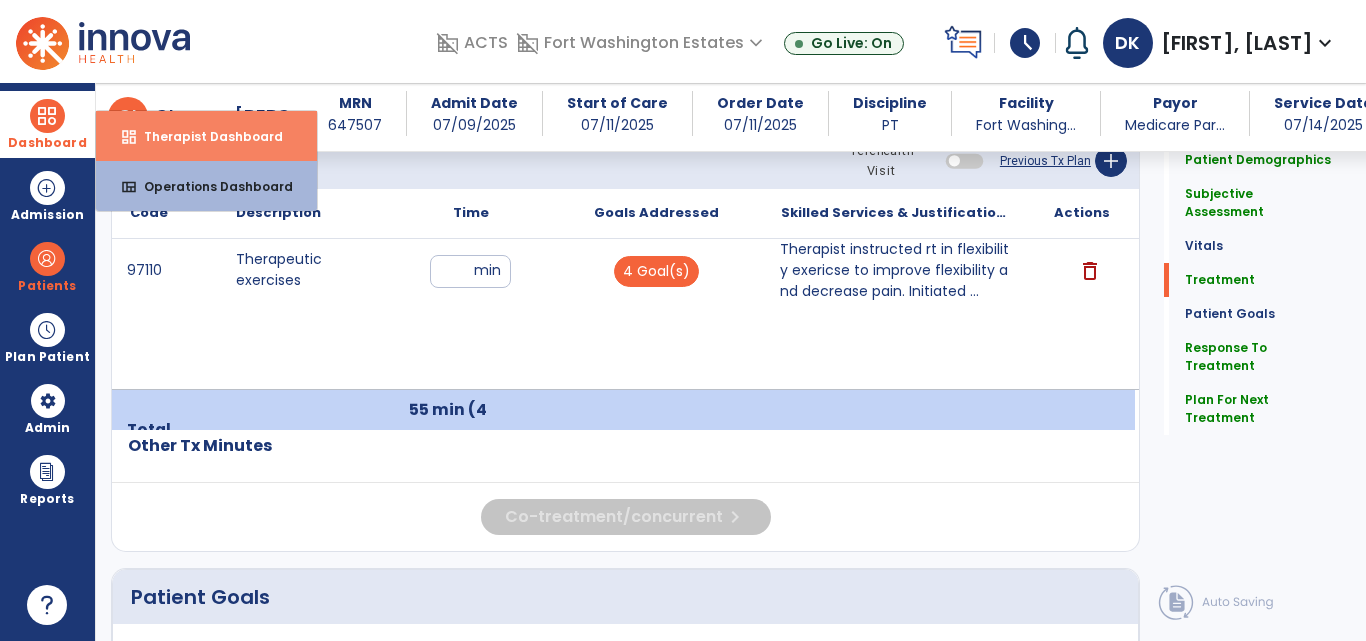 click on "Therapist Dashboard" at bounding box center (205, 136) 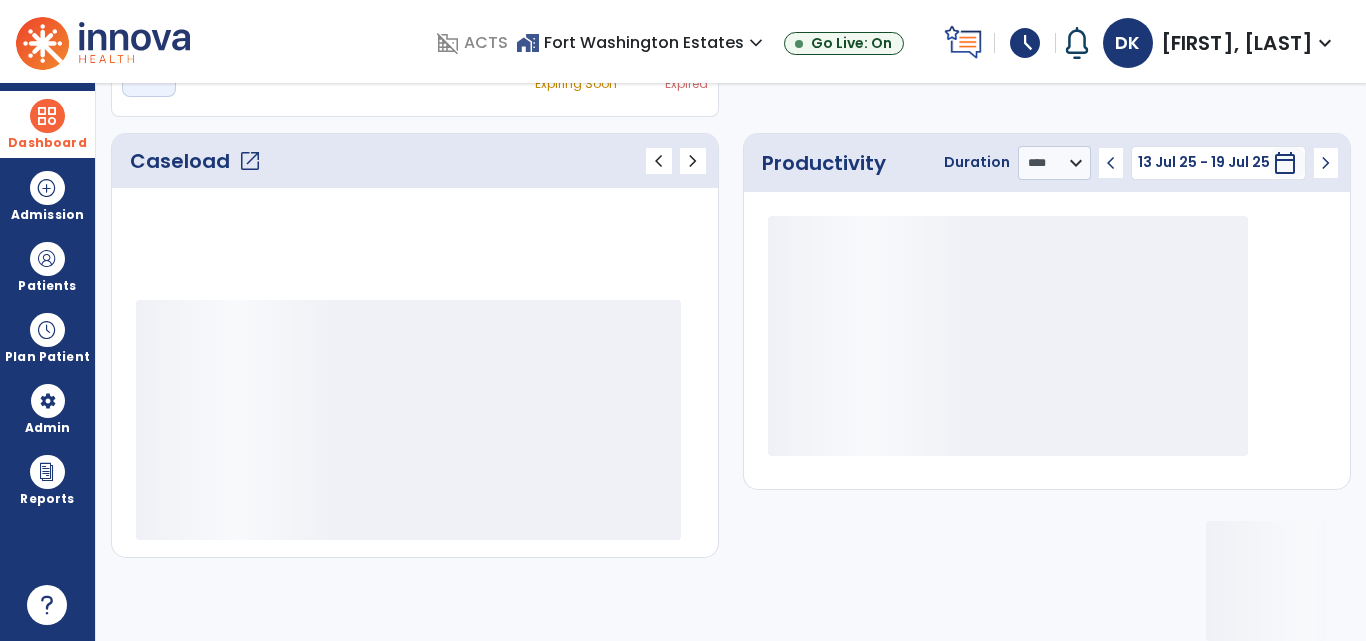 scroll, scrollTop: 233, scrollLeft: 0, axis: vertical 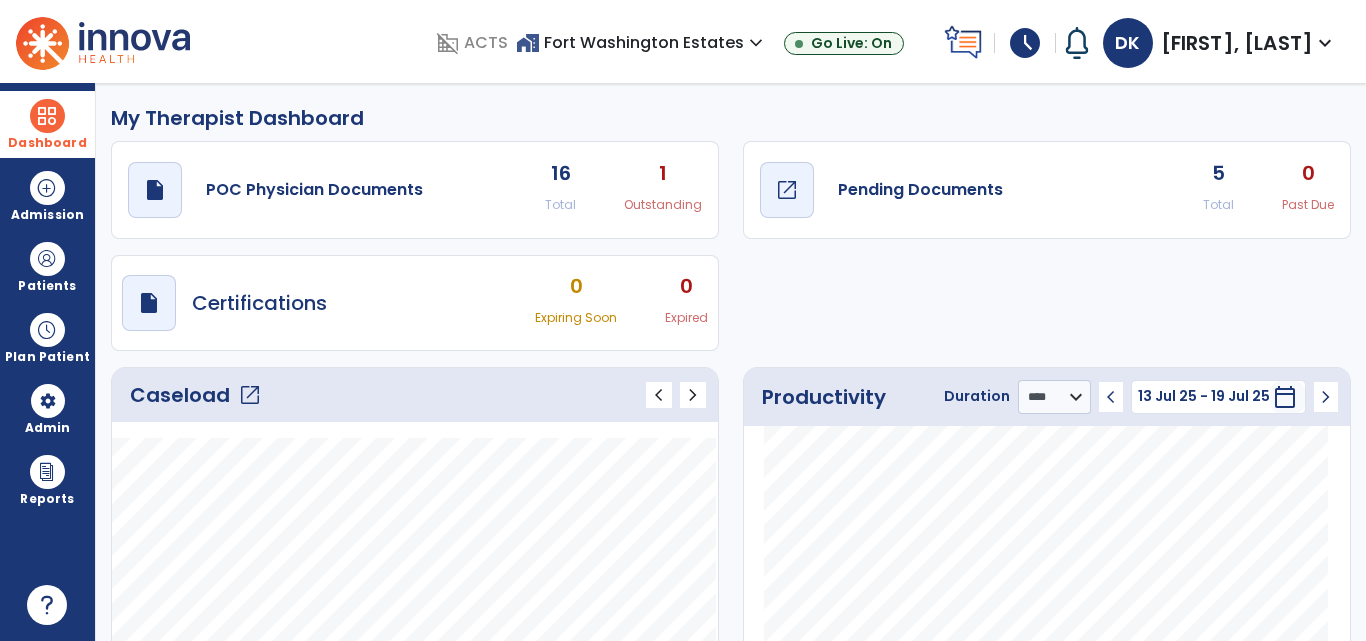 click on "open_in_new" 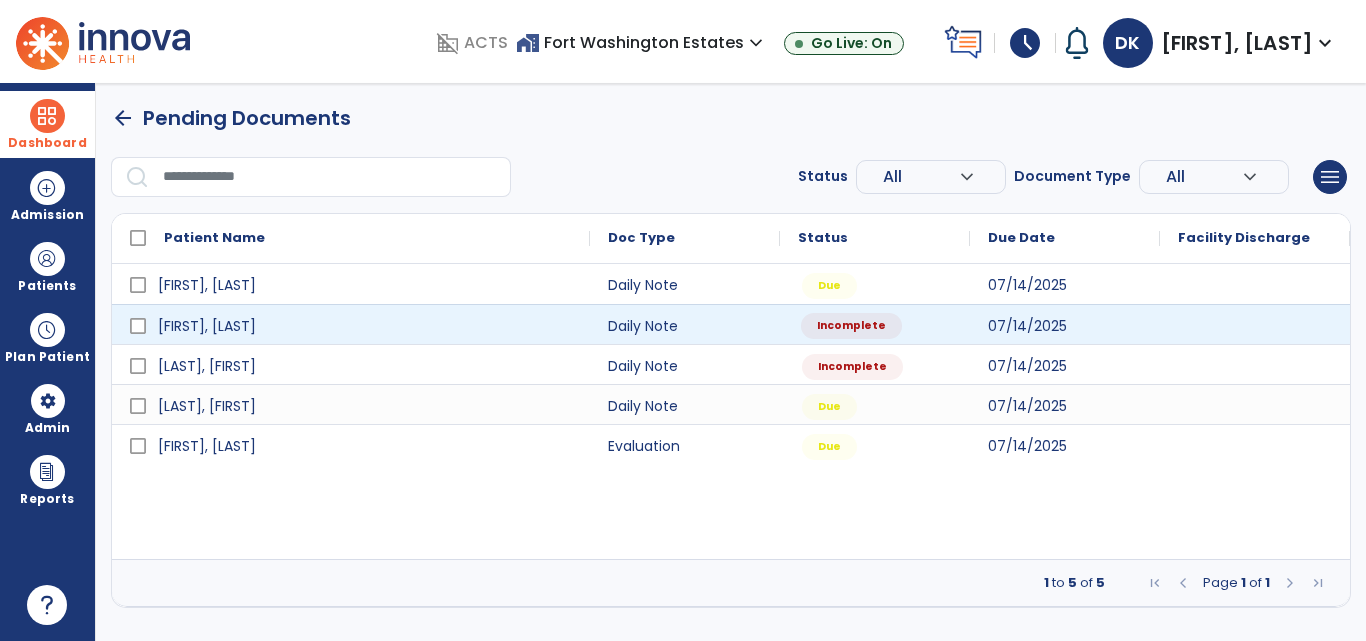 click on "Incomplete" at bounding box center (875, 324) 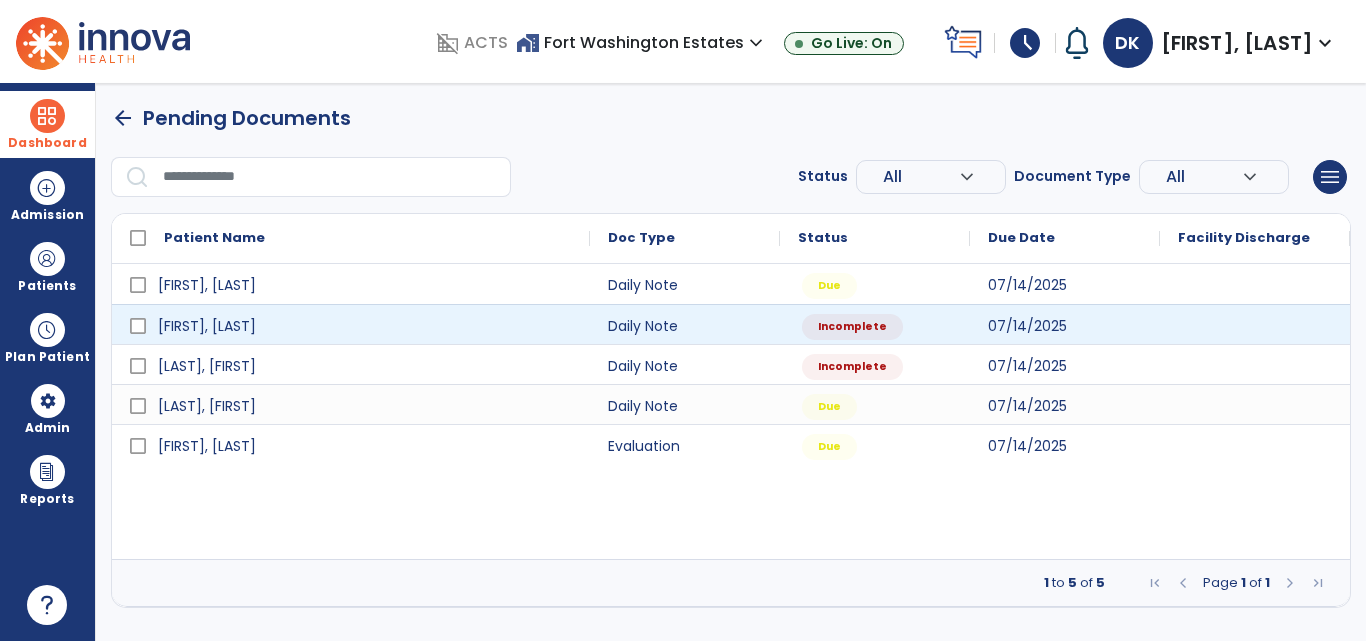 select on "*" 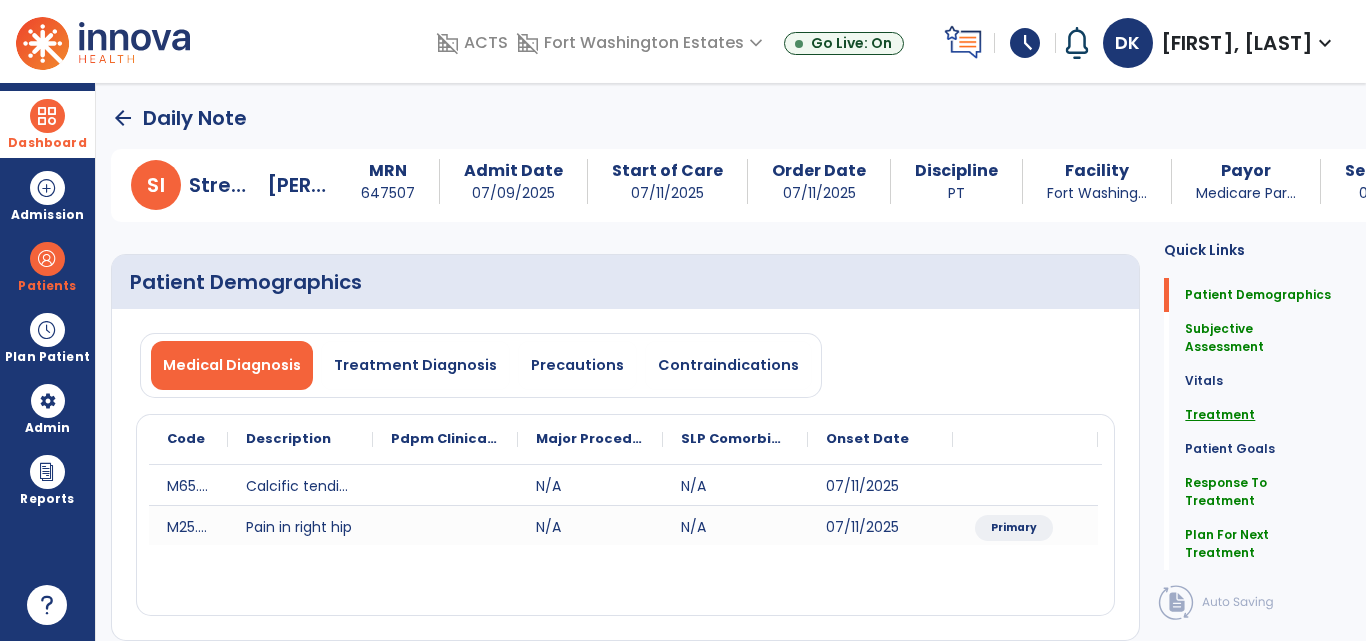 click on "Treatment" 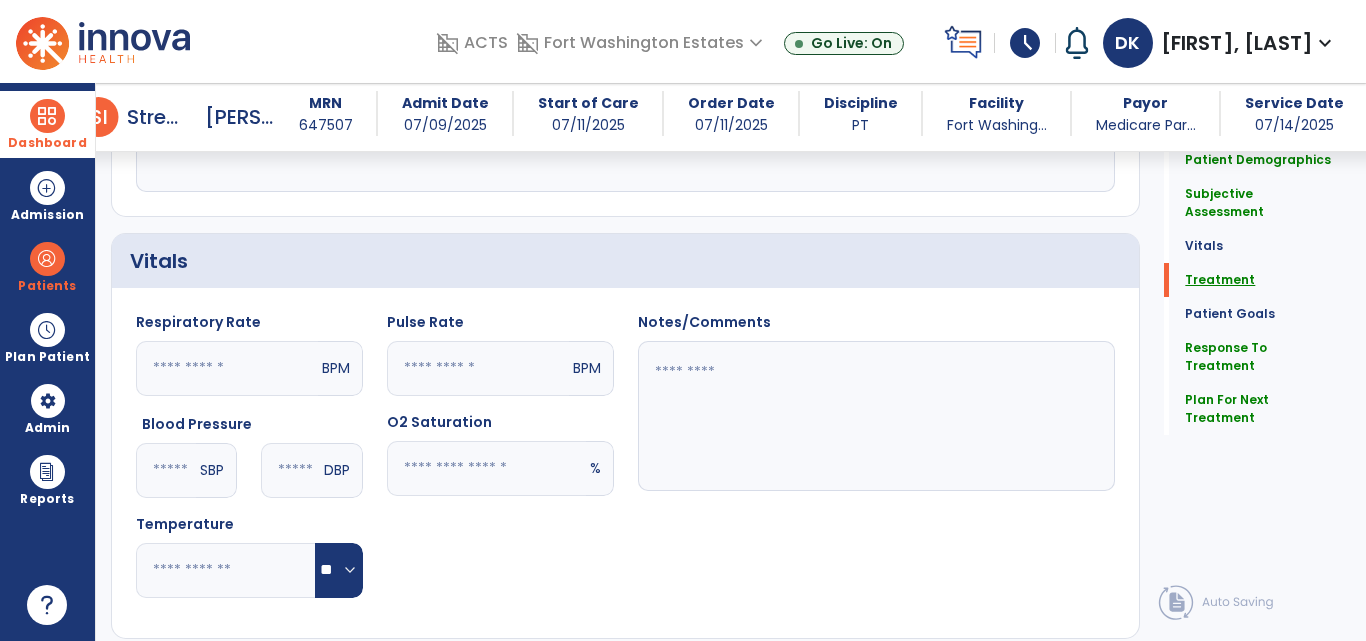 scroll, scrollTop: 1227, scrollLeft: 0, axis: vertical 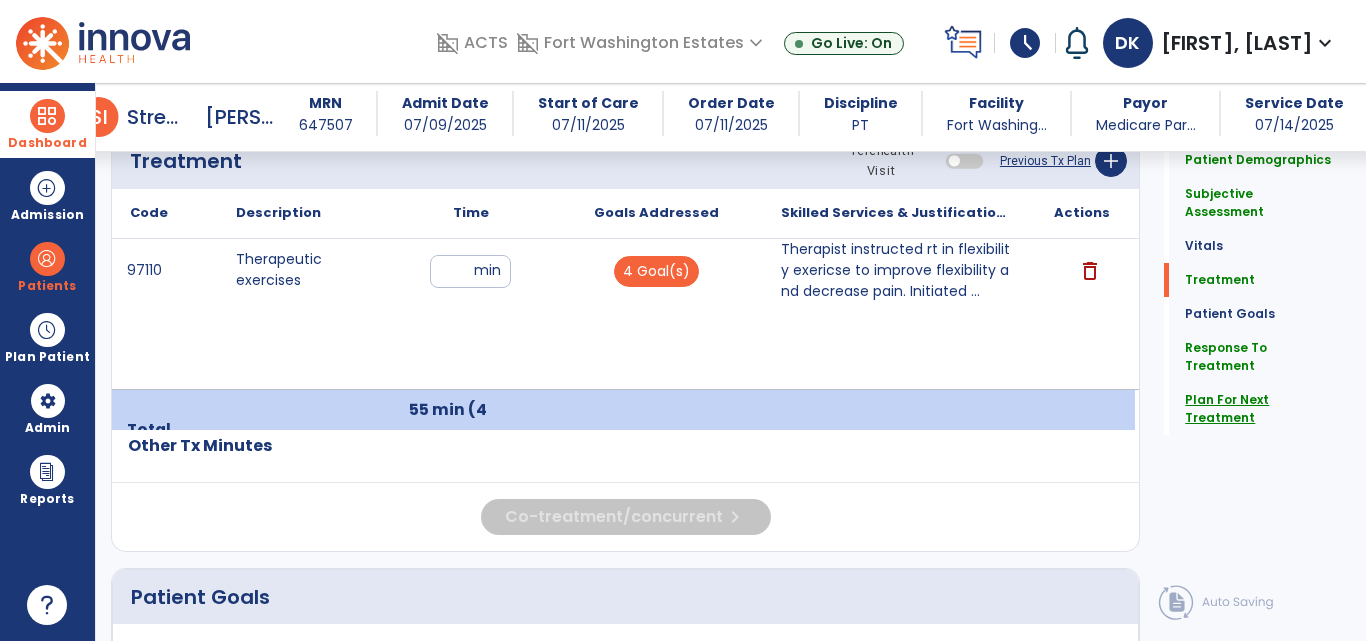 click on "Plan For Next Treatment" 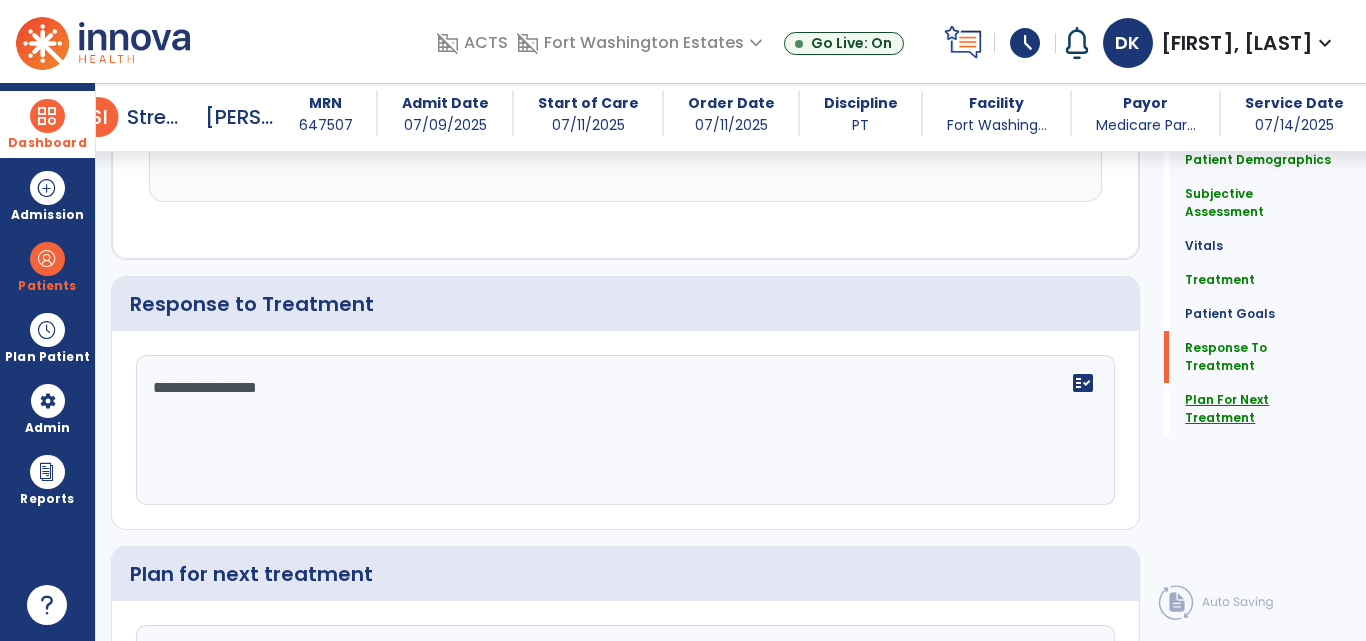 scroll, scrollTop: 2706, scrollLeft: 0, axis: vertical 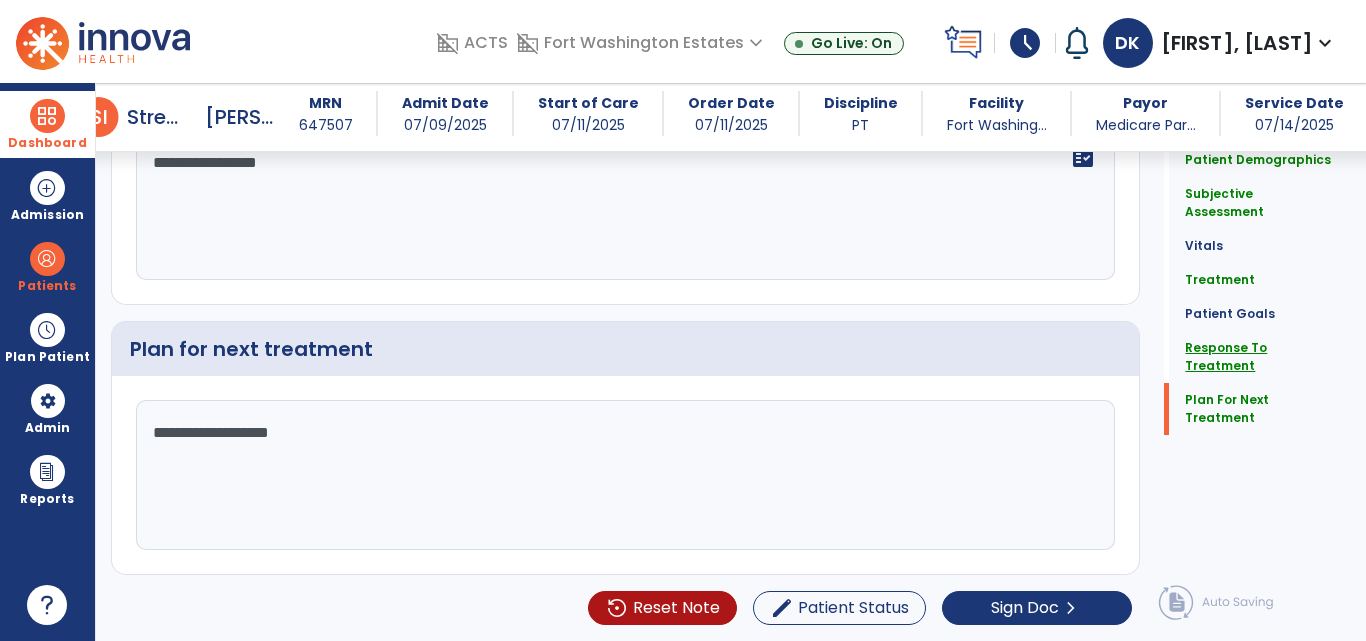 click on "Response To Treatment" 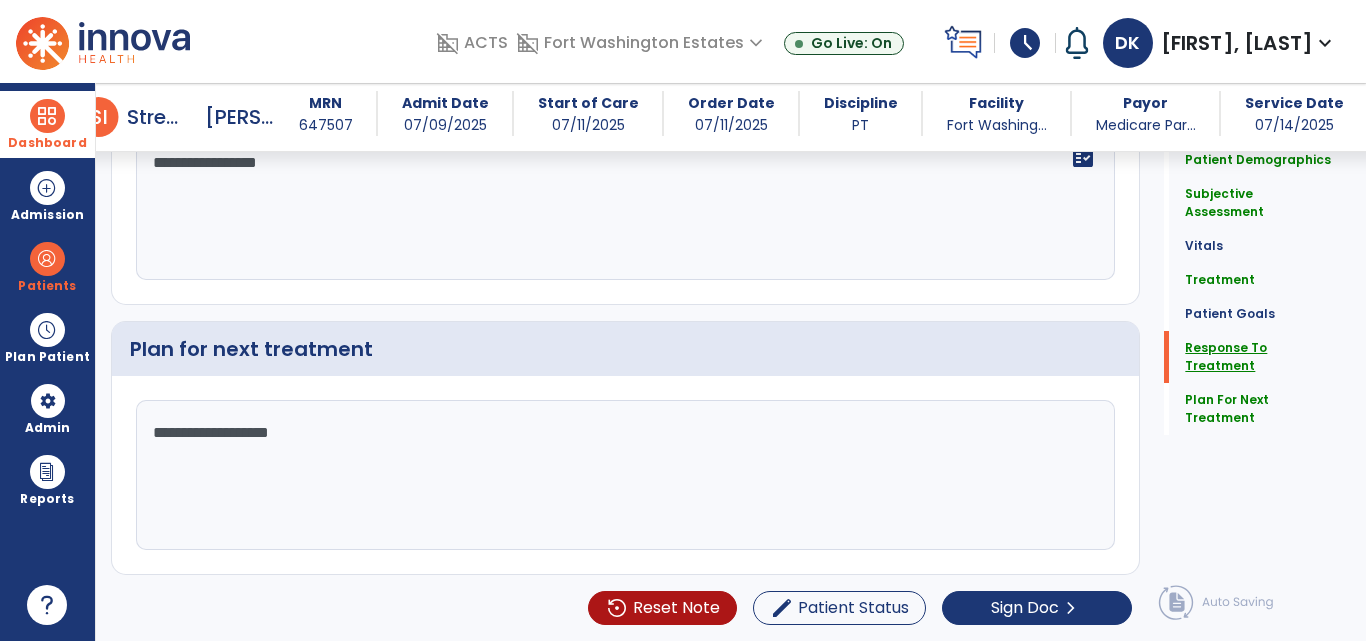 scroll, scrollTop: 2522, scrollLeft: 0, axis: vertical 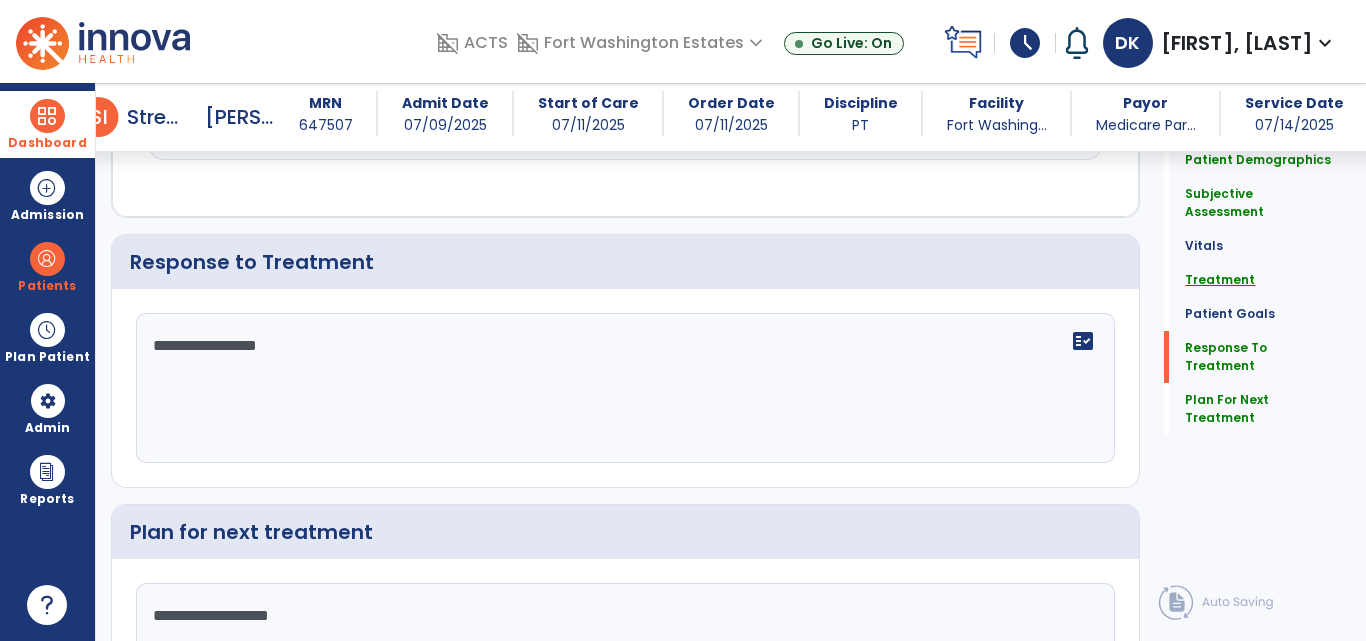 click on "Treatment" 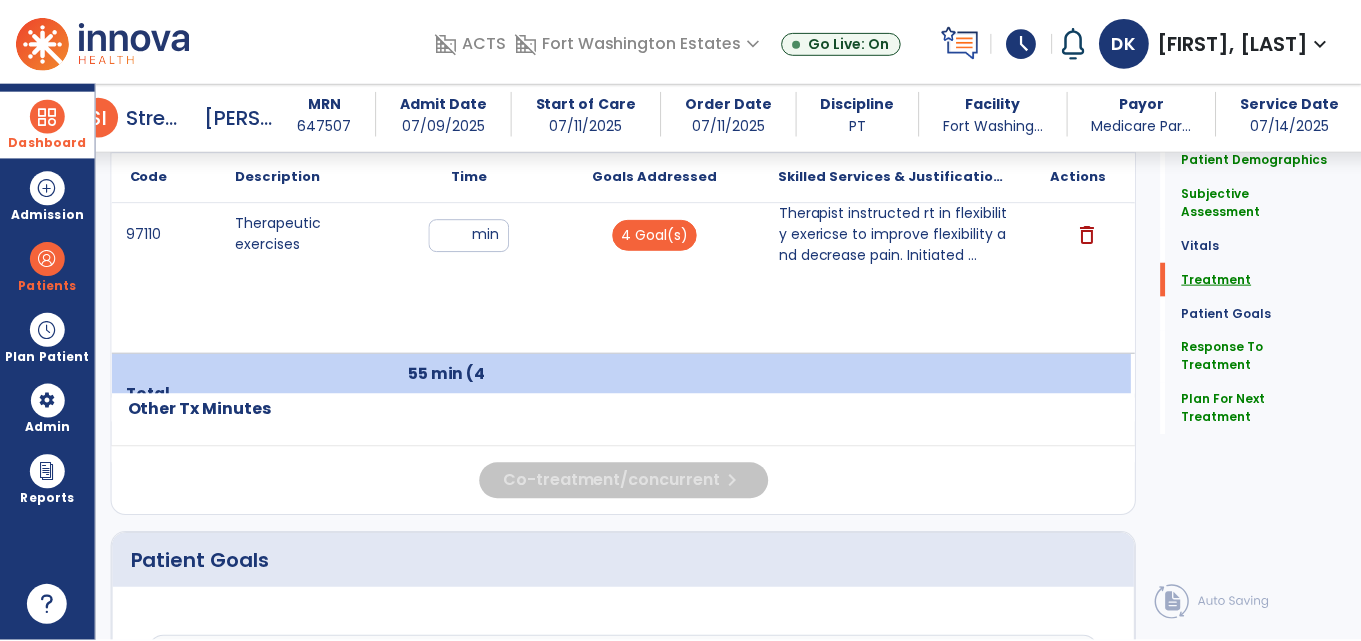 scroll, scrollTop: 1208, scrollLeft: 0, axis: vertical 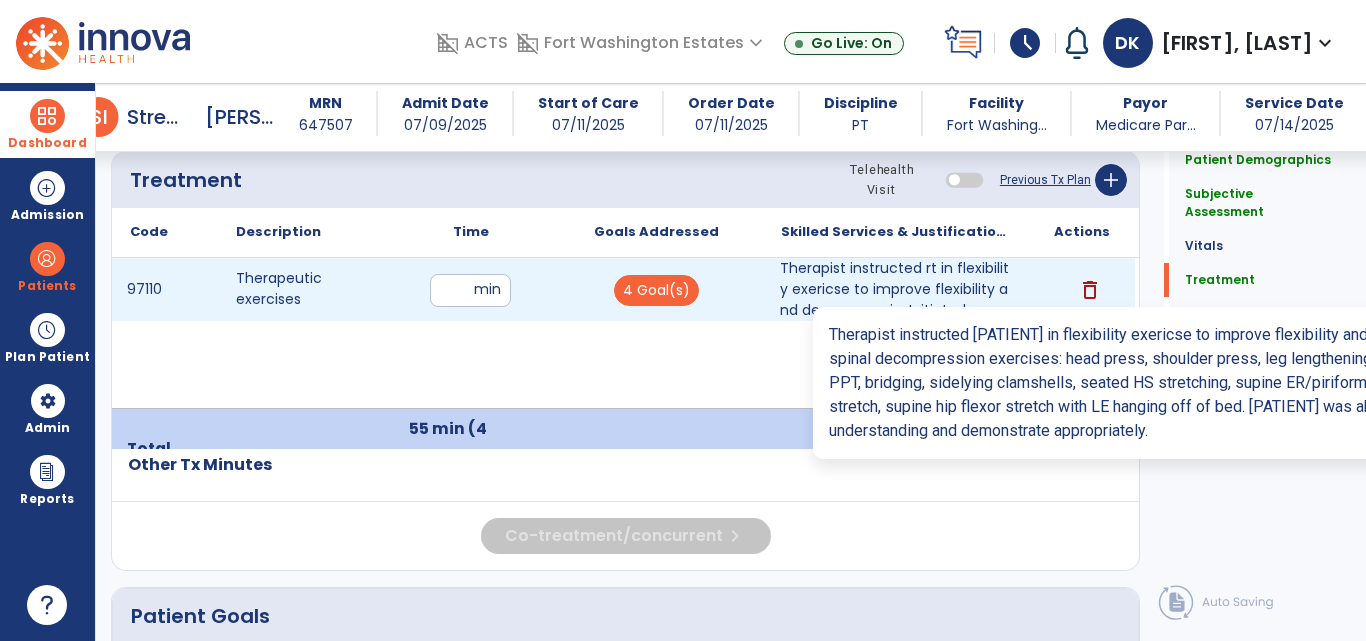 click on "Therapist instructed rt in flexibility exericse to improve flexibility and decrease pain. Initiated ..." at bounding box center [896, 289] 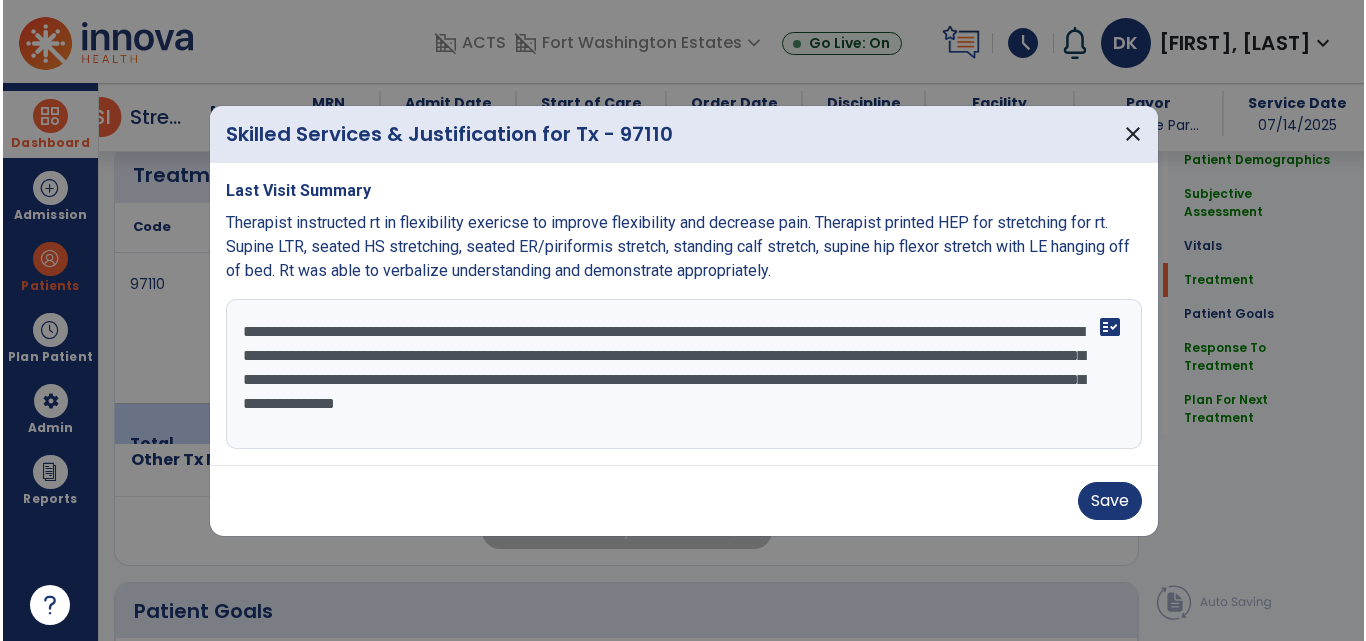 scroll, scrollTop: 1208, scrollLeft: 0, axis: vertical 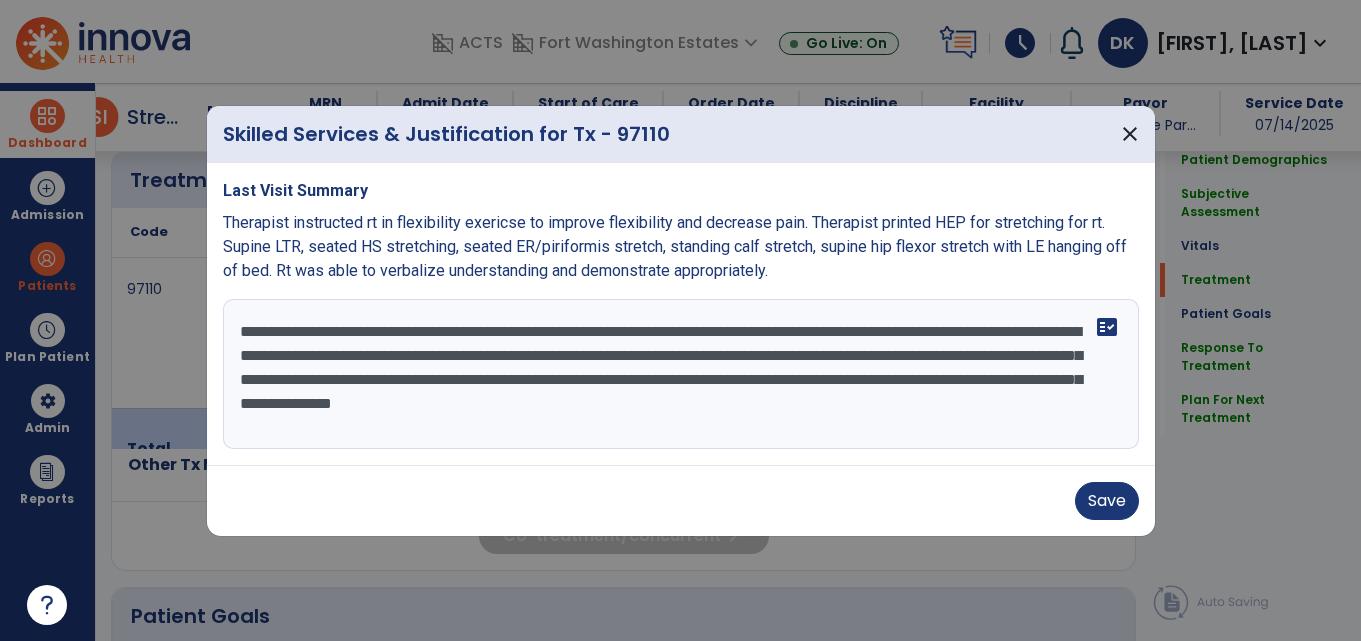click on "**********" at bounding box center (681, 374) 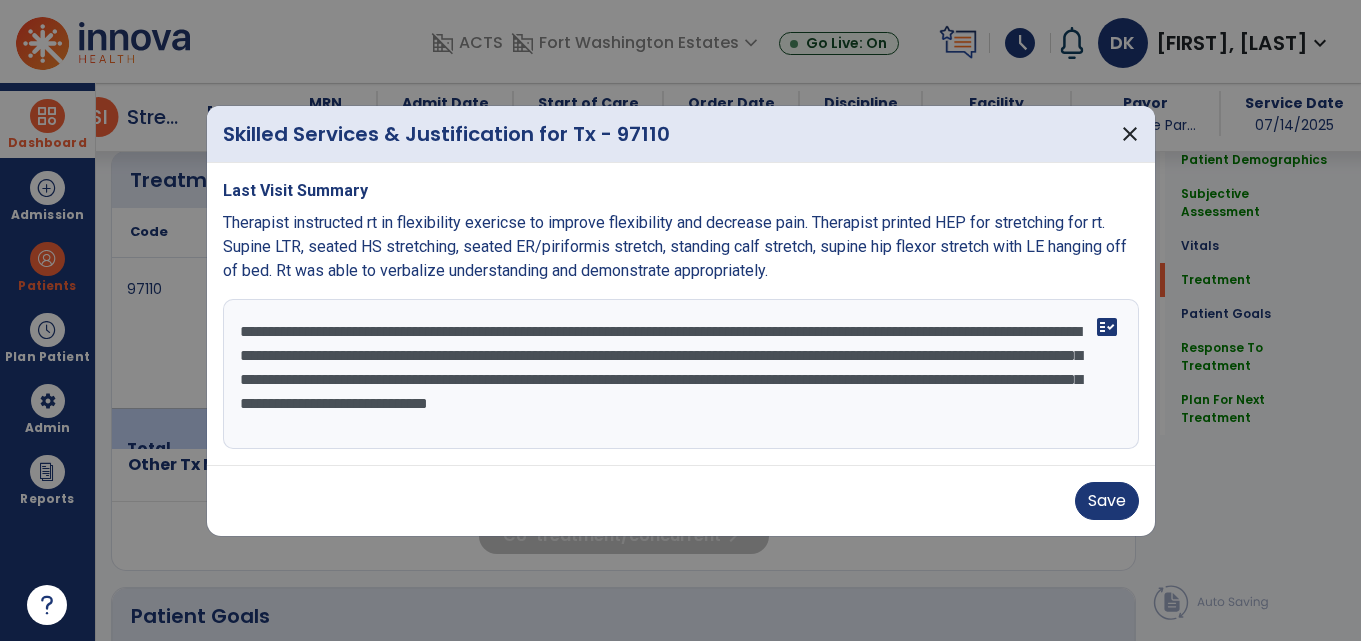 drag, startPoint x: 579, startPoint y: 376, endPoint x: 402, endPoint y: 379, distance: 177.02542 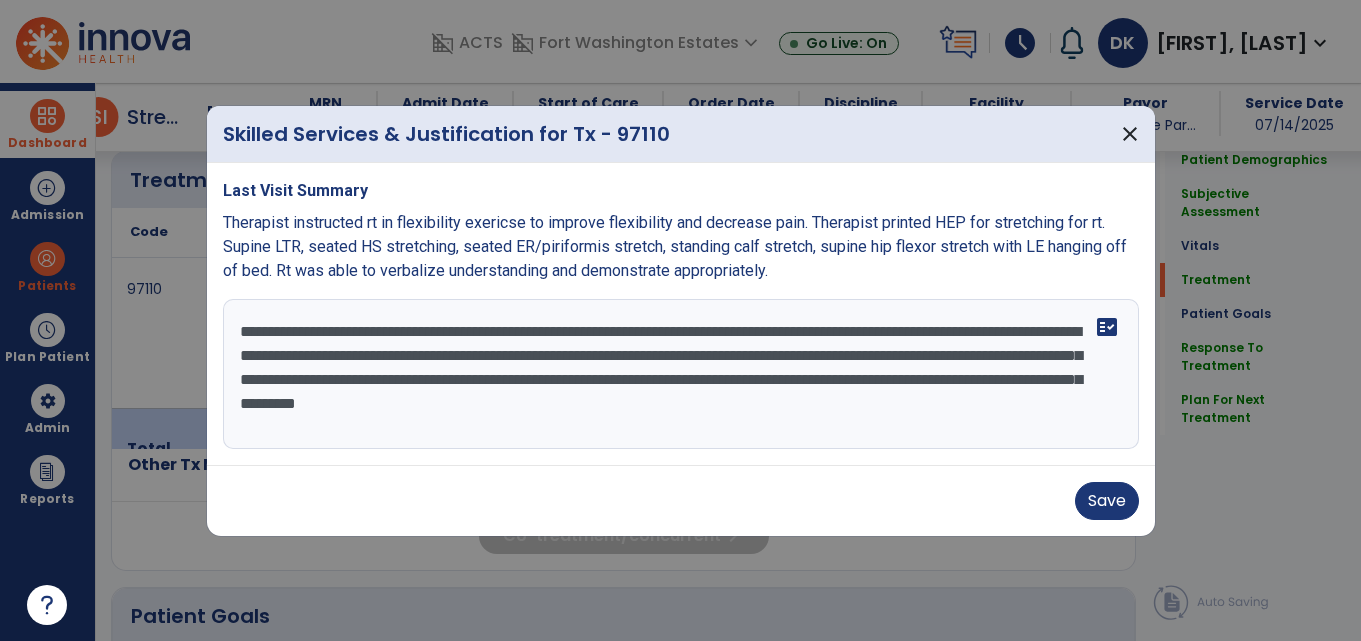 drag, startPoint x: 805, startPoint y: 381, endPoint x: 636, endPoint y: 385, distance: 169.04733 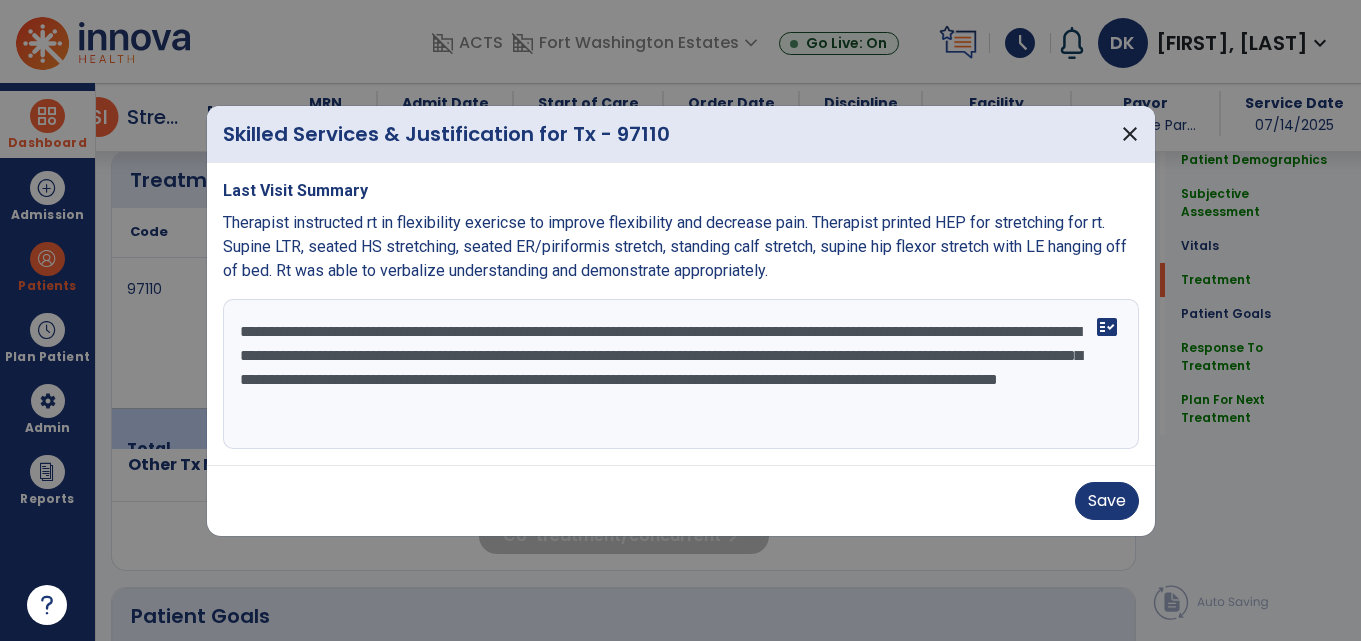 click on "**********" at bounding box center [681, 374] 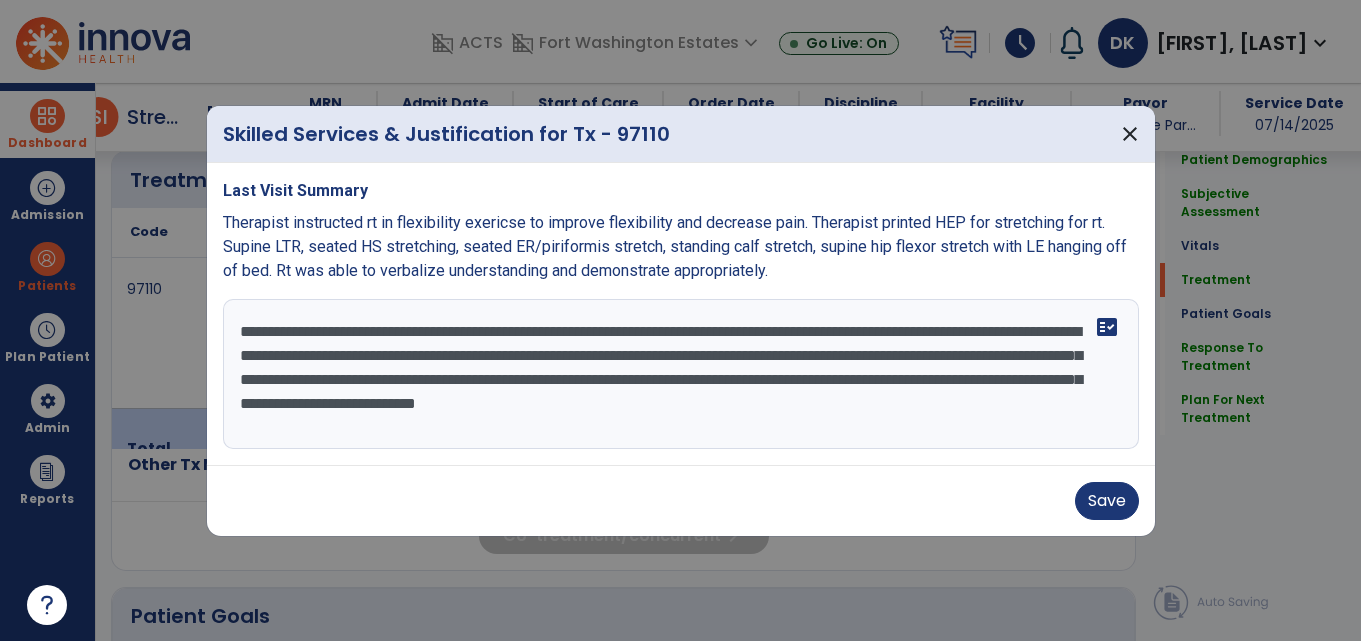 click on "**********" at bounding box center [681, 374] 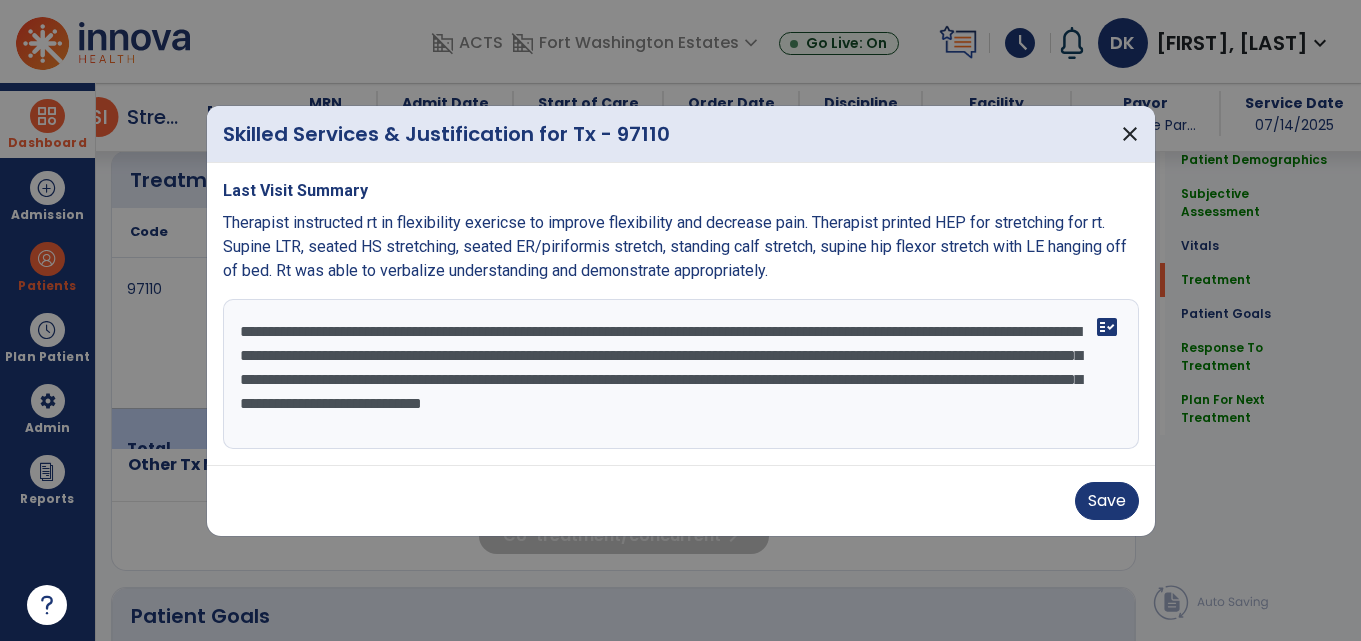 click on "**********" at bounding box center [681, 374] 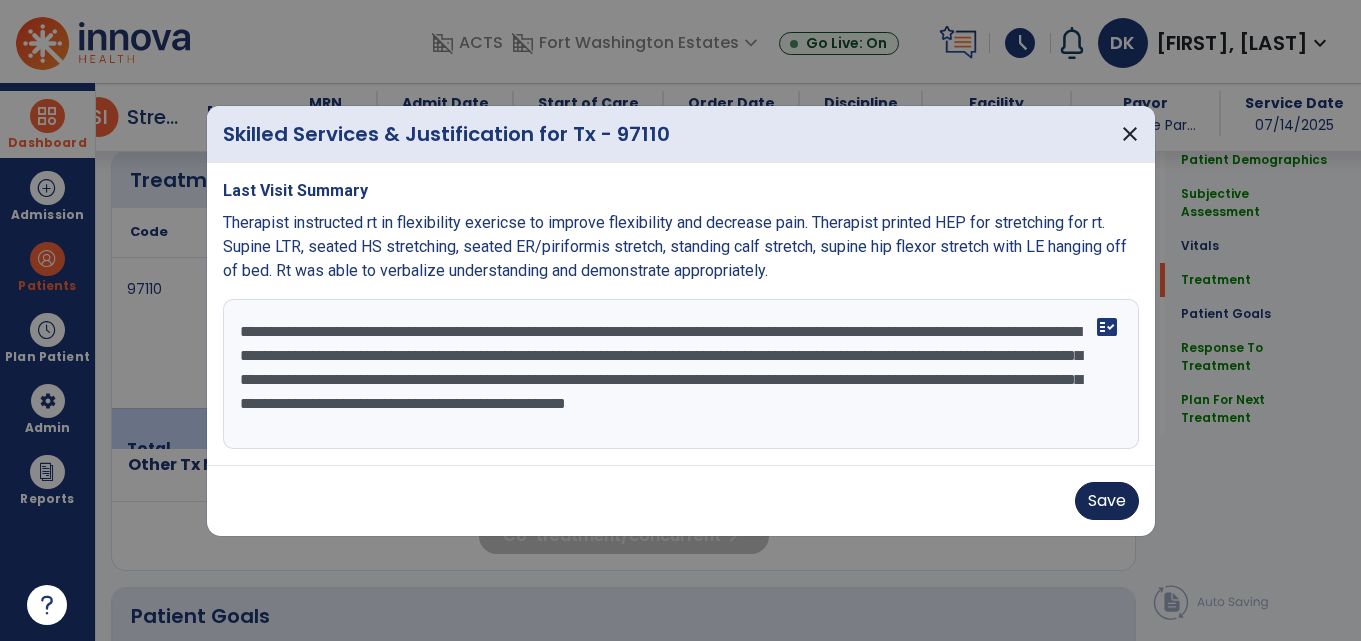 type on "**********" 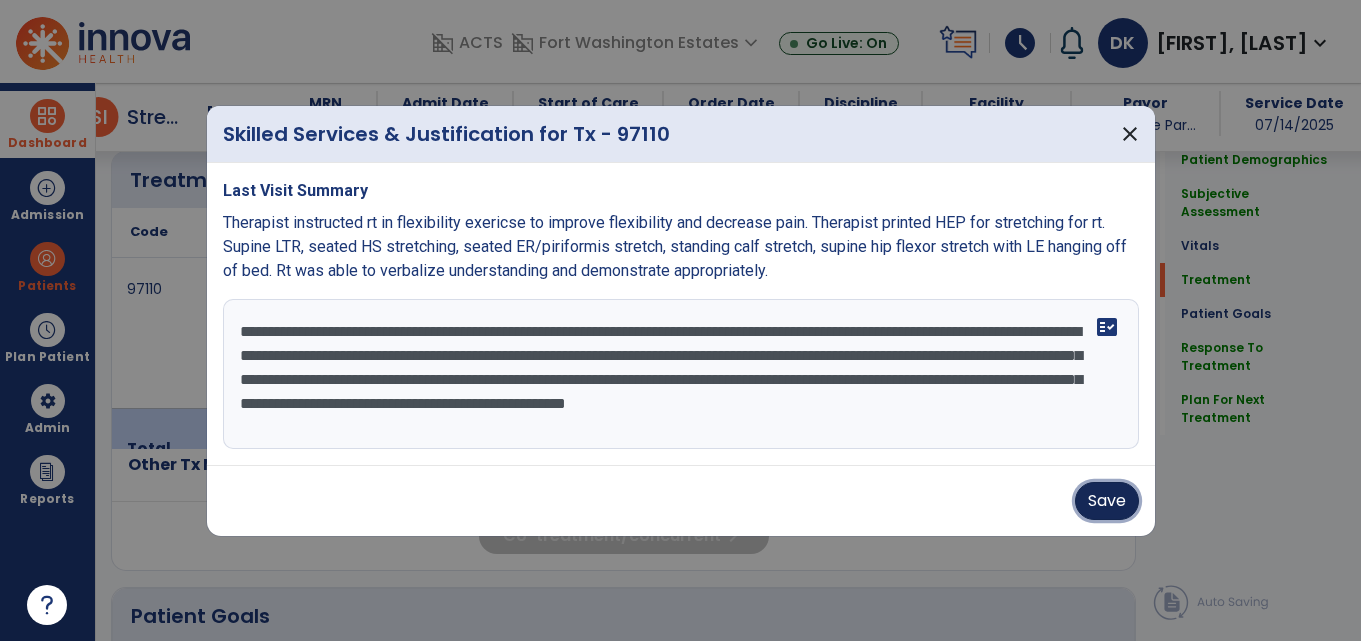 click on "Save" at bounding box center (1107, 501) 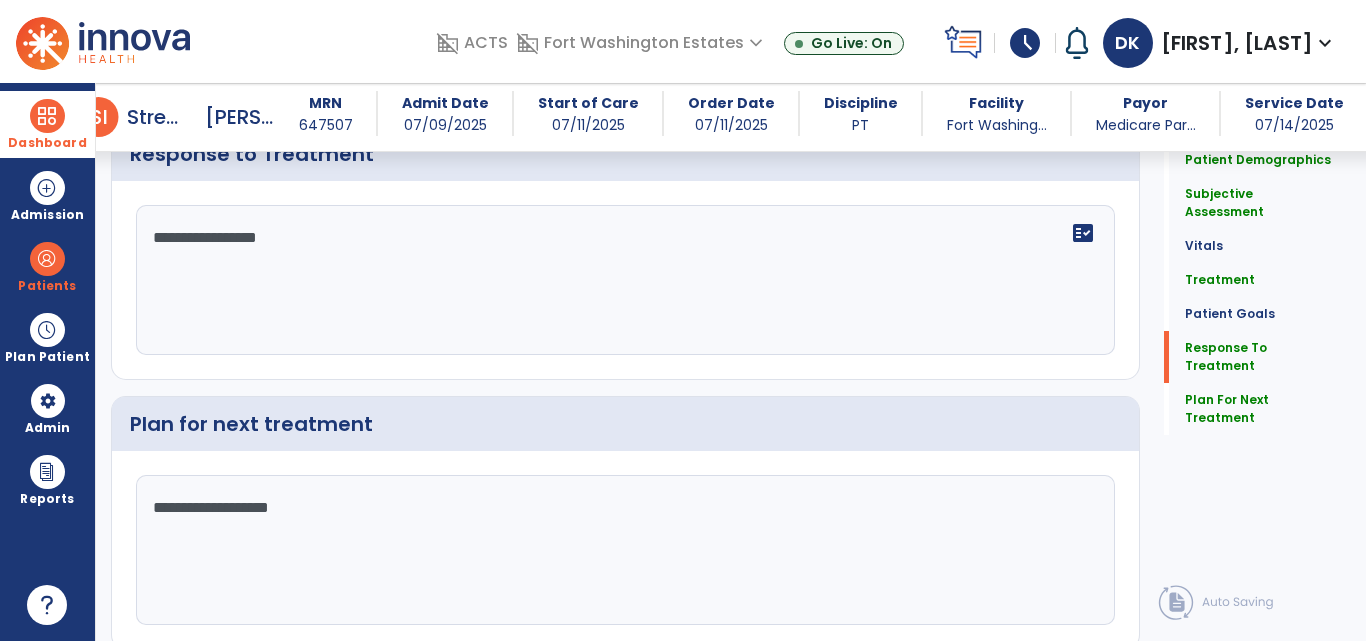 scroll, scrollTop: 2613, scrollLeft: 0, axis: vertical 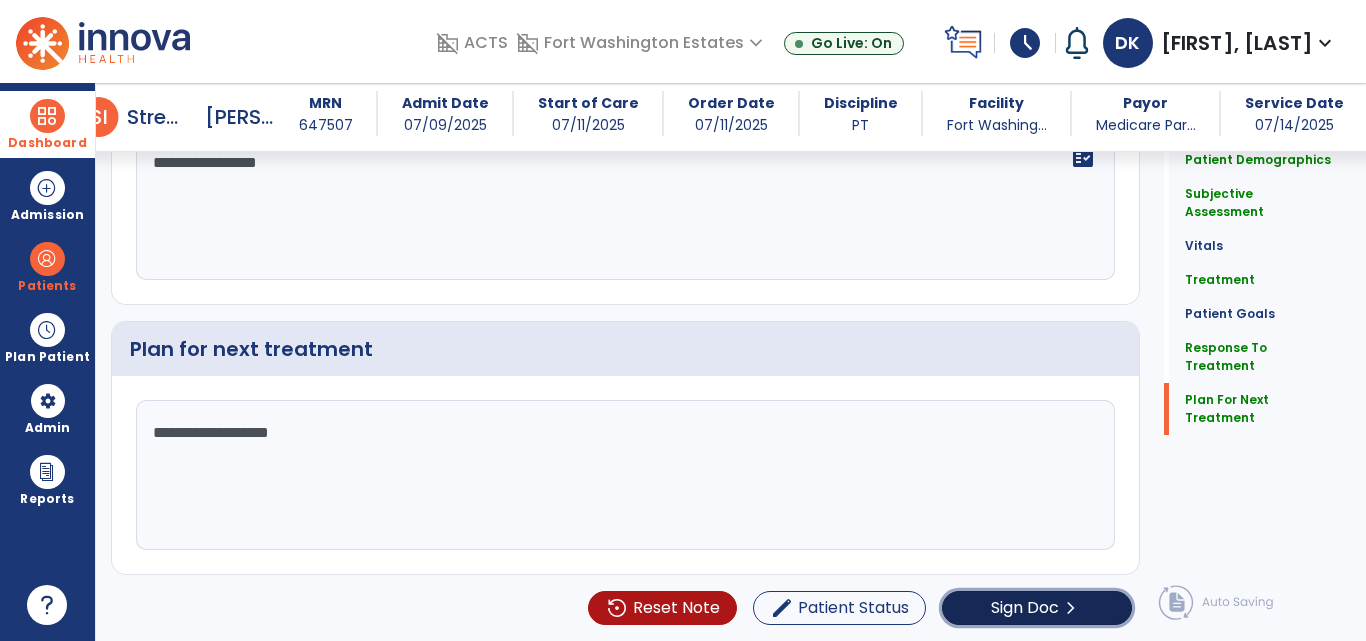 click on "Sign Doc" 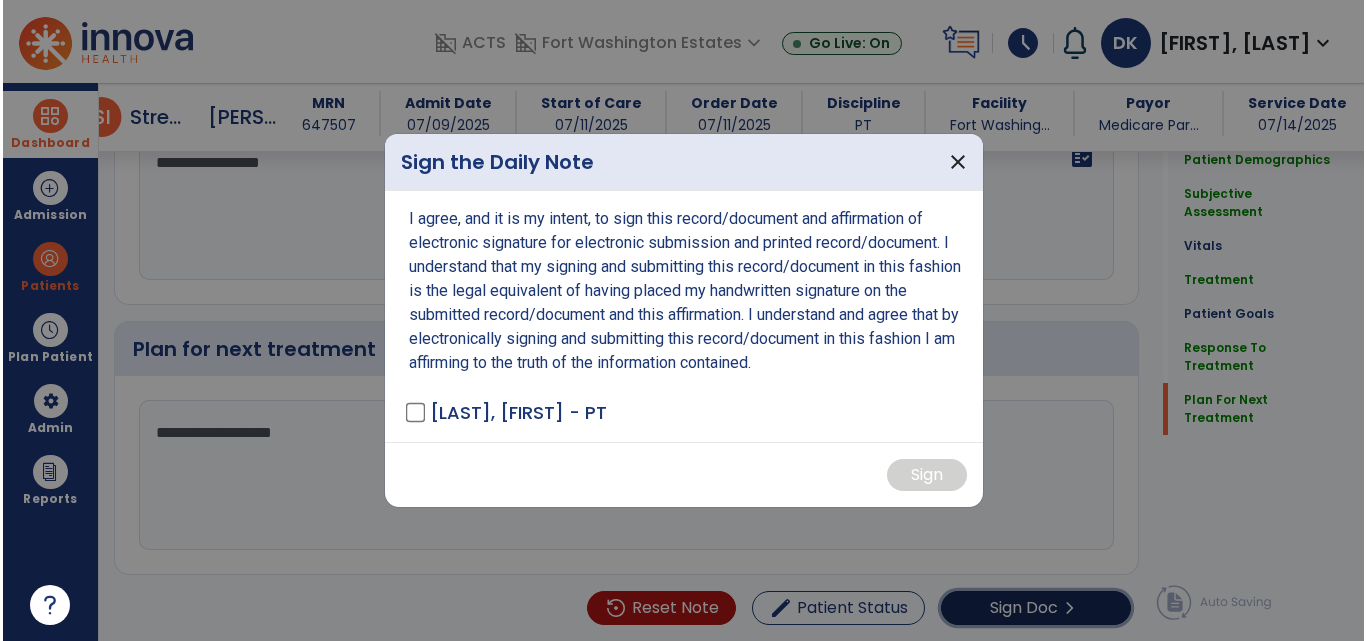 scroll, scrollTop: 2706, scrollLeft: 0, axis: vertical 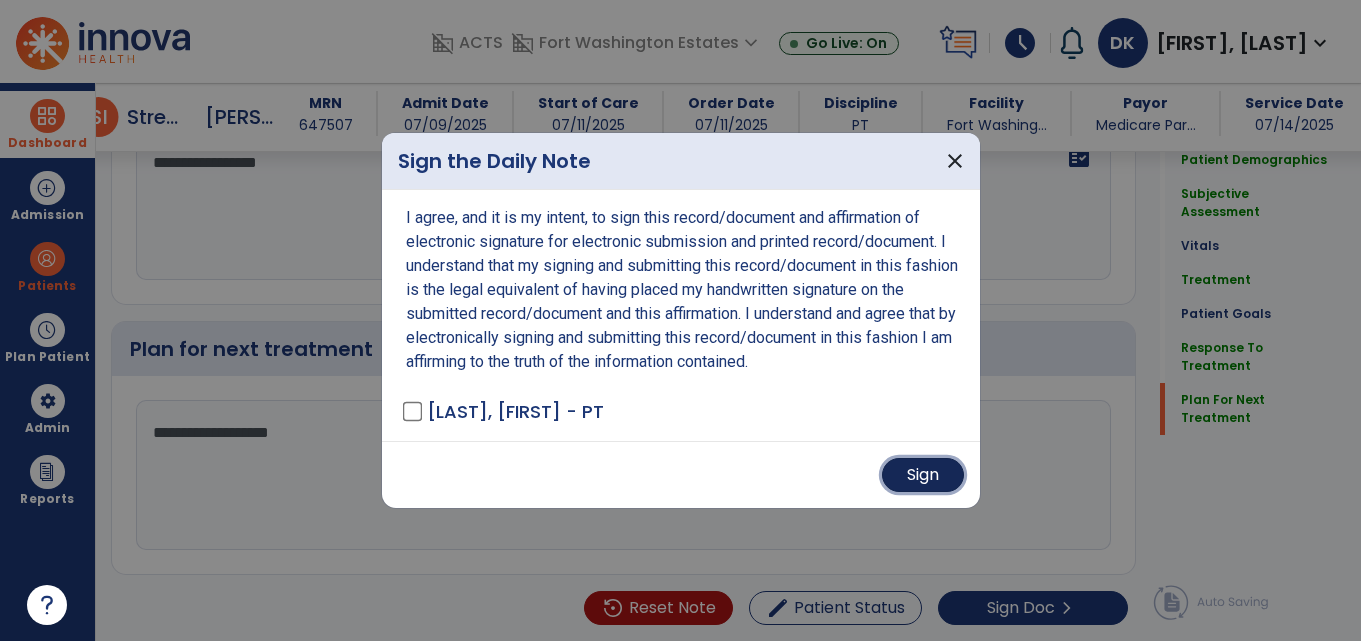 click on "Sign" at bounding box center [923, 475] 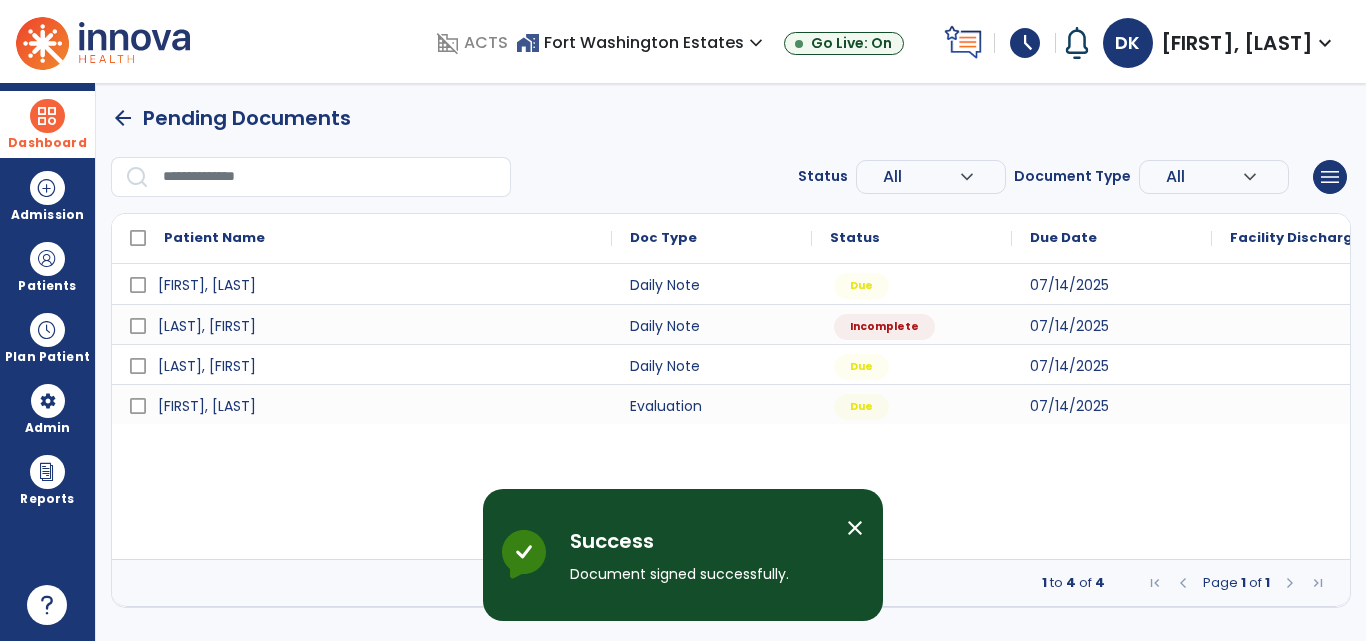 scroll, scrollTop: 0, scrollLeft: 0, axis: both 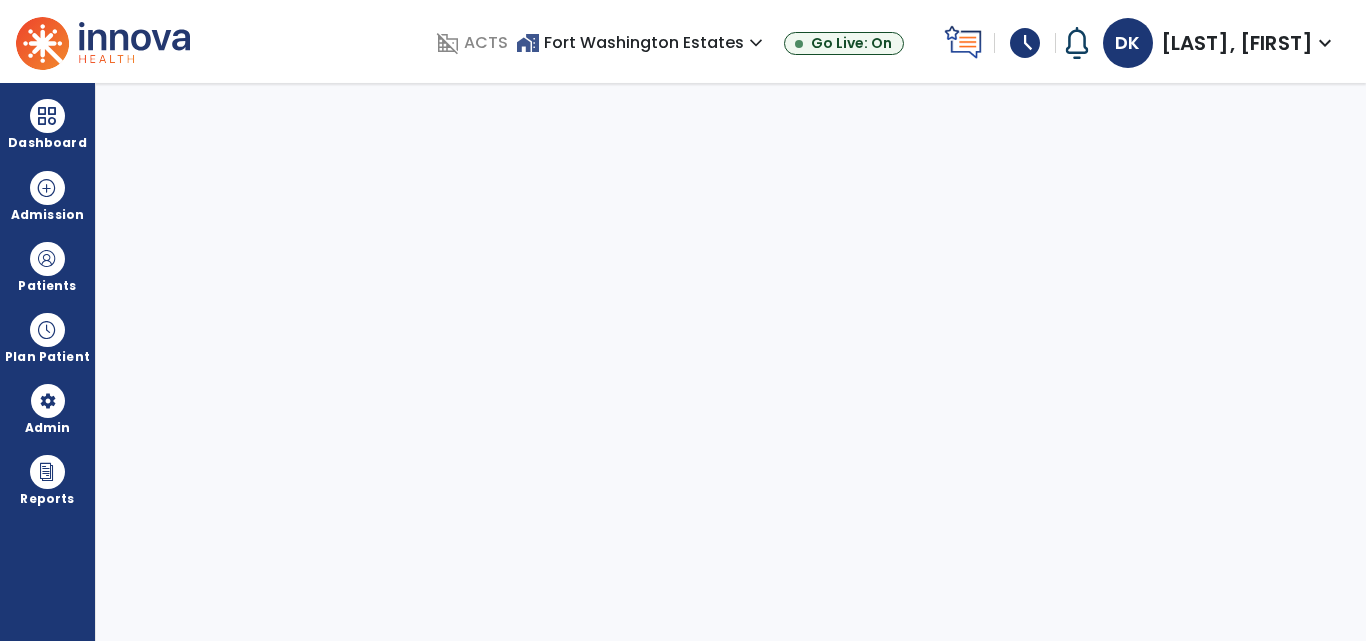 select on "****" 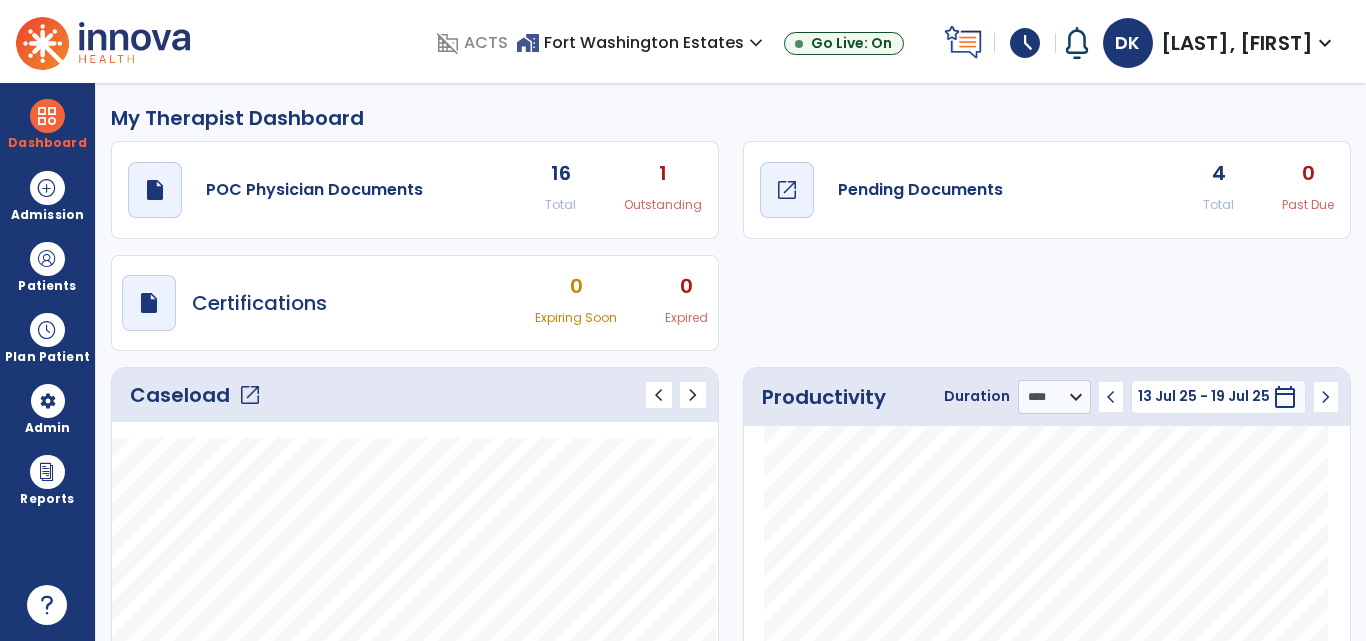 click on "open_in_new" 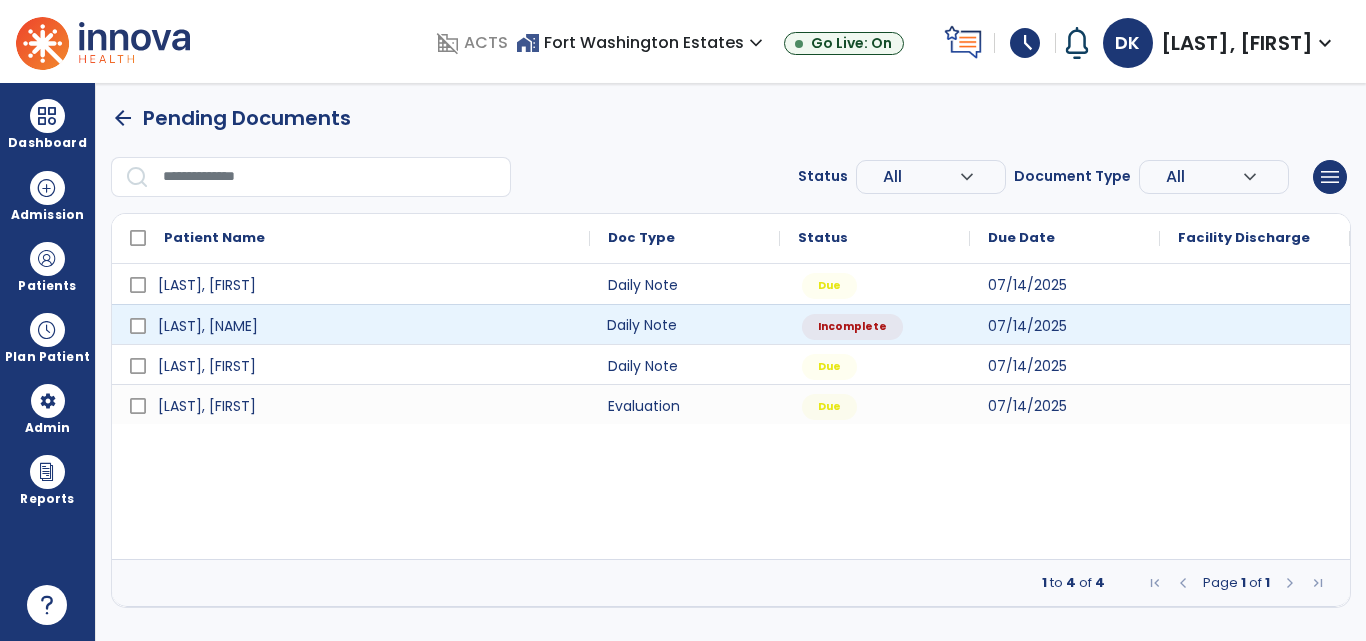 click on "Daily Note" at bounding box center [685, 324] 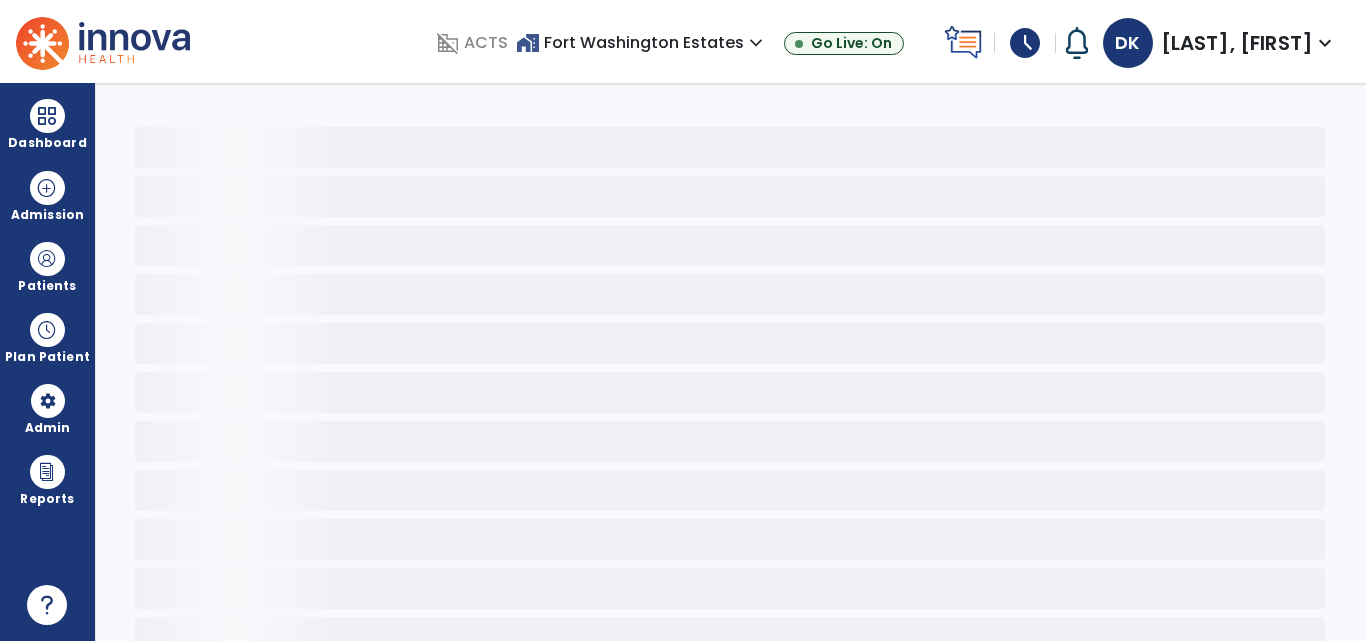 select on "*" 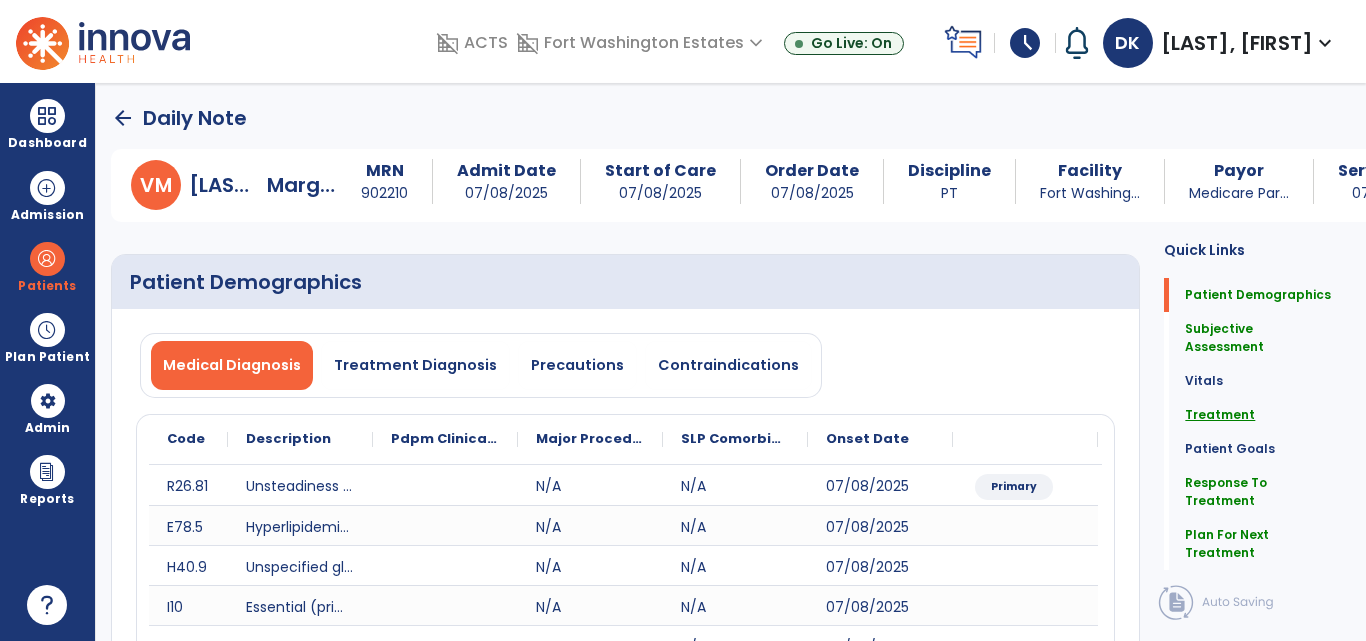 click on "Treatment" 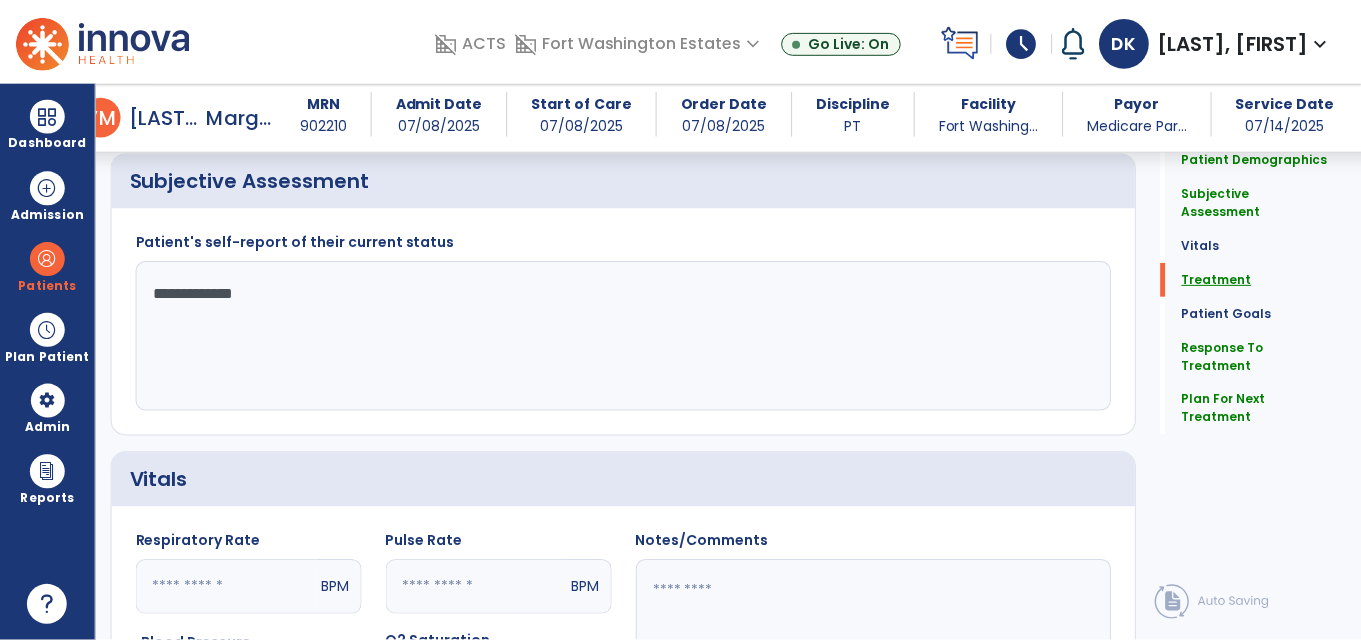 scroll, scrollTop: 1397, scrollLeft: 0, axis: vertical 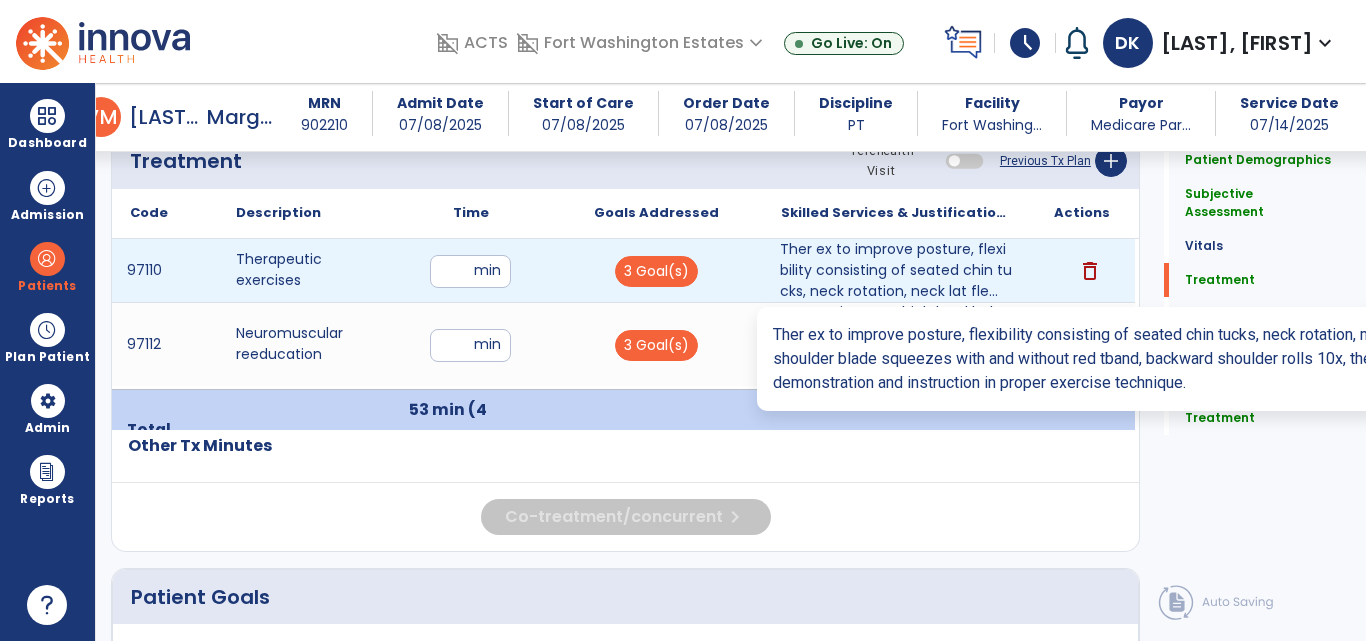 click on "Ther ex to improve posture, flexibility consisting of seated chin tucks, neck rotation, neck lat fle..." at bounding box center (896, 270) 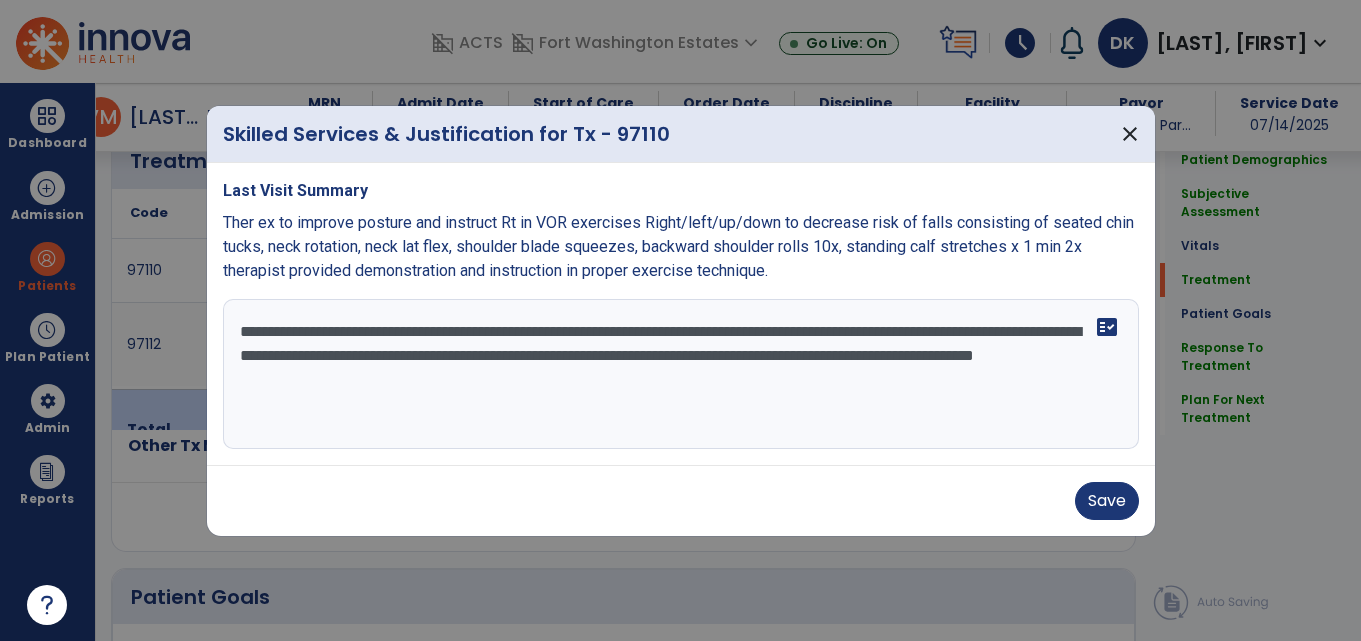 scroll, scrollTop: 1397, scrollLeft: 0, axis: vertical 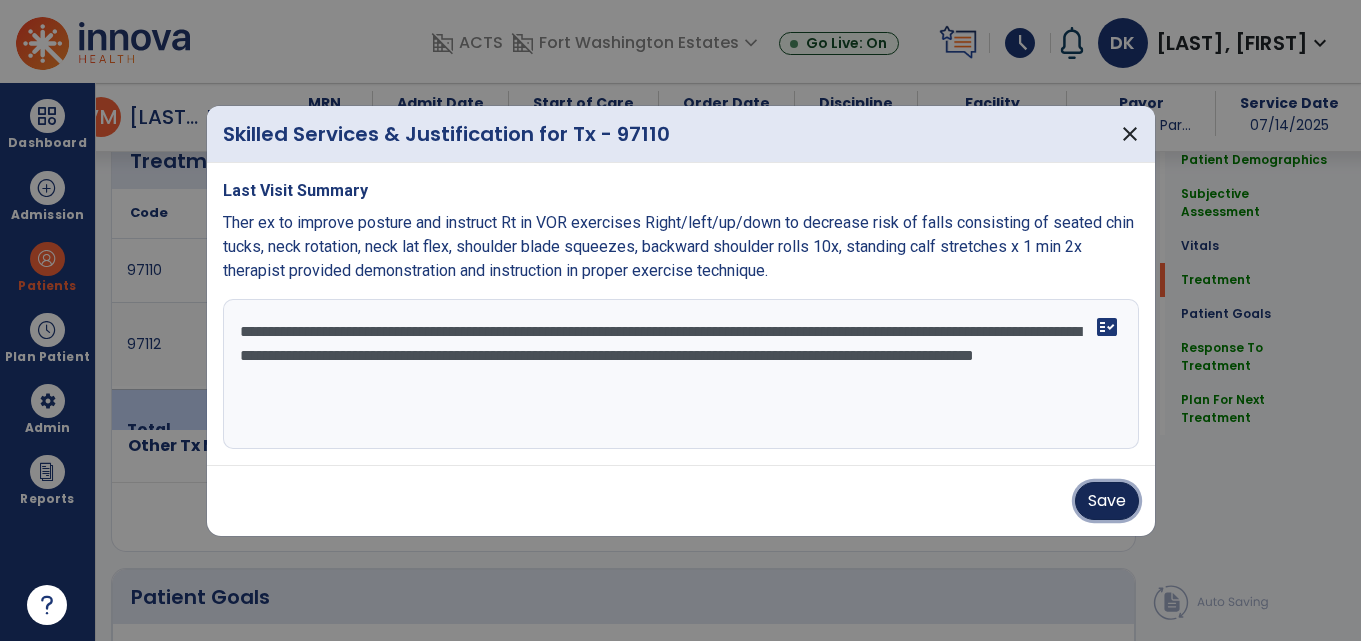 click on "Save" at bounding box center [1107, 501] 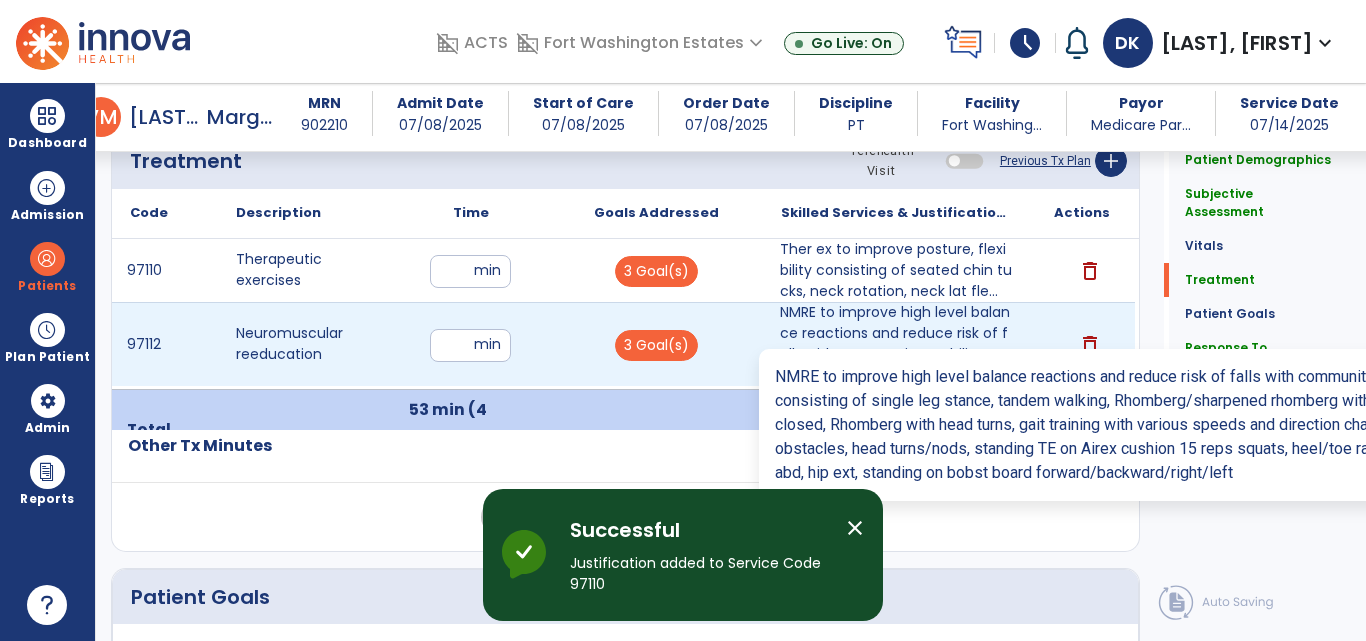 click on "NMRE to improve high level balance reactions and reduce risk of falls with community mobility consis..." at bounding box center (896, 344) 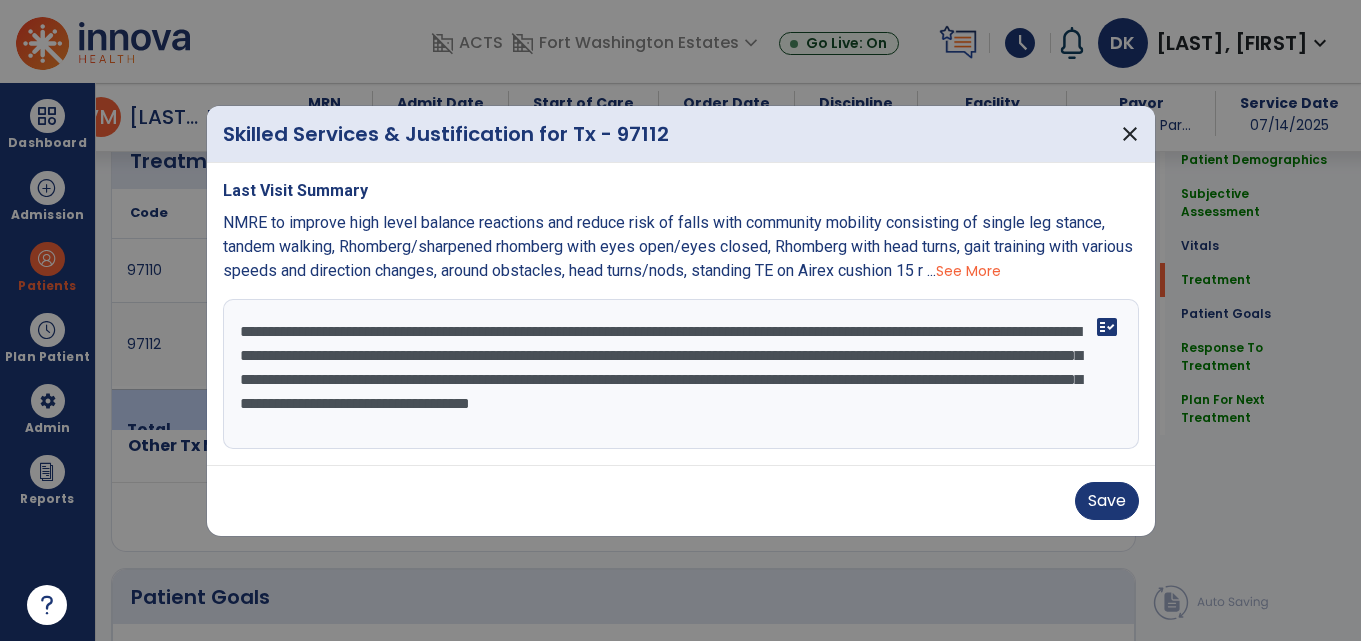 scroll, scrollTop: 1397, scrollLeft: 0, axis: vertical 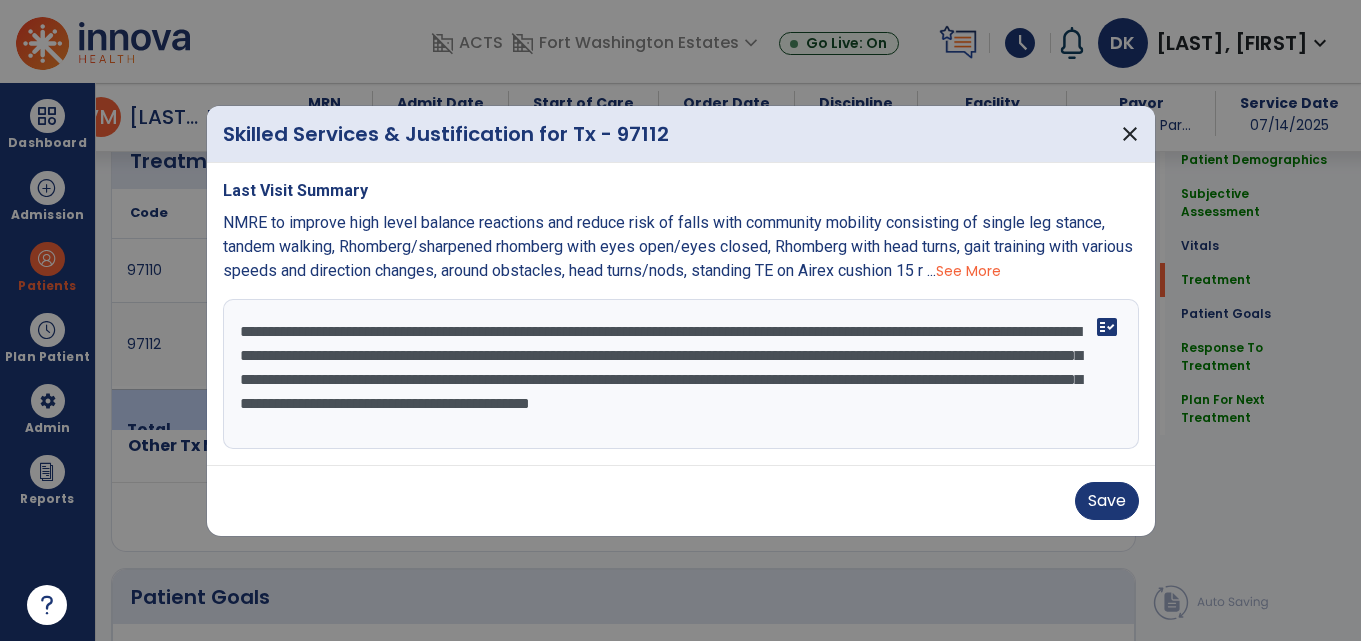 drag, startPoint x: 1071, startPoint y: 377, endPoint x: 556, endPoint y: 377, distance: 515 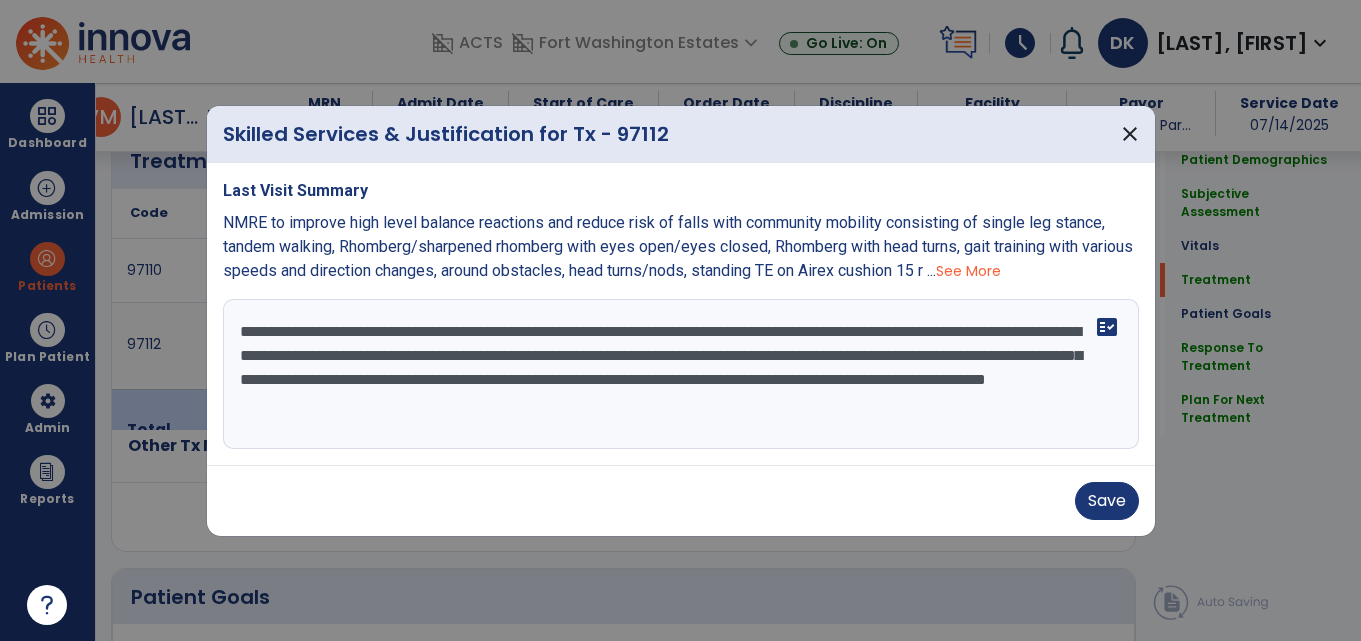 click on "**********" at bounding box center (681, 374) 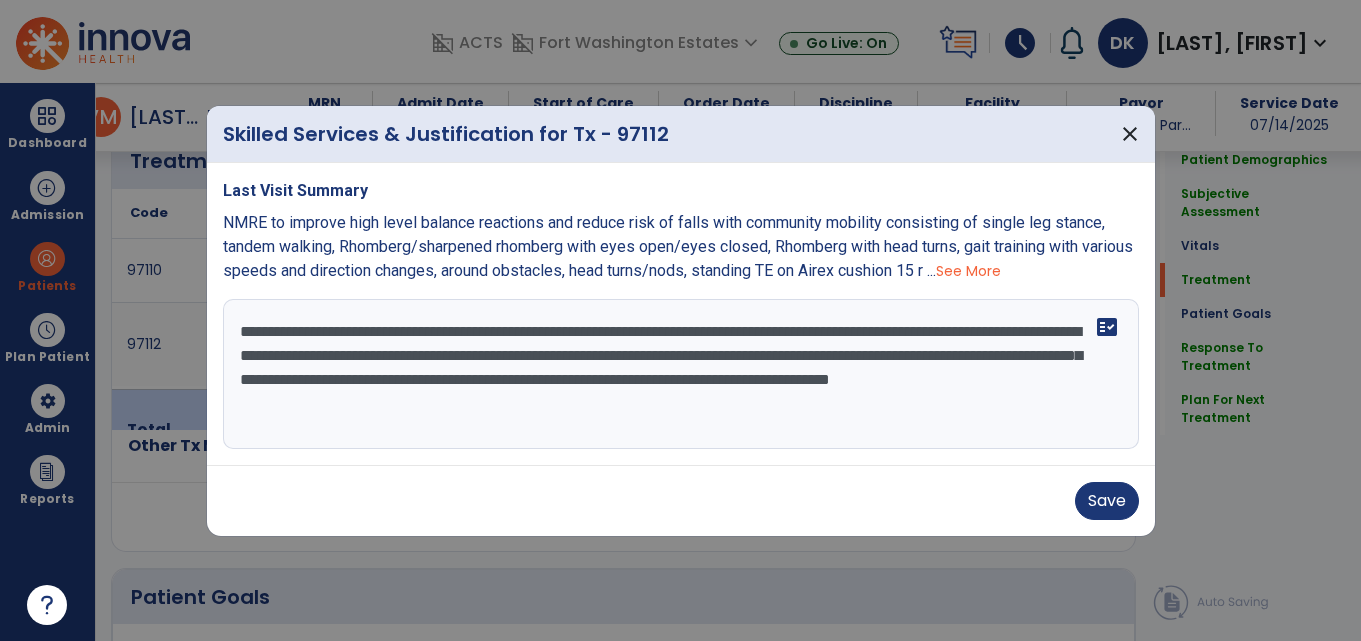 click on "**********" at bounding box center (681, 374) 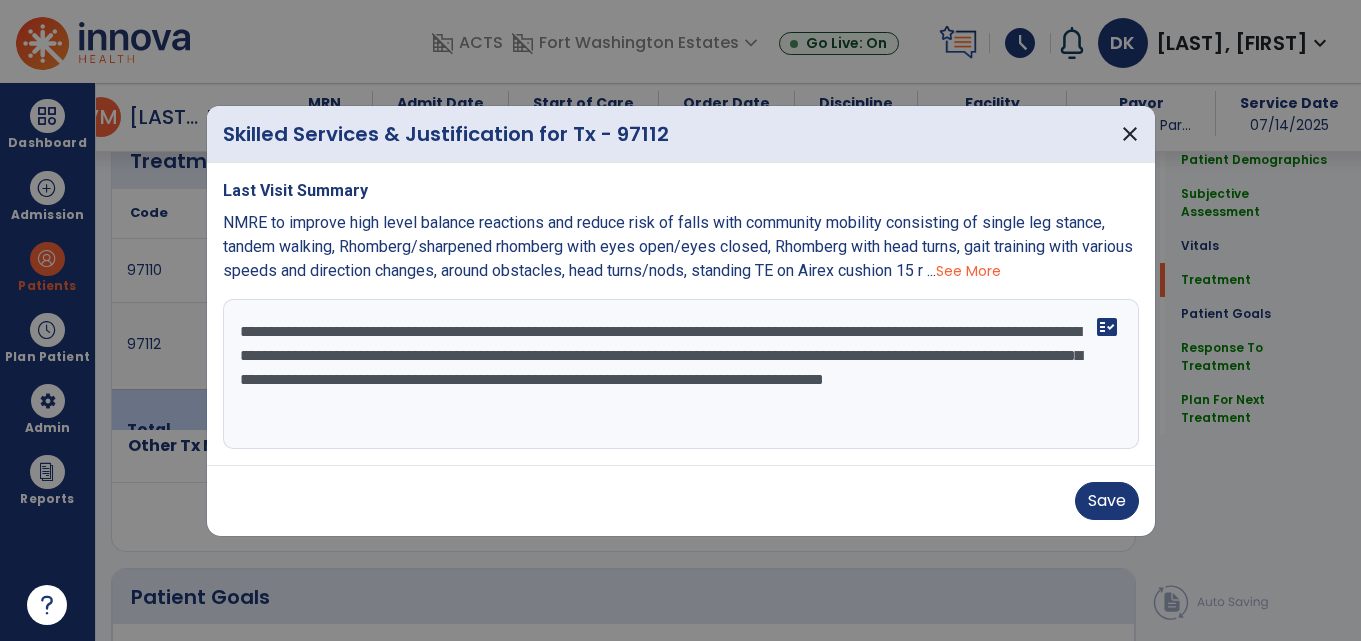 click on "**********" at bounding box center (681, 374) 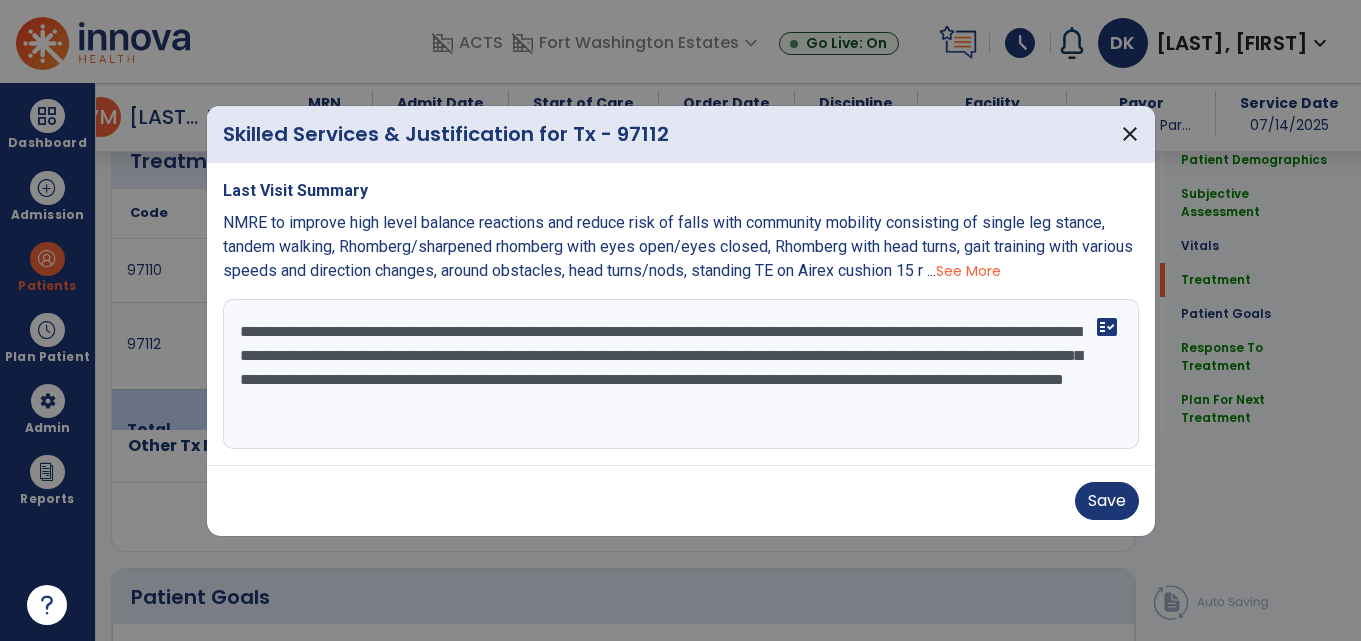 click on "**********" at bounding box center (681, 374) 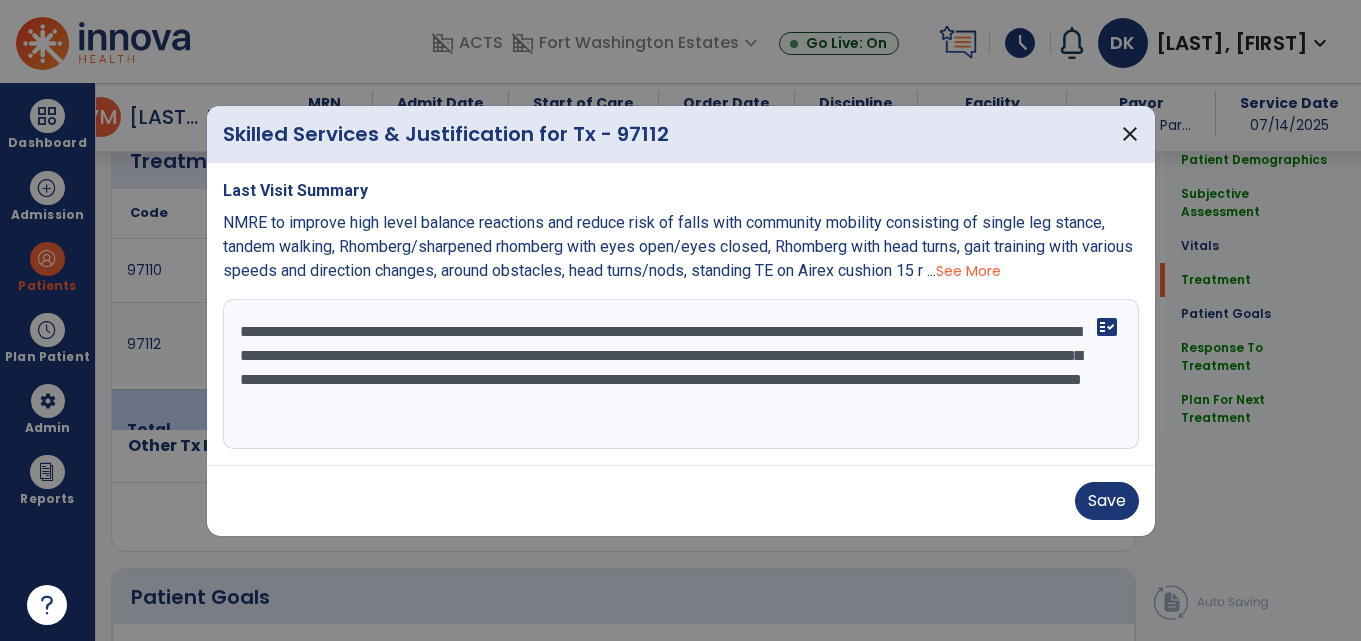 click on "**********" at bounding box center (681, 374) 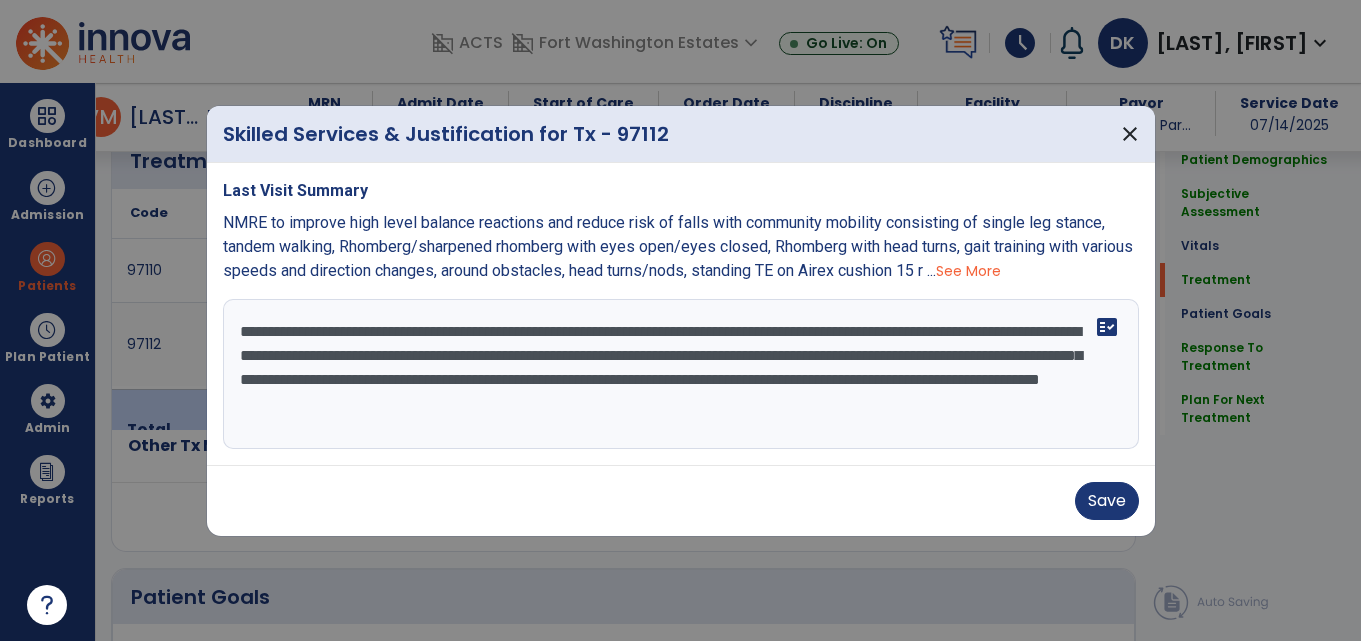 click on "**********" at bounding box center (681, 374) 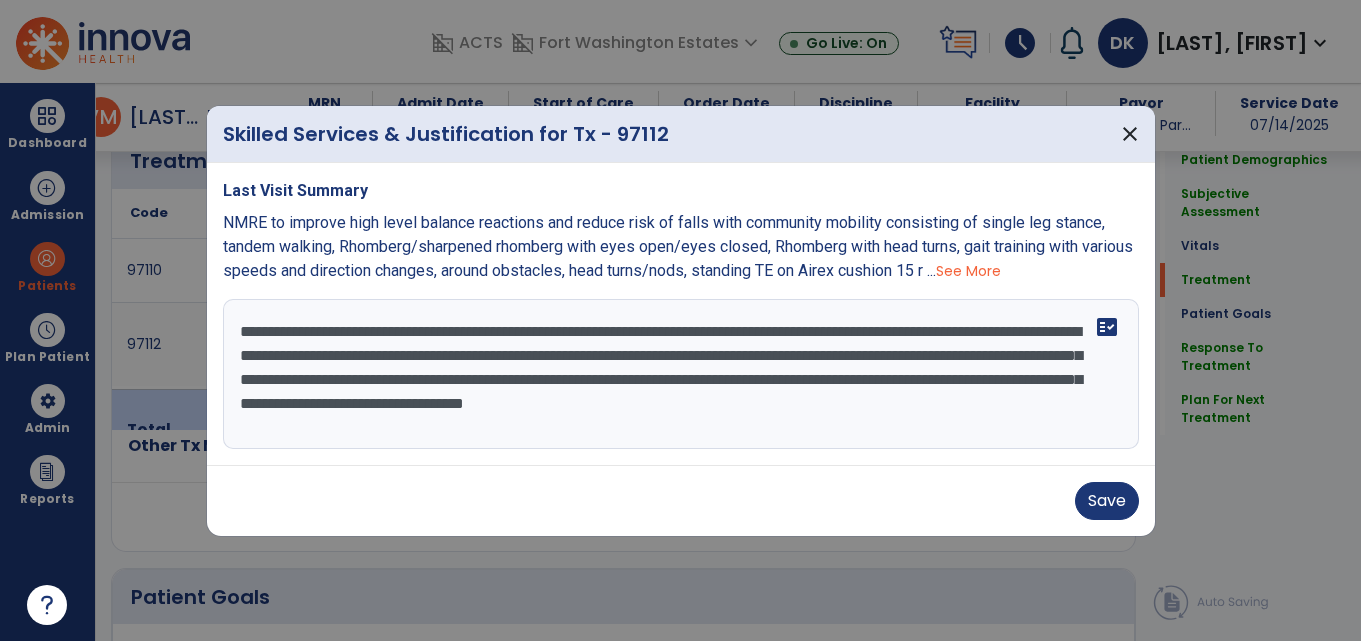click on "**********" at bounding box center (681, 374) 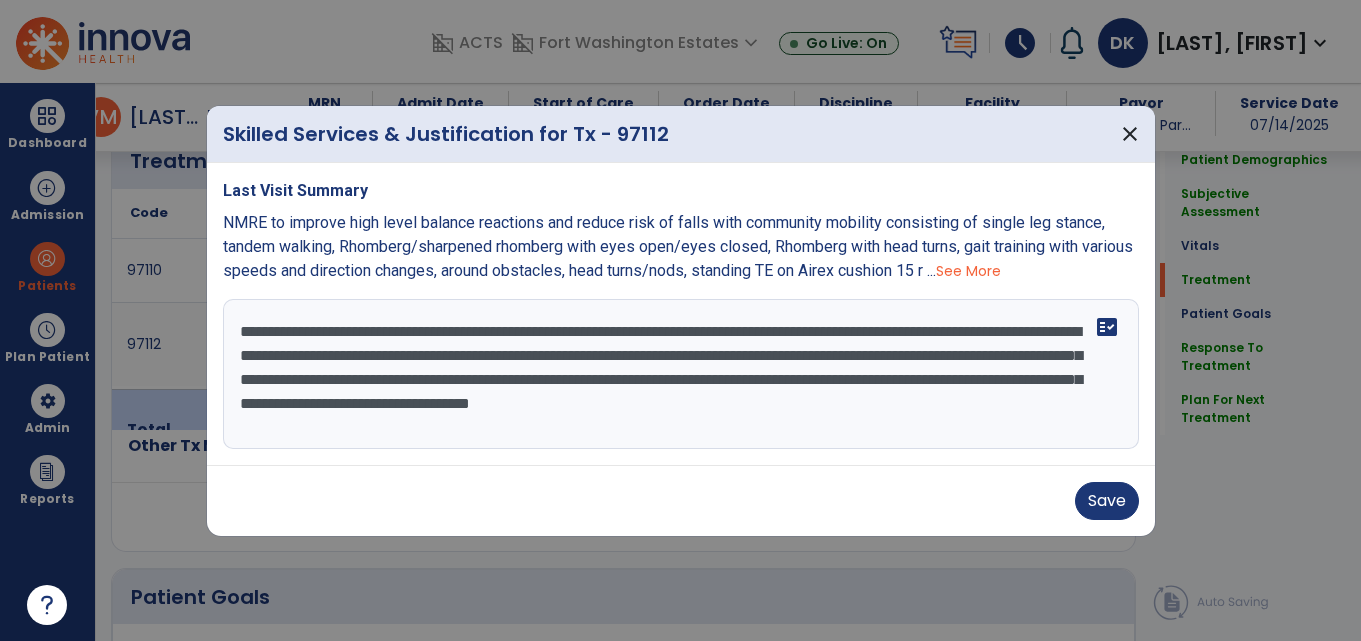 click on "**********" at bounding box center [681, 374] 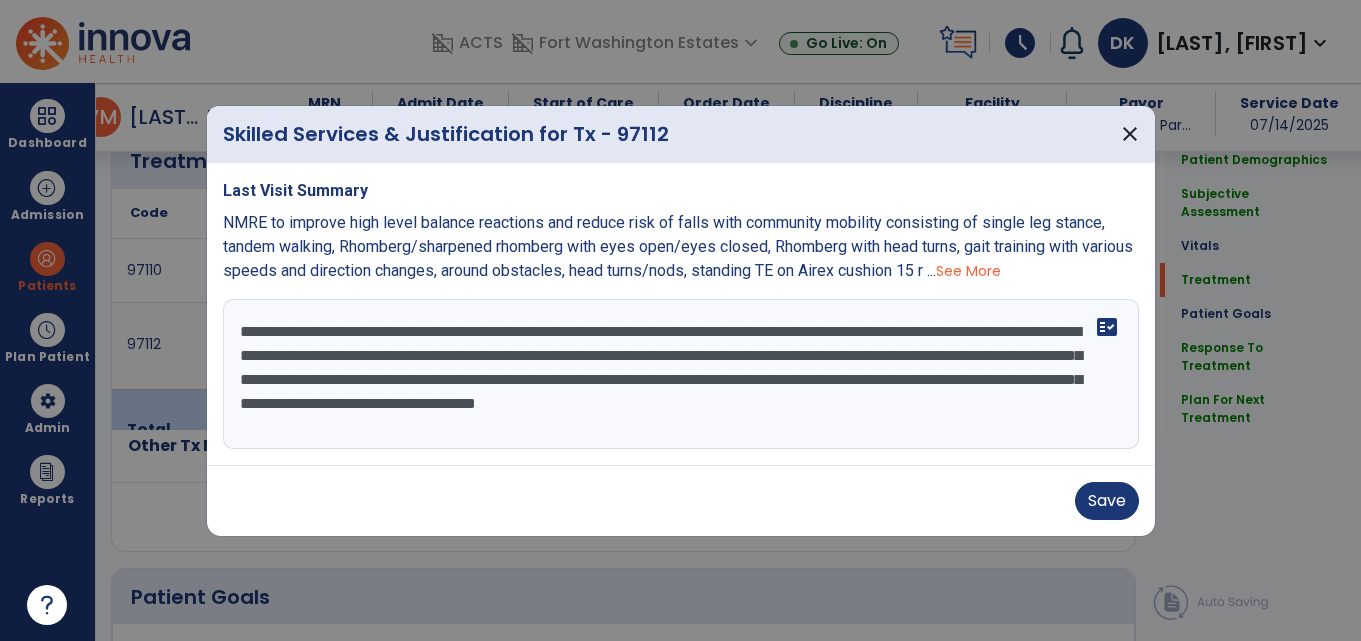 scroll, scrollTop: 16, scrollLeft: 0, axis: vertical 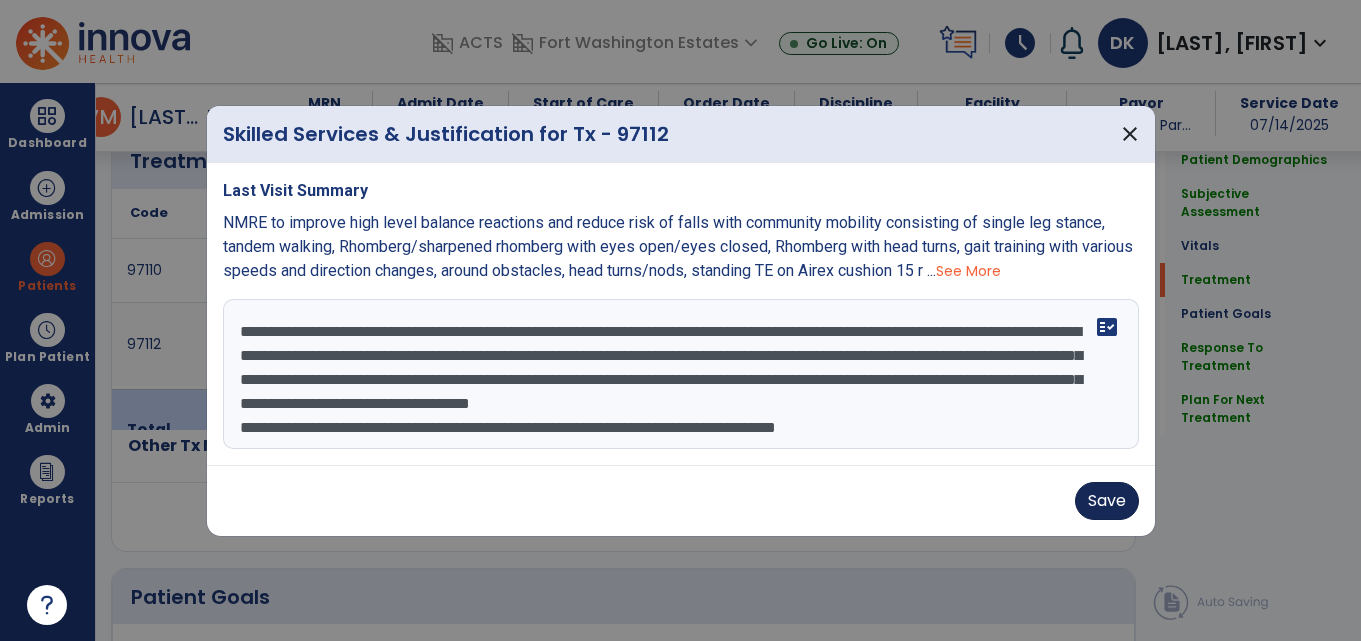 type on "**********" 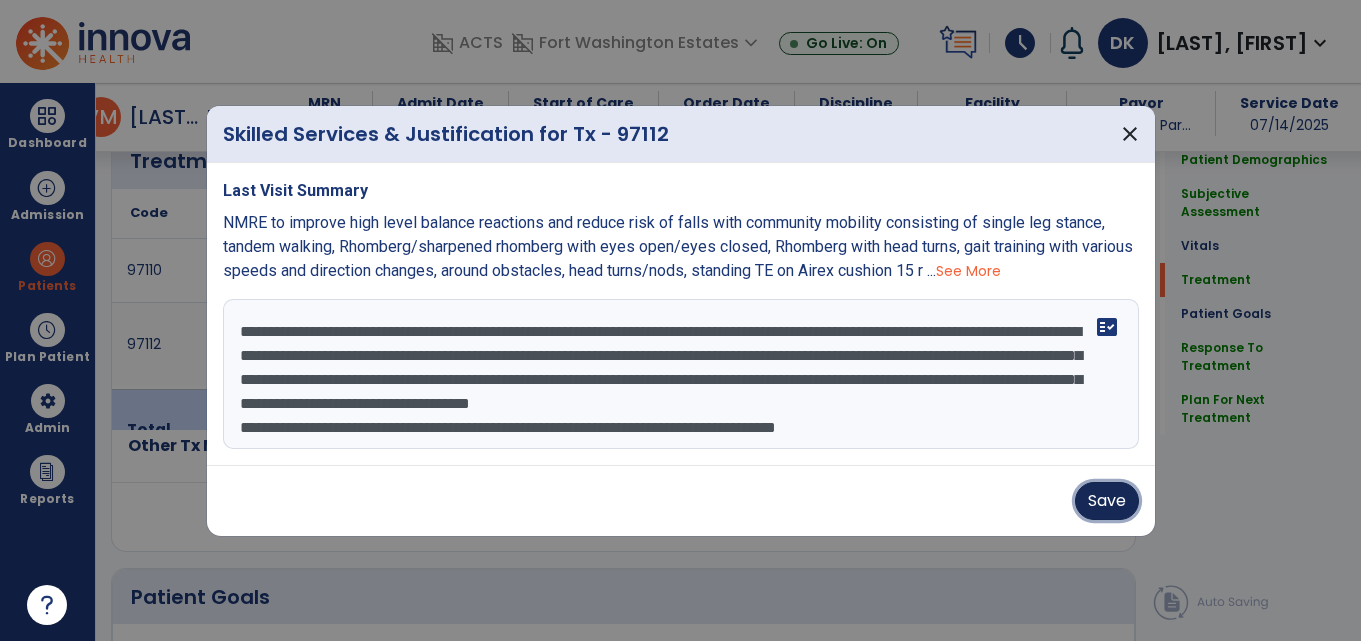 click on "Save" at bounding box center (1107, 501) 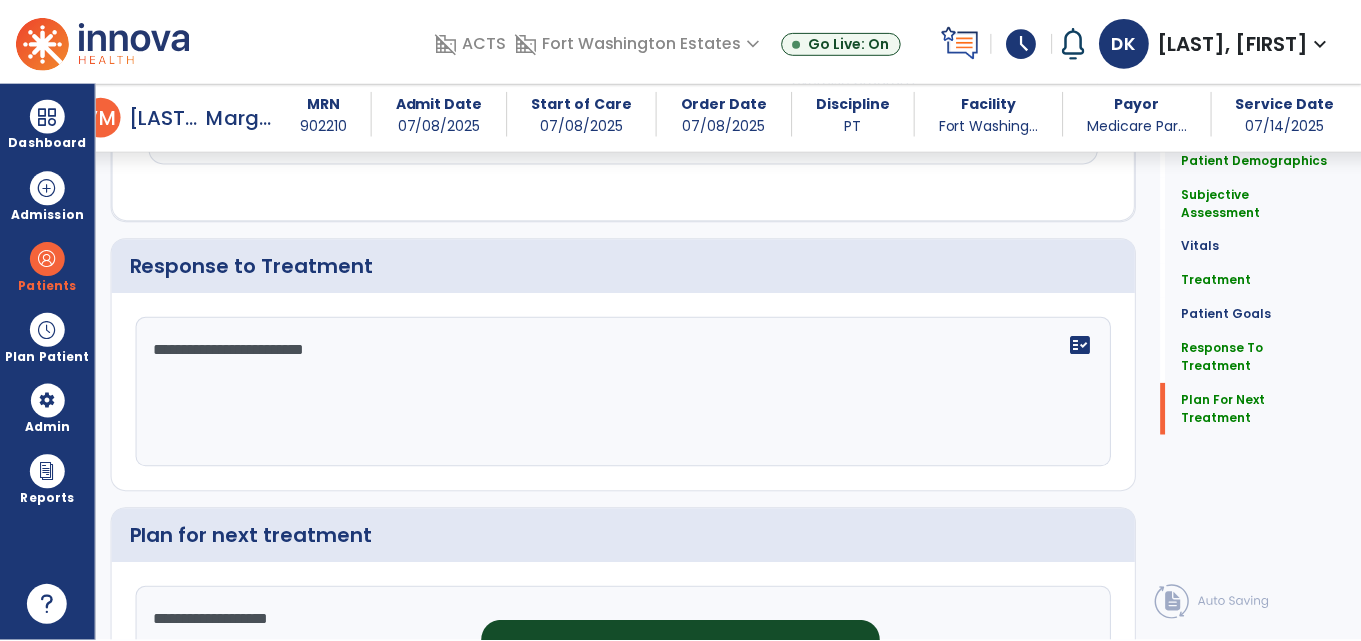scroll, scrollTop: 3196, scrollLeft: 0, axis: vertical 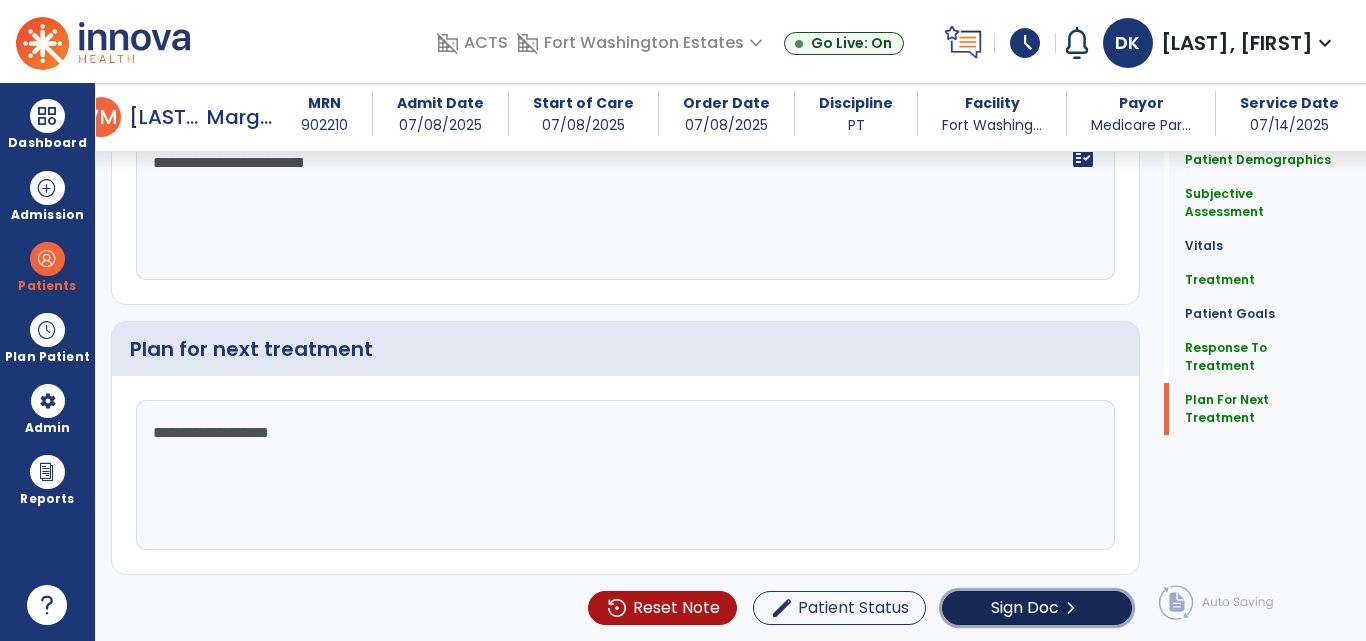 click on "Sign Doc  chevron_right" 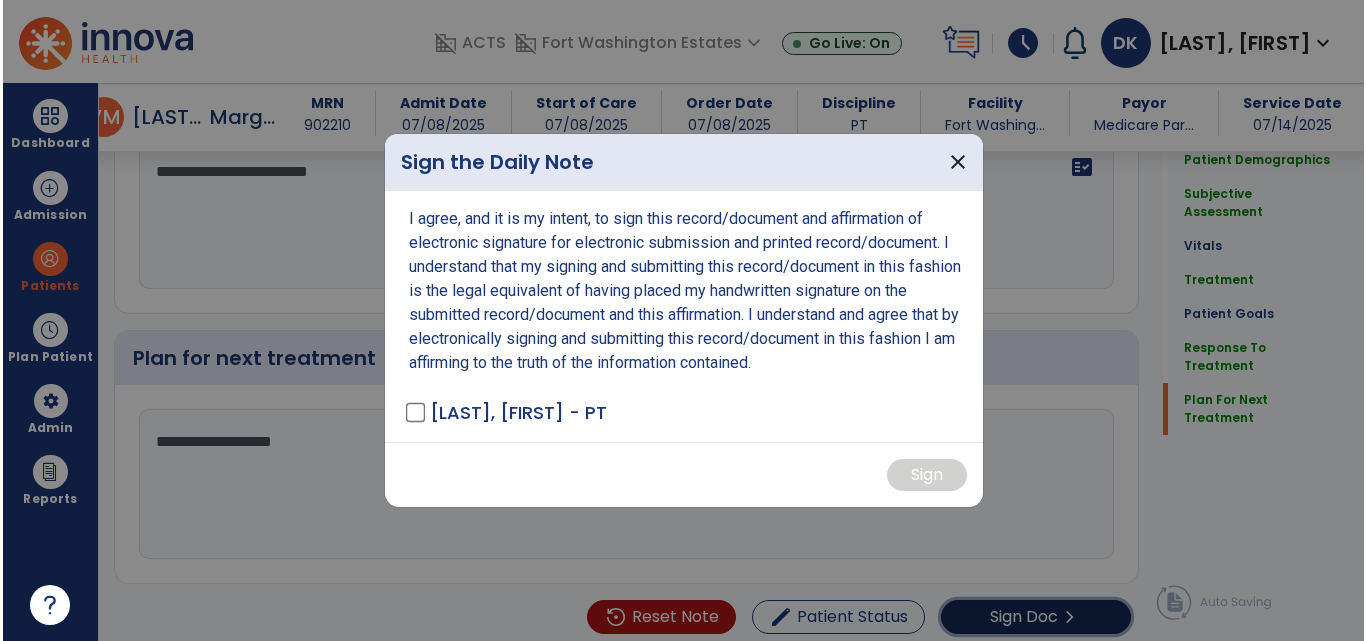 scroll, scrollTop: 3196, scrollLeft: 0, axis: vertical 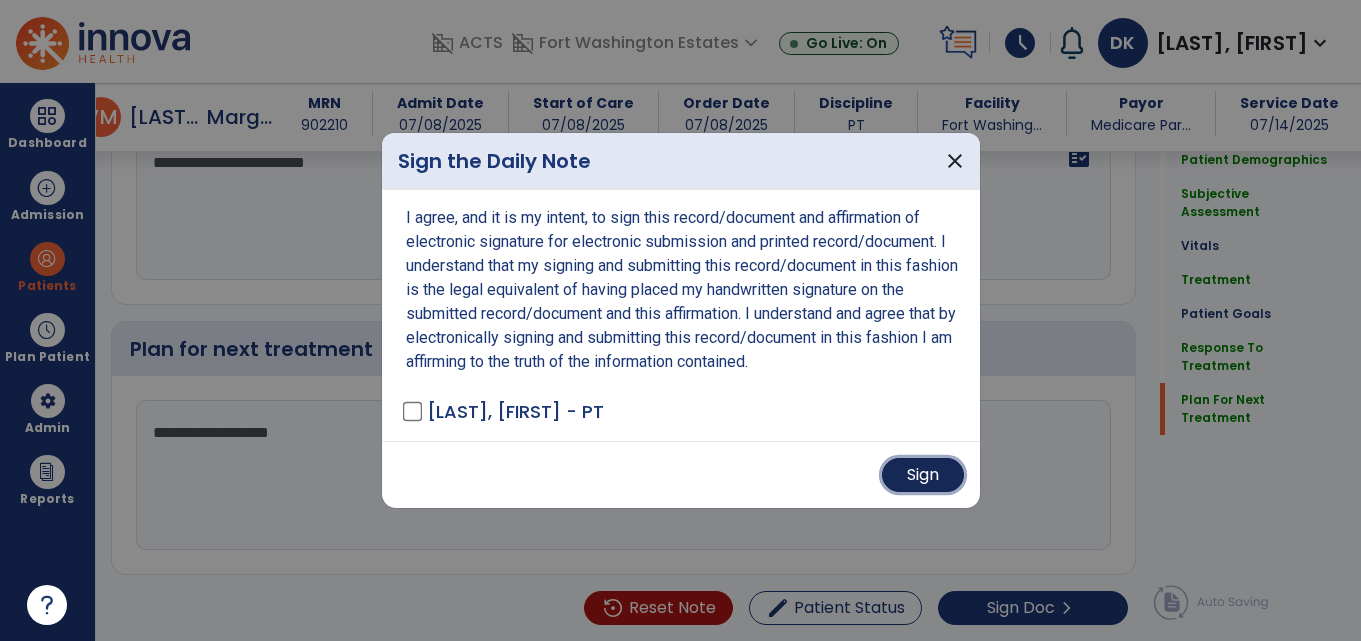 click on "Sign" at bounding box center (923, 475) 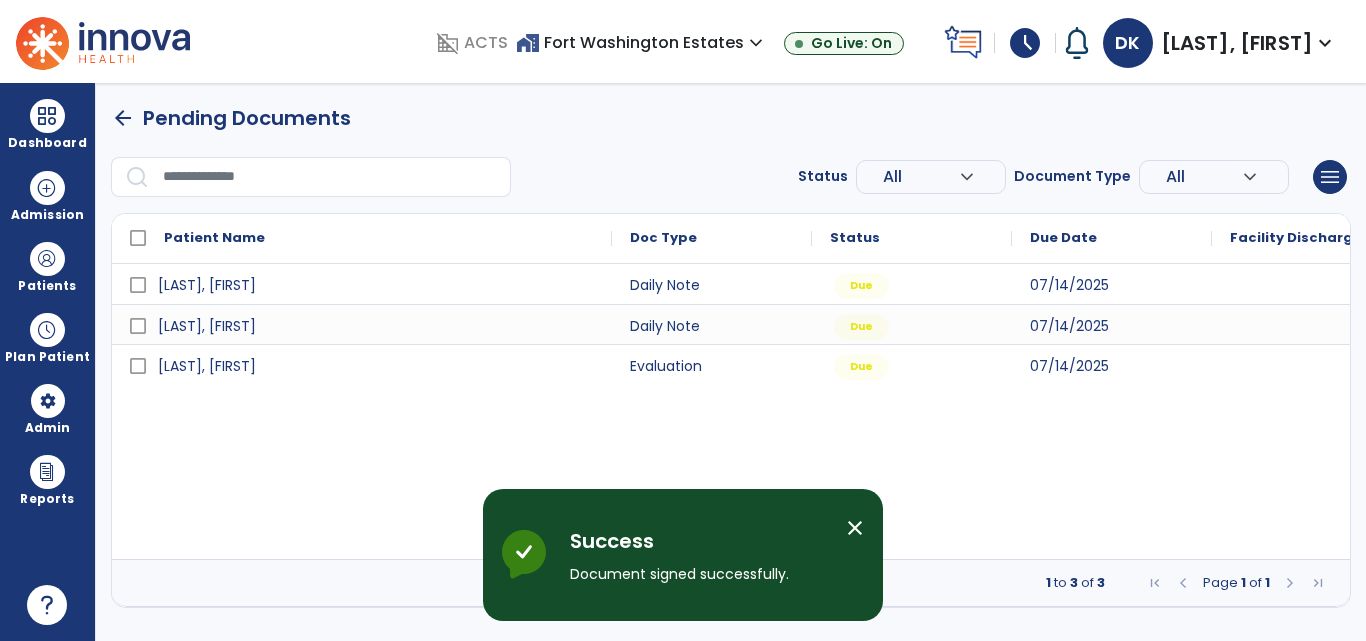 scroll, scrollTop: 0, scrollLeft: 0, axis: both 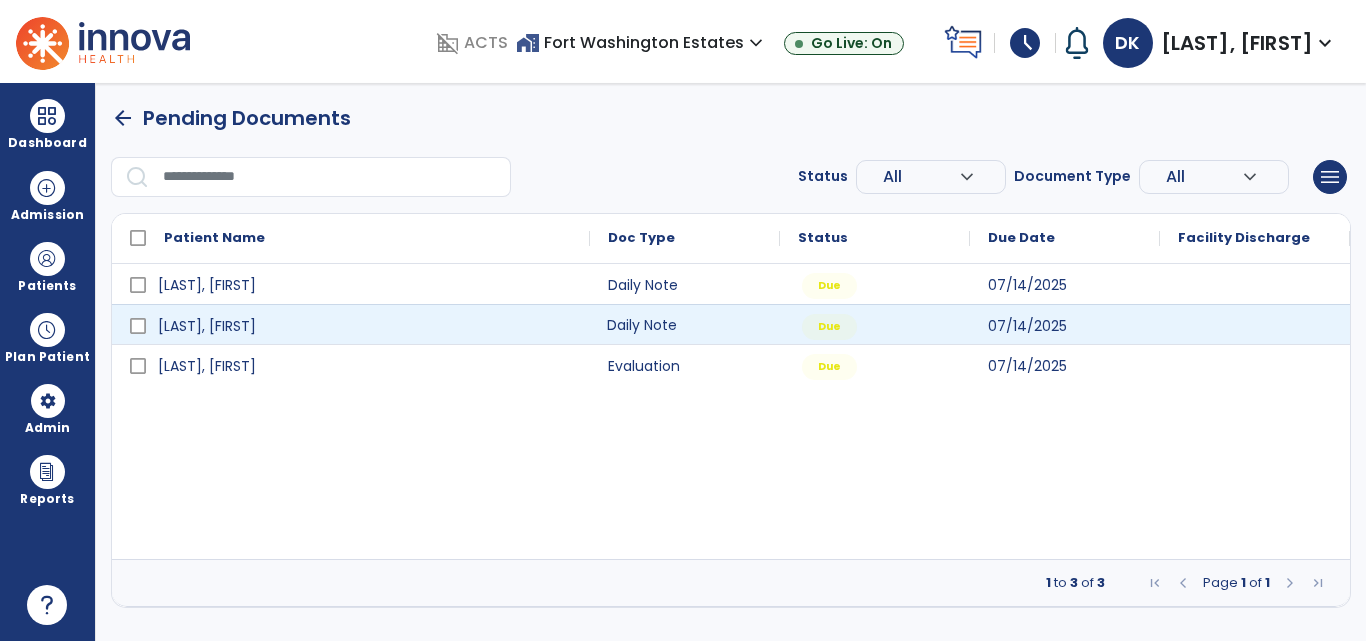 click on "Daily Note" at bounding box center [685, 324] 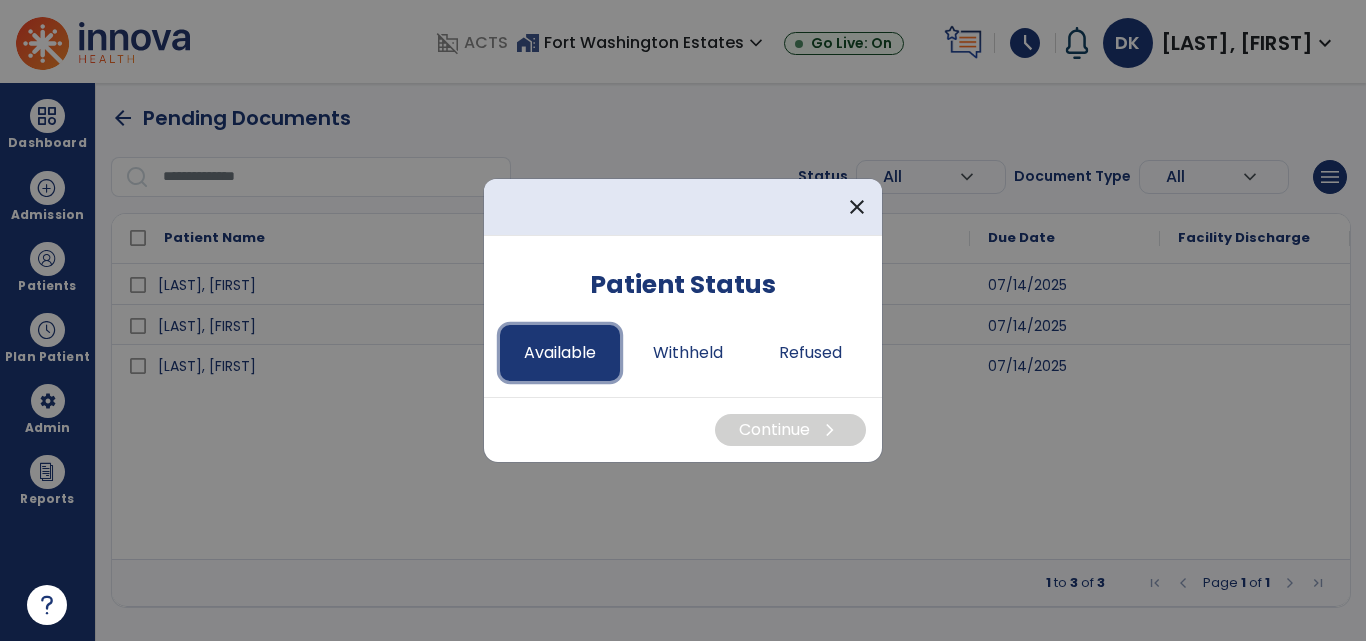 click on "Available" at bounding box center (560, 353) 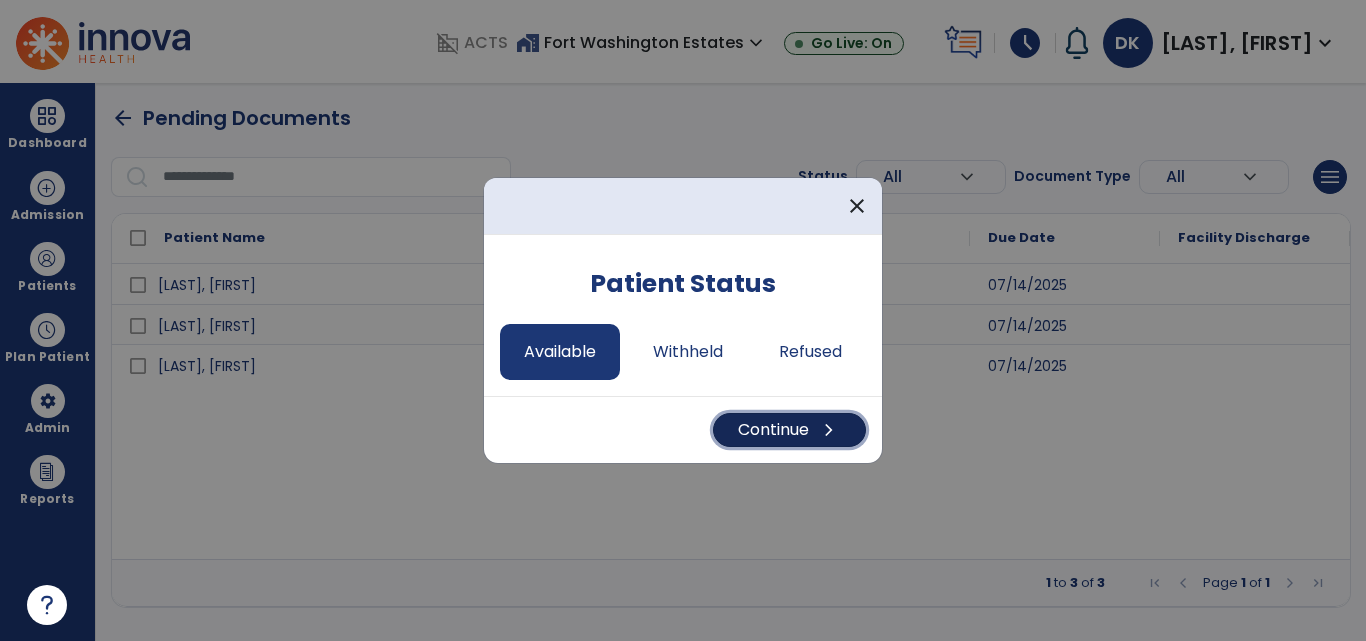 click on "Continue   chevron_right" at bounding box center (789, 430) 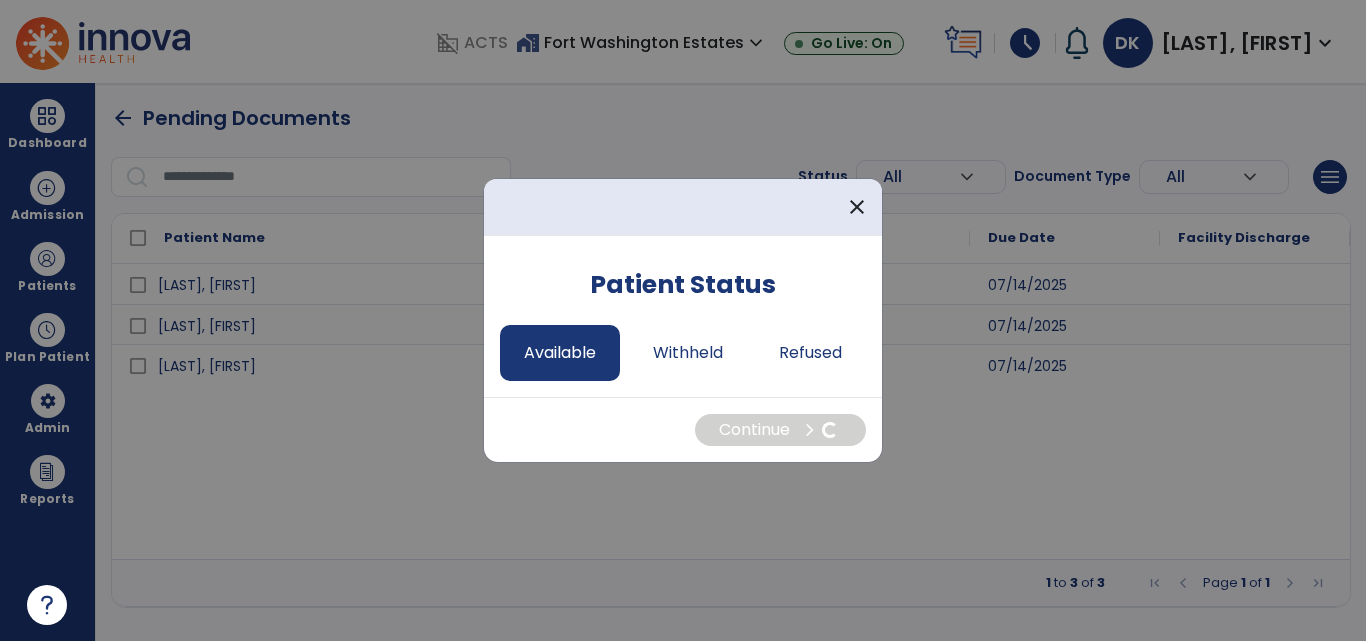 select on "*" 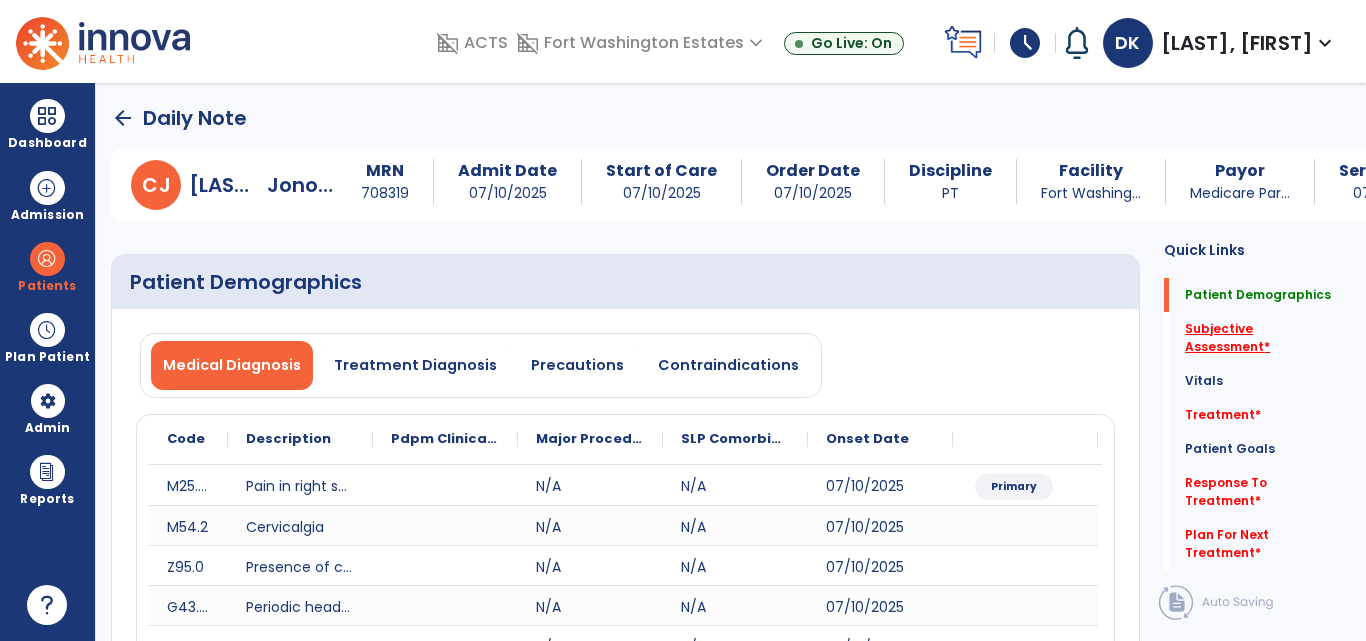 click on "Subjective Assessment   *" 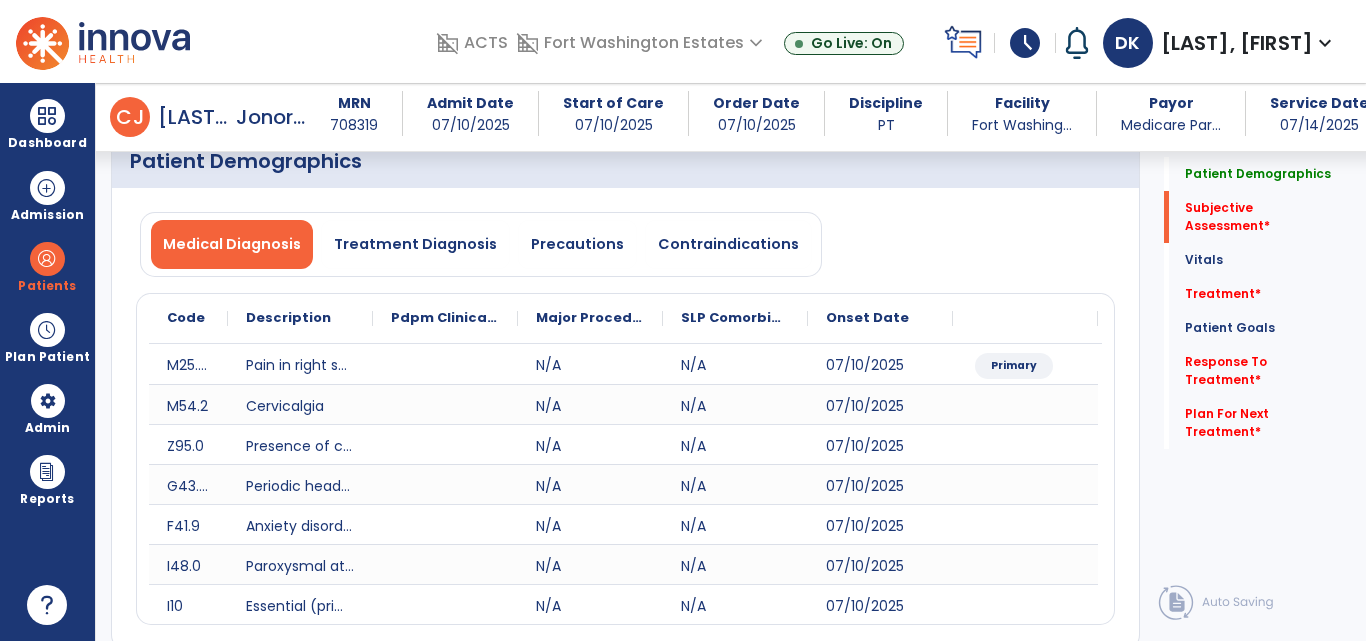 scroll, scrollTop: 566, scrollLeft: 0, axis: vertical 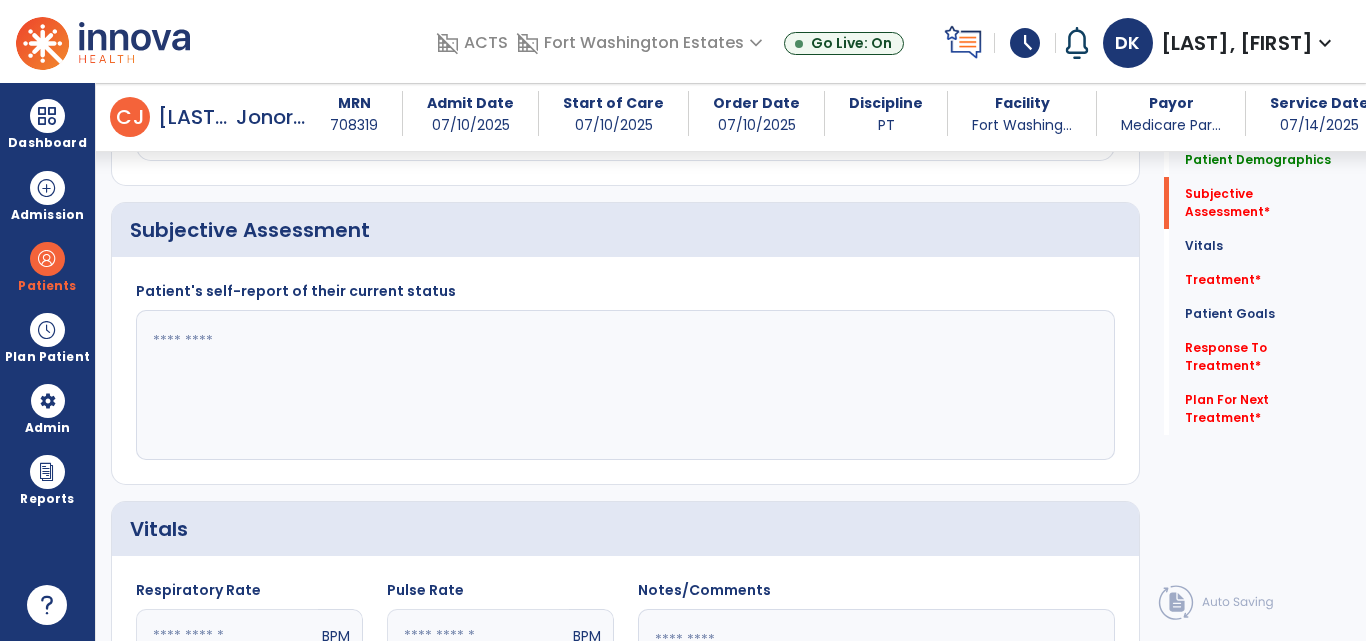 click 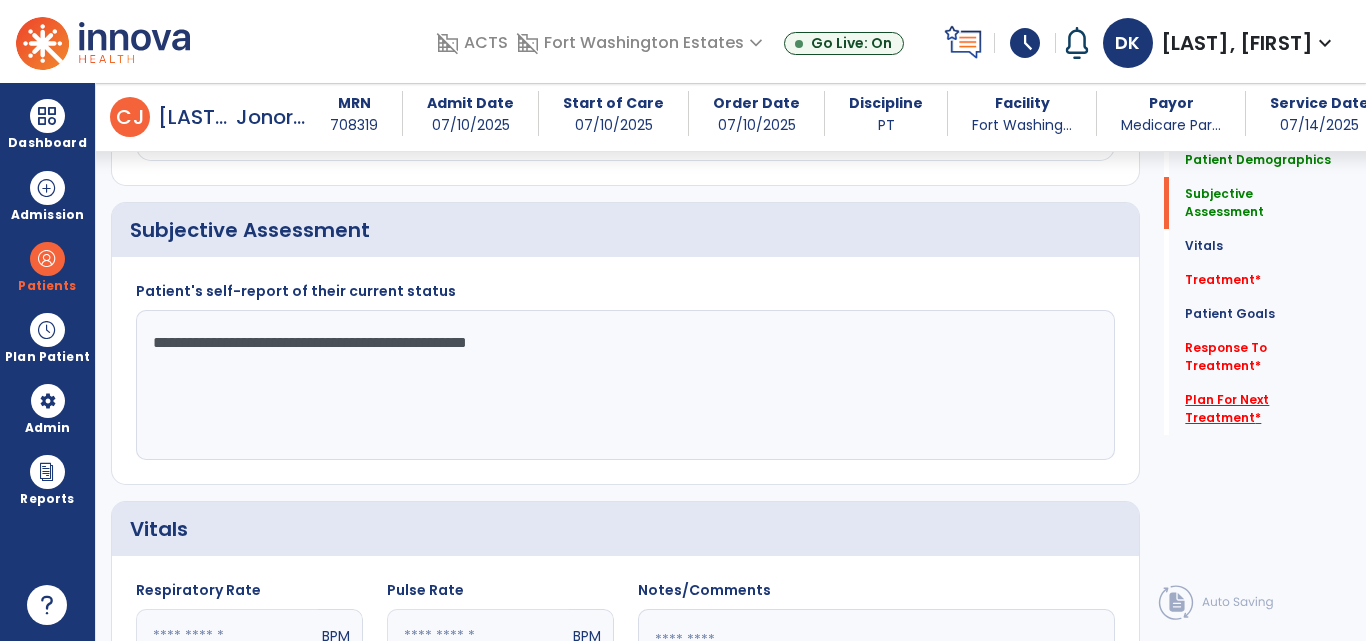 type on "**********" 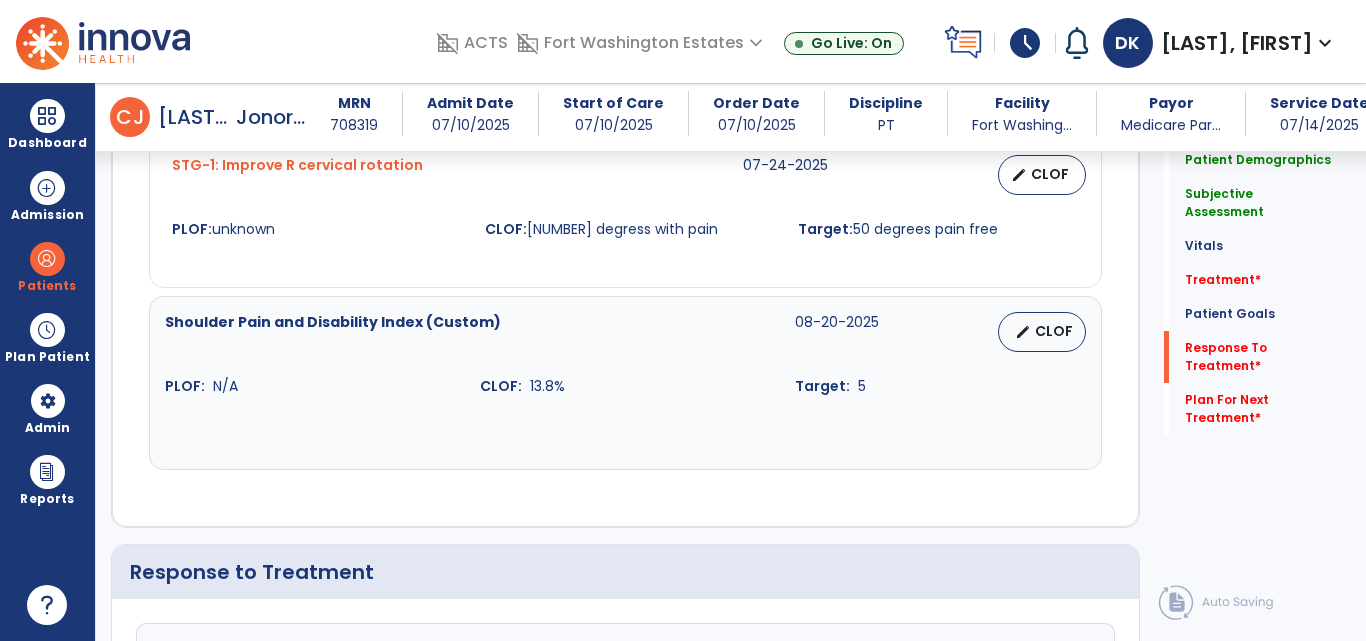 scroll, scrollTop: 2699, scrollLeft: 0, axis: vertical 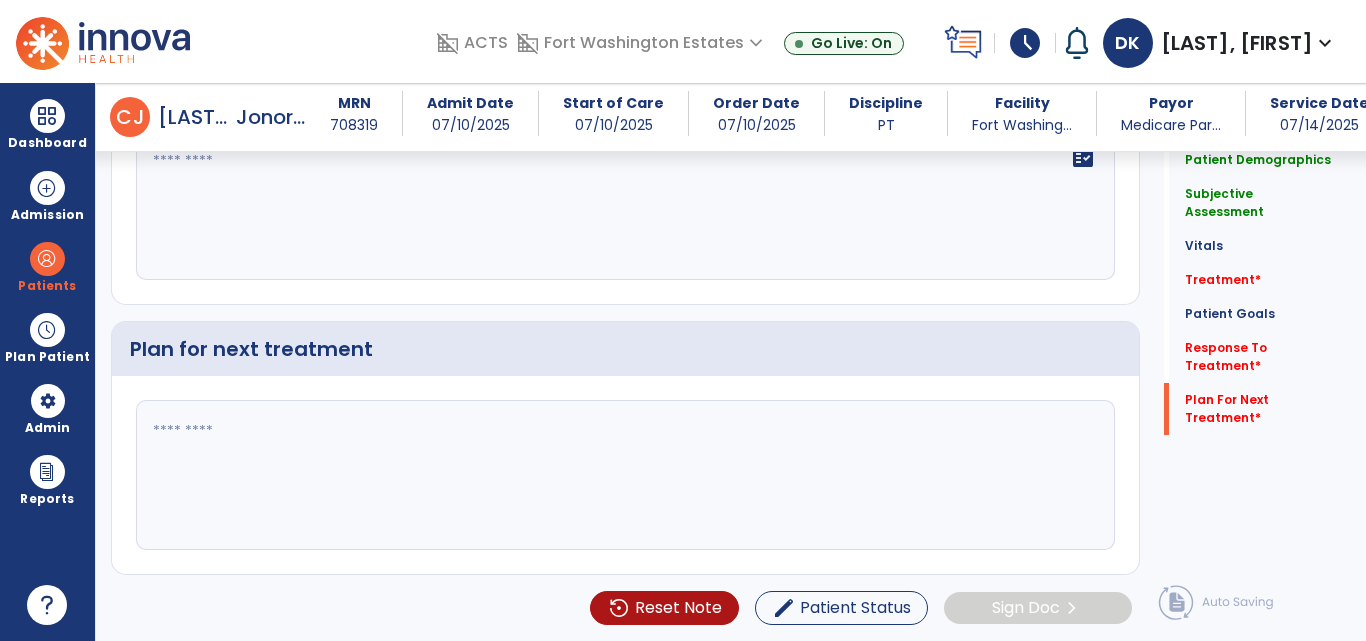 click 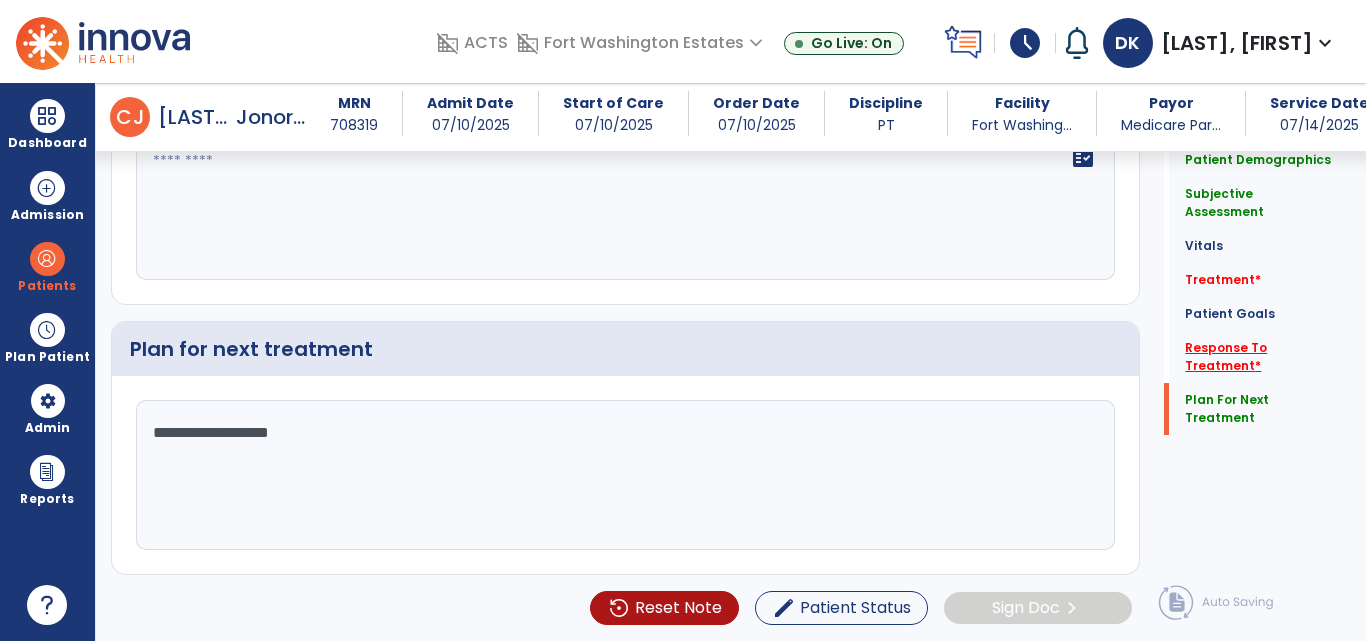 type on "**********" 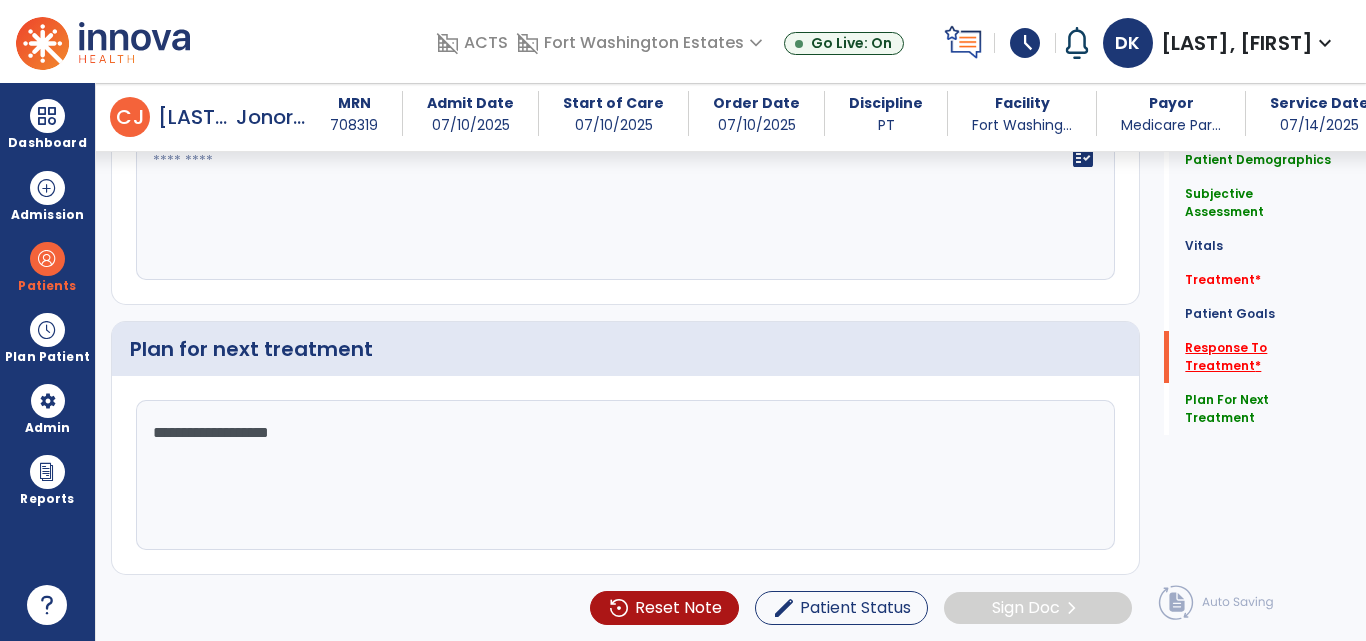 scroll, scrollTop: 2515, scrollLeft: 0, axis: vertical 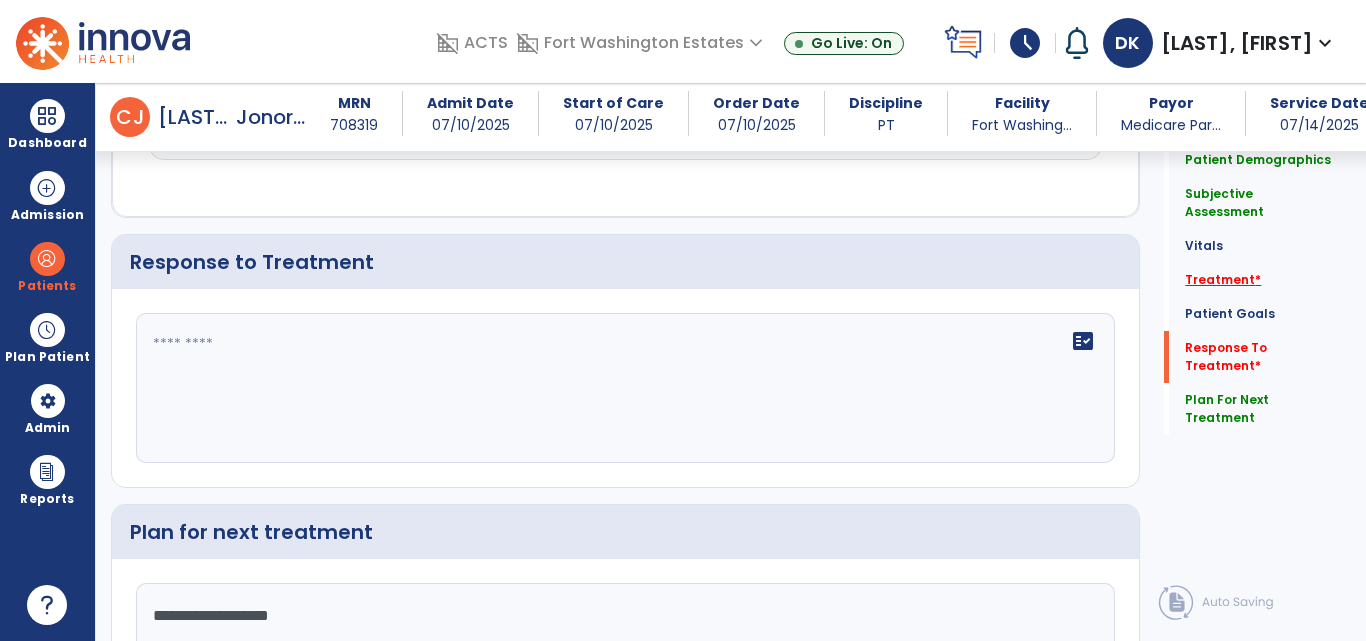 click on "Treatment   *" 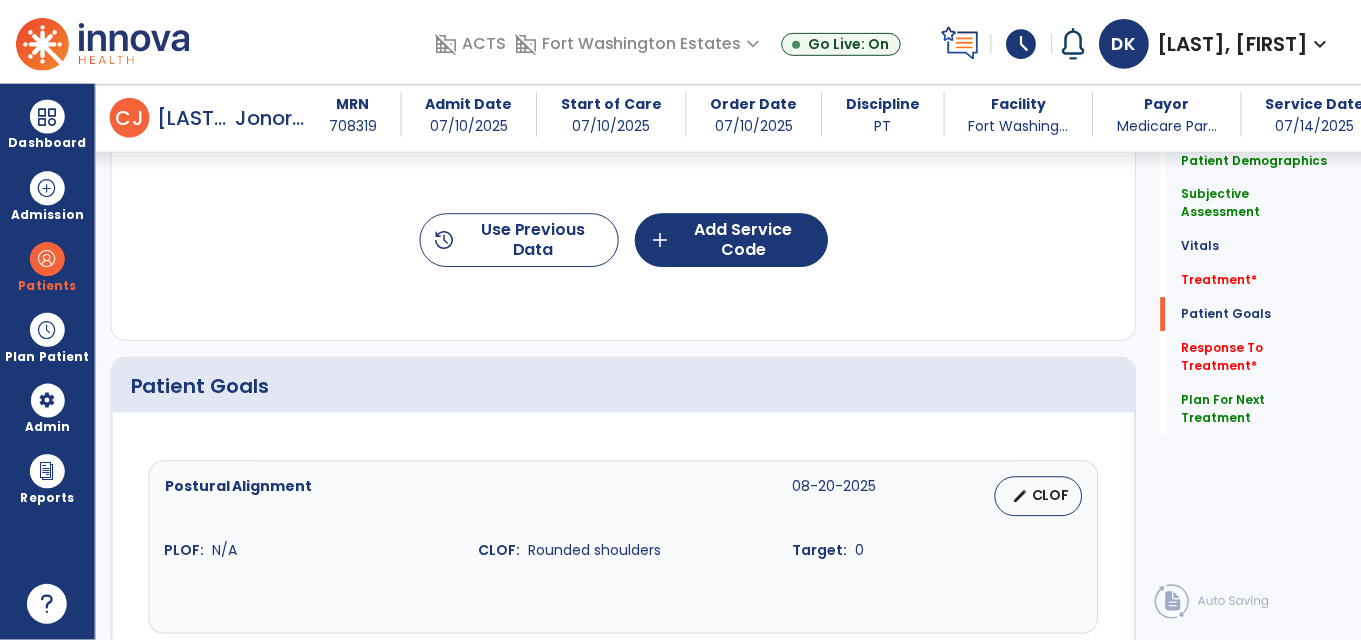 scroll, scrollTop: 1256, scrollLeft: 0, axis: vertical 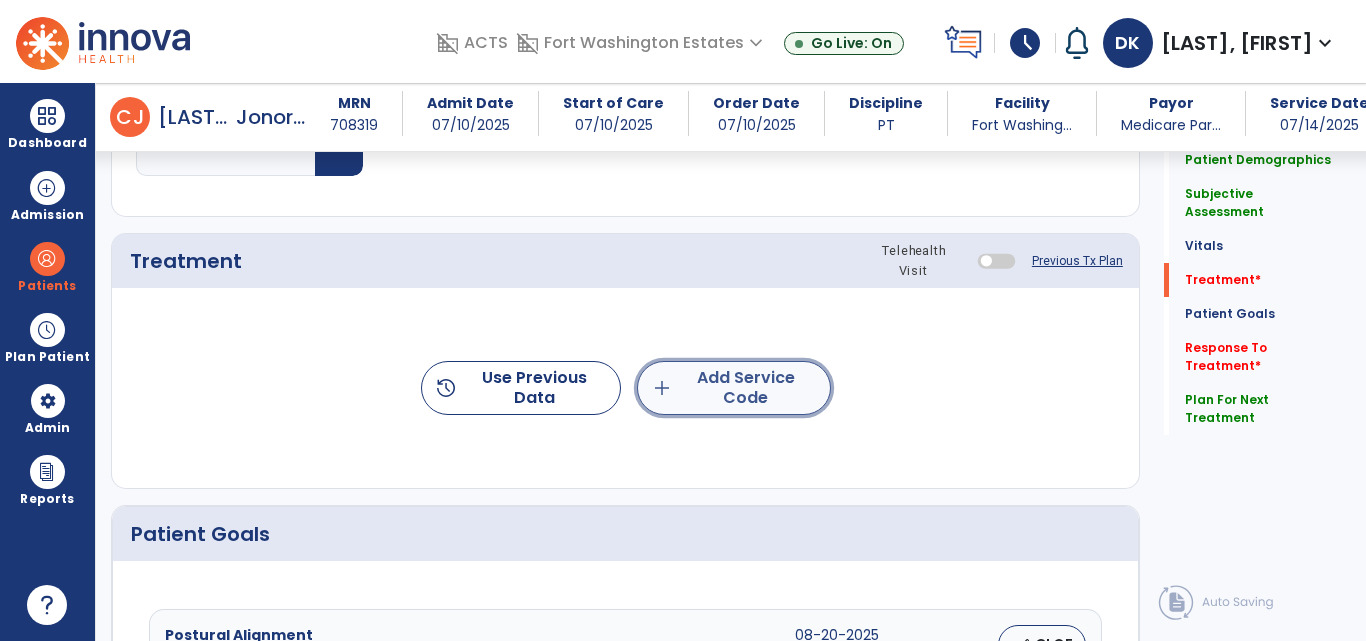 click on "add  Add Service Code" 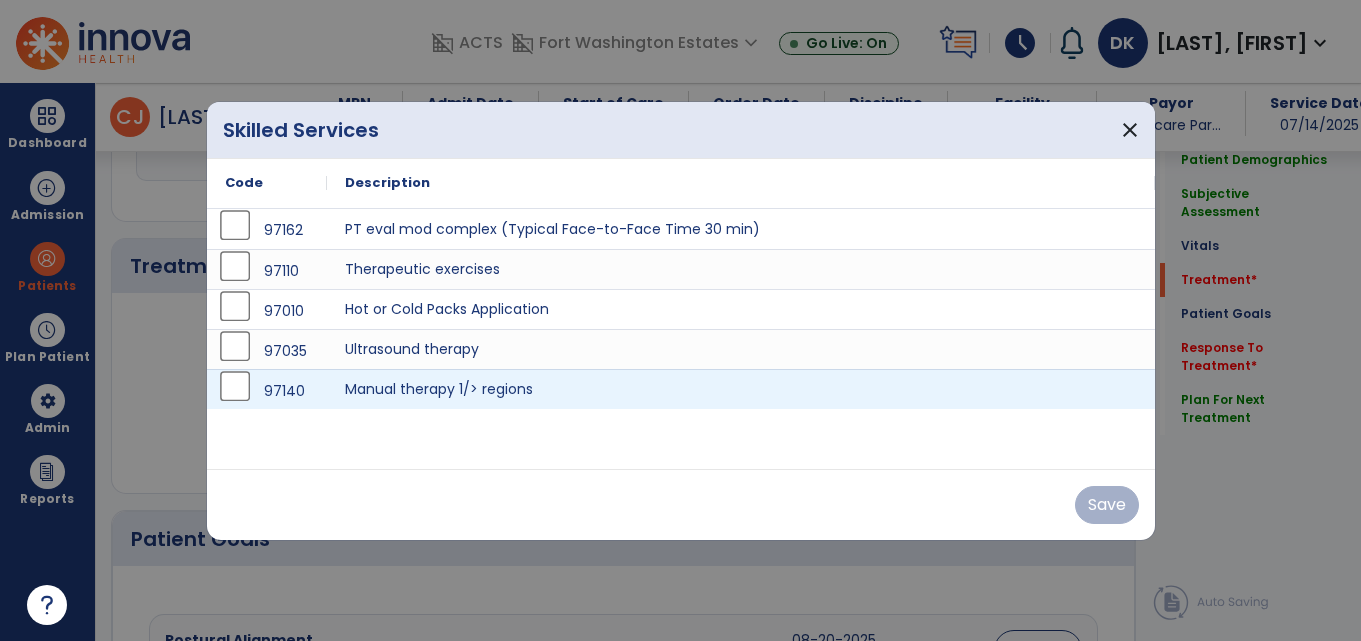 scroll, scrollTop: 1256, scrollLeft: 0, axis: vertical 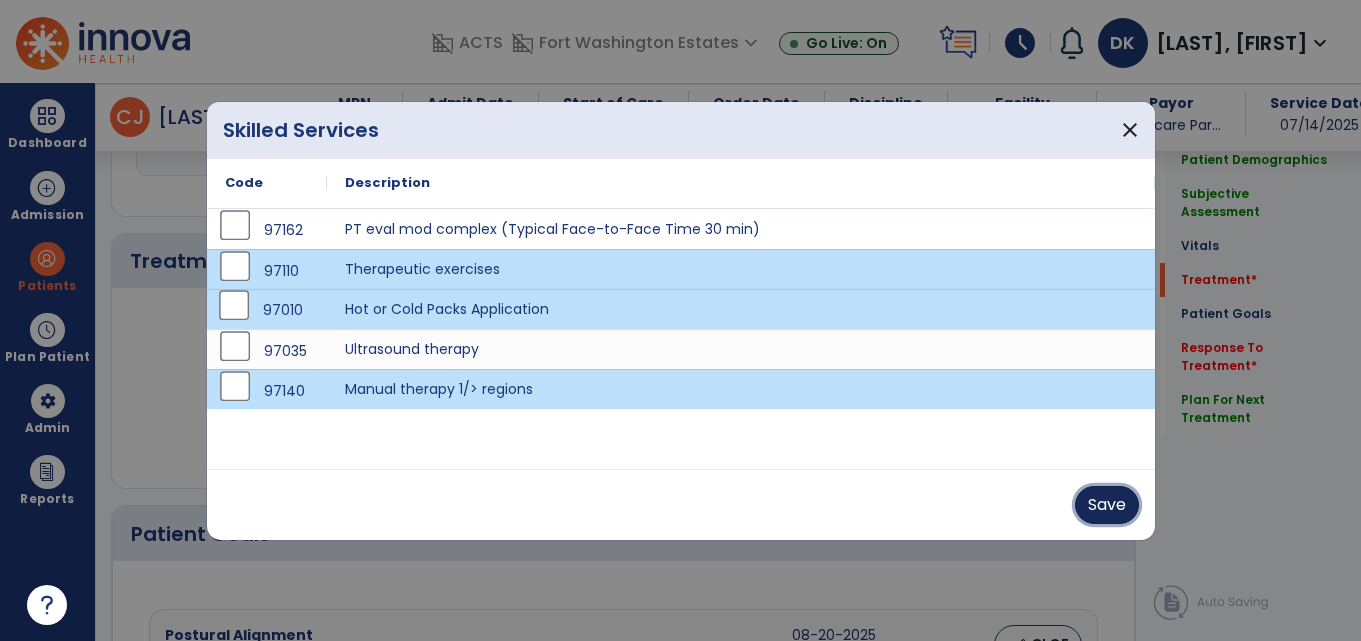 click on "Save" at bounding box center [1107, 505] 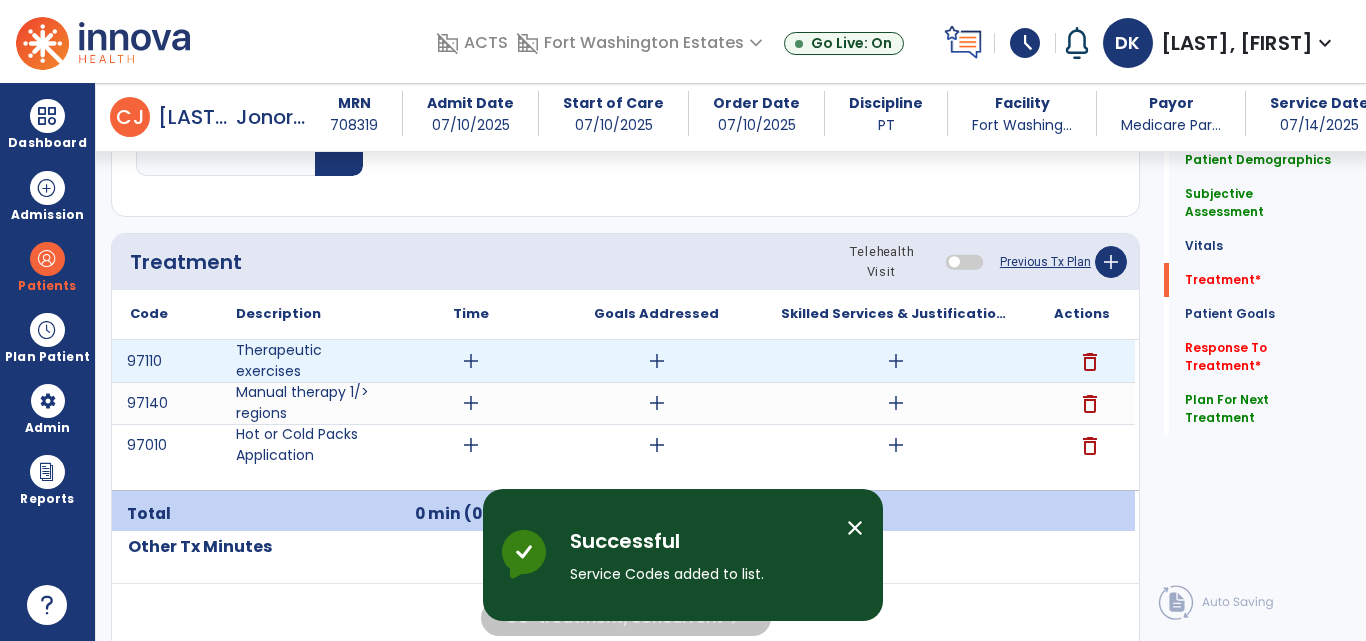 click on "add" at bounding box center [657, 361] 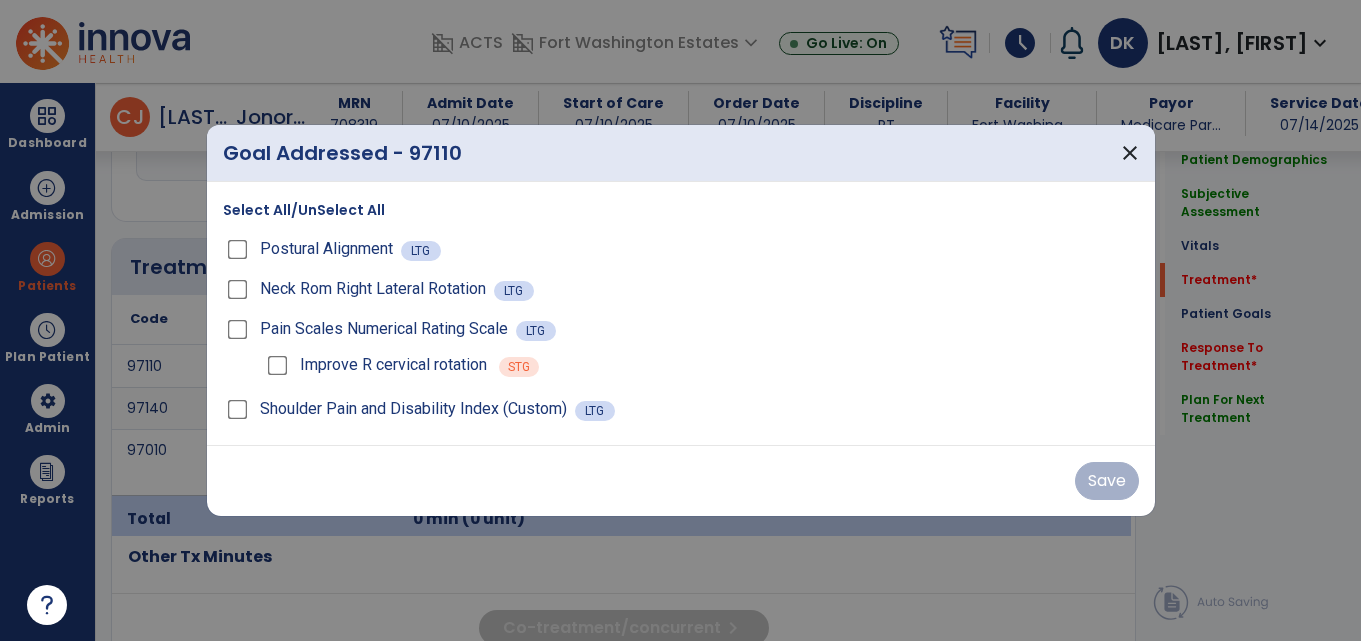 scroll, scrollTop: 1256, scrollLeft: 0, axis: vertical 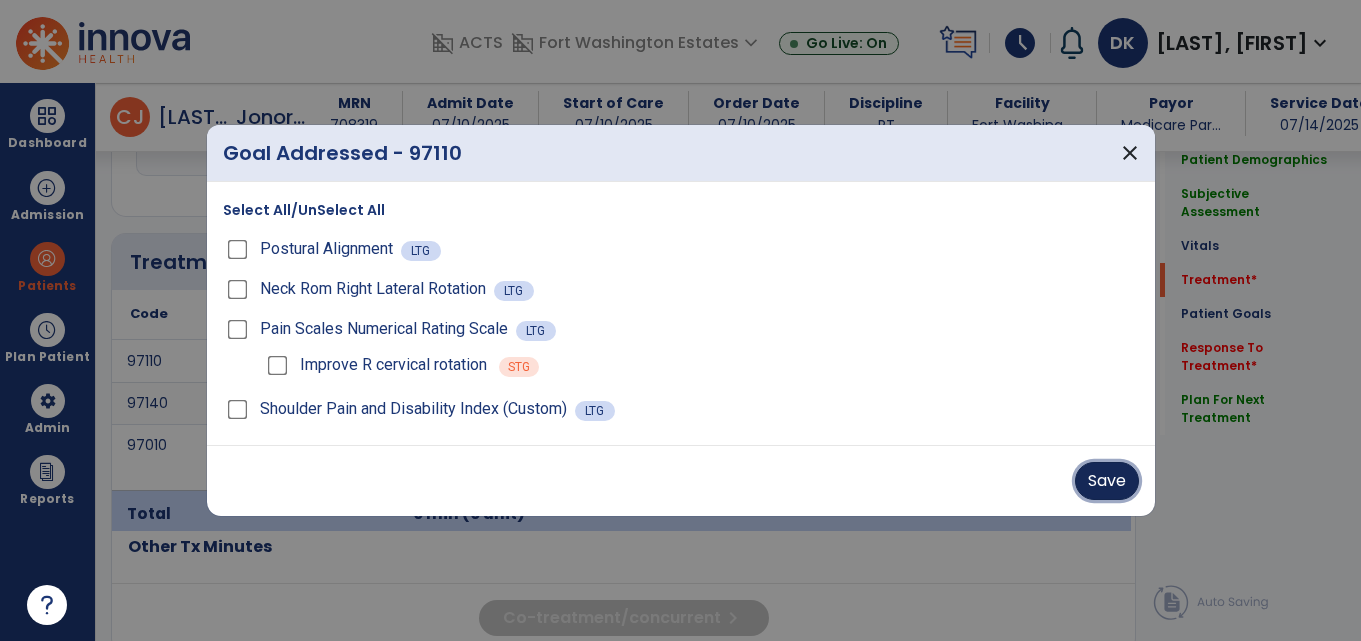 click on "Save" at bounding box center (1107, 481) 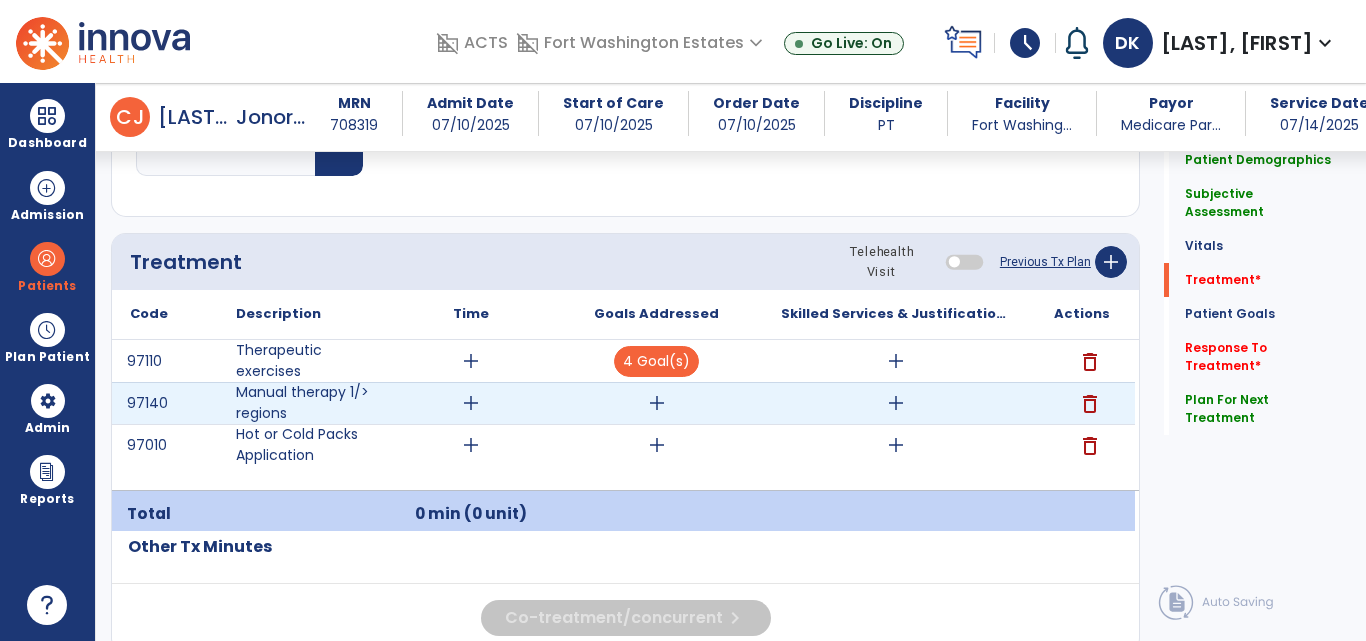 click on "add" at bounding box center [657, 403] 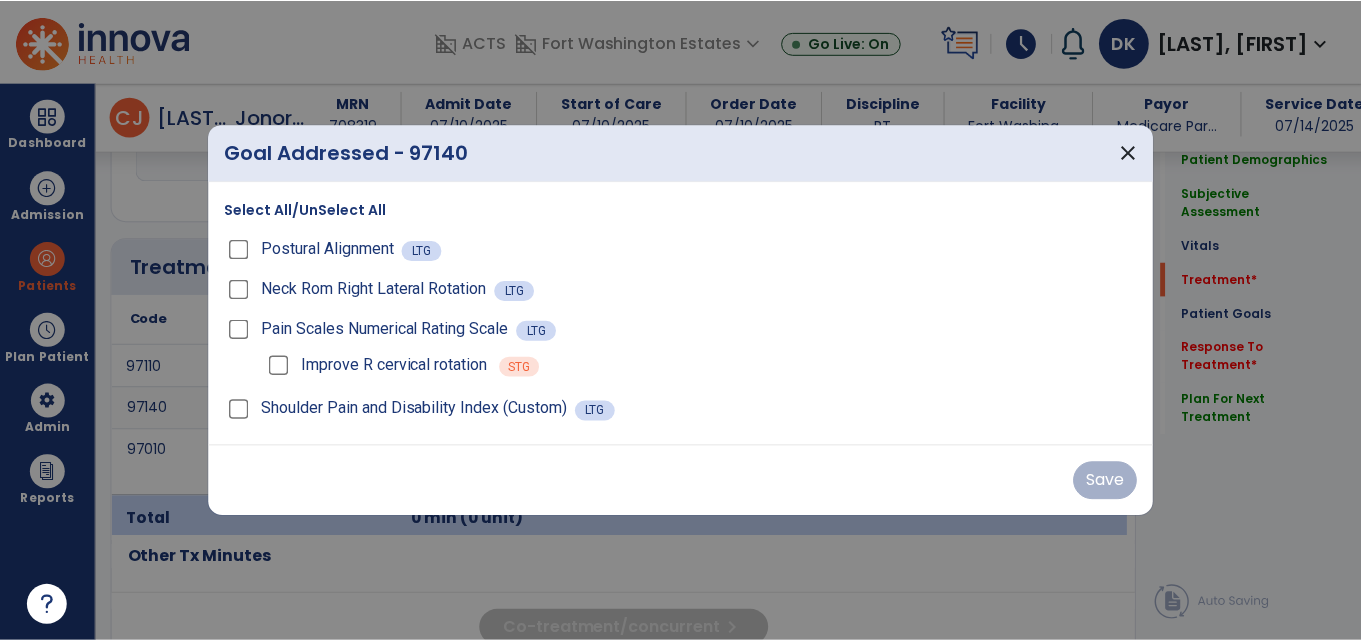 scroll, scrollTop: 1256, scrollLeft: 0, axis: vertical 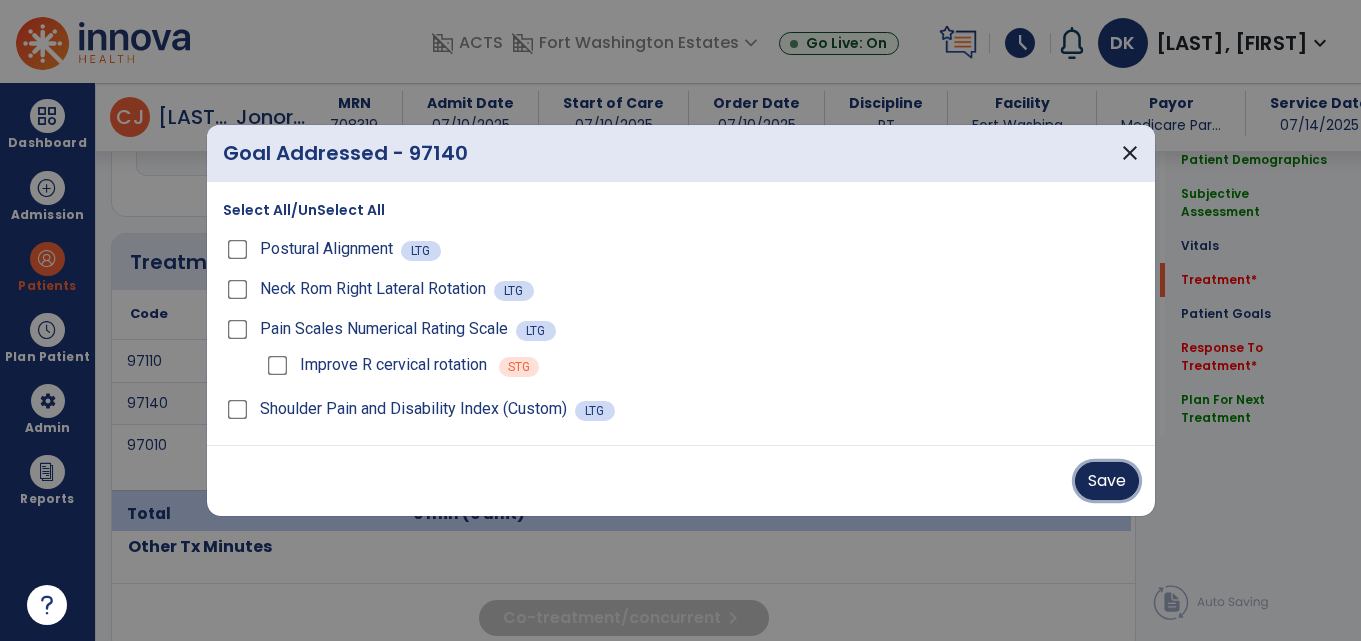 click on "Save" at bounding box center [1107, 481] 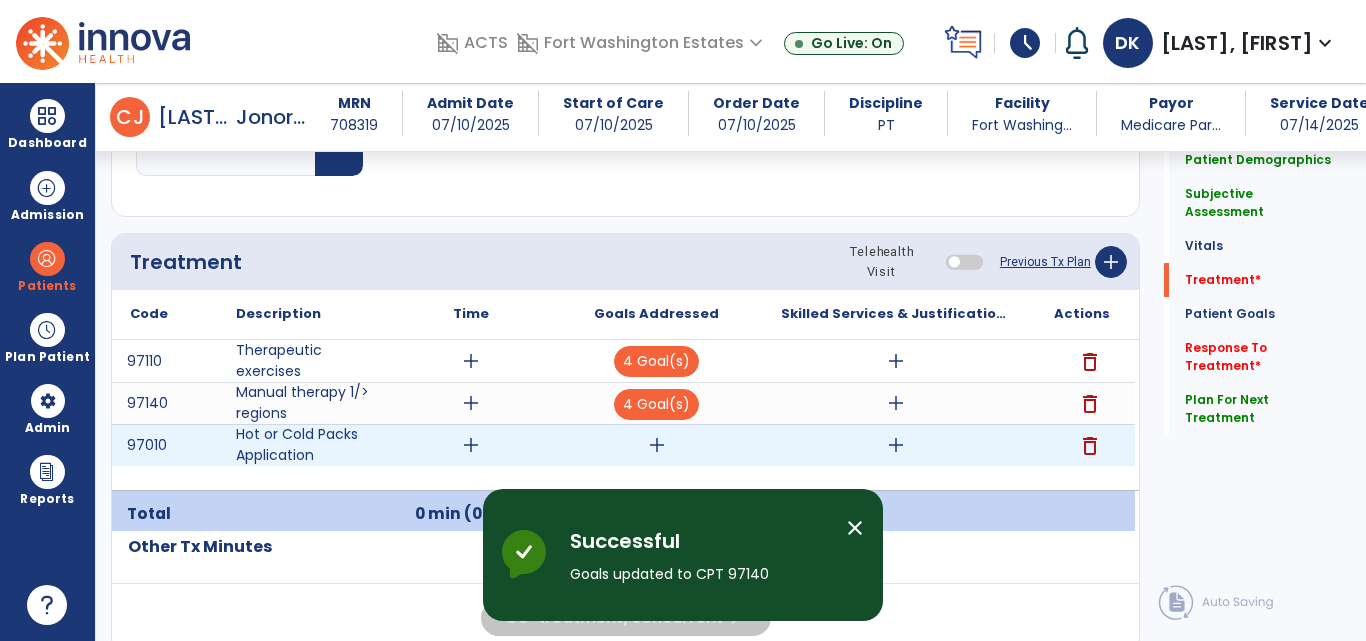 click on "add" at bounding box center [657, 445] 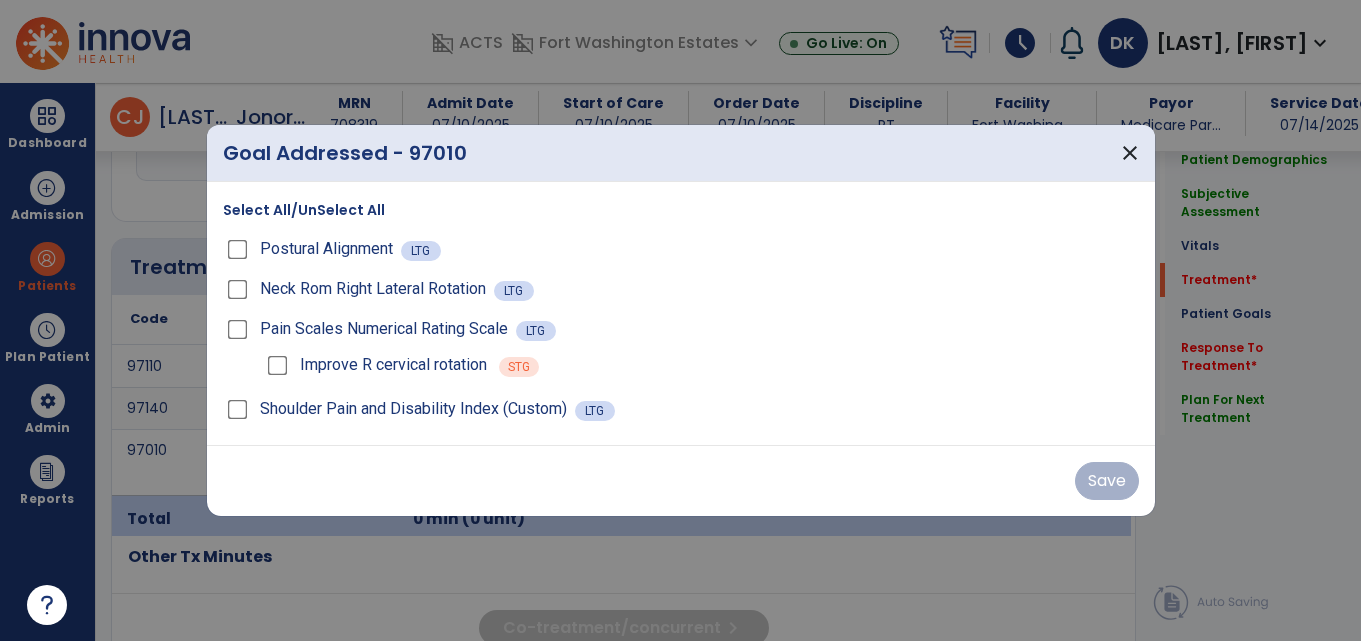 scroll, scrollTop: 1256, scrollLeft: 0, axis: vertical 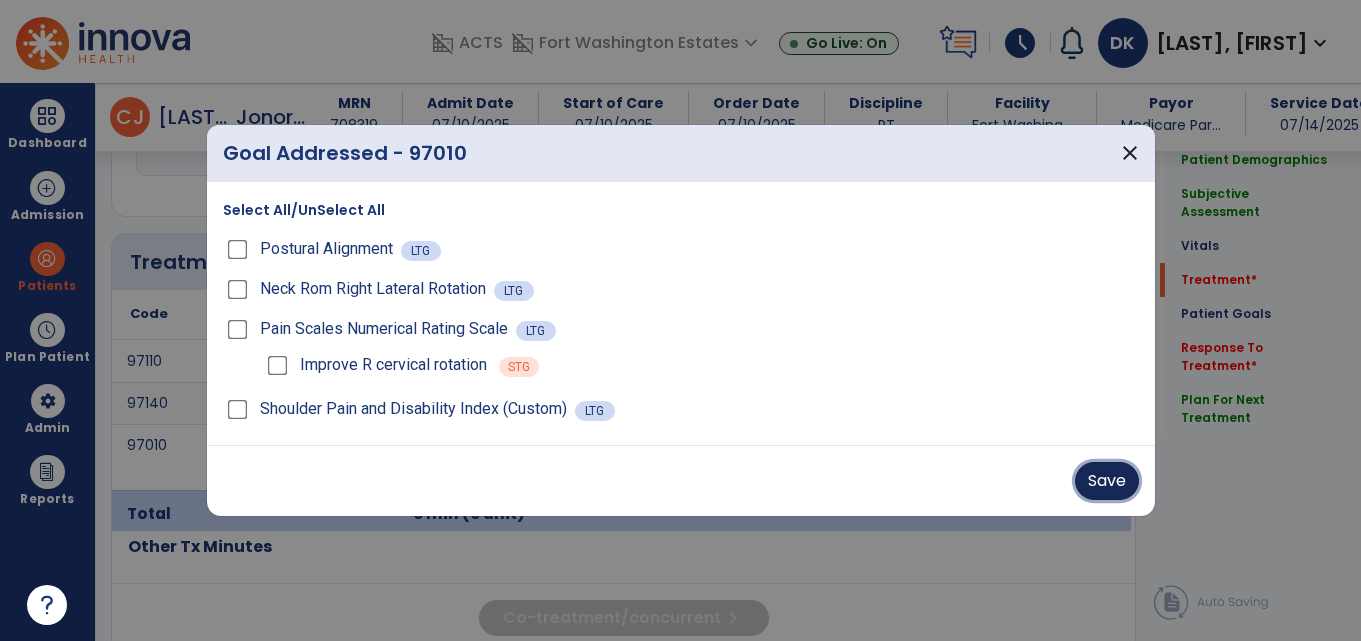 click on "Save" at bounding box center [1107, 481] 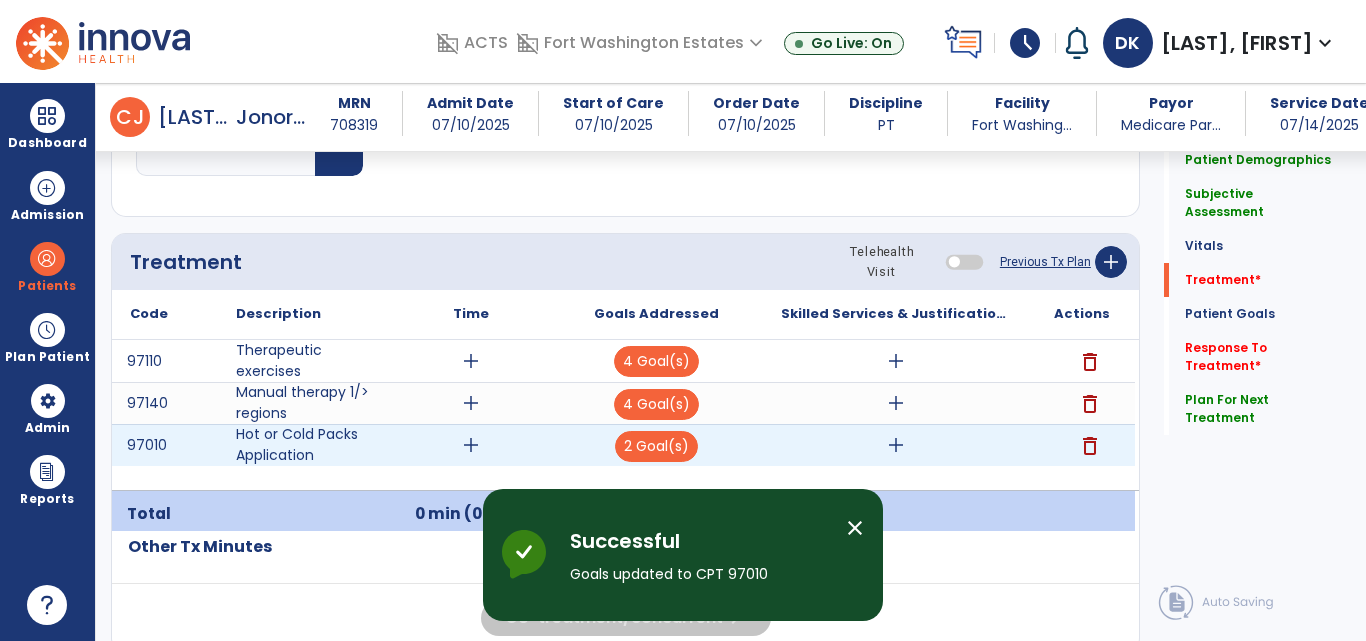 click on "add" at bounding box center [471, 445] 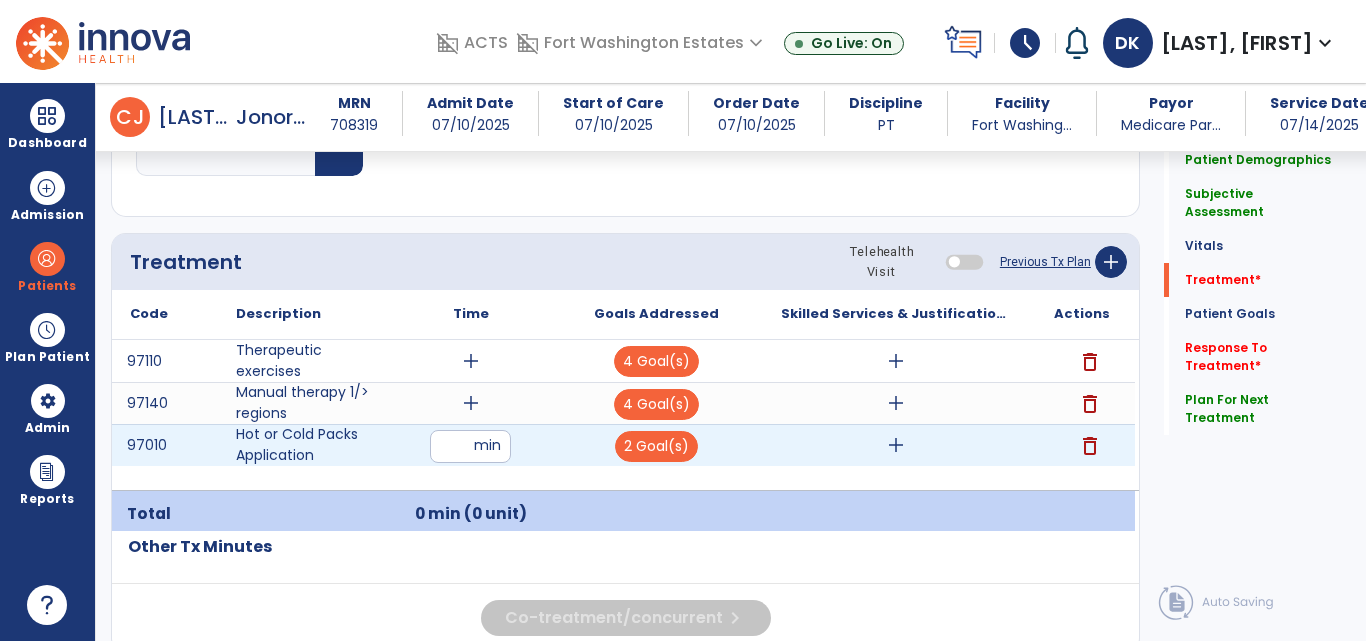 type on "*" 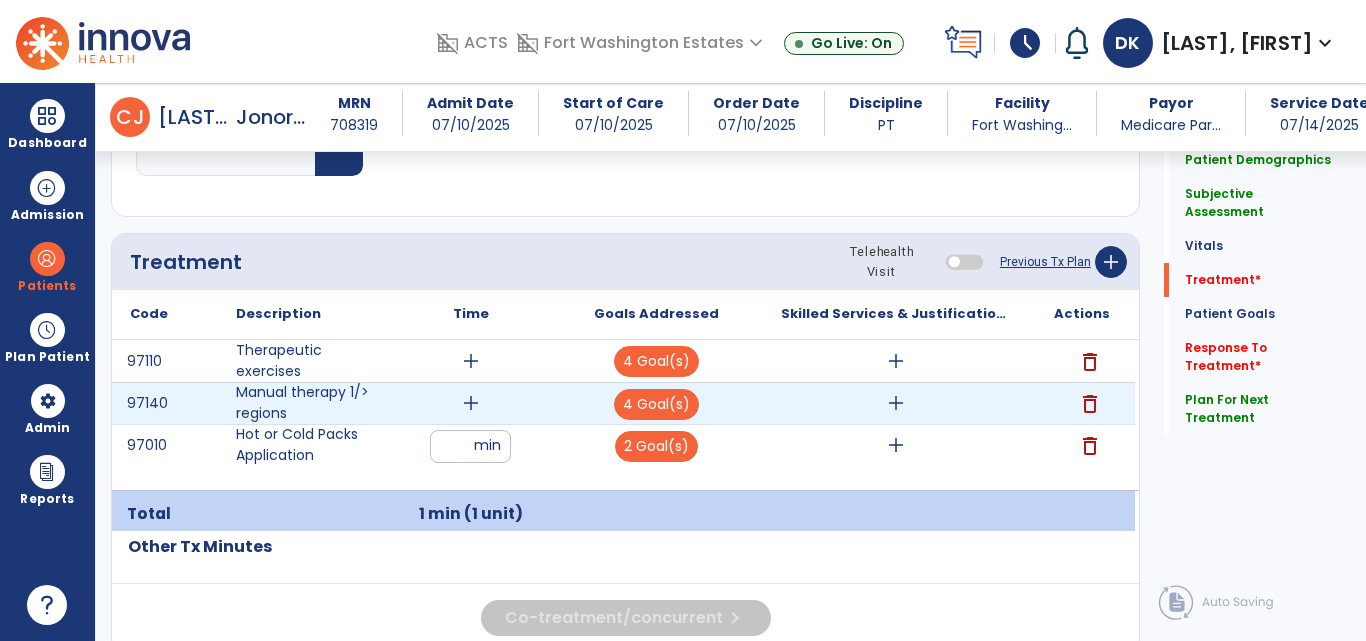 click on "add" at bounding box center (471, 403) 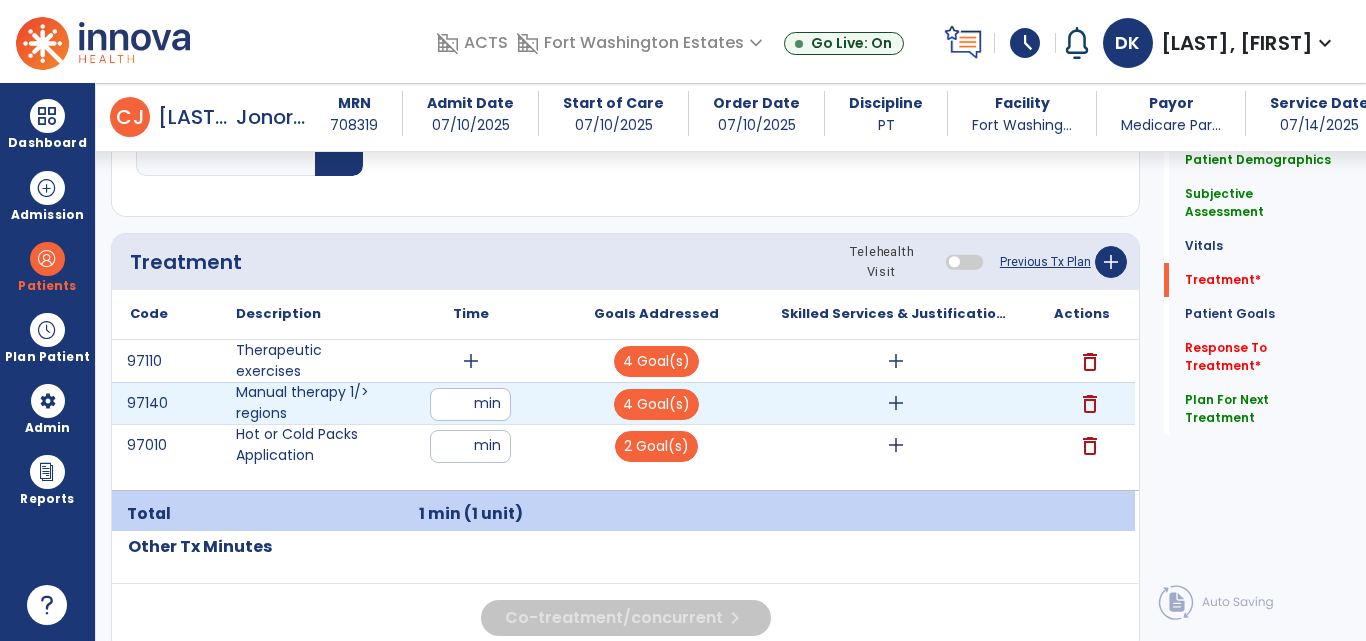 type on "**" 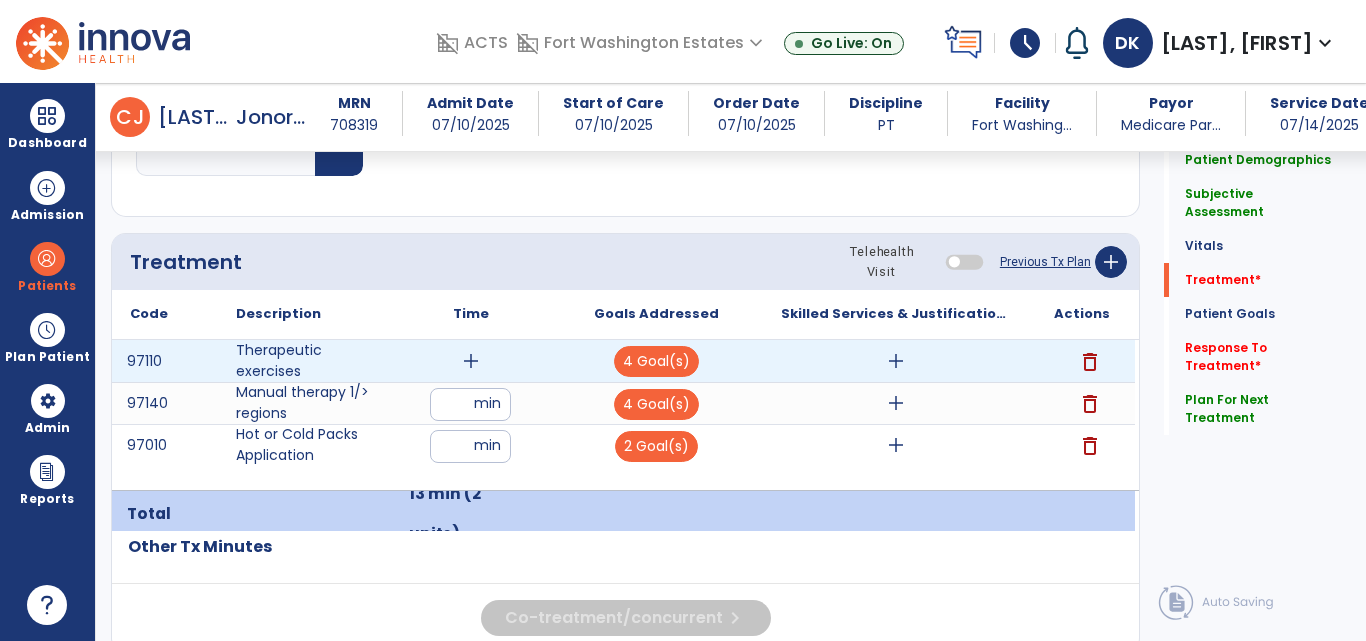 click on "add" at bounding box center (896, 361) 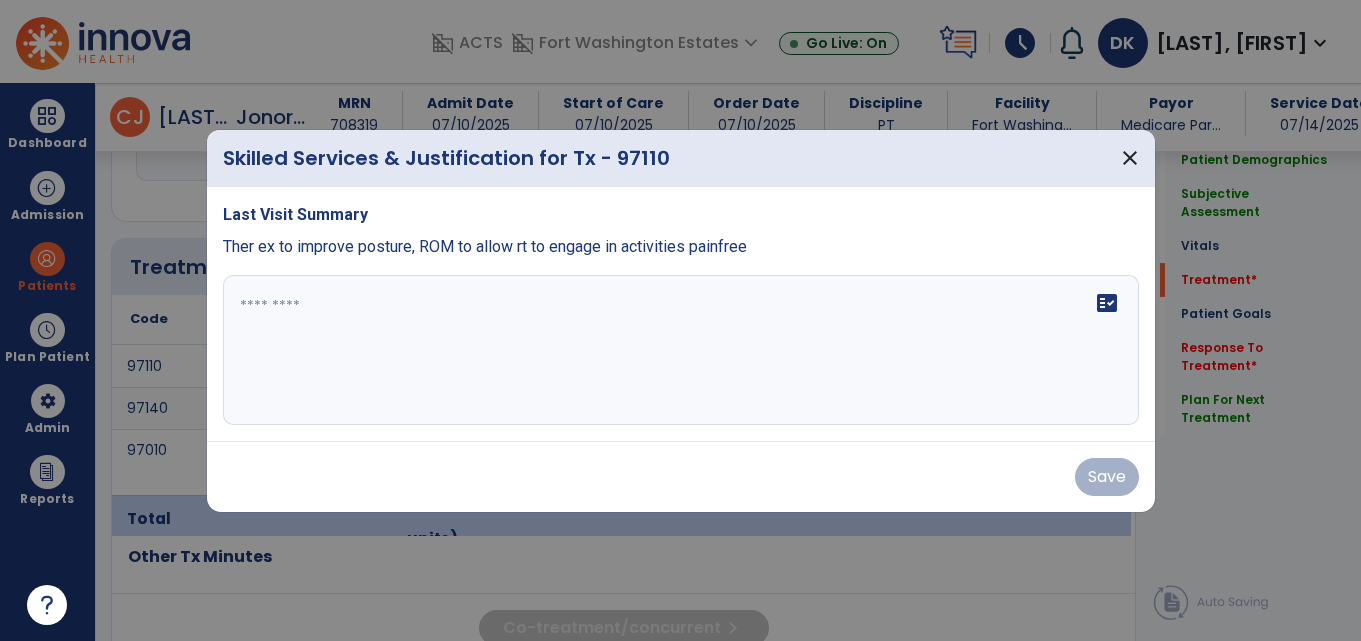 scroll, scrollTop: 1256, scrollLeft: 0, axis: vertical 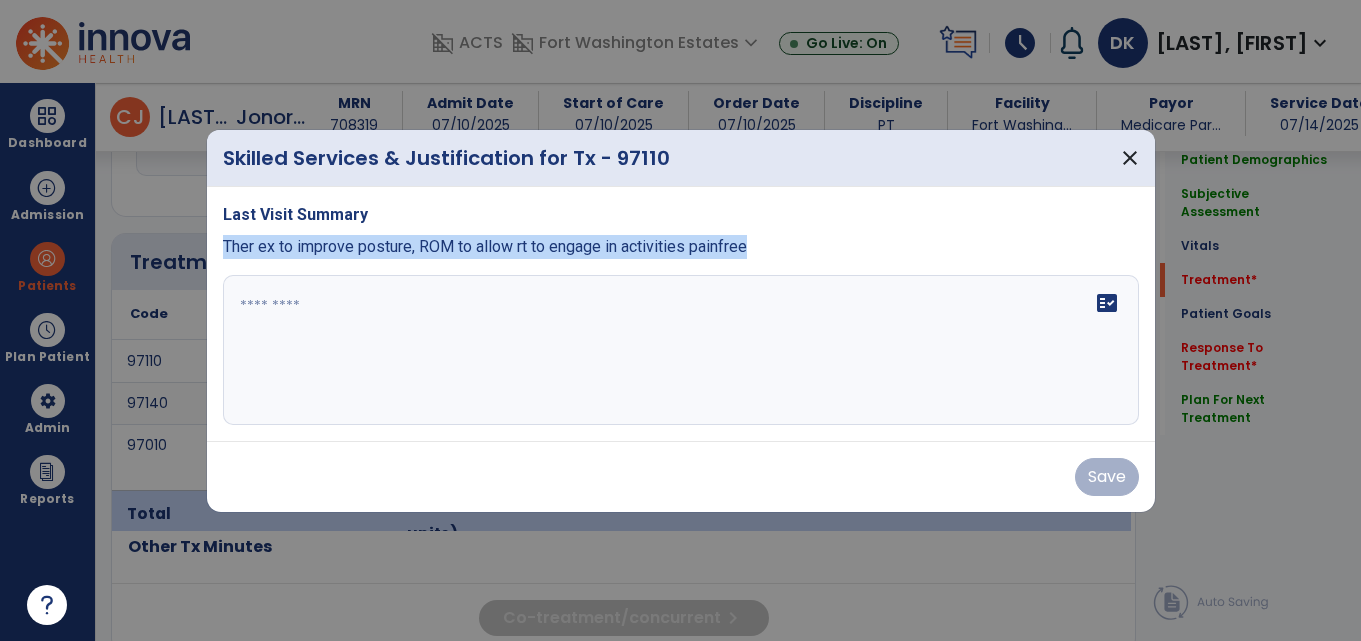 drag, startPoint x: 758, startPoint y: 244, endPoint x: 215, endPoint y: 247, distance: 543.0083 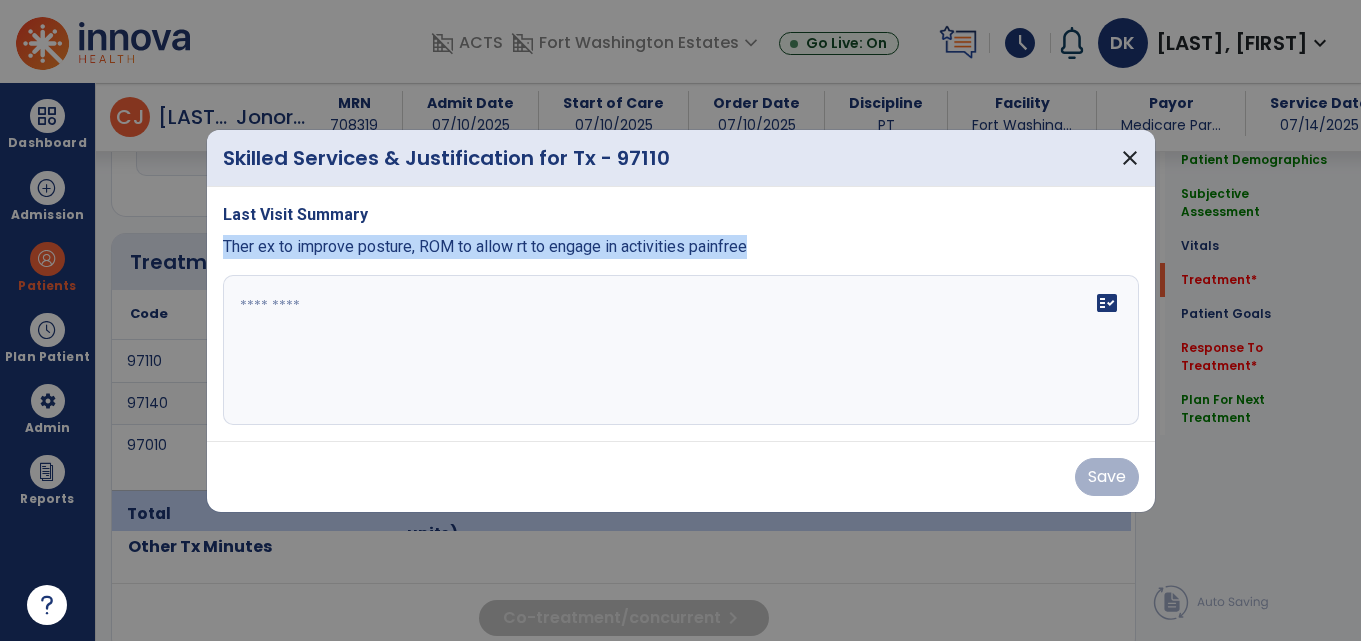 click on "Last Visit Summary Ther ex to improve posture, ROM to allow rt to engage in activities painfree   fact_check" at bounding box center [681, 314] 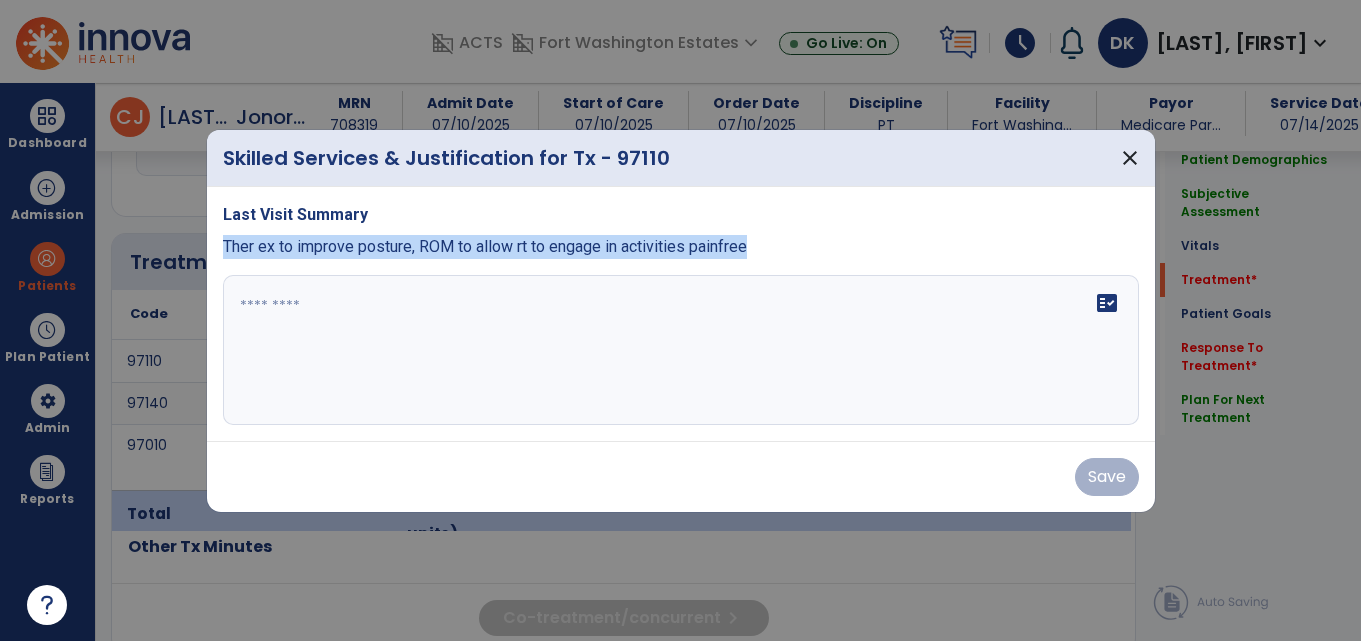 copy on "Ther ex to improve posture, ROM to allow rt to engage in activities painfree" 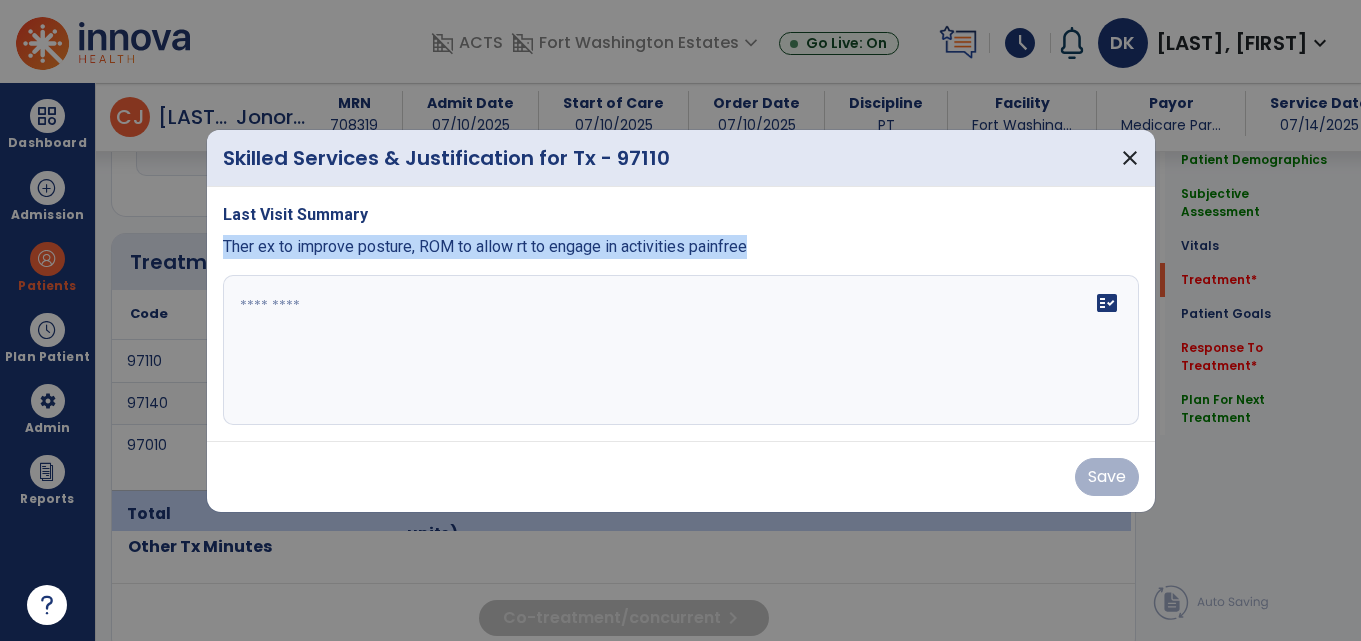 click on "fact_check" at bounding box center [681, 350] 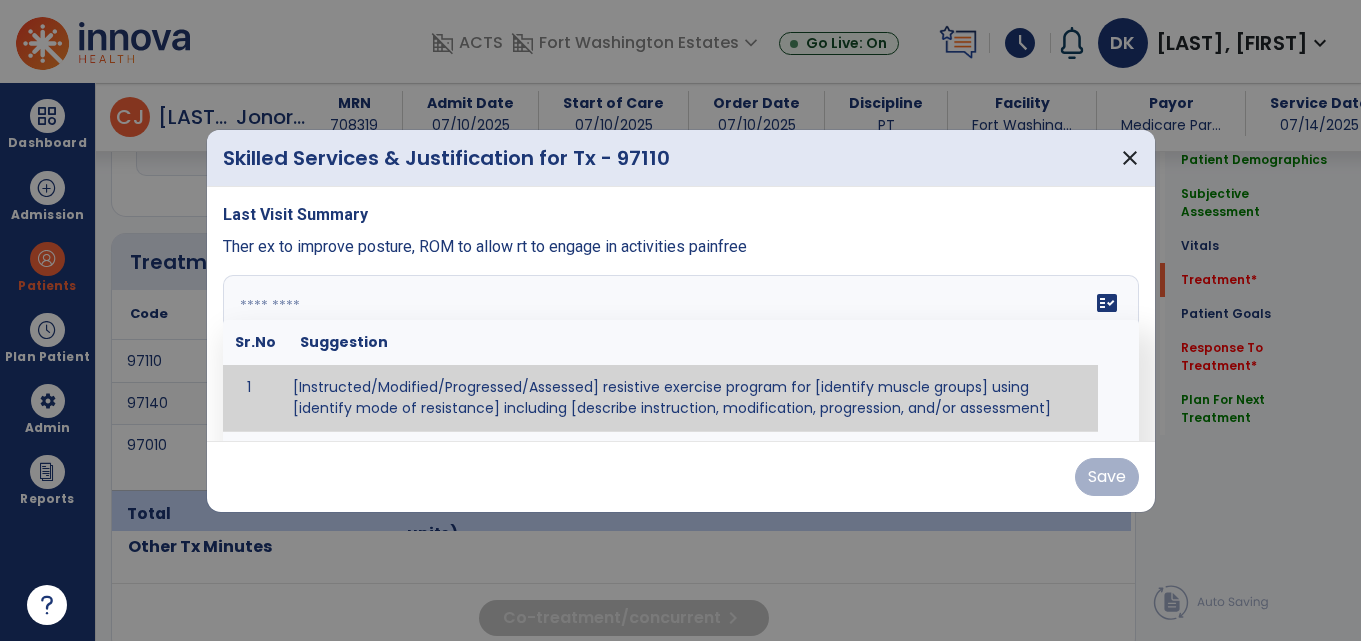 paste on "**********" 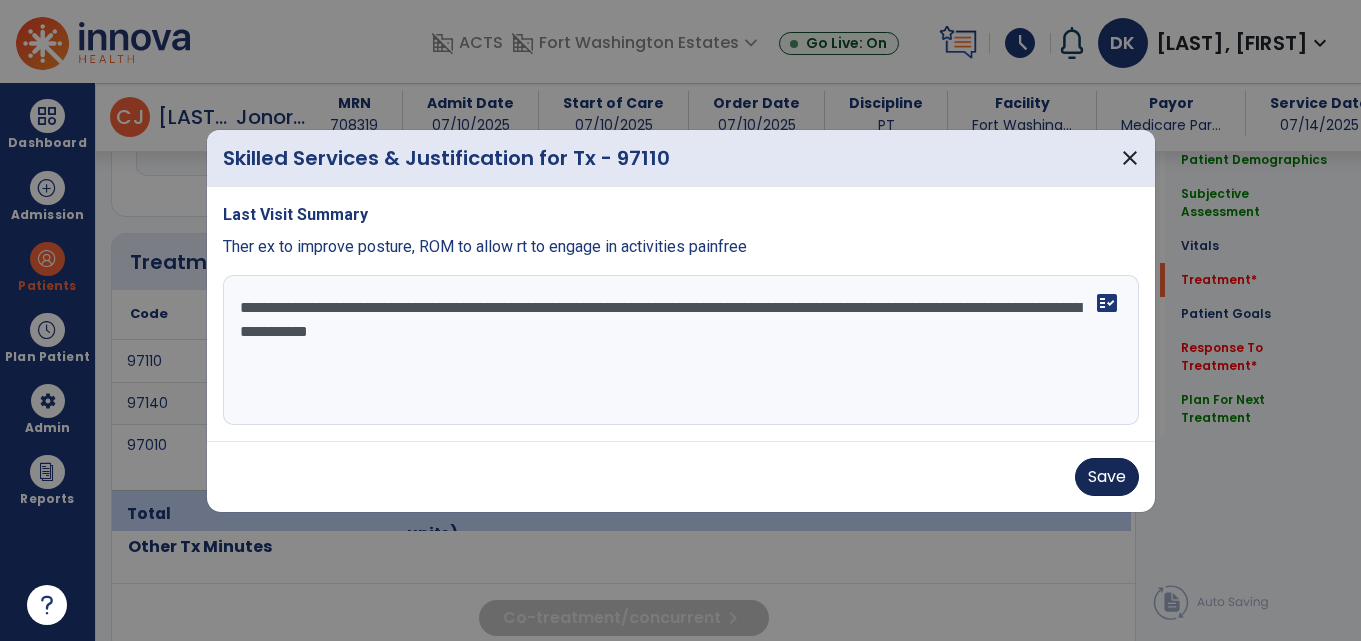 type on "**********" 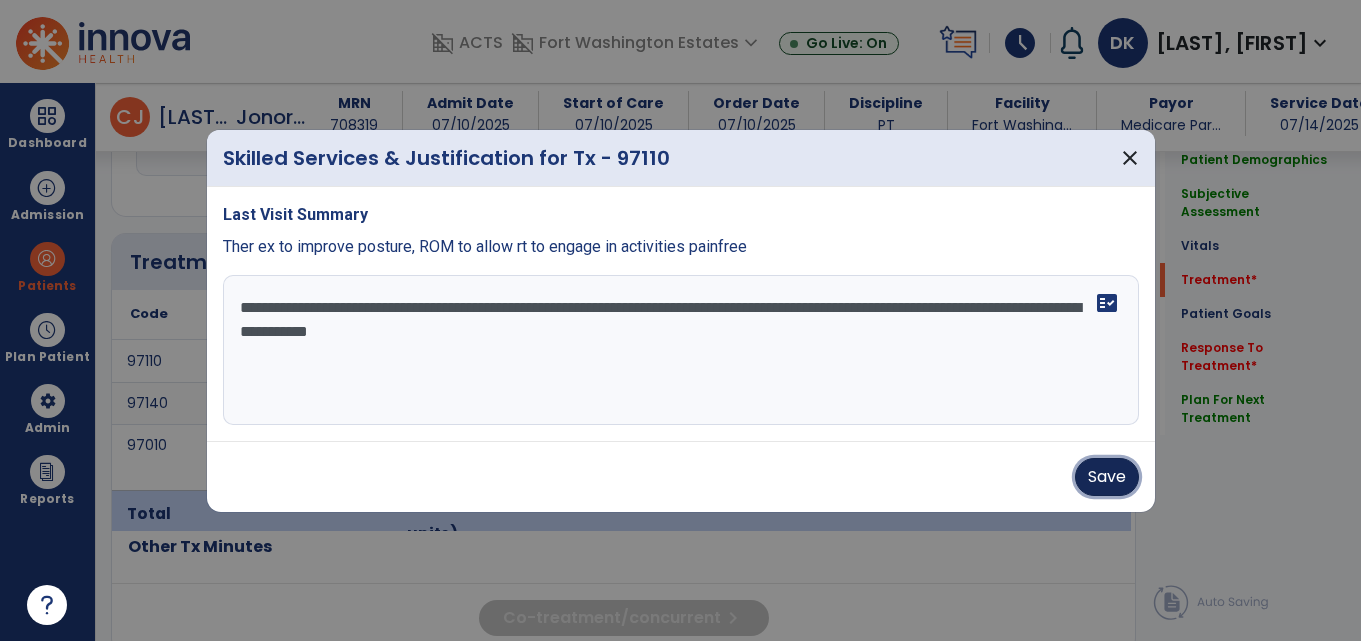click on "Save" at bounding box center [1107, 477] 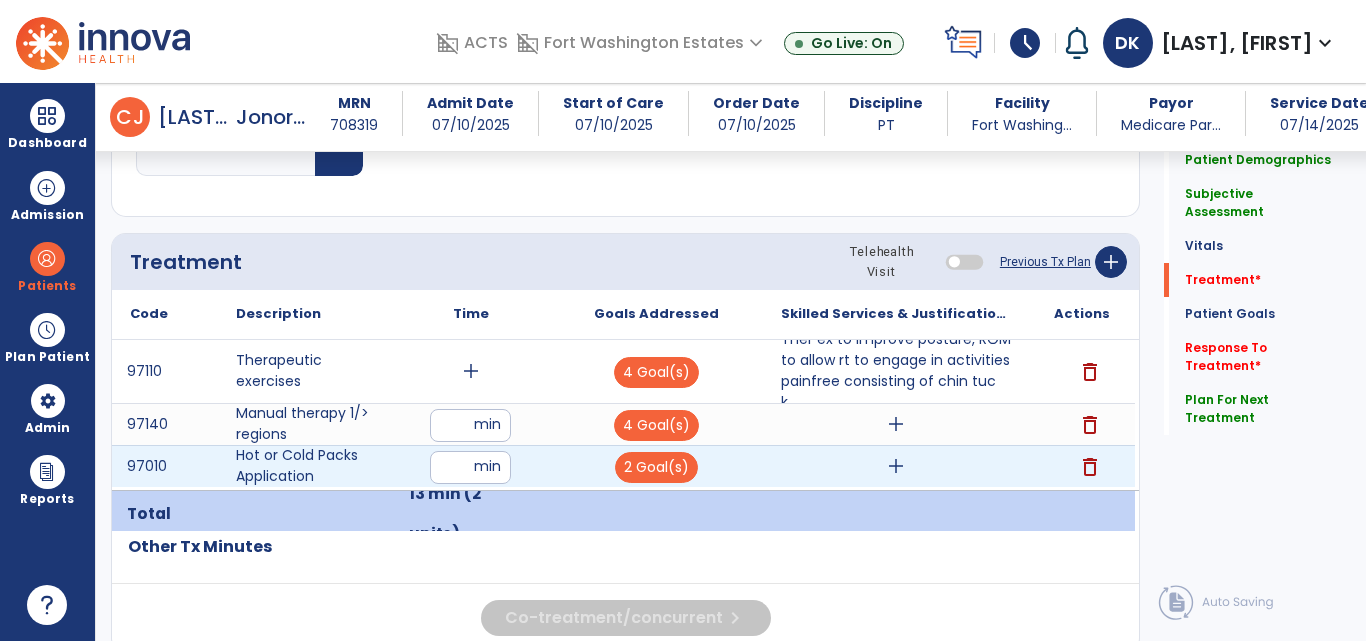 click on "add" at bounding box center [896, 466] 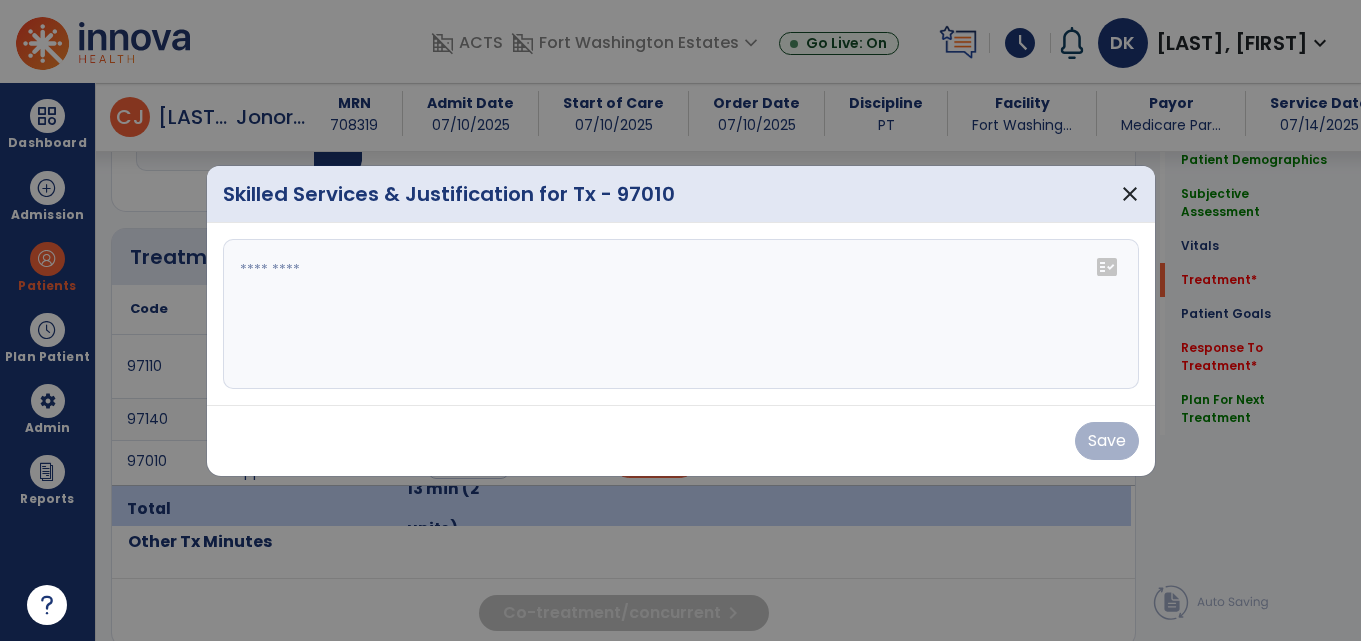 scroll, scrollTop: 1256, scrollLeft: 0, axis: vertical 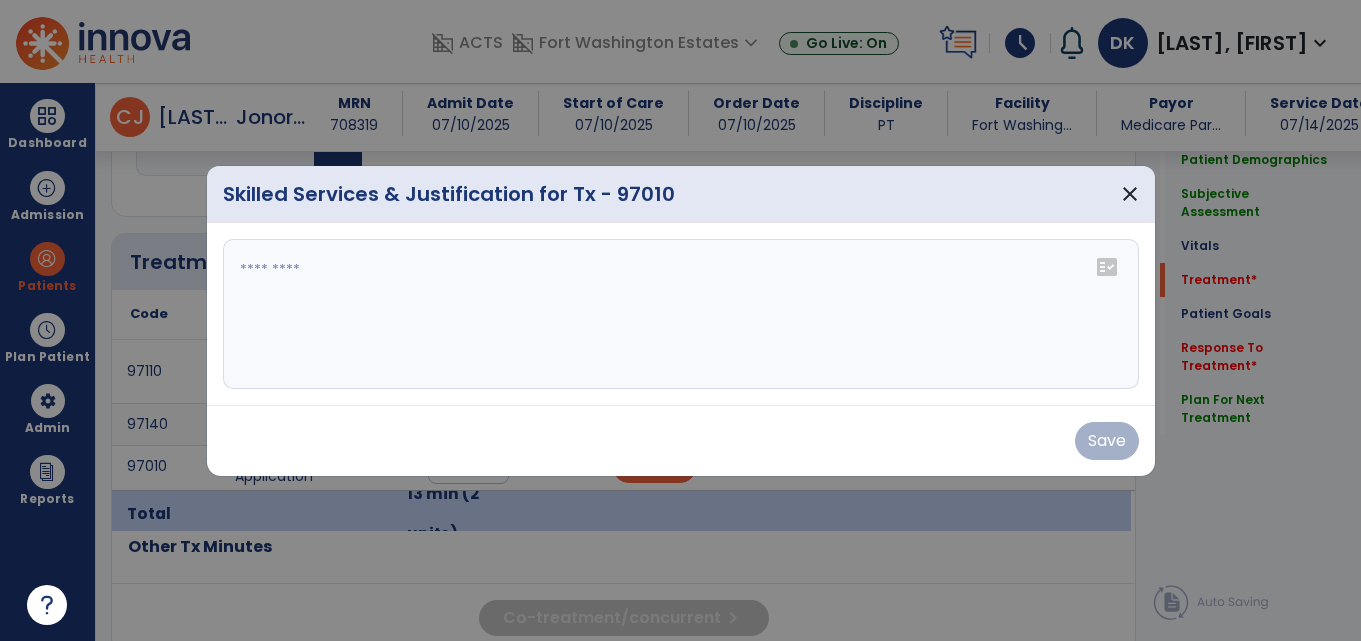 click at bounding box center [681, 314] 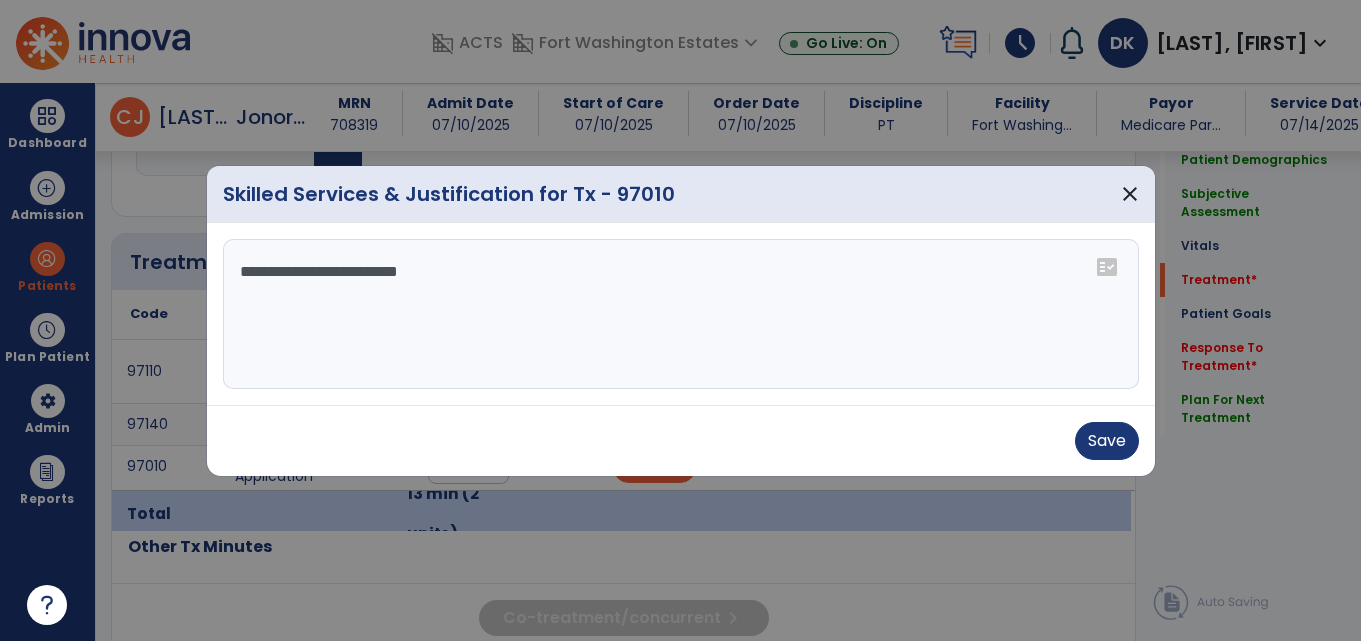 click on "**********" at bounding box center [681, 314] 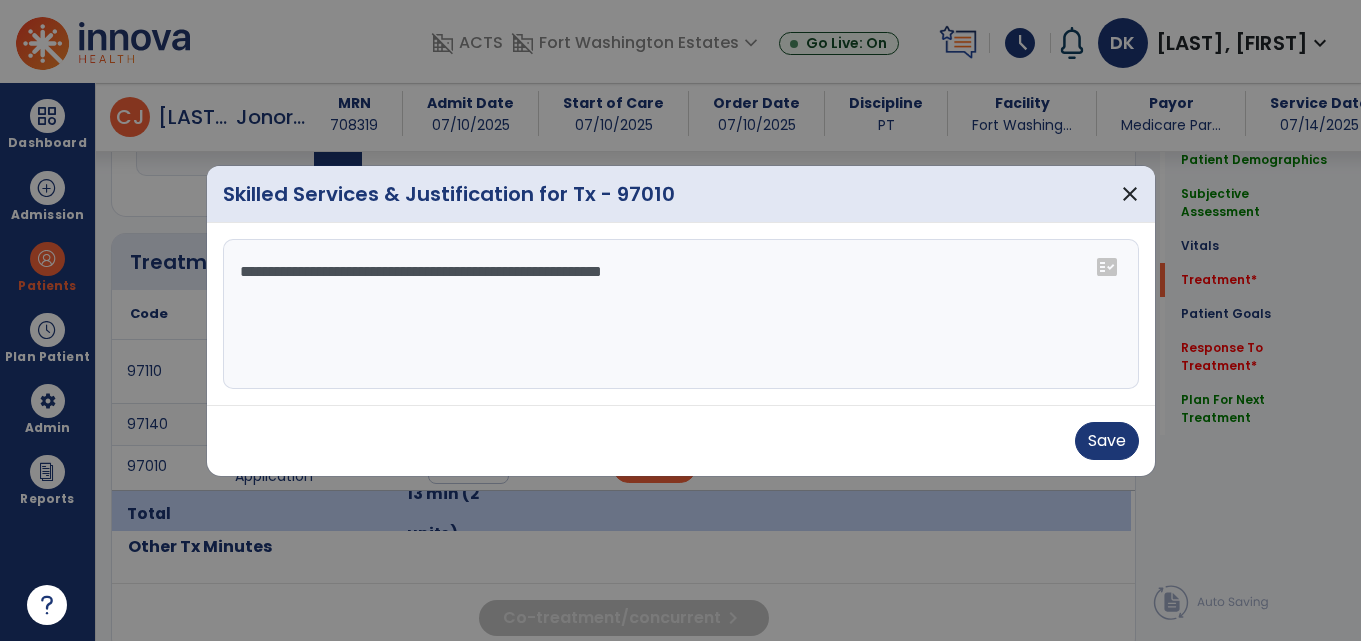 click on "**********" at bounding box center (681, 314) 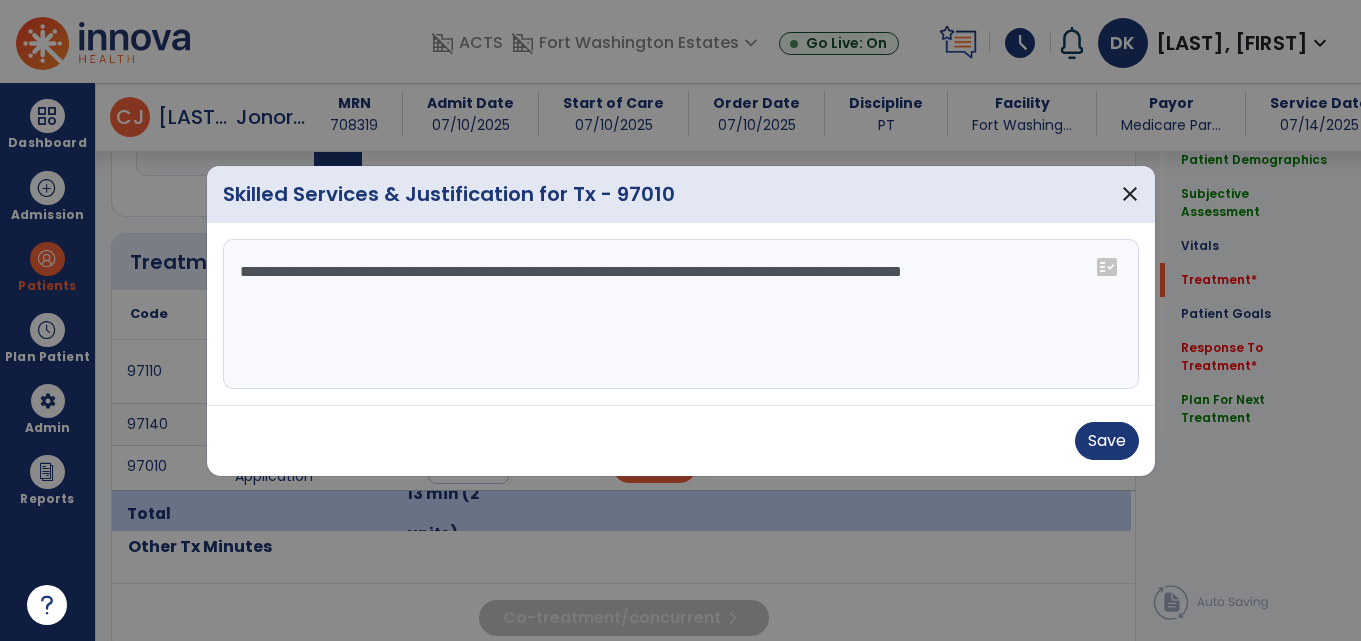 click on "**********" at bounding box center (681, 314) 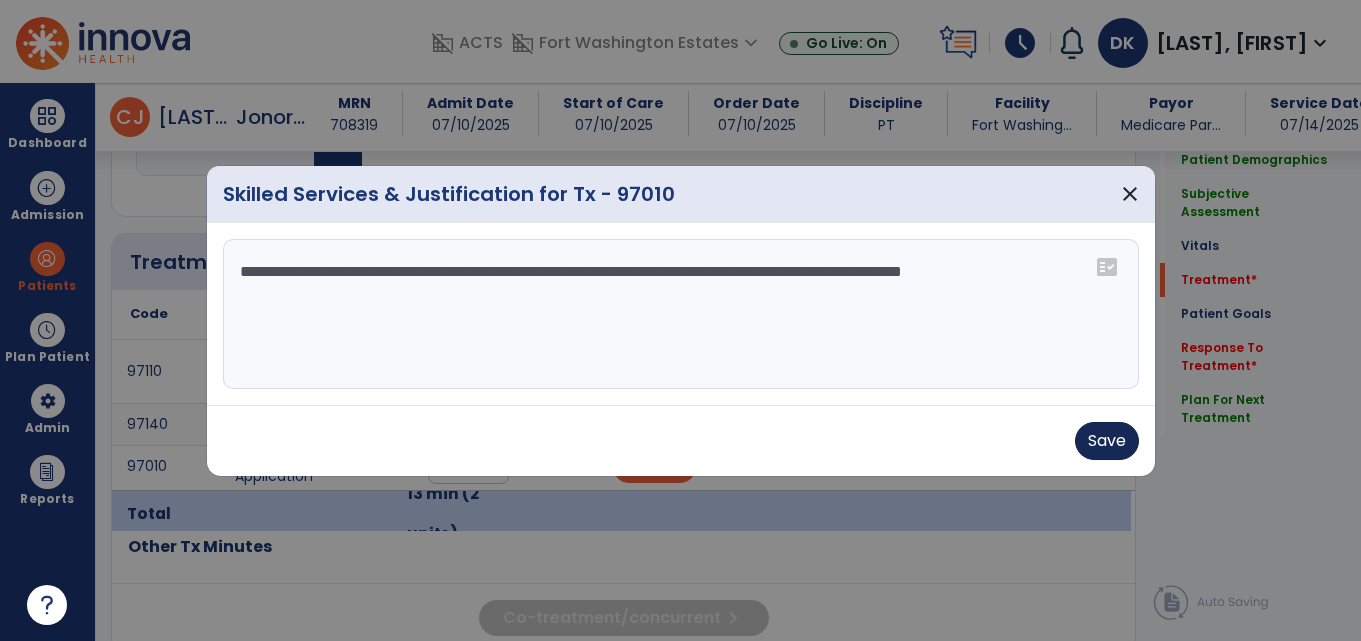 type on "**********" 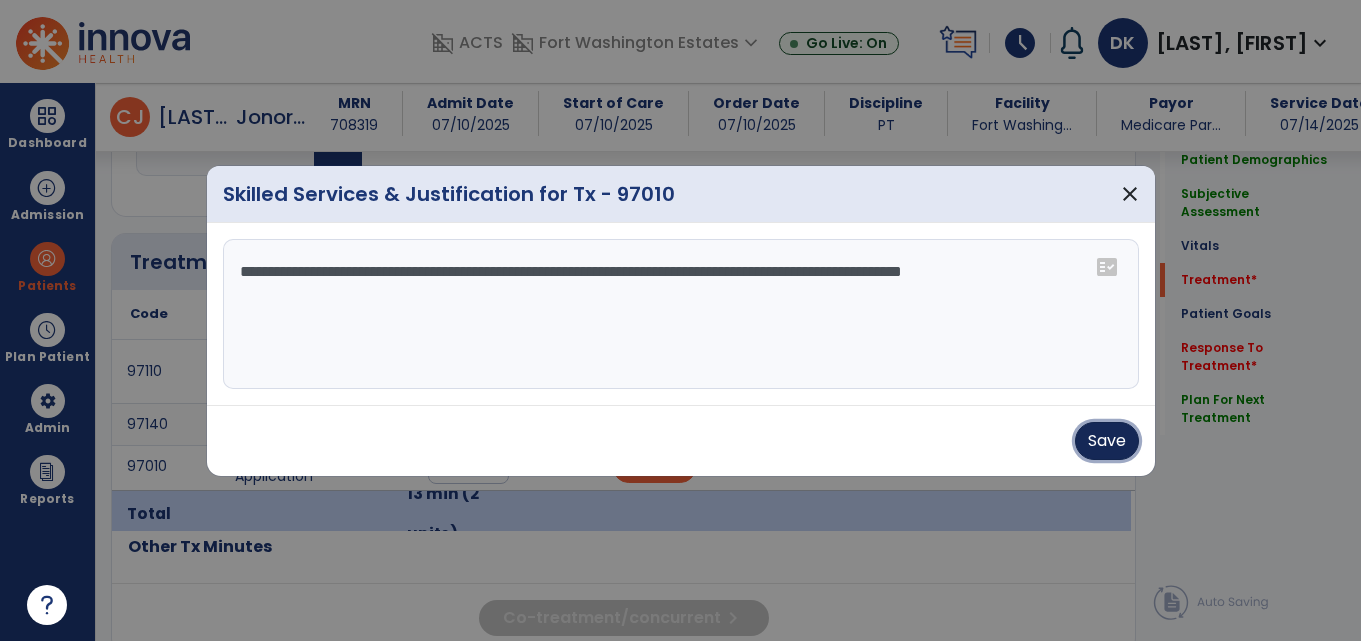 click on "Save" at bounding box center [1107, 441] 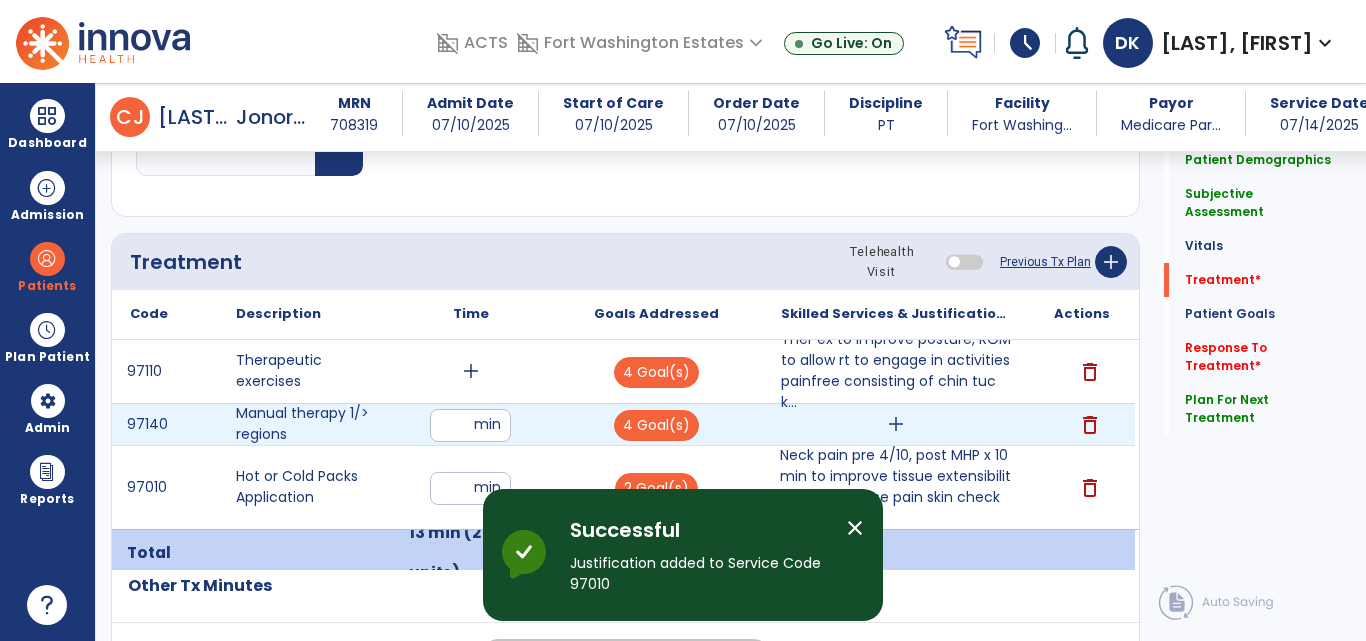 click on "add" at bounding box center (896, 424) 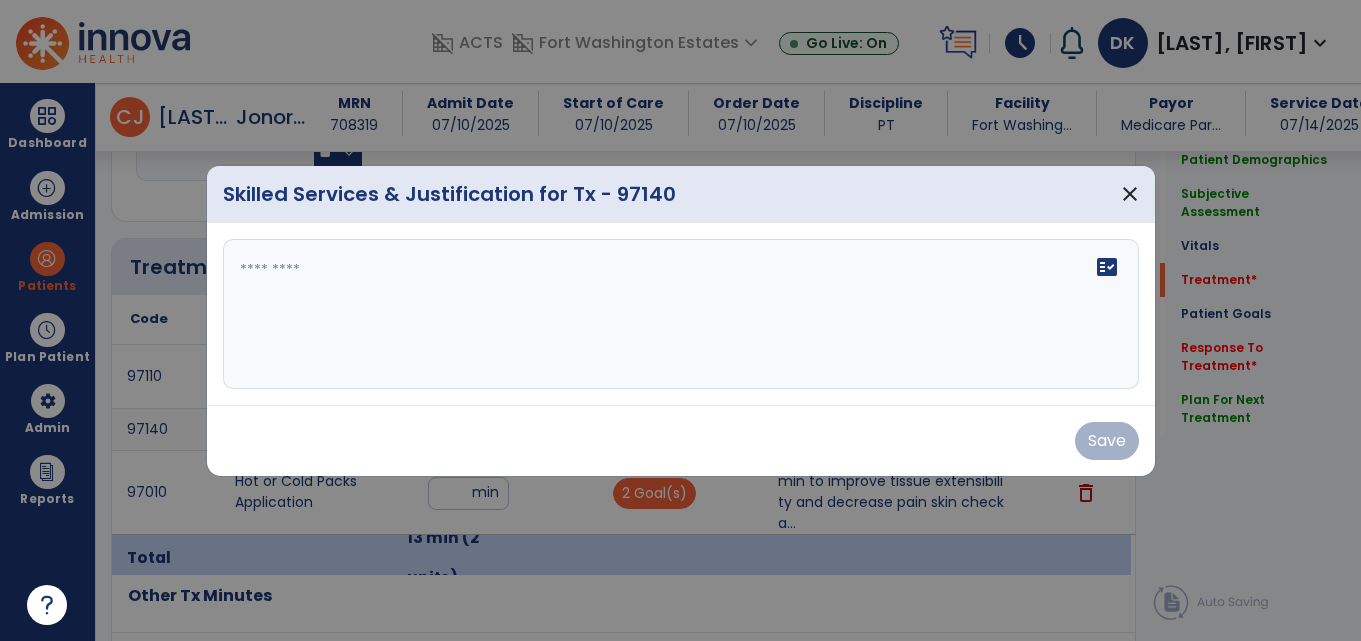 scroll, scrollTop: 1256, scrollLeft: 0, axis: vertical 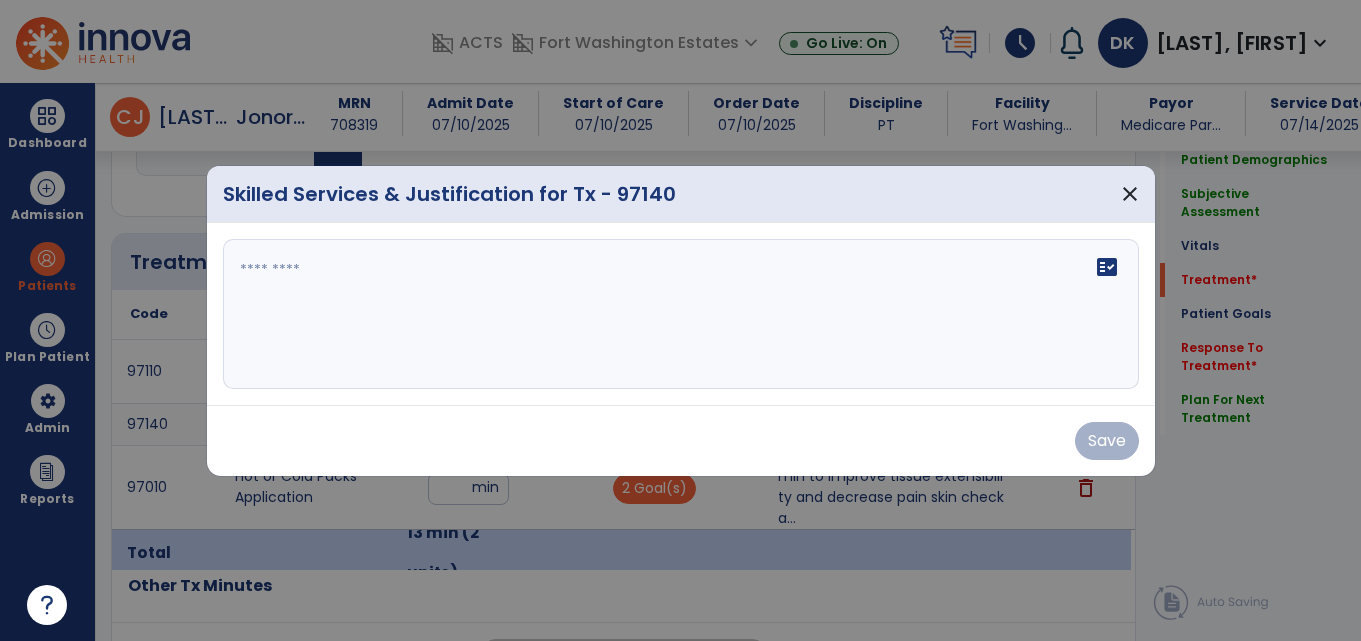 click on "fact_check" at bounding box center (681, 314) 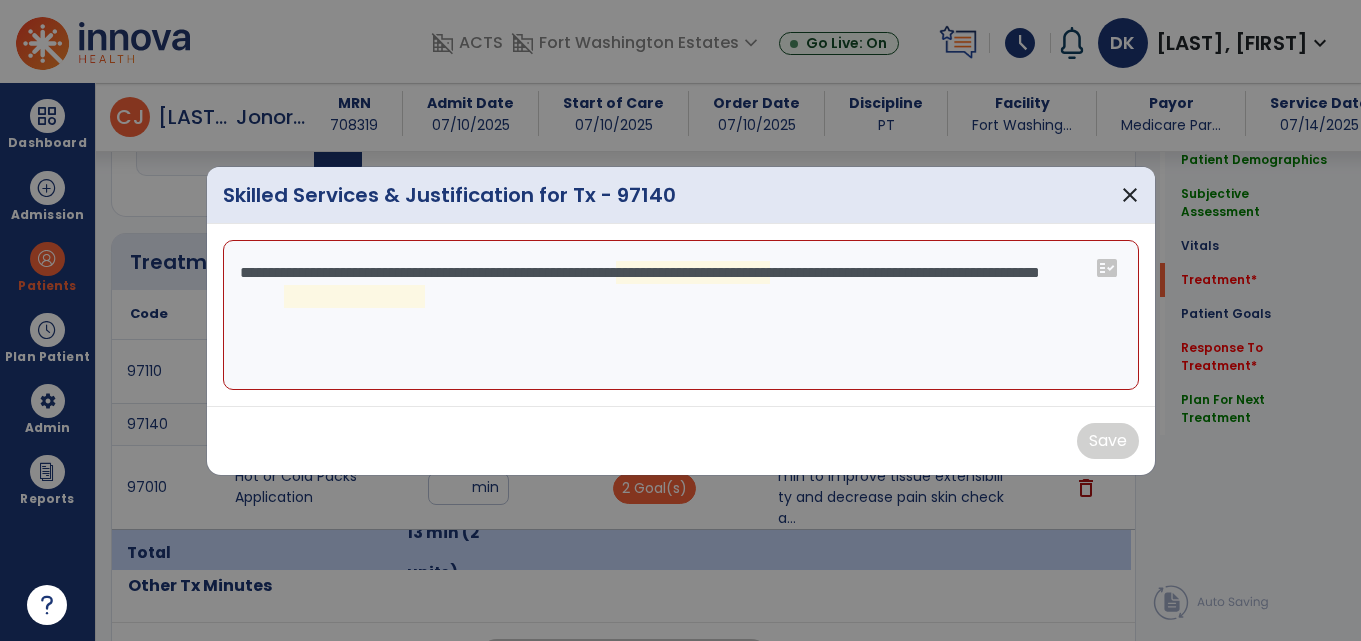 click on "**********" at bounding box center [681, 315] 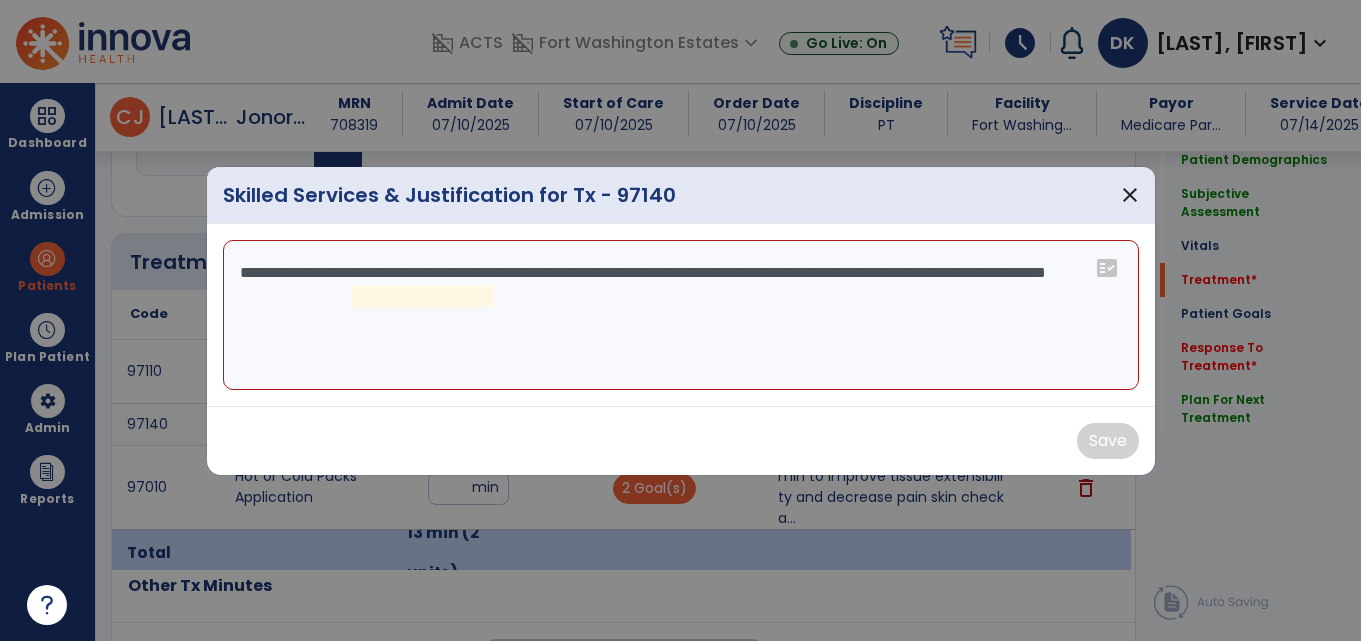 drag, startPoint x: 495, startPoint y: 295, endPoint x: 357, endPoint y: 291, distance: 138.05795 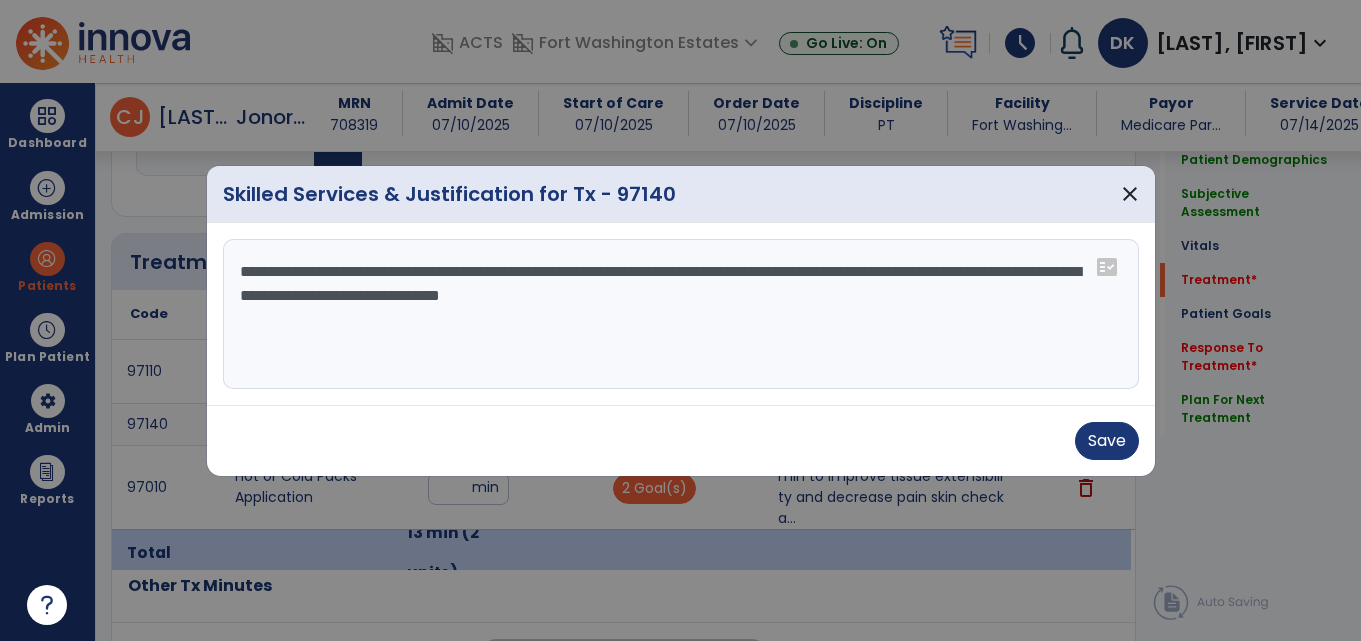 drag, startPoint x: 1052, startPoint y: 272, endPoint x: 831, endPoint y: 266, distance: 221.08144 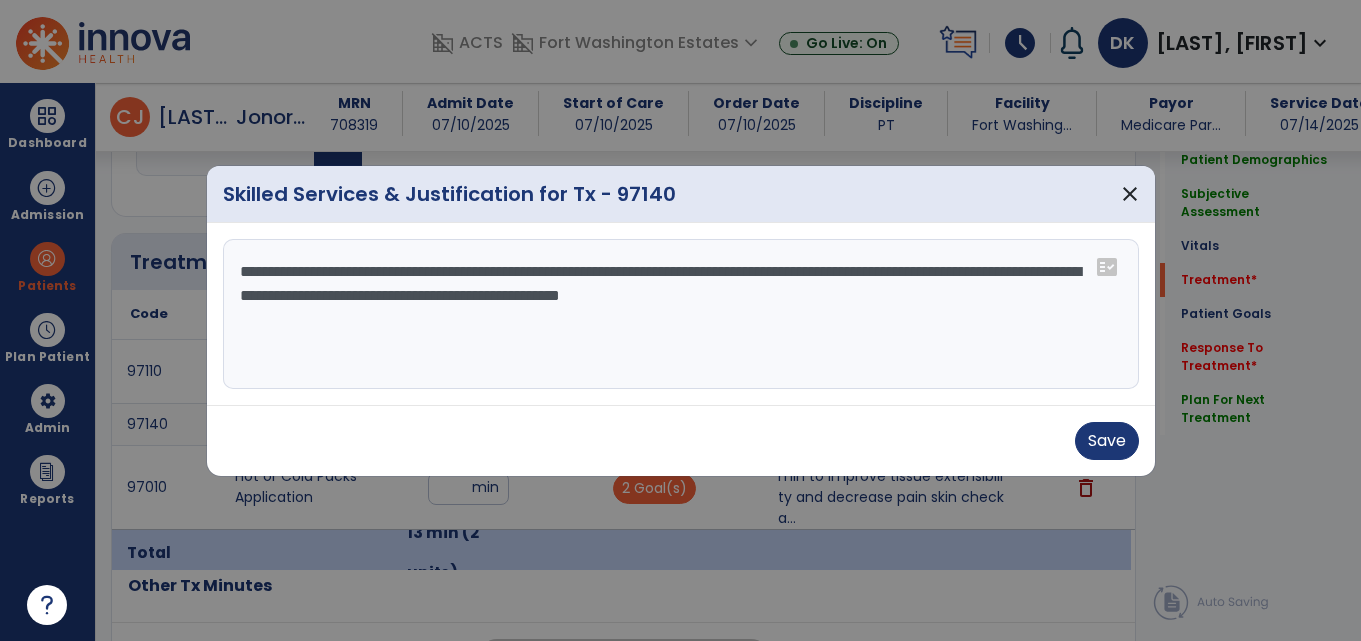 drag, startPoint x: 416, startPoint y: 294, endPoint x: 368, endPoint y: 292, distance: 48.04165 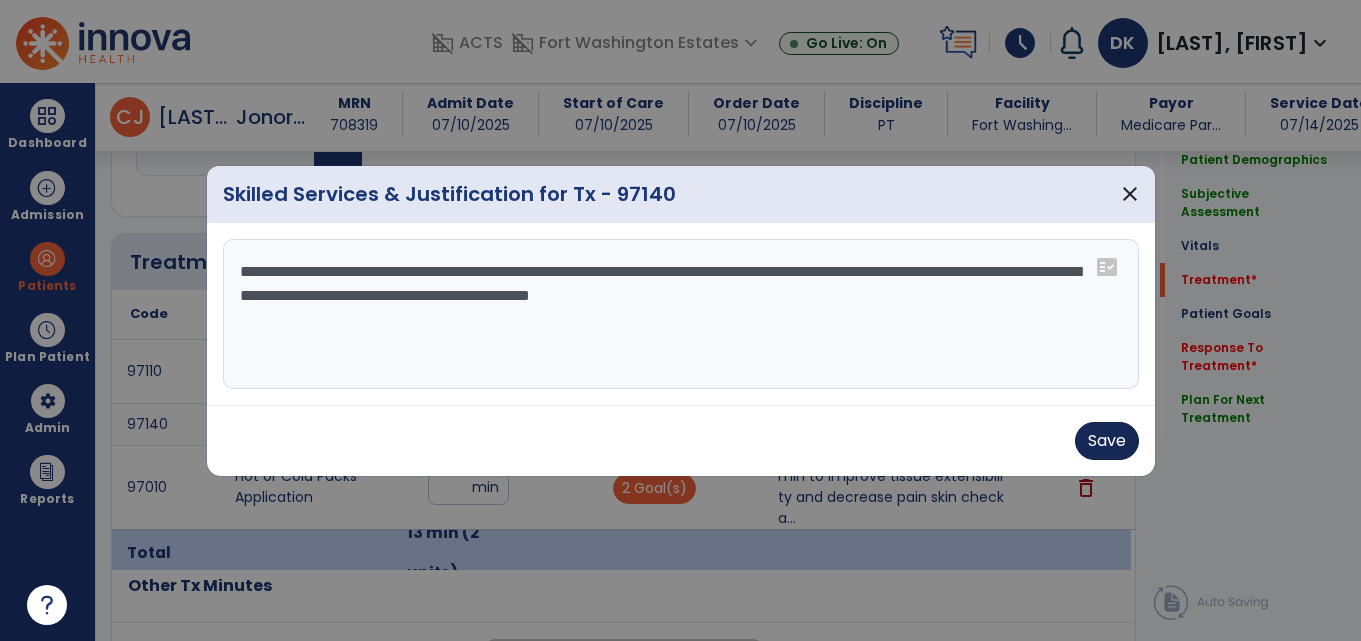 type on "**********" 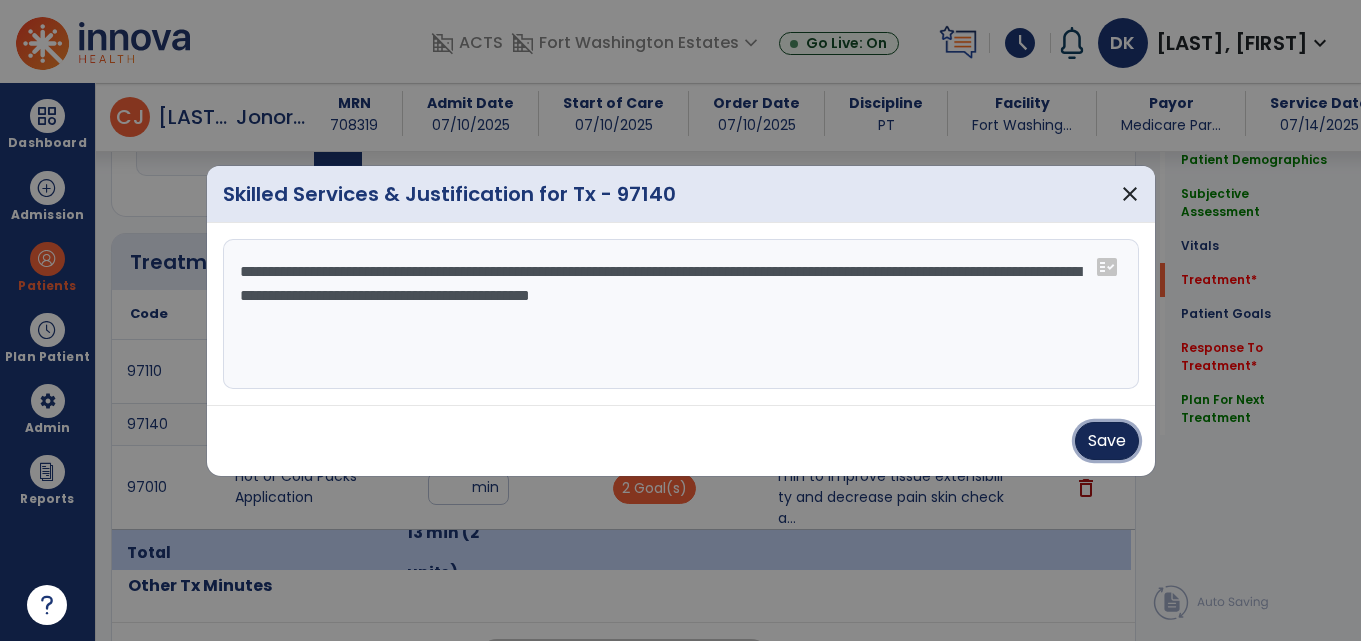 click on "Save" at bounding box center [1107, 441] 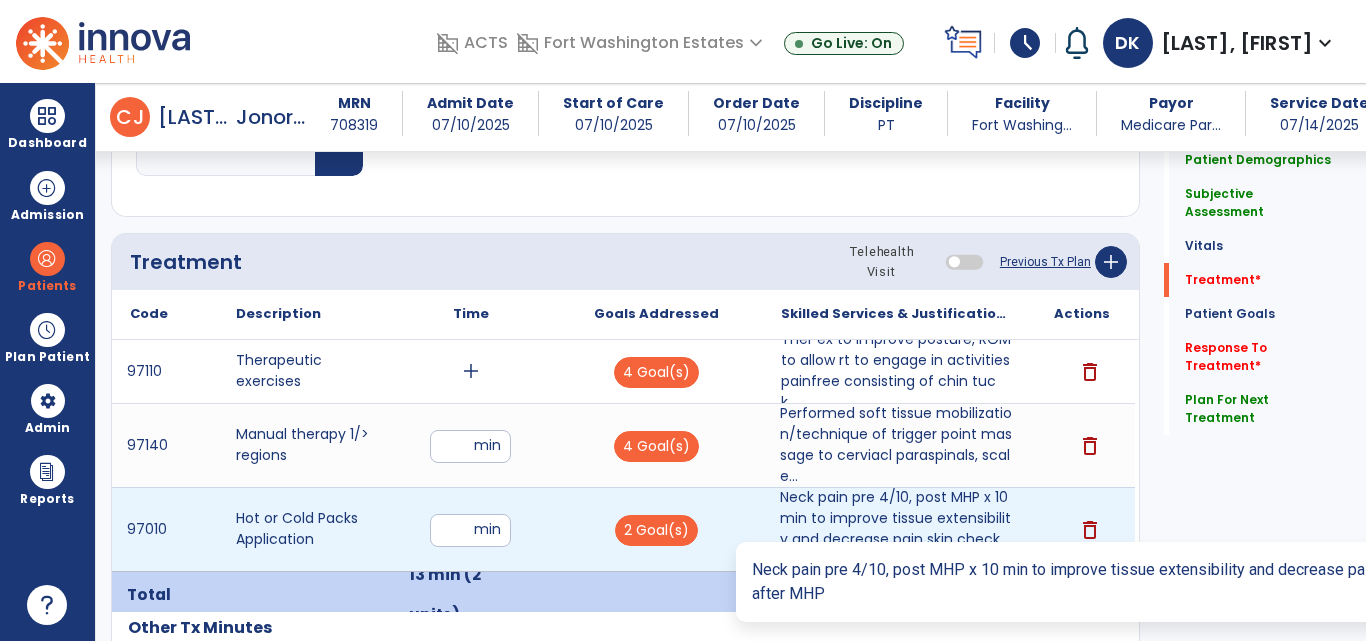click on "Neck pain pre 4/10, post MHP x 10 min to improve tissue extensibility and decrease pain skin check a..." at bounding box center (896, 529) 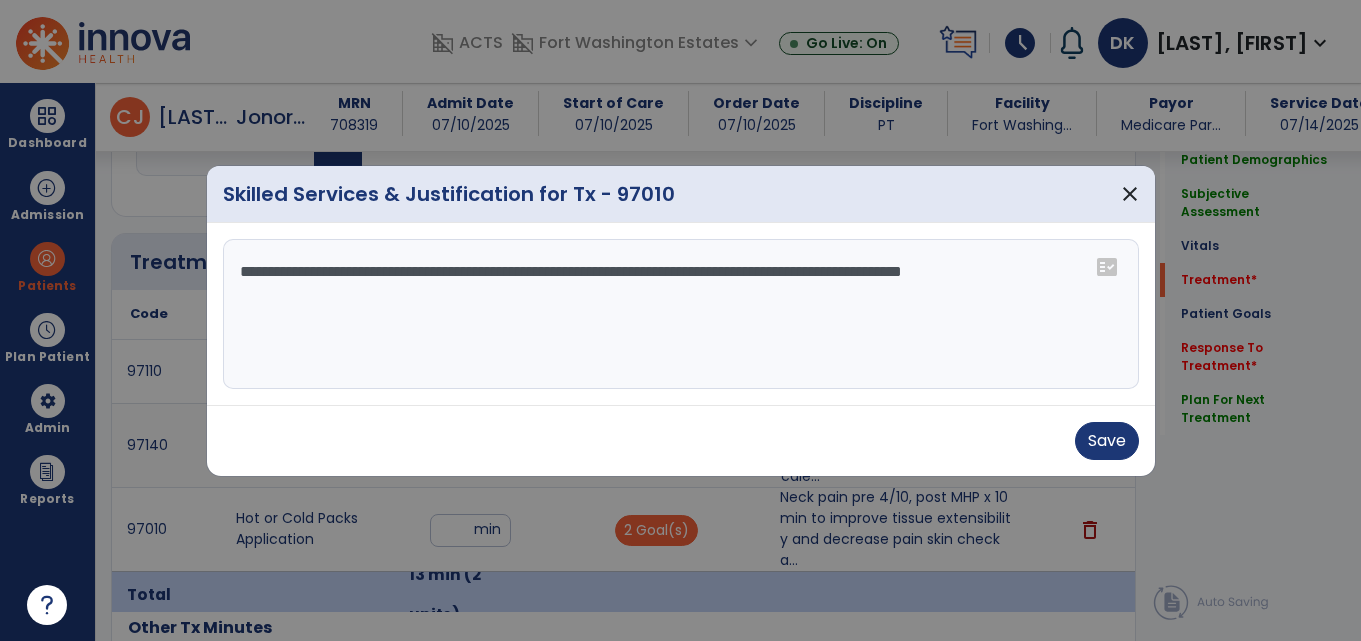 scroll, scrollTop: 1256, scrollLeft: 0, axis: vertical 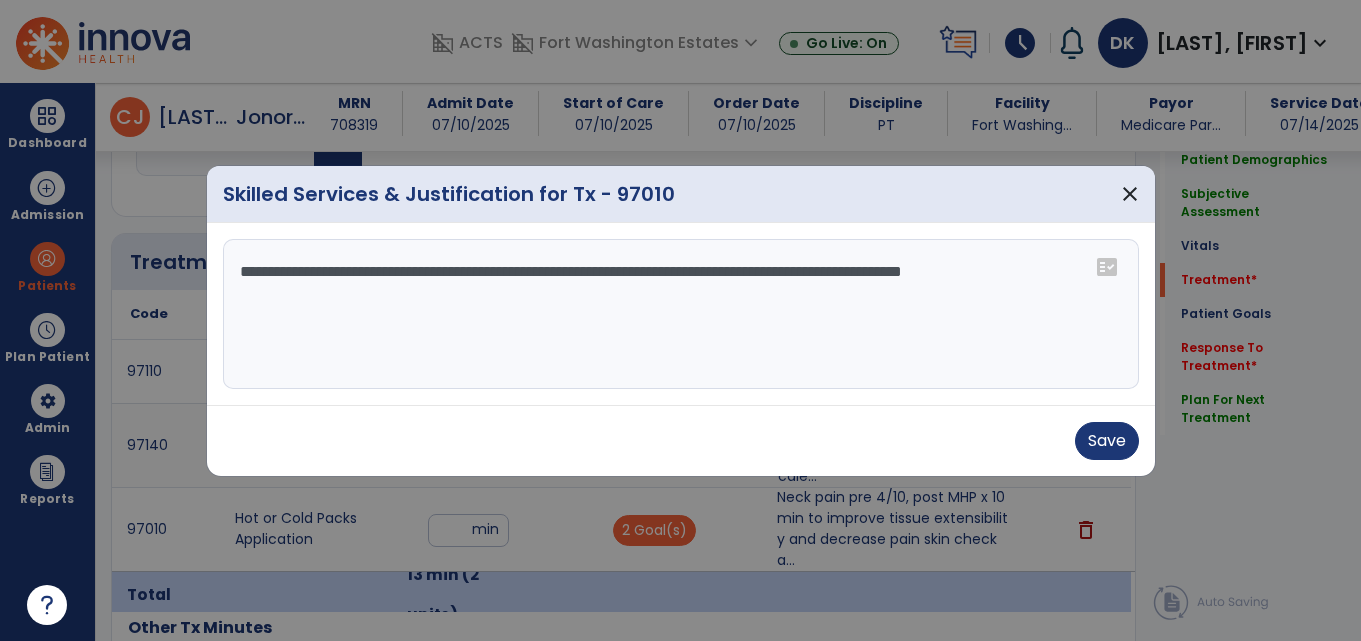 click on "**********" at bounding box center [681, 314] 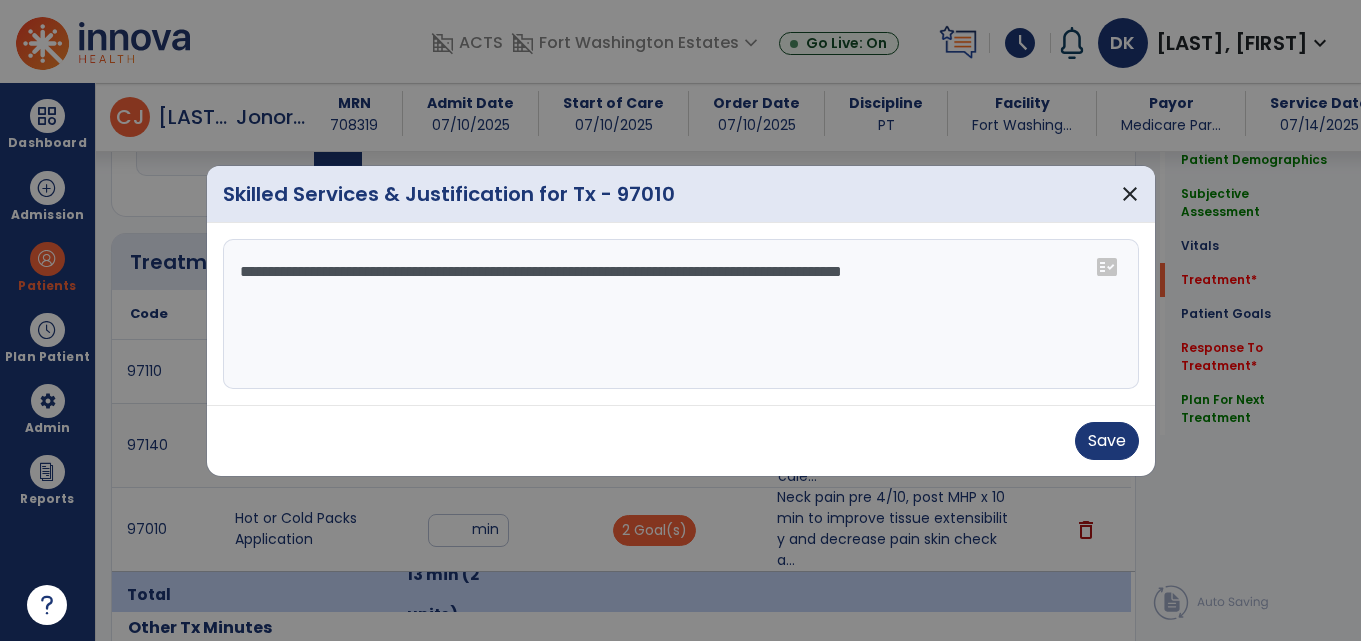 click on "**********" at bounding box center [681, 314] 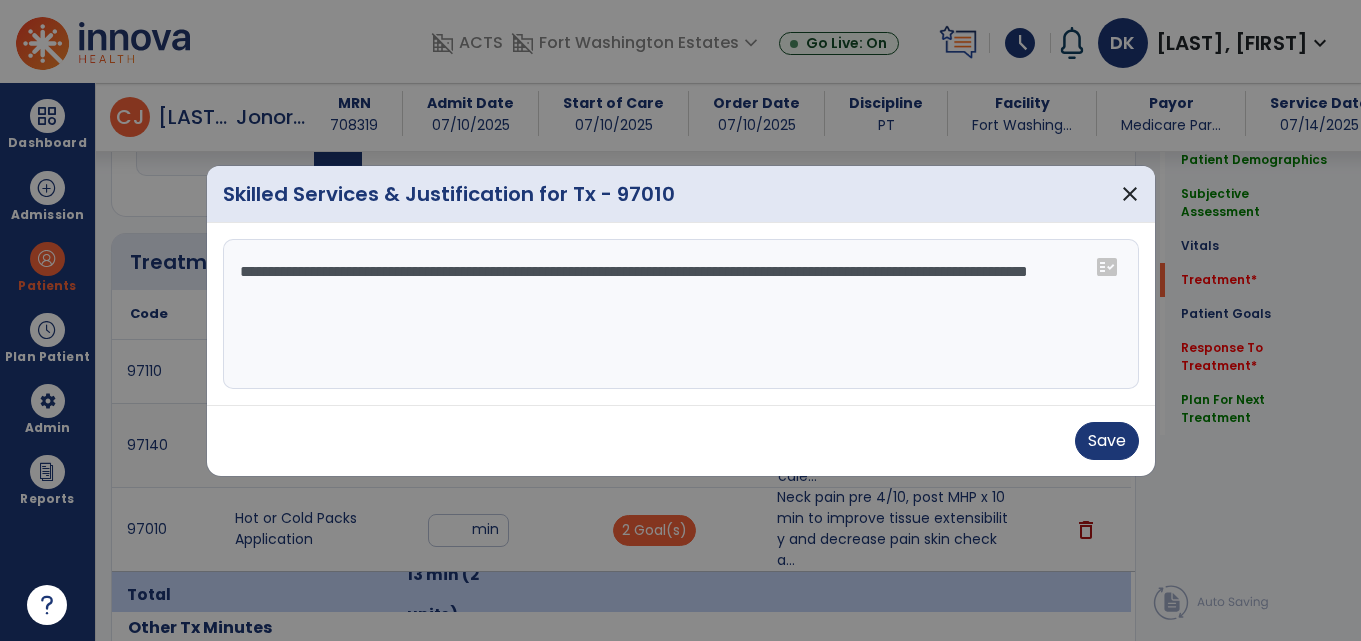 drag, startPoint x: 717, startPoint y: 264, endPoint x: 486, endPoint y: 279, distance: 231.4865 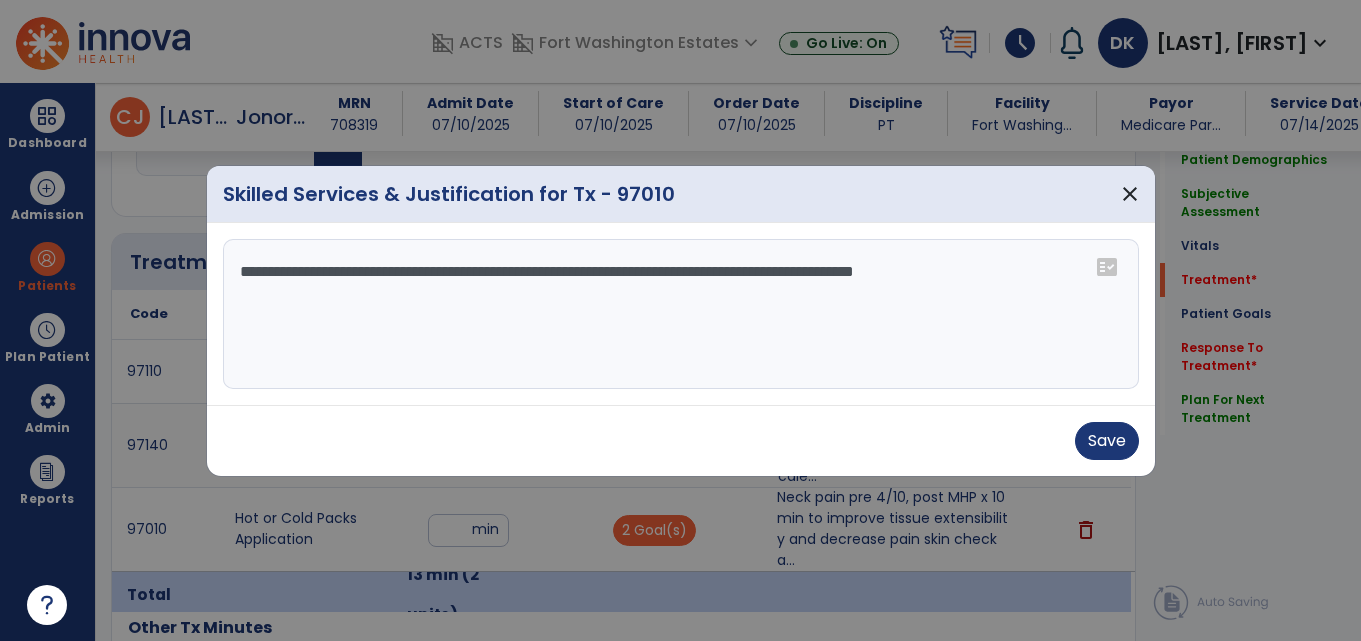 click on "**********" at bounding box center [681, 314] 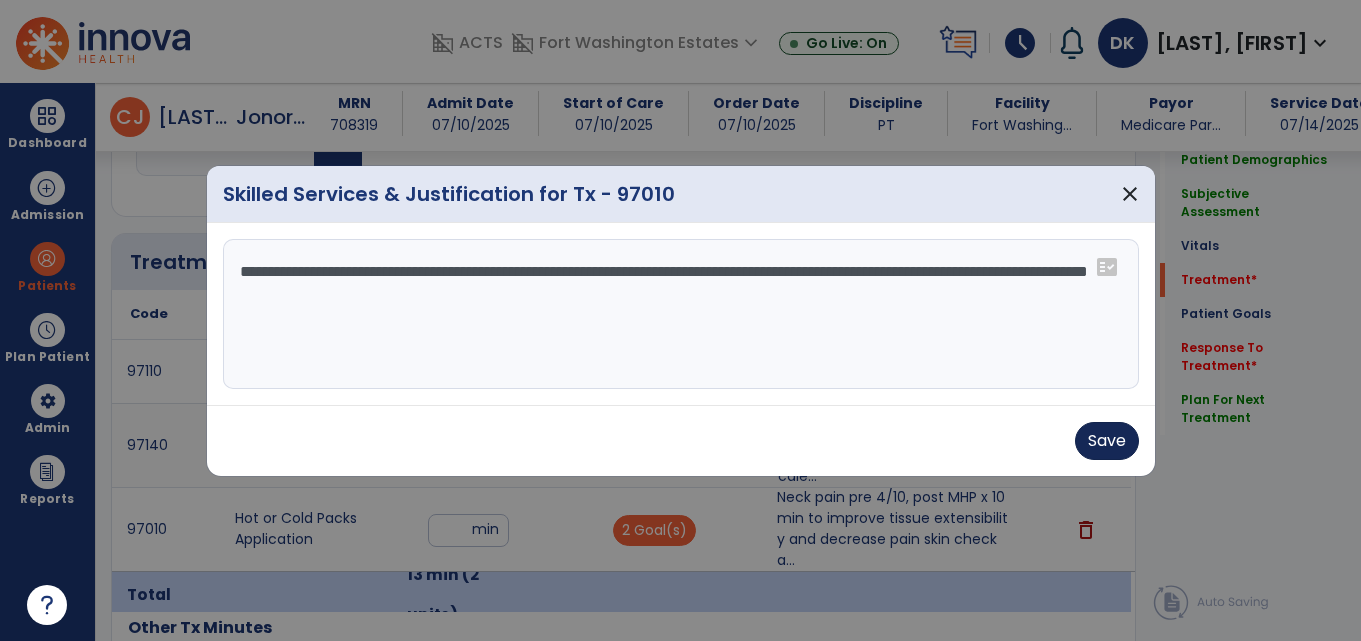 type on "**********" 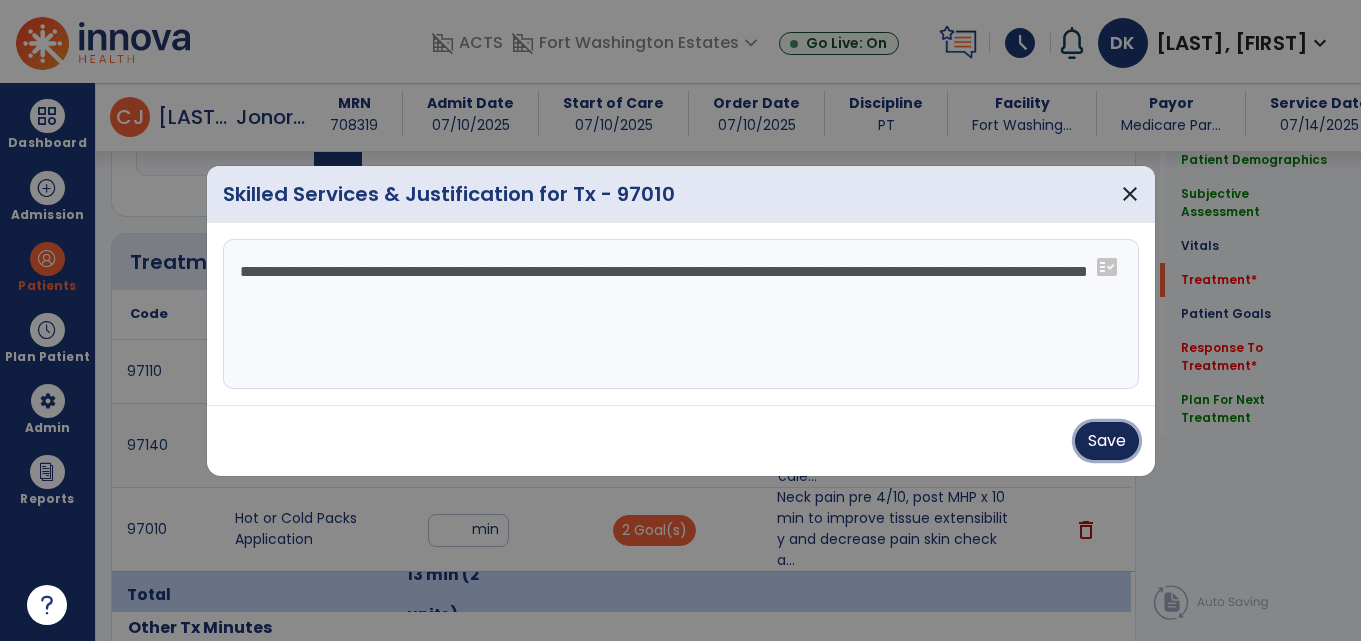 click on "Save" at bounding box center (1107, 441) 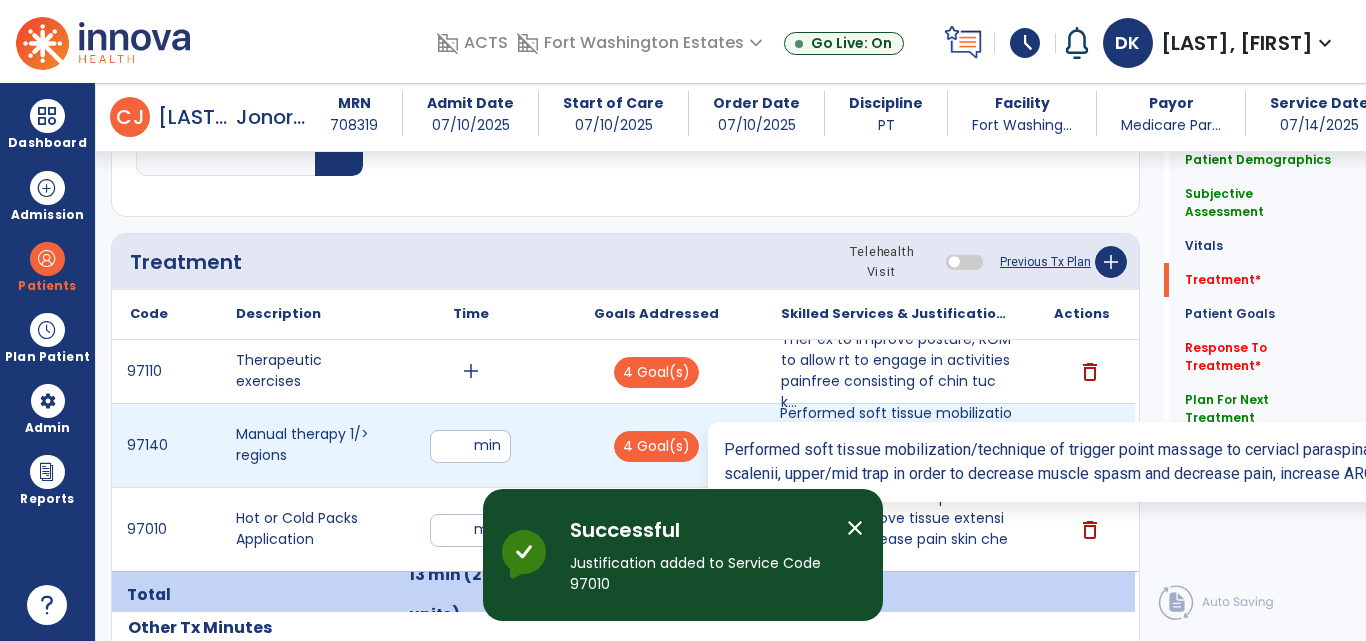 click on "Performed soft tissue mobilization/technique of trigger point massage to cerviacl paraspinals, scale..." at bounding box center (896, 445) 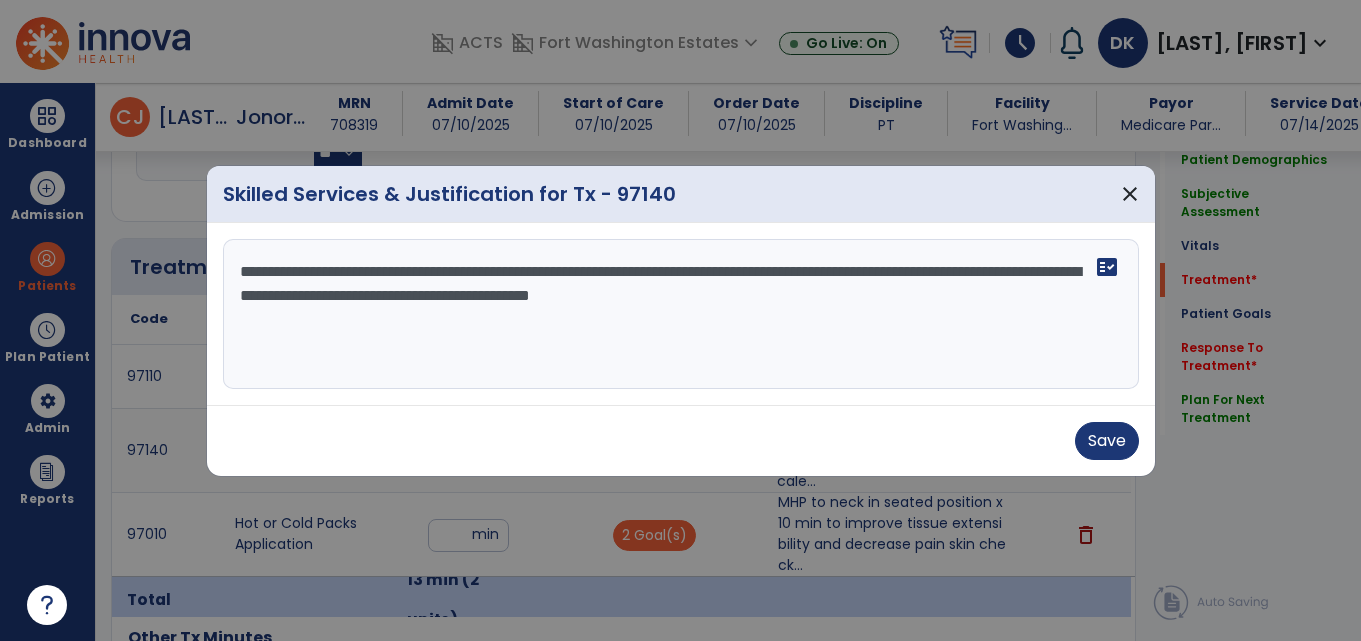 scroll, scrollTop: 1256, scrollLeft: 0, axis: vertical 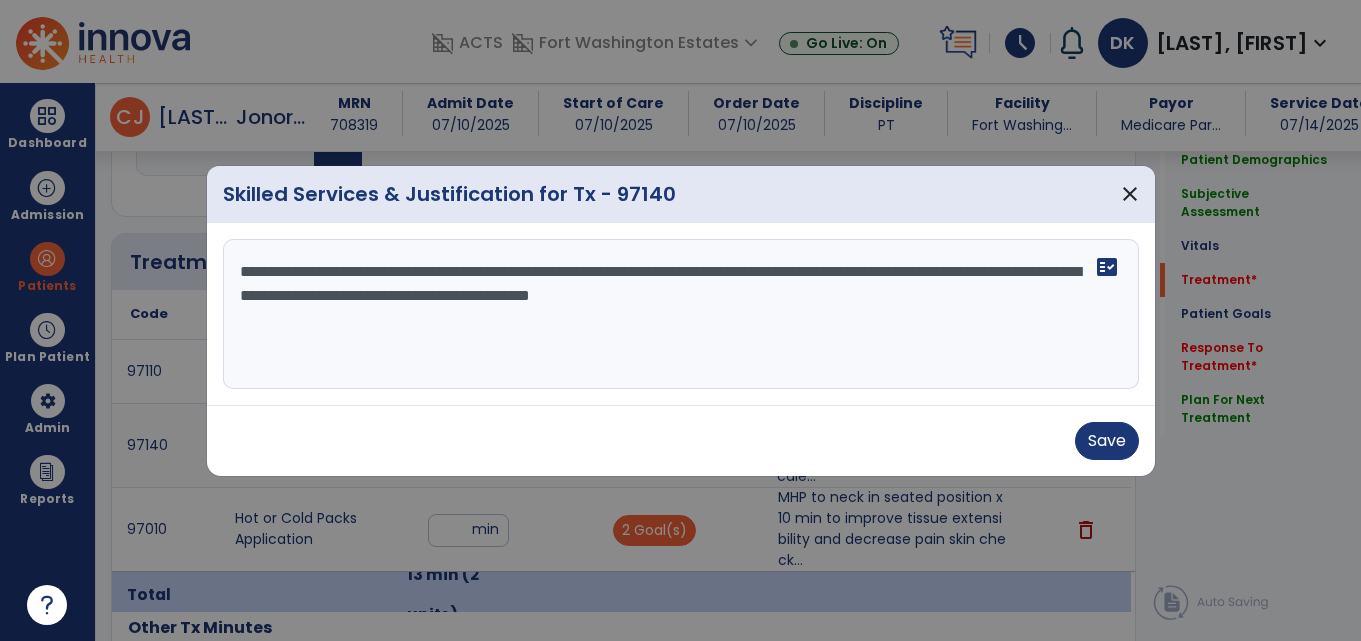 click on "**********" at bounding box center [681, 314] 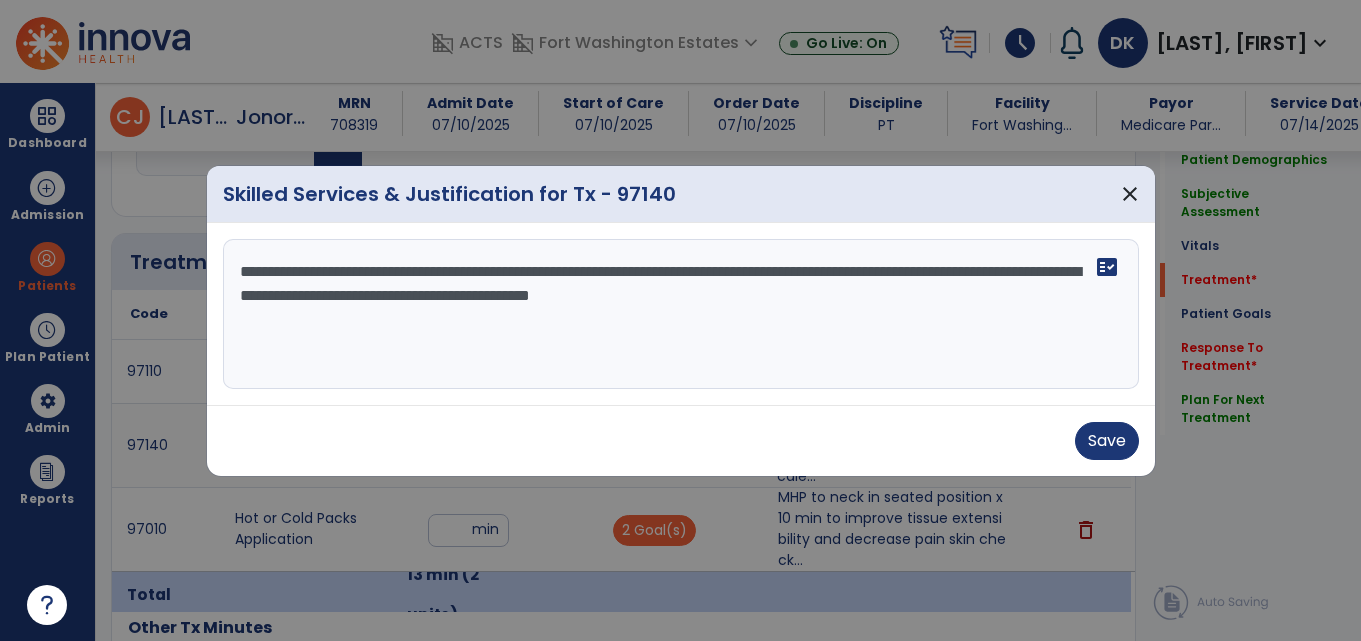 click on "**********" at bounding box center [681, 314] 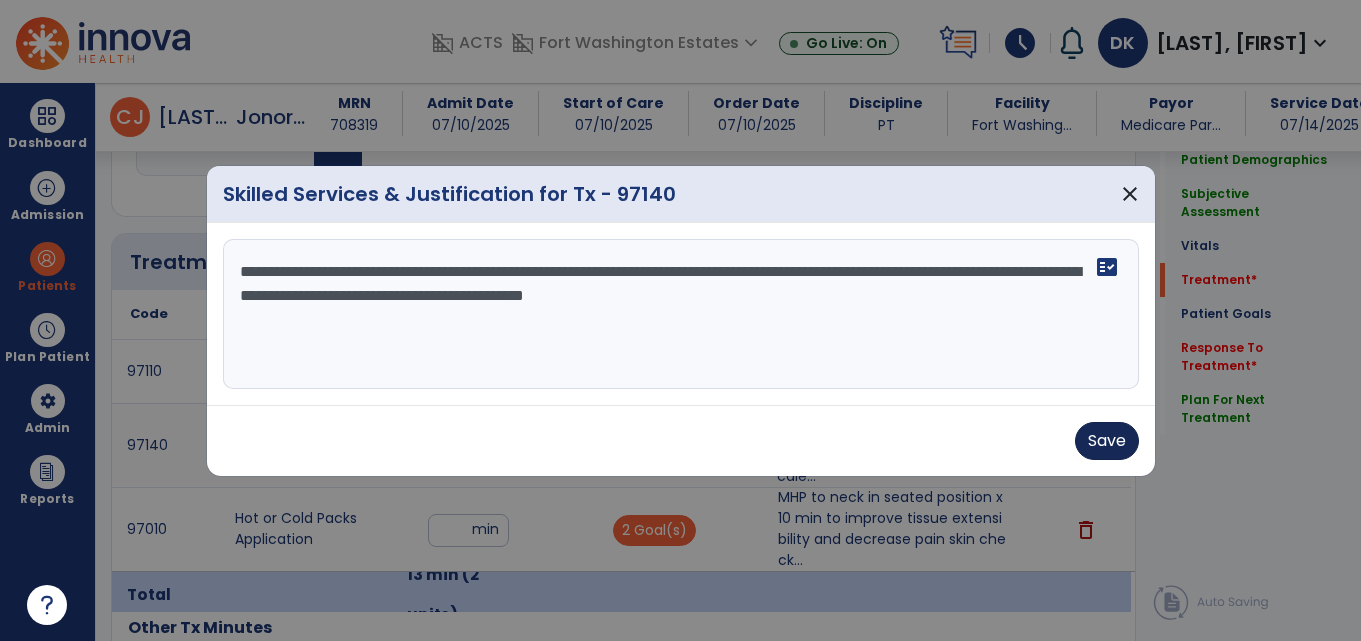 type on "**********" 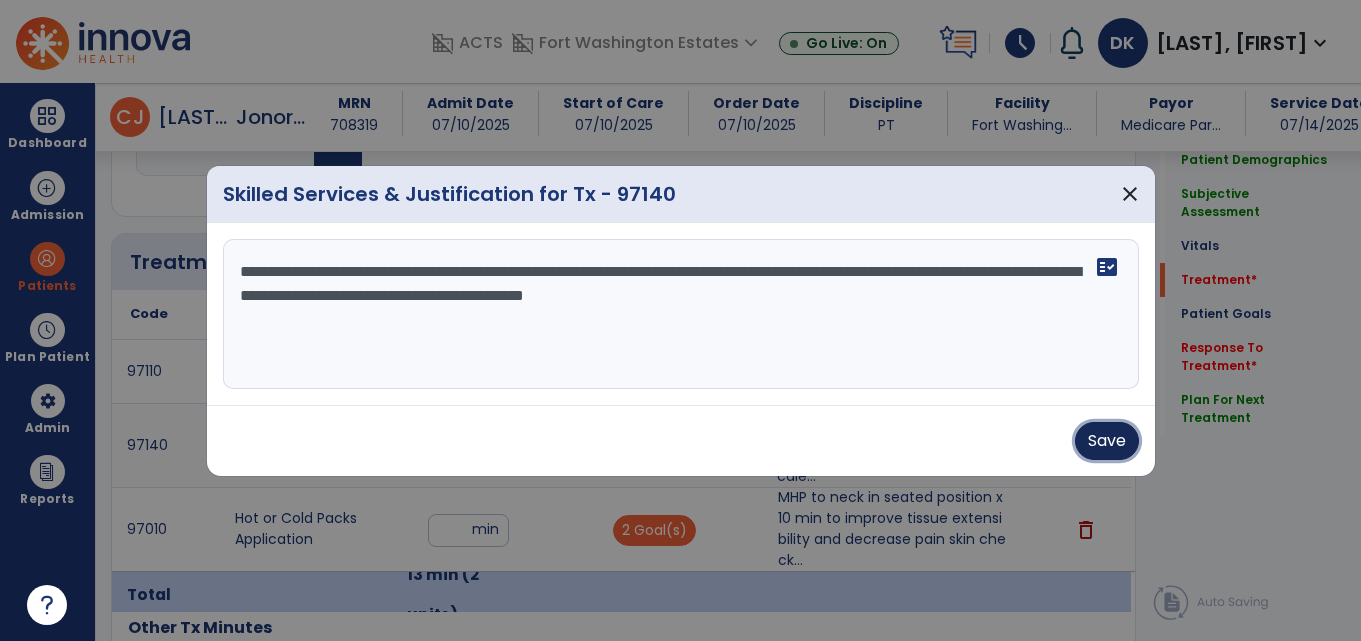 click on "Save" at bounding box center [1107, 441] 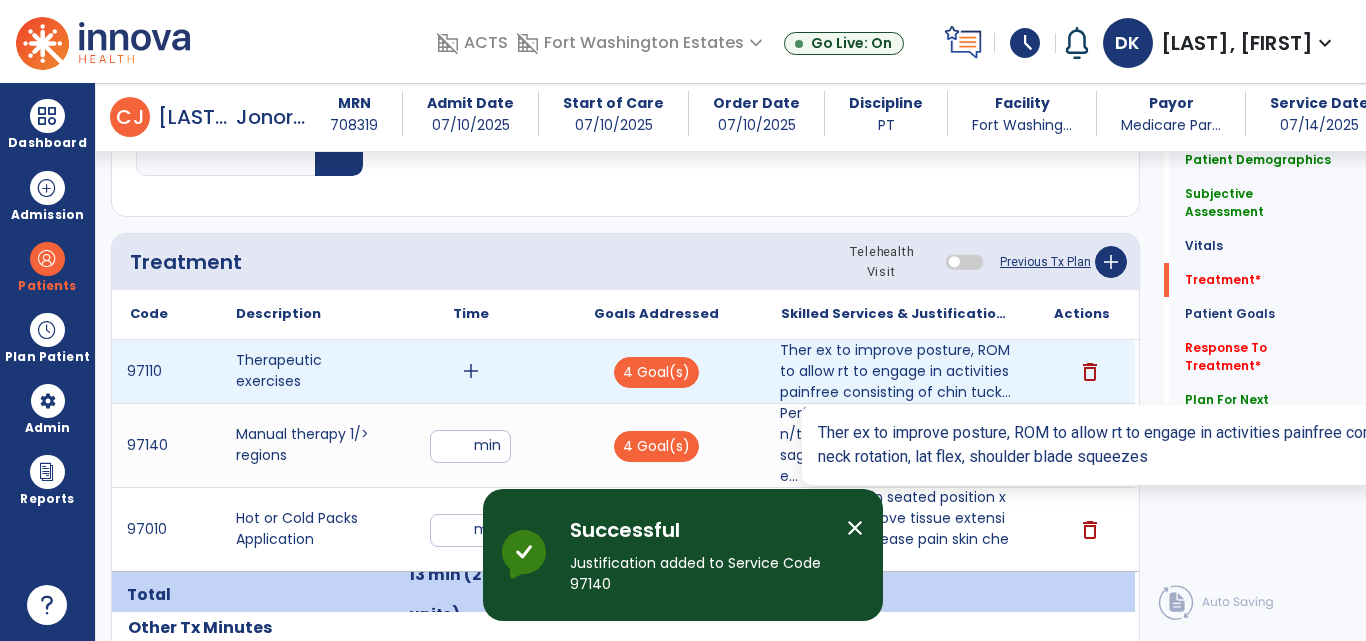 click on "Ther ex to improve posture, ROM to allow rt to engage in activities painfree consisting of chin tuck..." at bounding box center [896, 371] 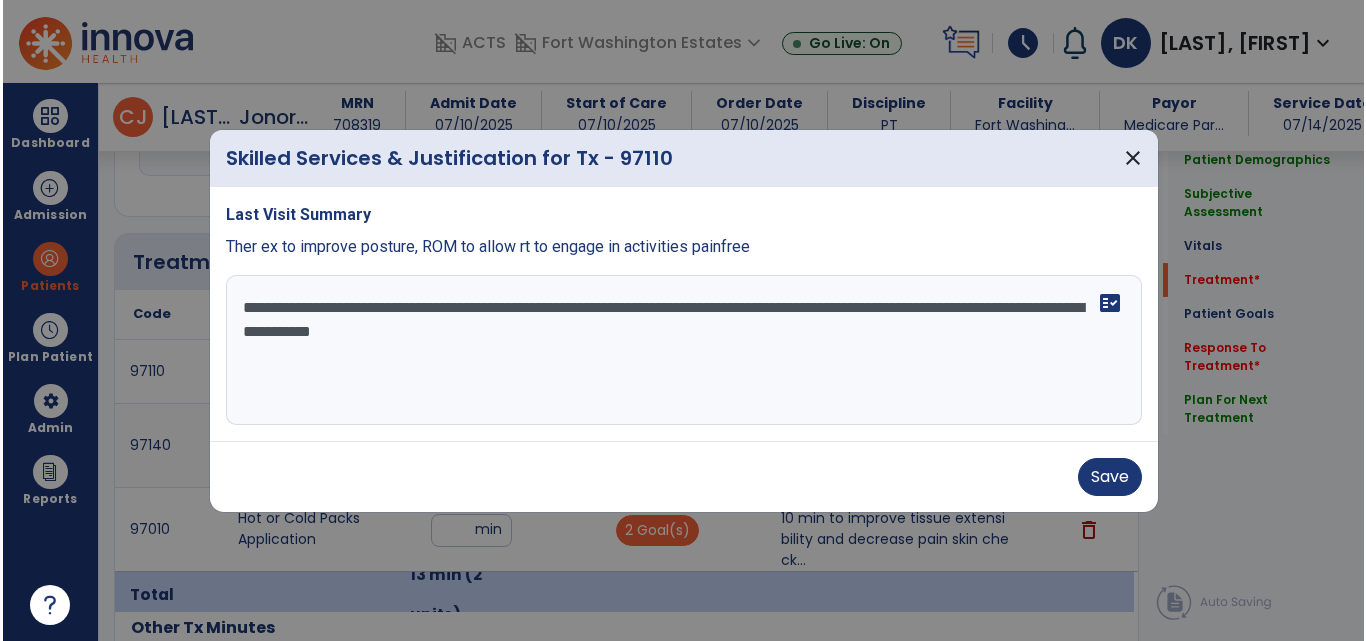 scroll, scrollTop: 1256, scrollLeft: 0, axis: vertical 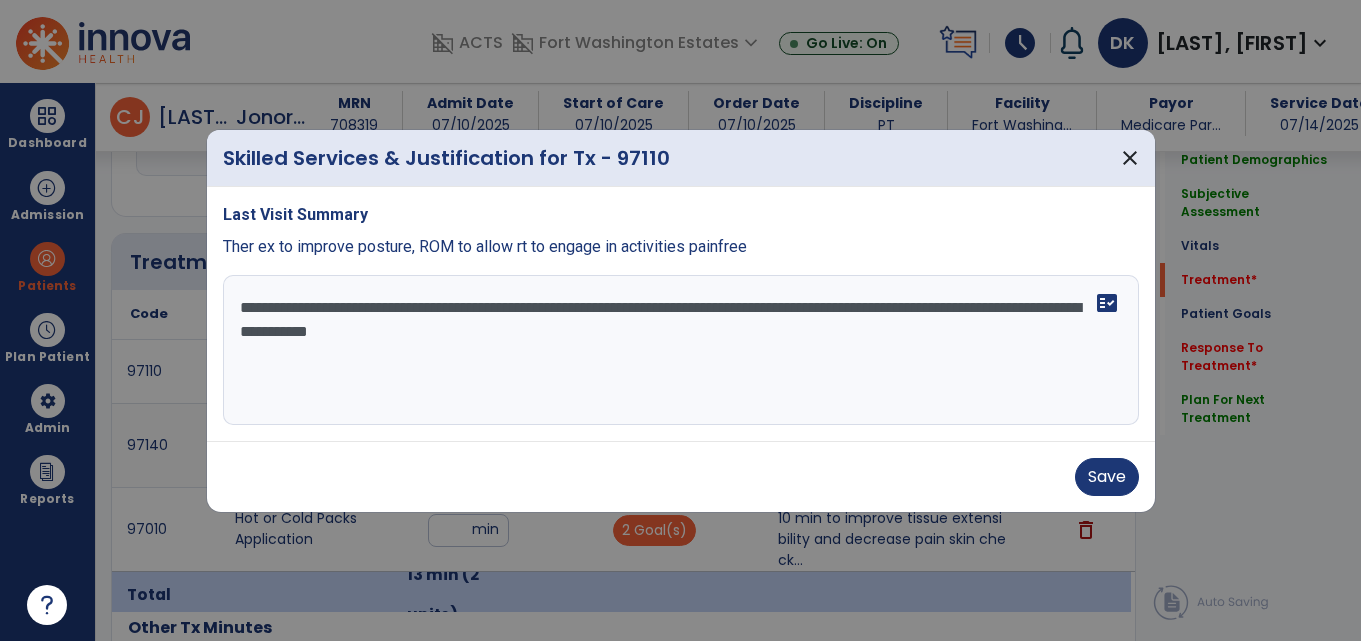 click at bounding box center [680, 320] 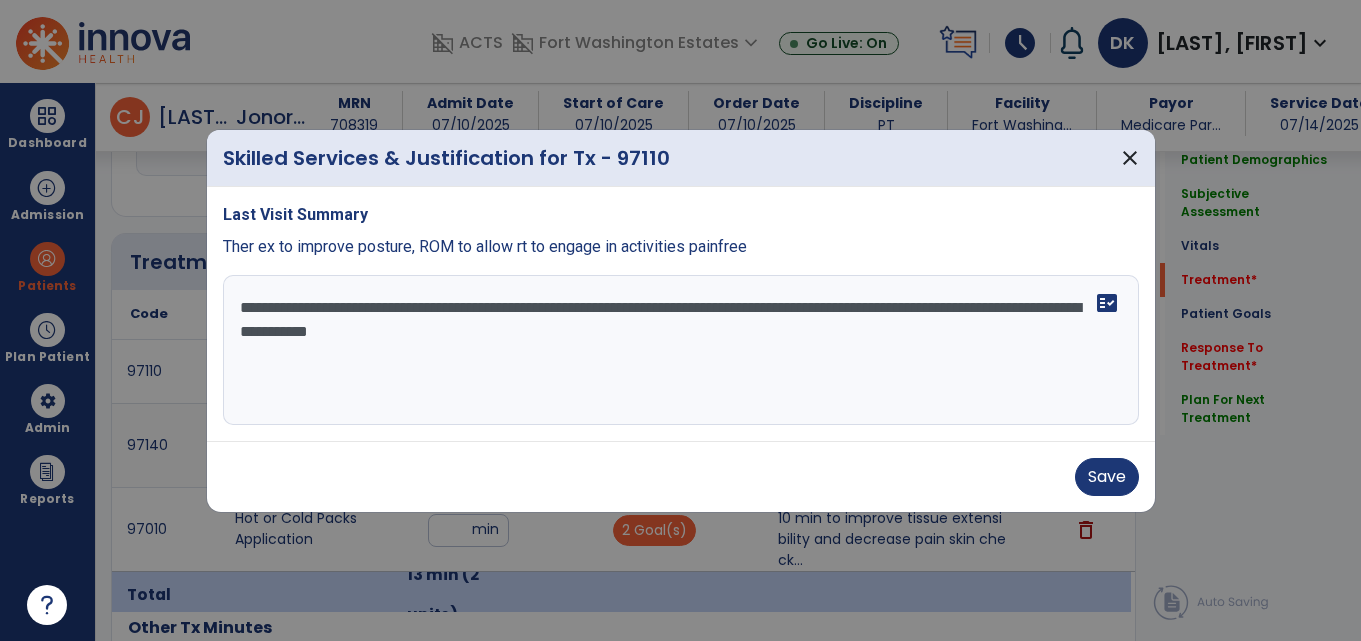 click on "**********" at bounding box center (681, 350) 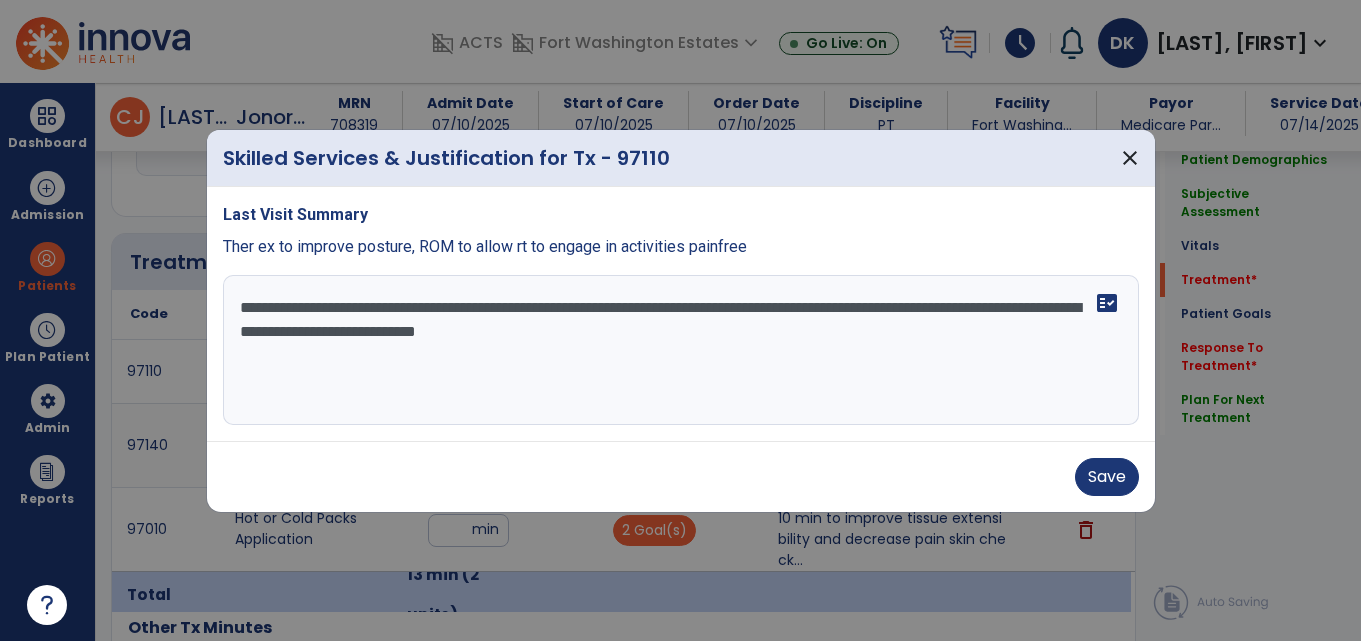 click on "**********" at bounding box center (681, 350) 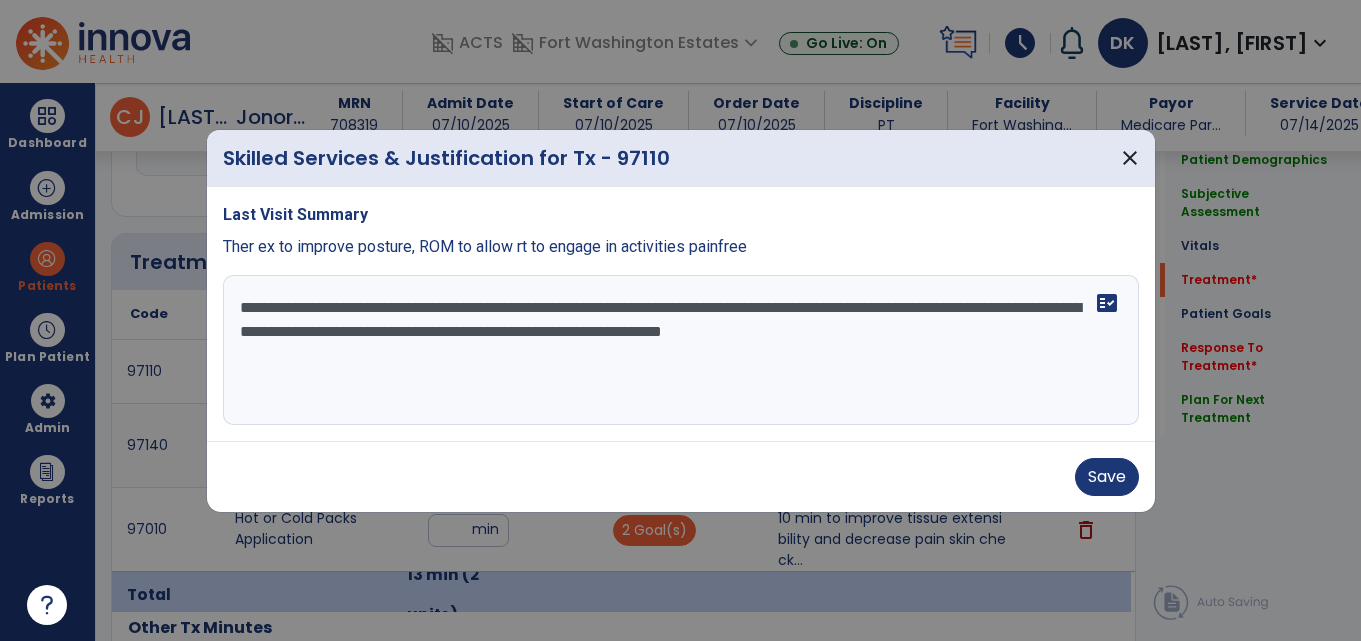 click on "**********" at bounding box center [681, 350] 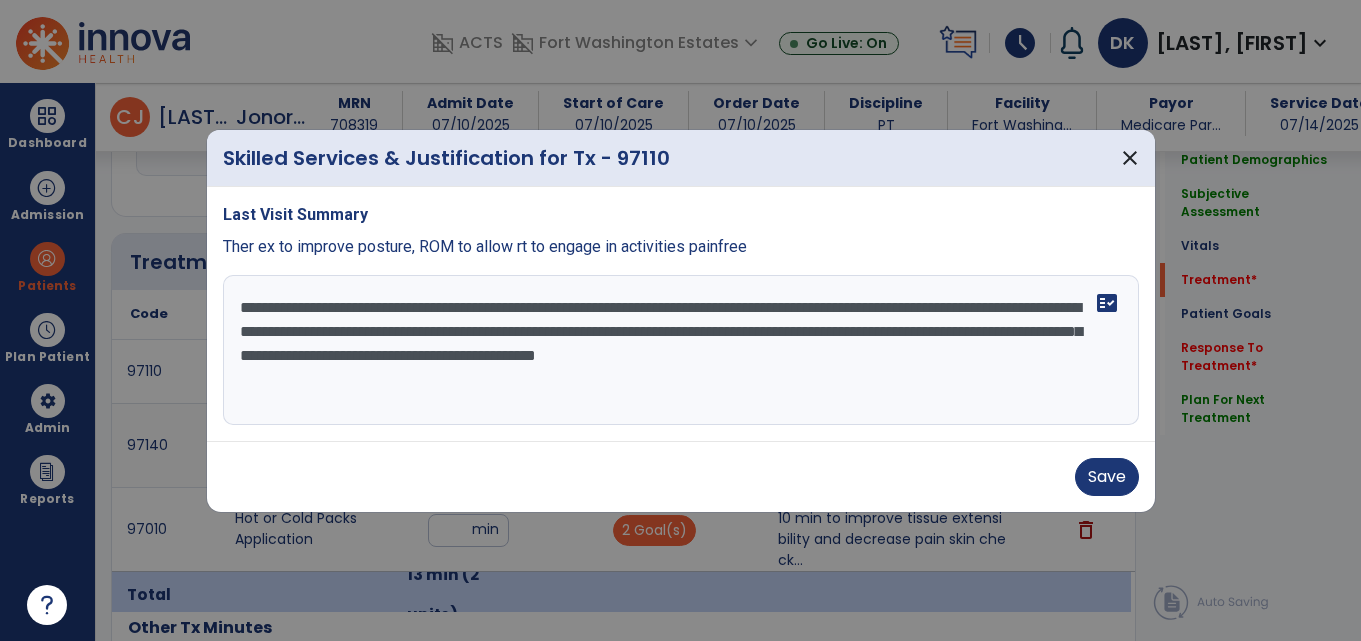 click on "**********" at bounding box center (681, 350) 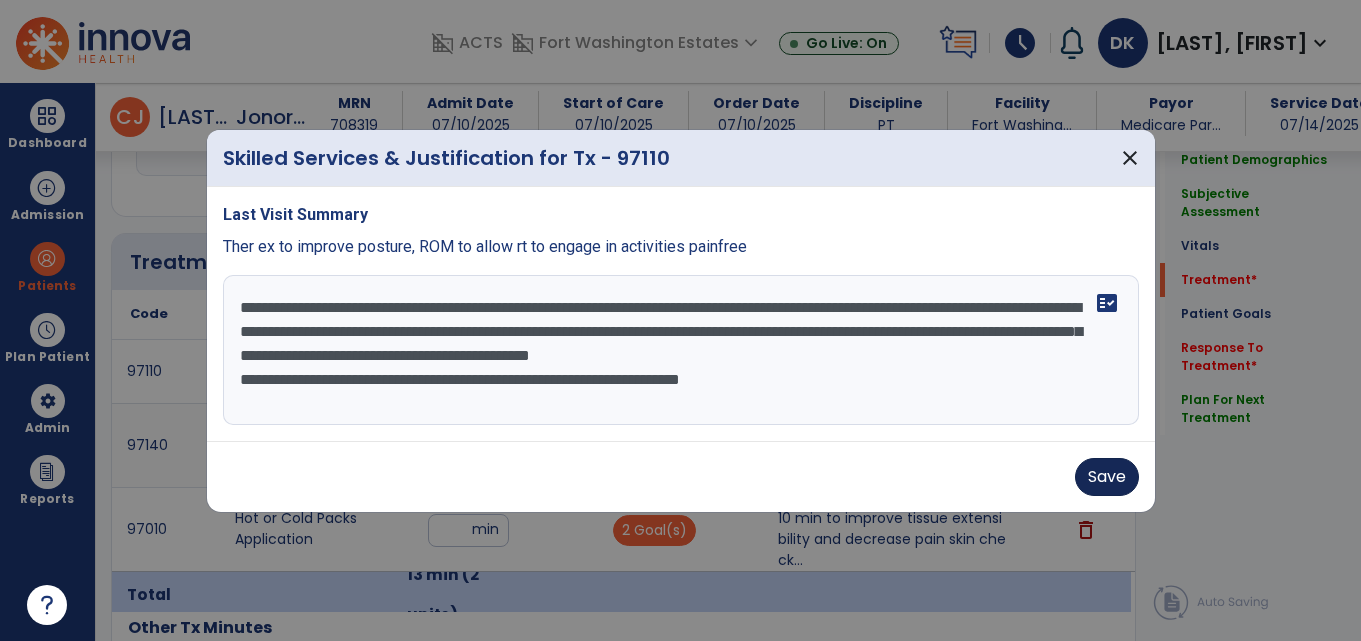 type on "**********" 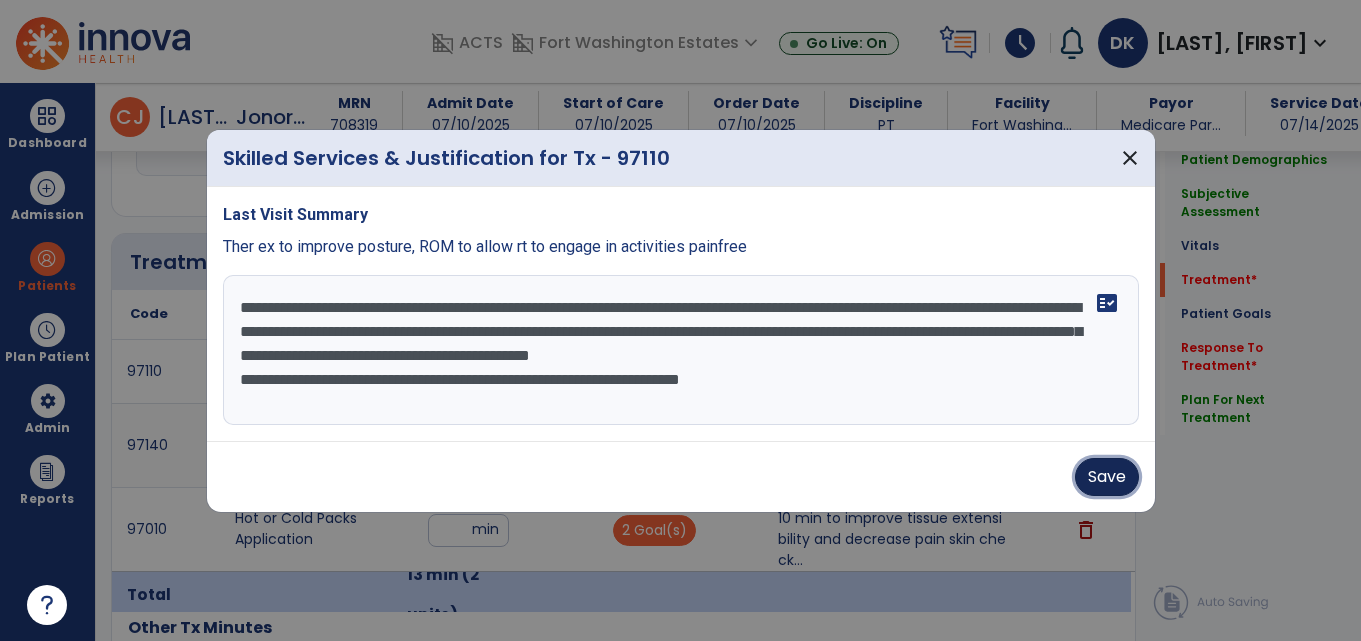 click on "Save" at bounding box center [1107, 477] 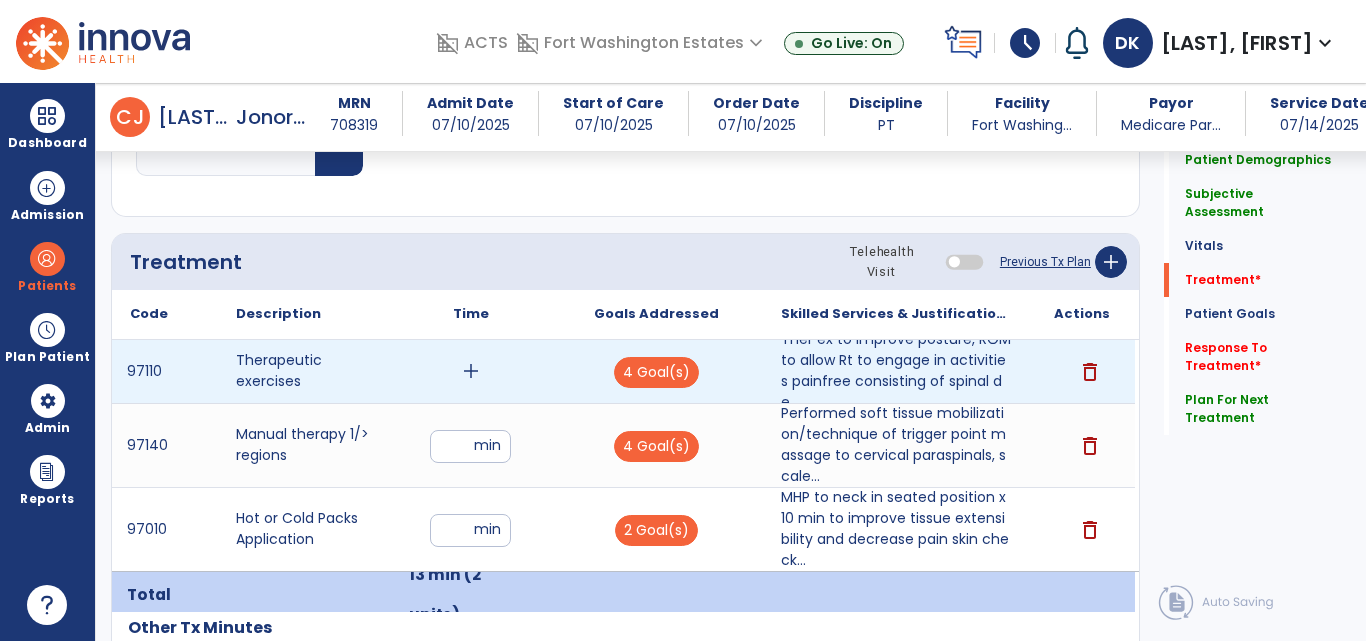 click on "add" at bounding box center (470, 371) 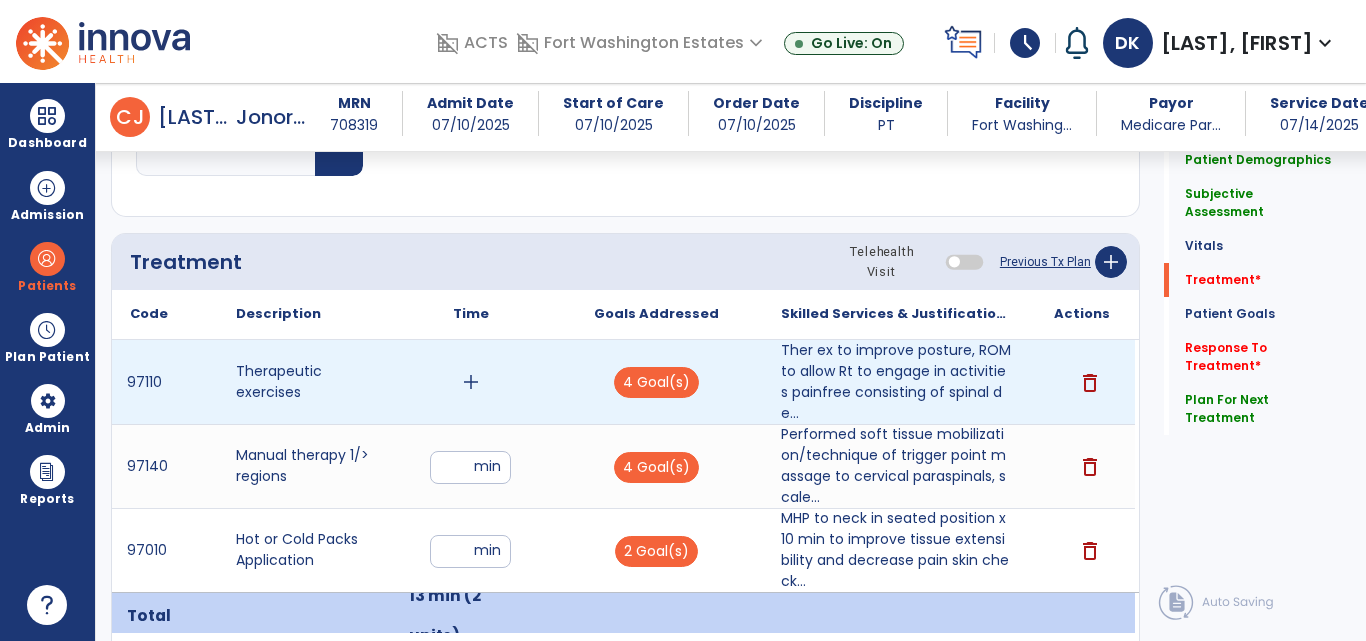 click on "add" at bounding box center [471, 382] 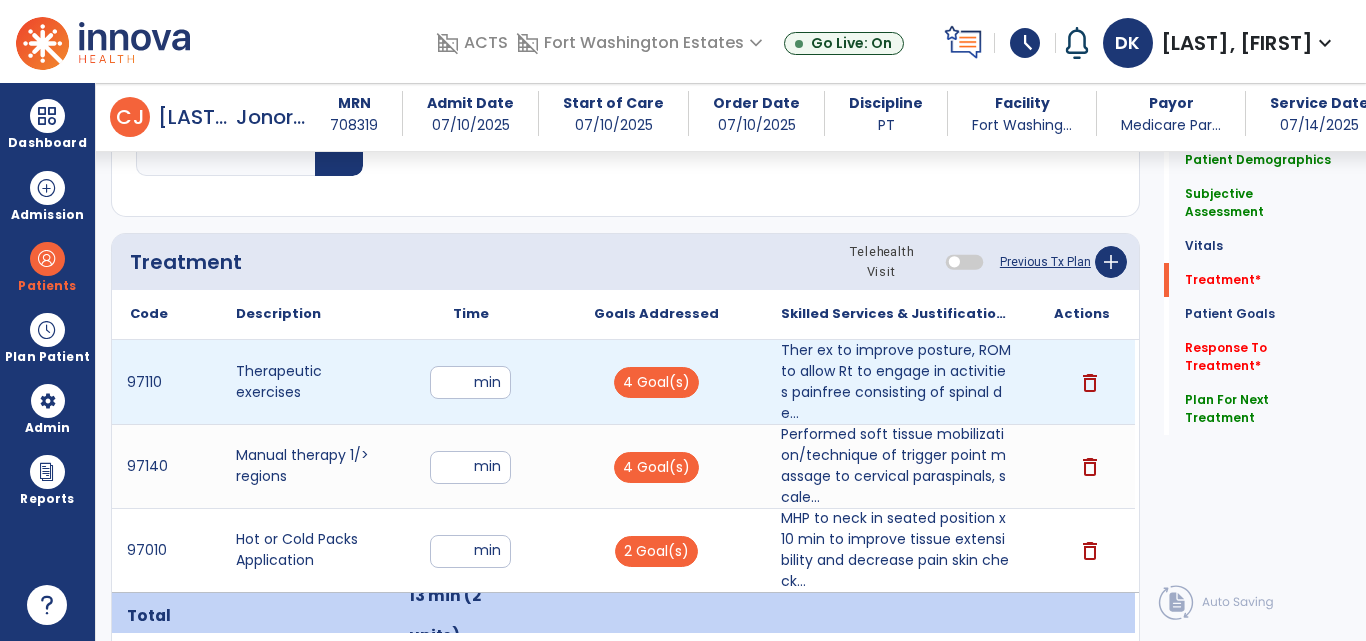 type on "**" 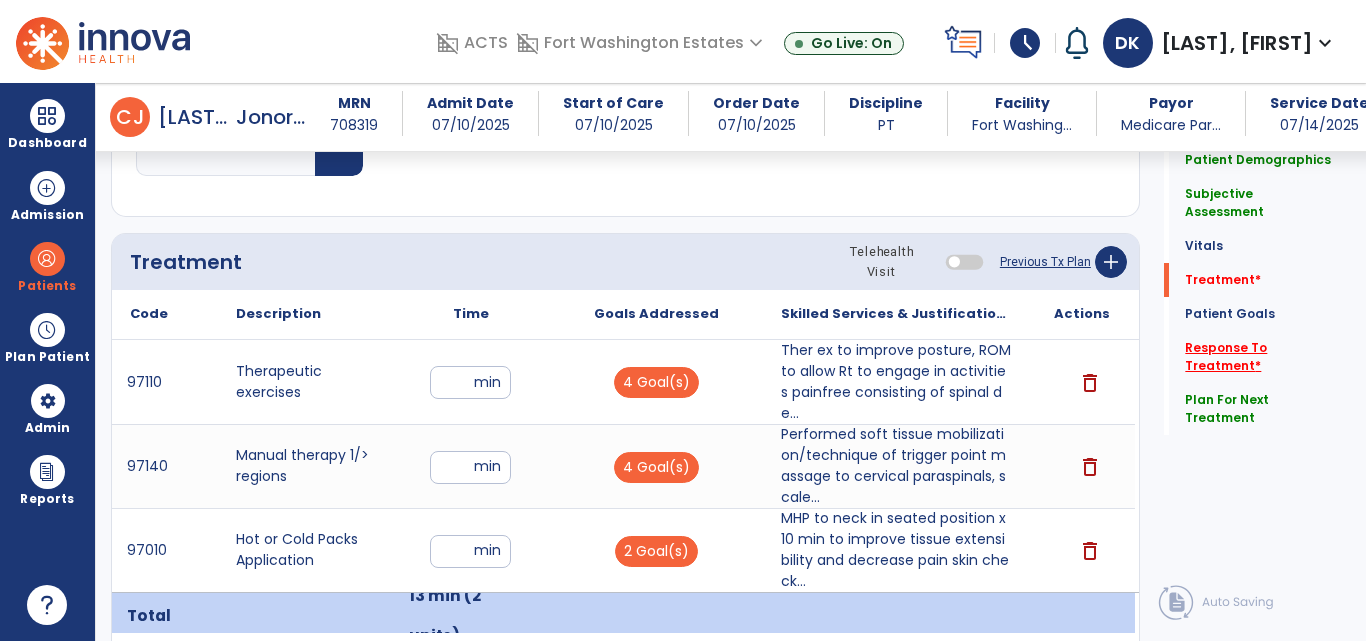 click on "Response To Treatment   *" 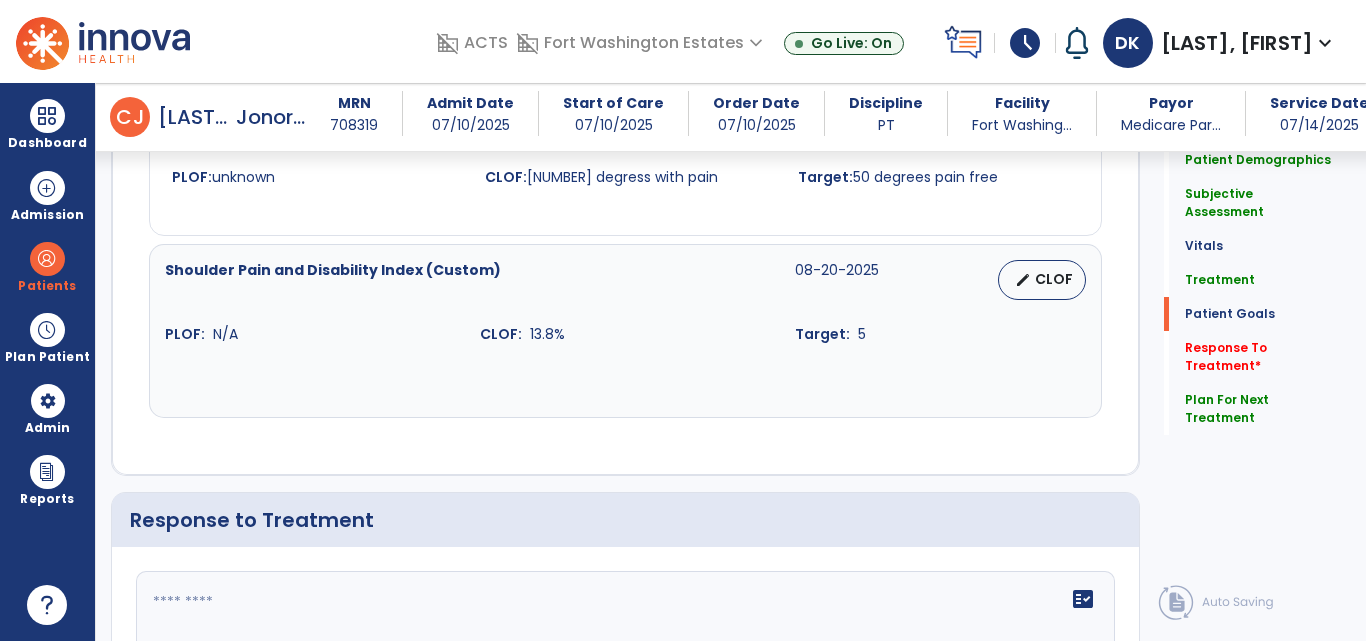scroll, scrollTop: 2679, scrollLeft: 0, axis: vertical 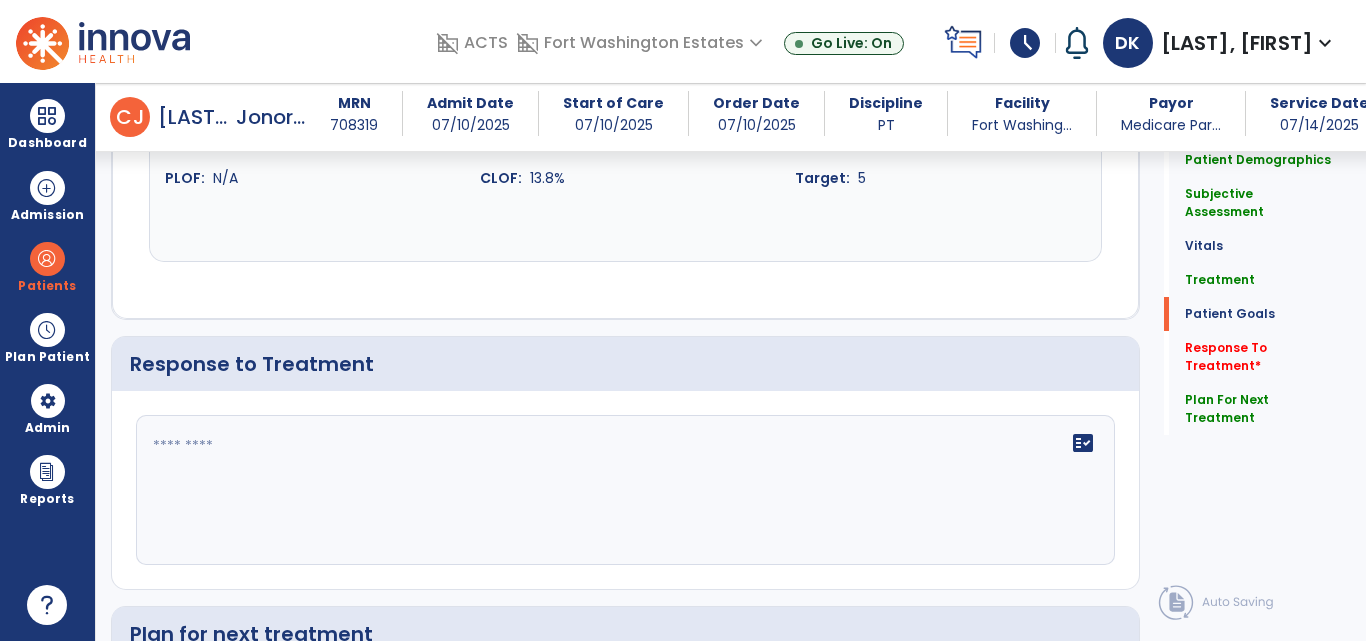 click 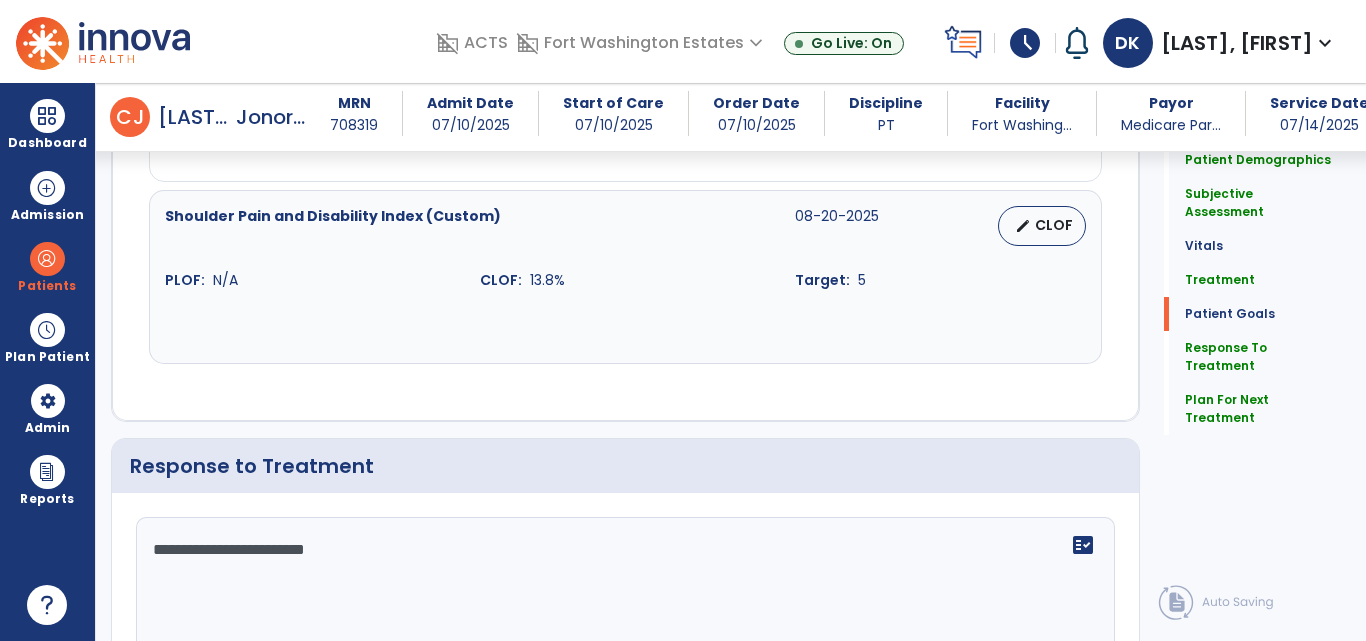 scroll, scrollTop: 2679, scrollLeft: 0, axis: vertical 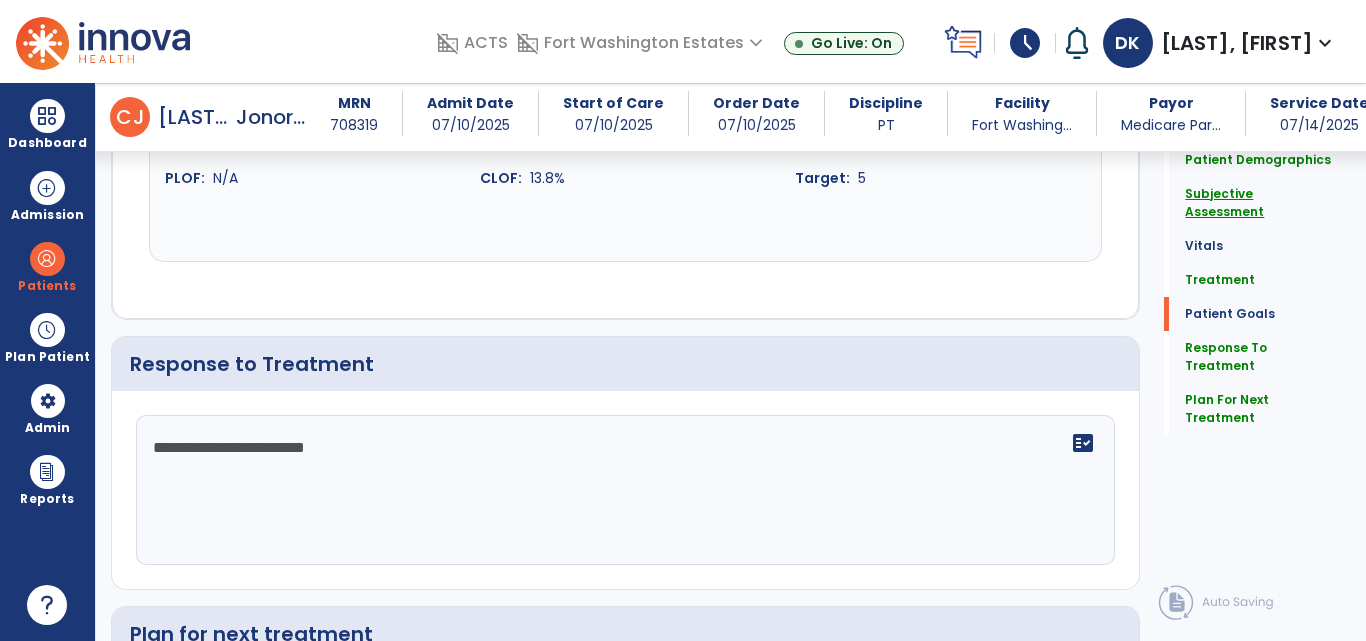 type on "**********" 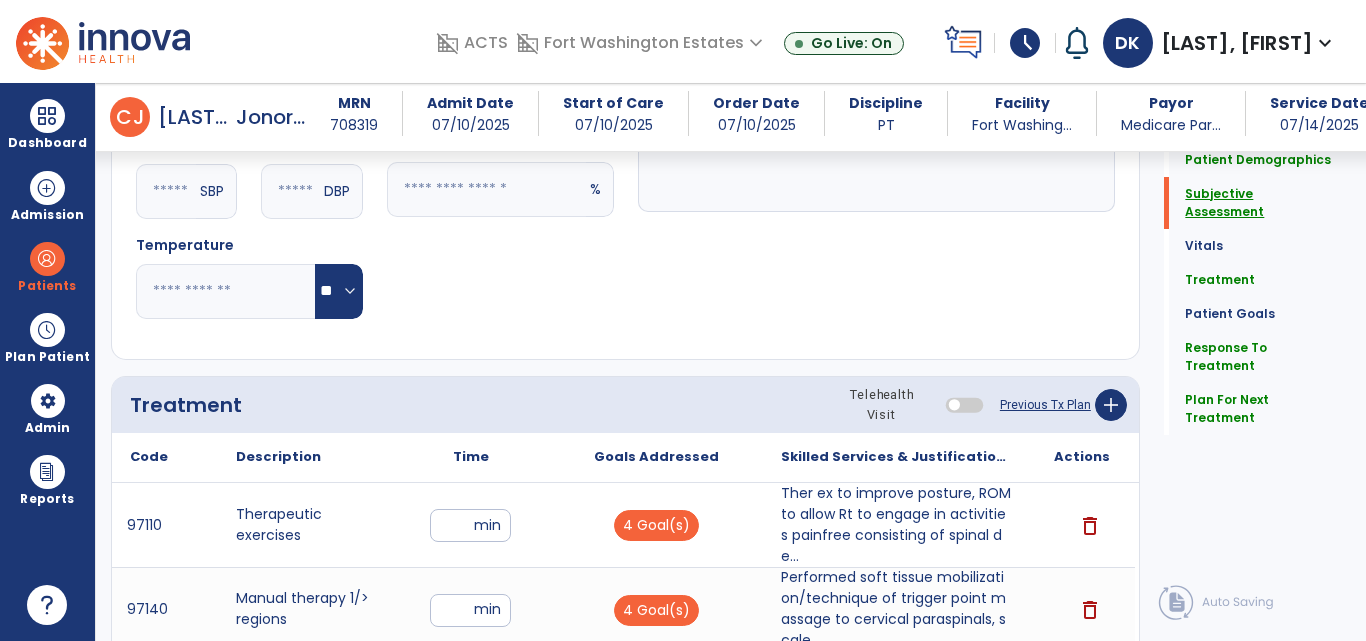 scroll, scrollTop: 547, scrollLeft: 0, axis: vertical 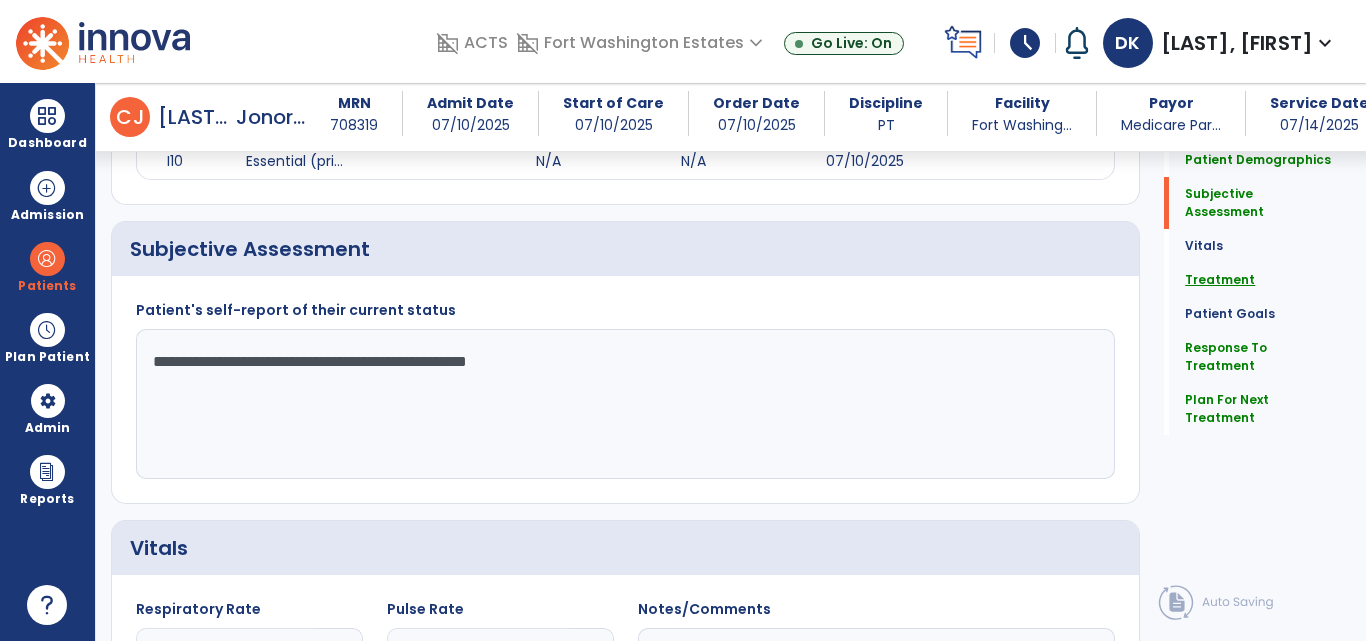 click on "Treatment" 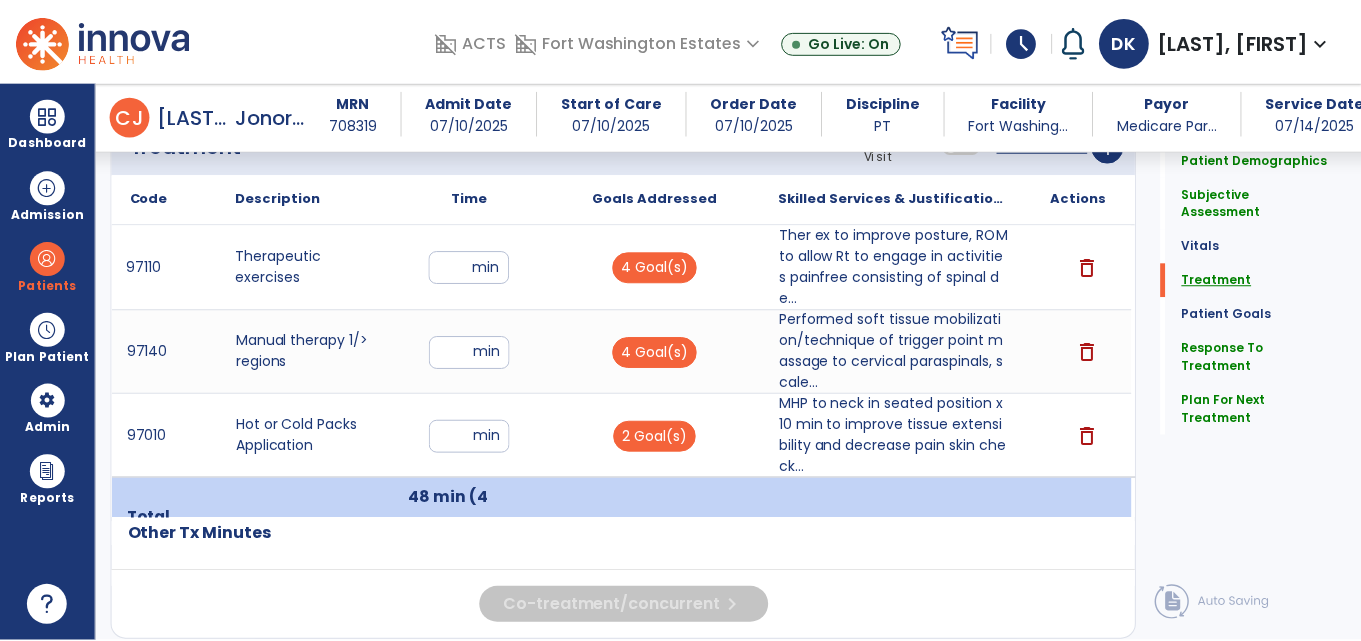 scroll, scrollTop: 1389, scrollLeft: 0, axis: vertical 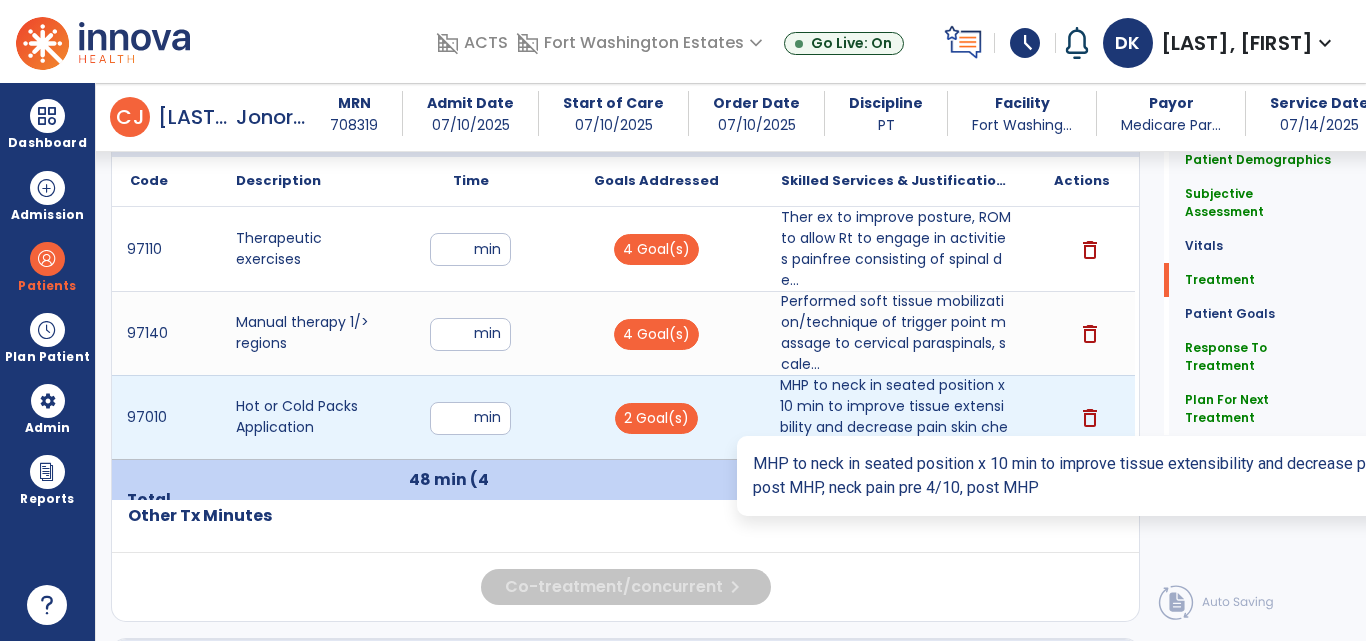 click on "MHP to neck in seated position x 10 min to improve tissue extensibility and decrease pain skin check..." at bounding box center [896, 417] 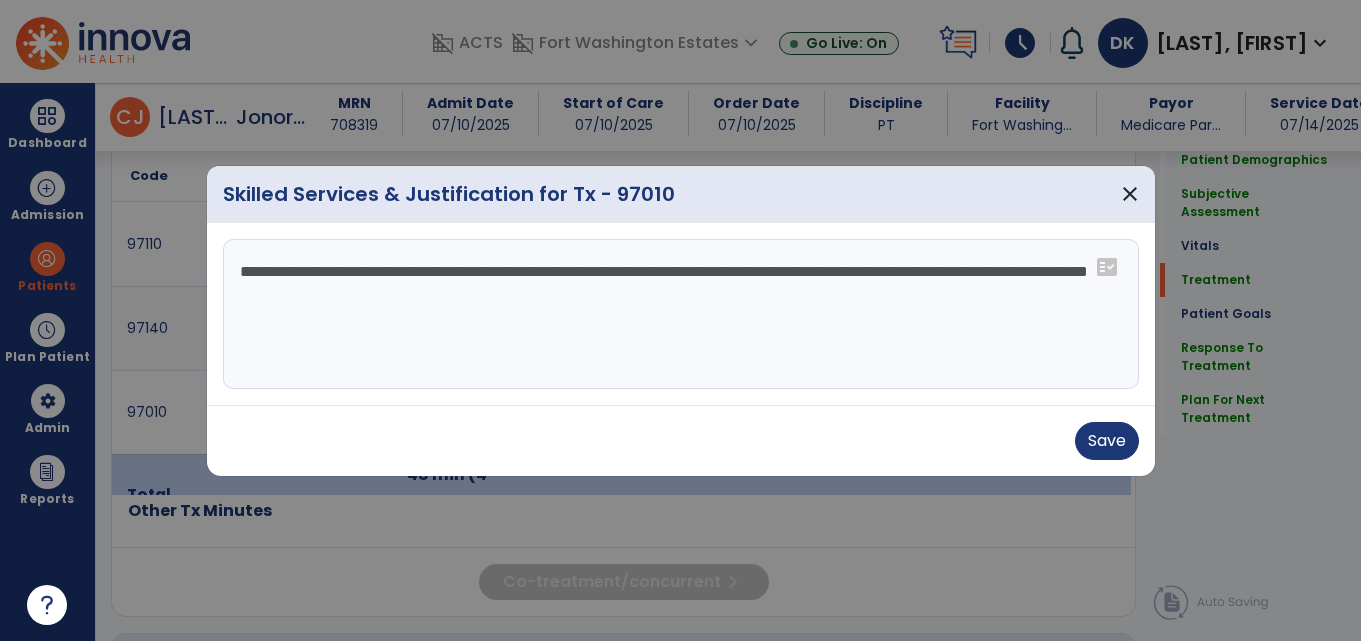 scroll, scrollTop: 1389, scrollLeft: 0, axis: vertical 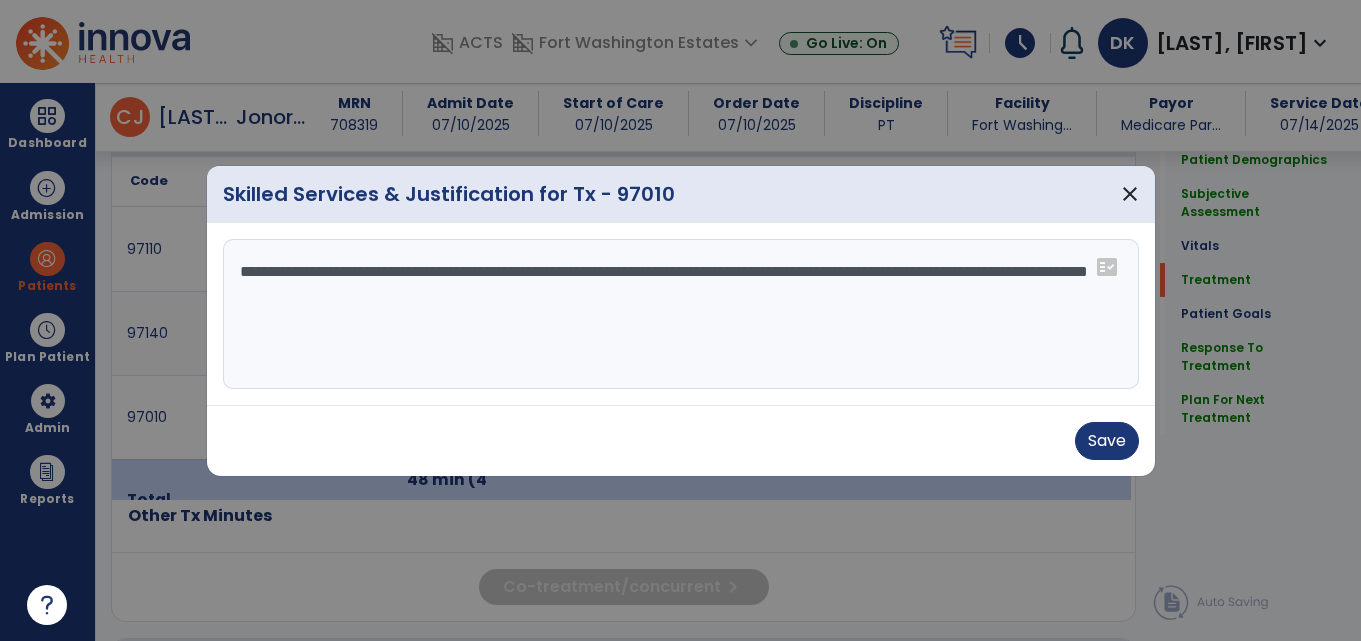 click on "**********" at bounding box center [681, 314] 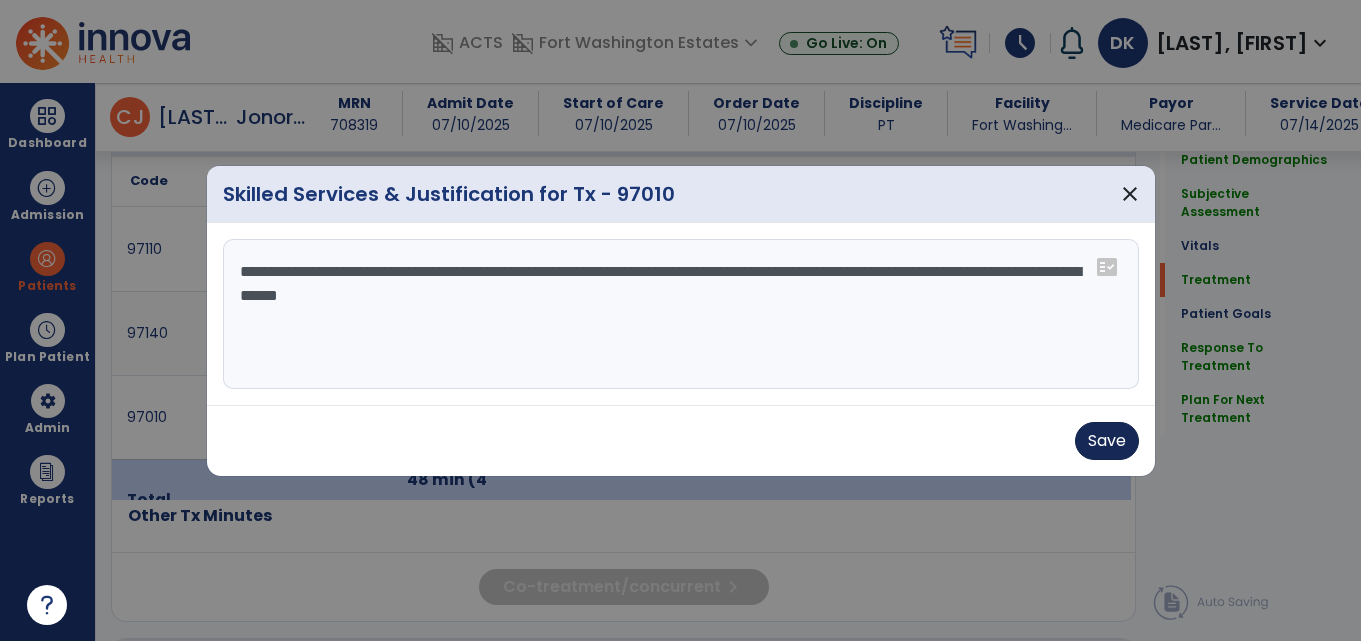 type on "**********" 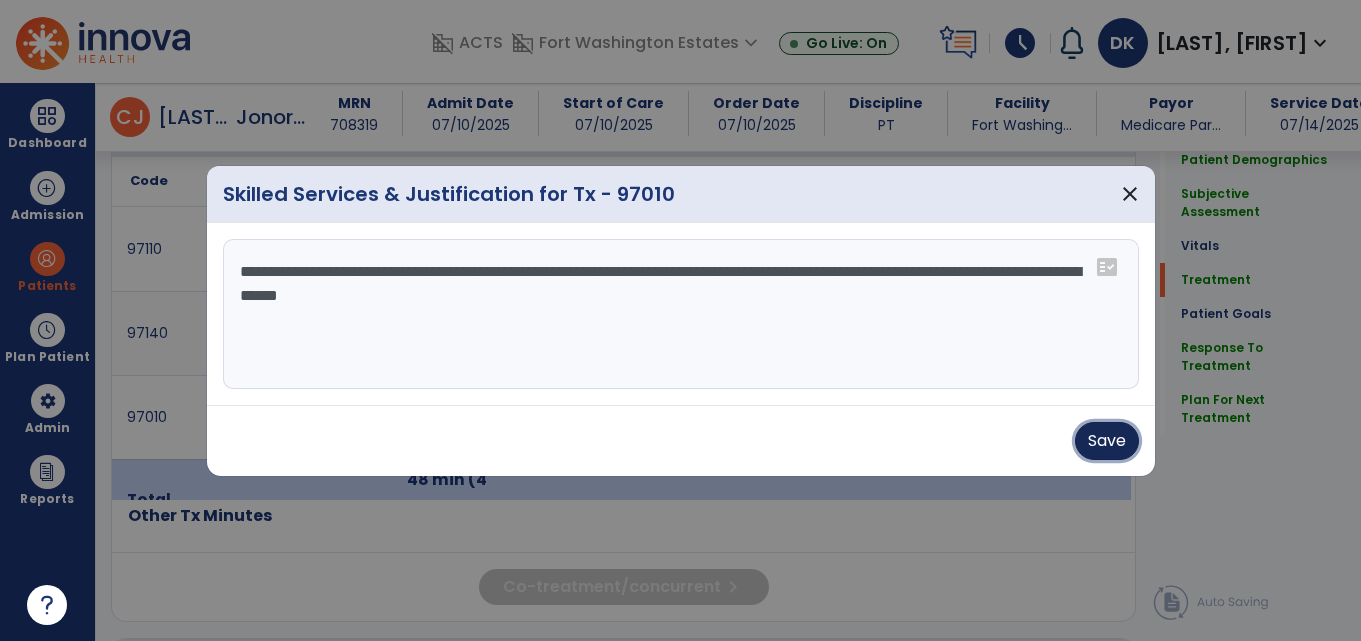 click on "Save" at bounding box center [1107, 441] 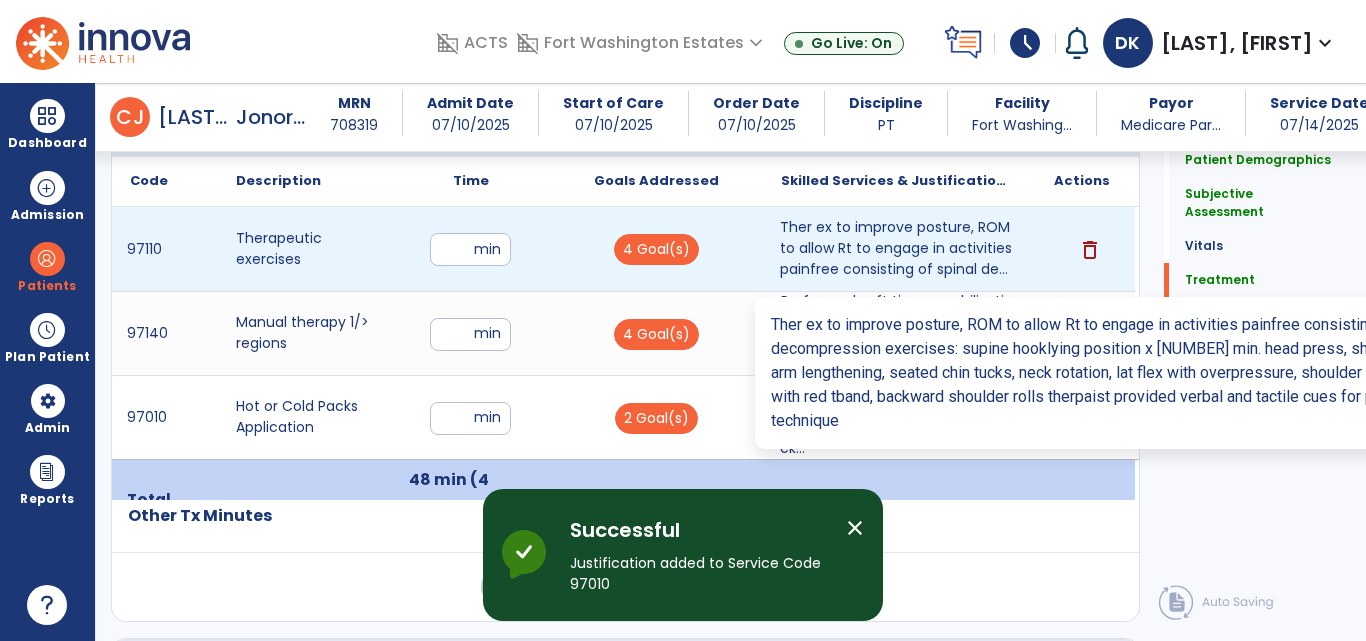 click on "Ther ex to improve posture, ROM to allow Rt to engage in activities painfree consisting of spinal de..." at bounding box center [896, 248] 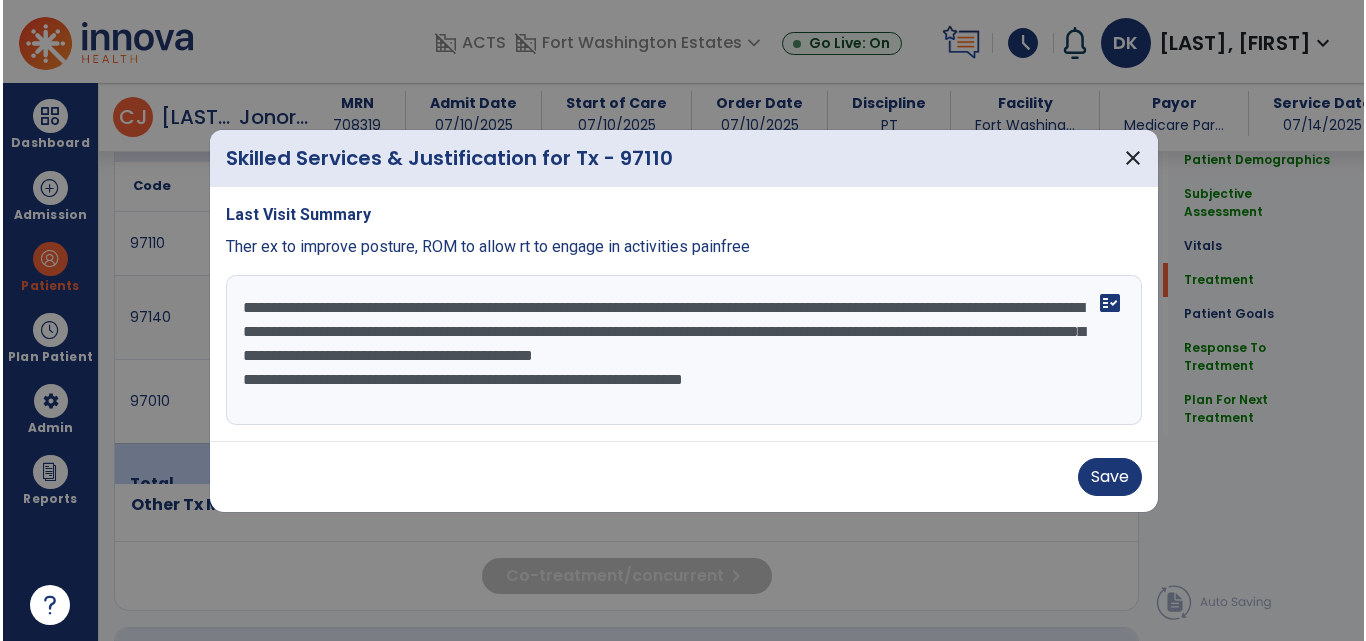 scroll, scrollTop: 1389, scrollLeft: 0, axis: vertical 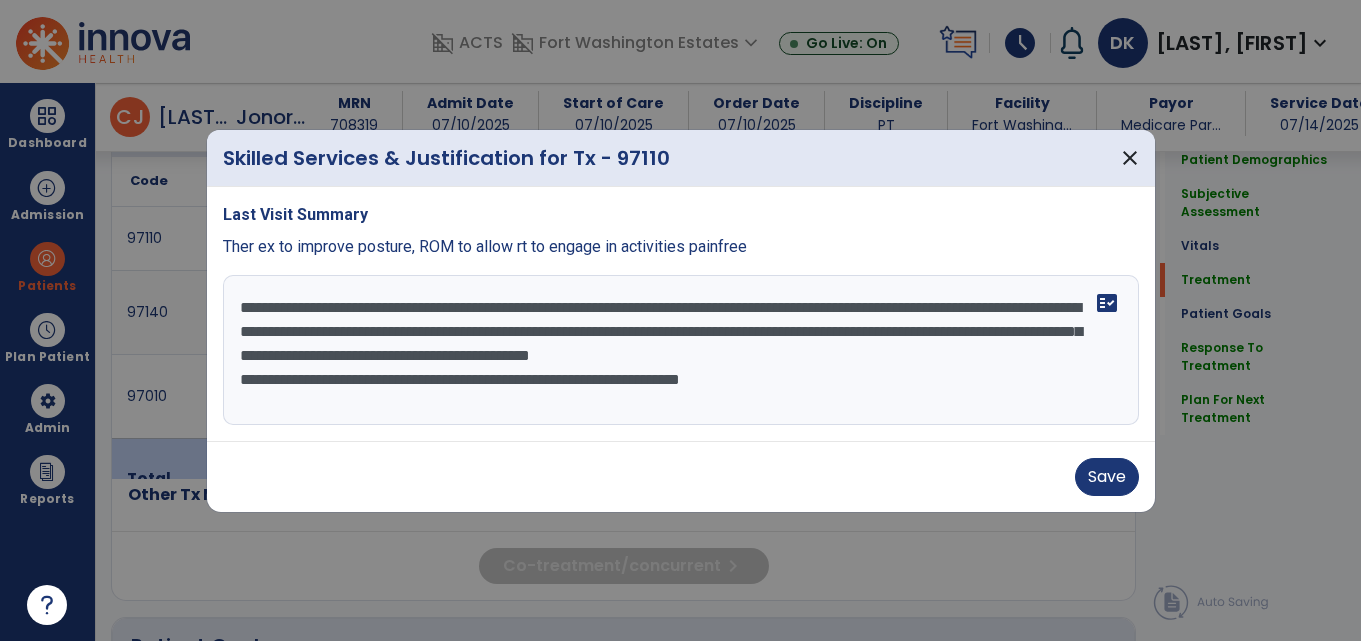 click on "**********" at bounding box center (681, 350) 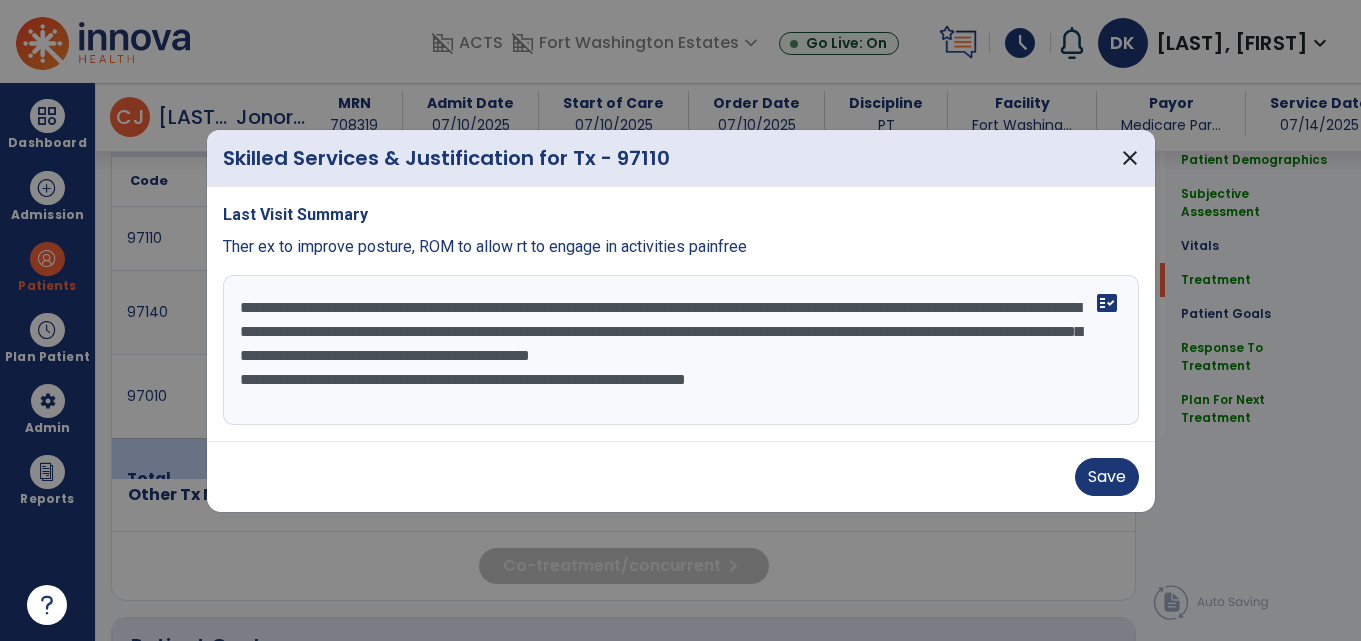 click on "**********" at bounding box center [681, 350] 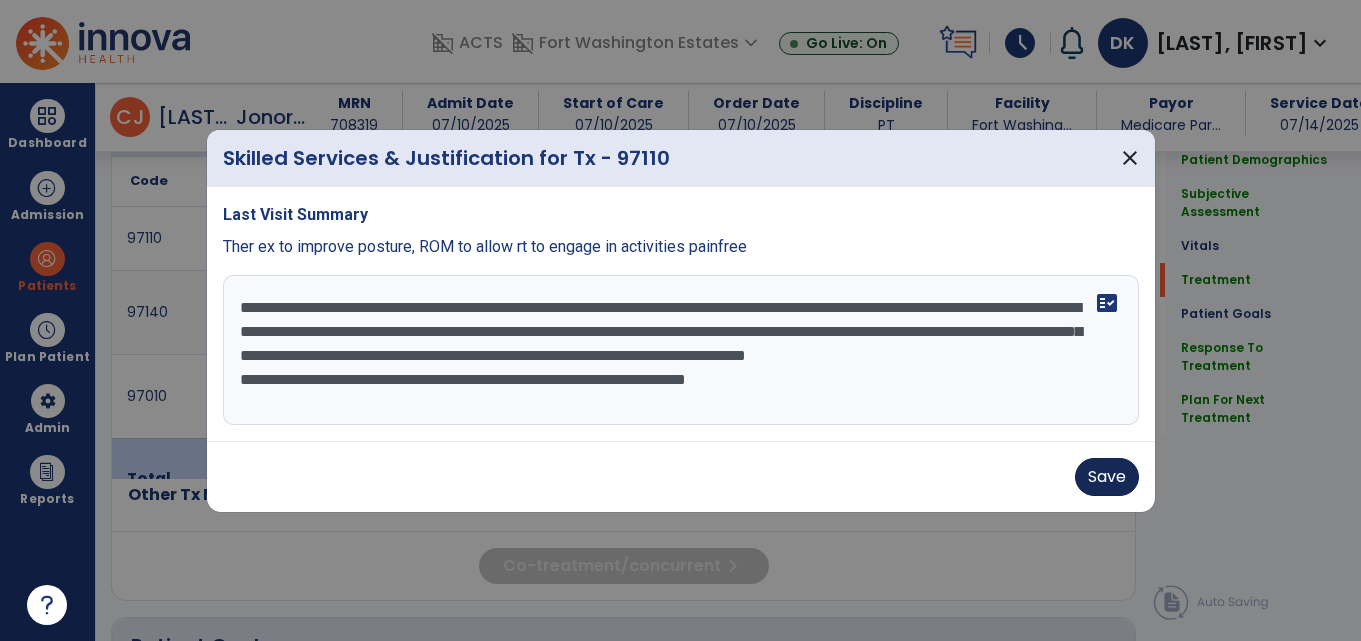 type on "**********" 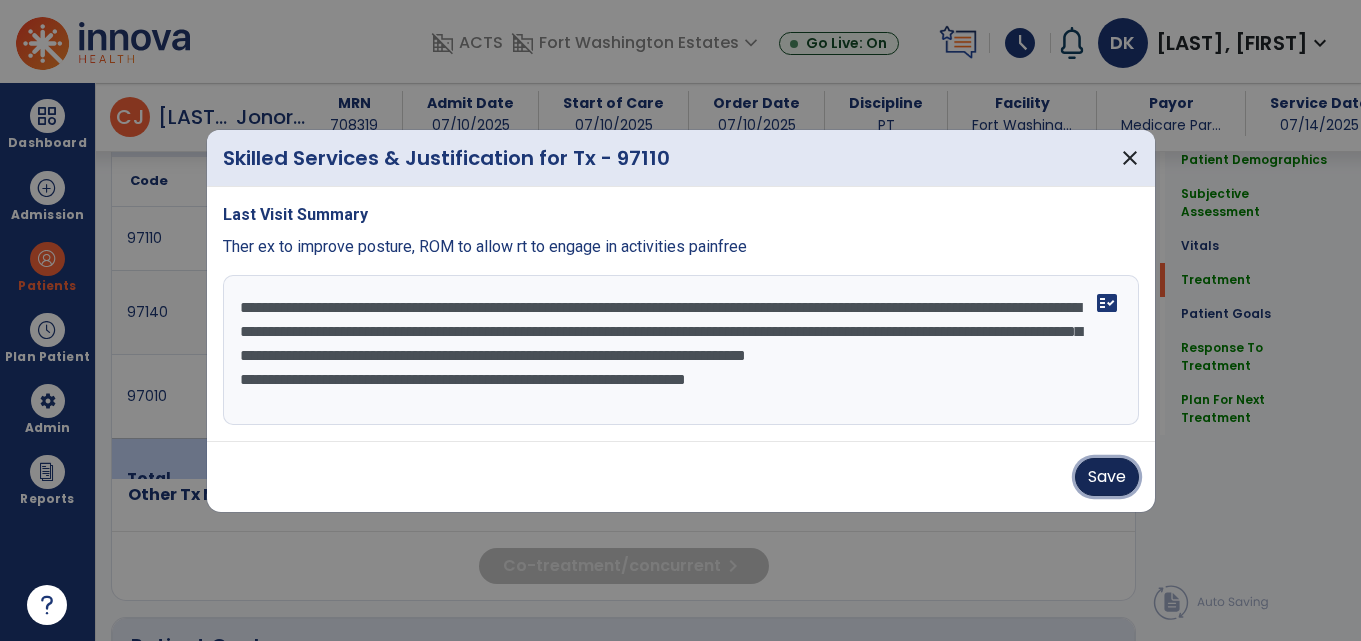 click on "Save" at bounding box center (1107, 477) 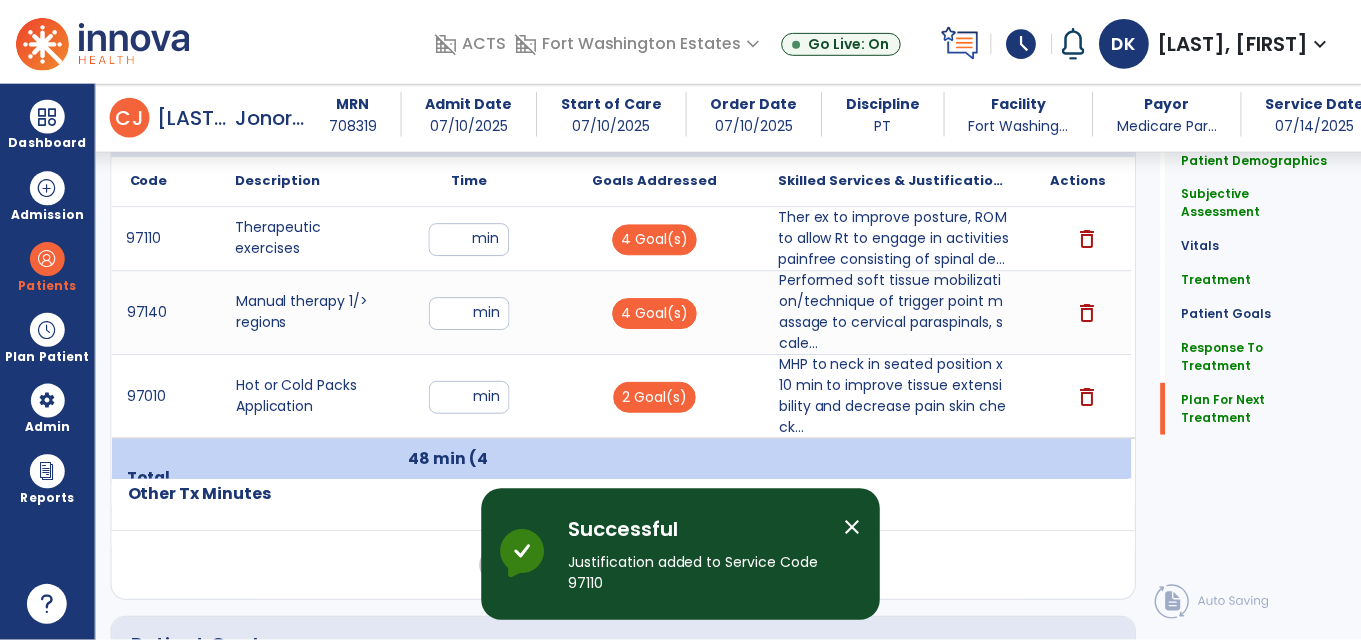 scroll, scrollTop: 2944, scrollLeft: 0, axis: vertical 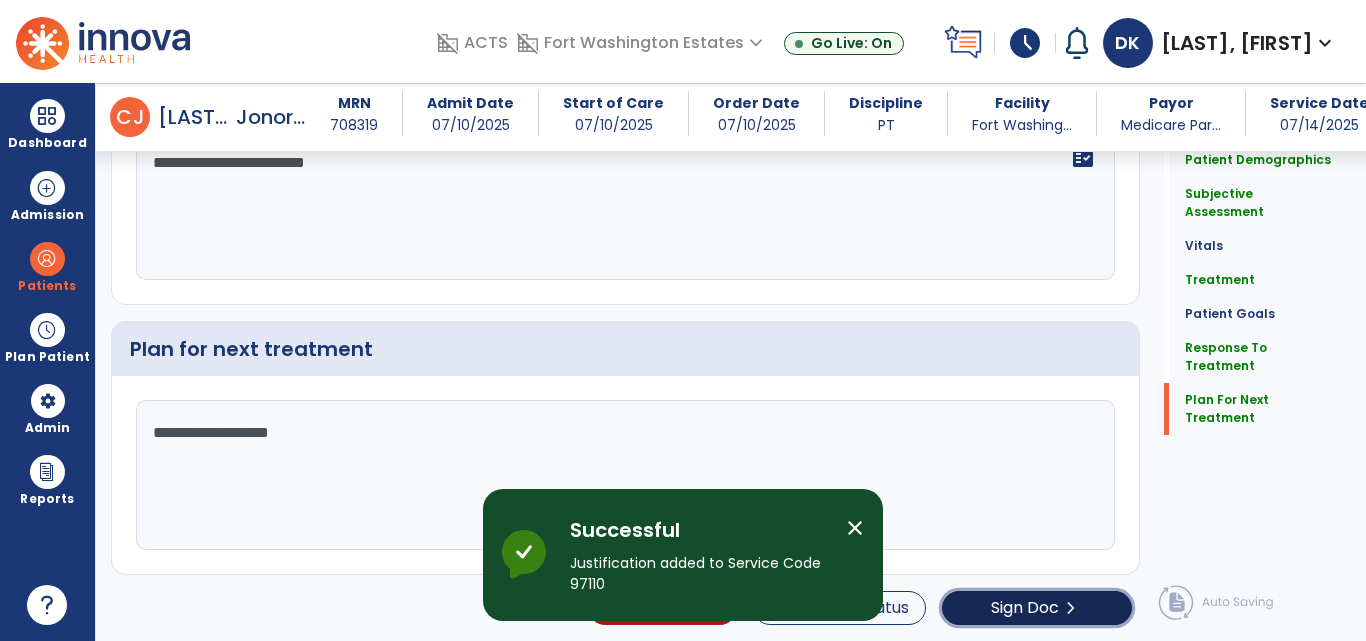 click on "Sign Doc" 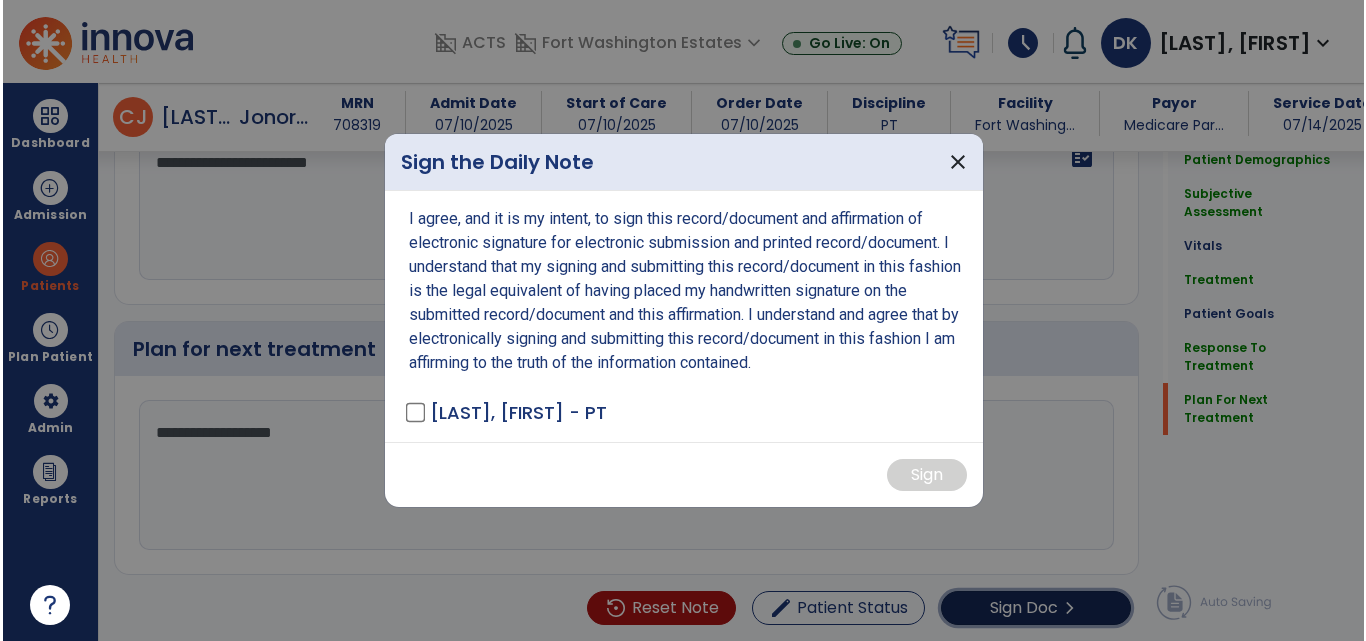 scroll, scrollTop: 2944, scrollLeft: 0, axis: vertical 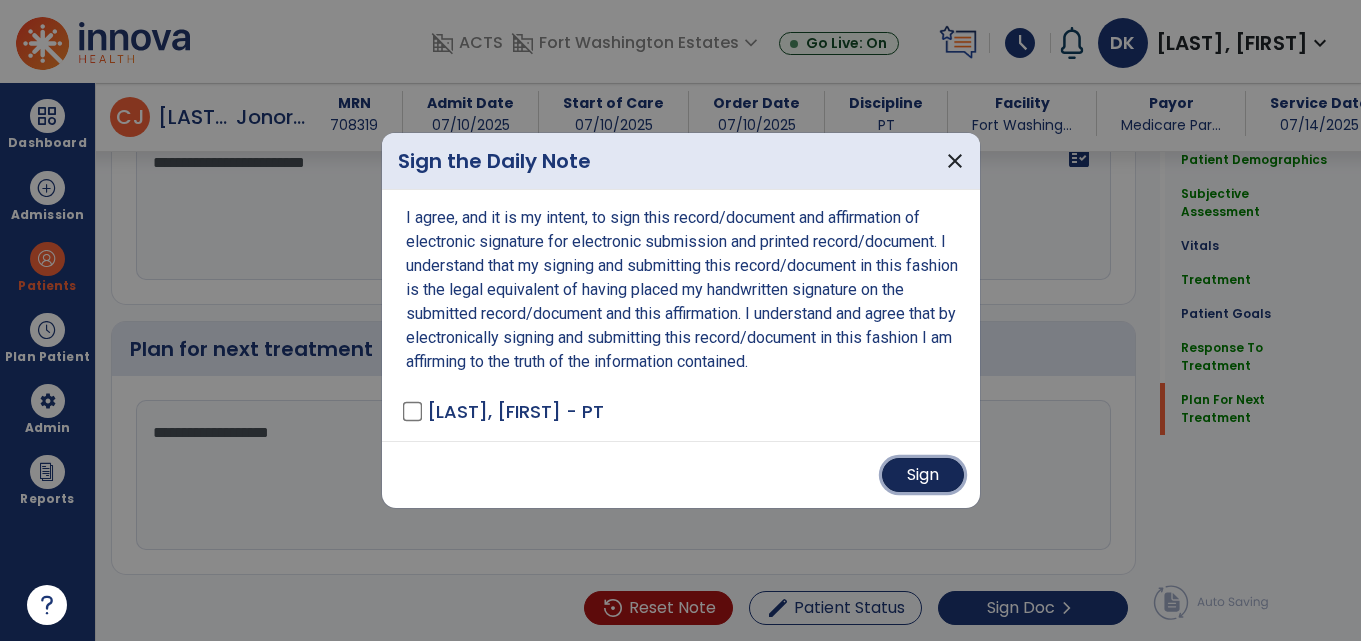 click on "Sign" at bounding box center [923, 475] 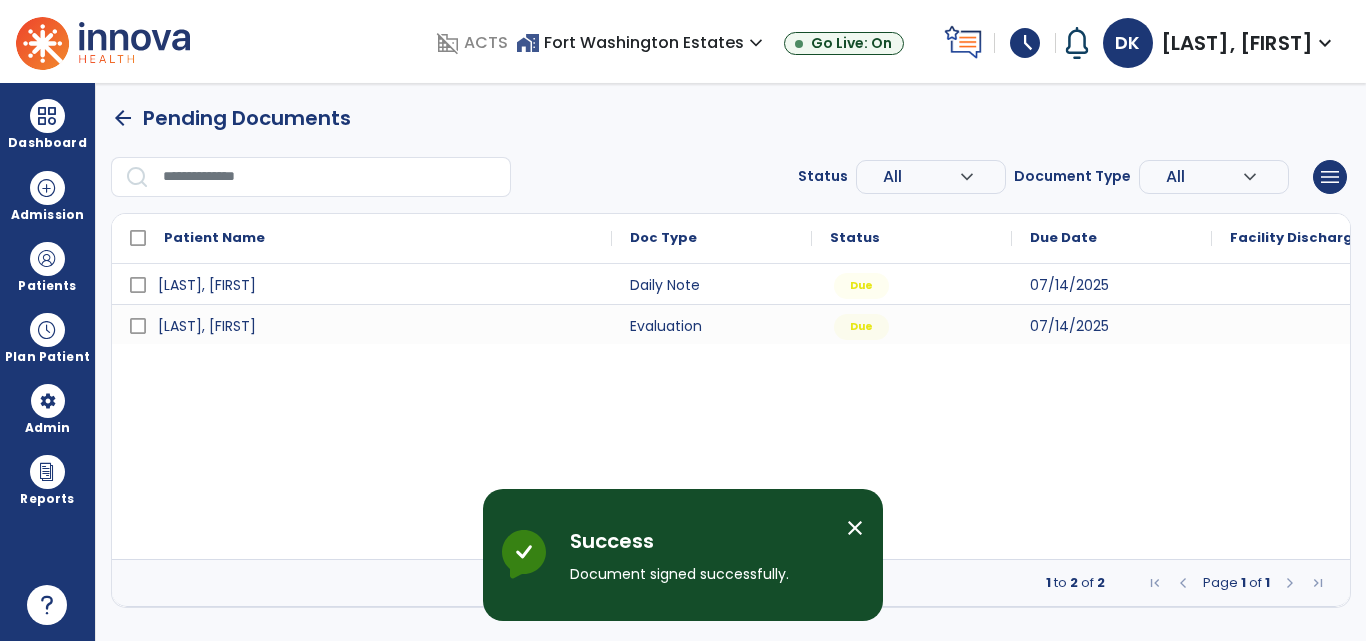 scroll, scrollTop: 0, scrollLeft: 0, axis: both 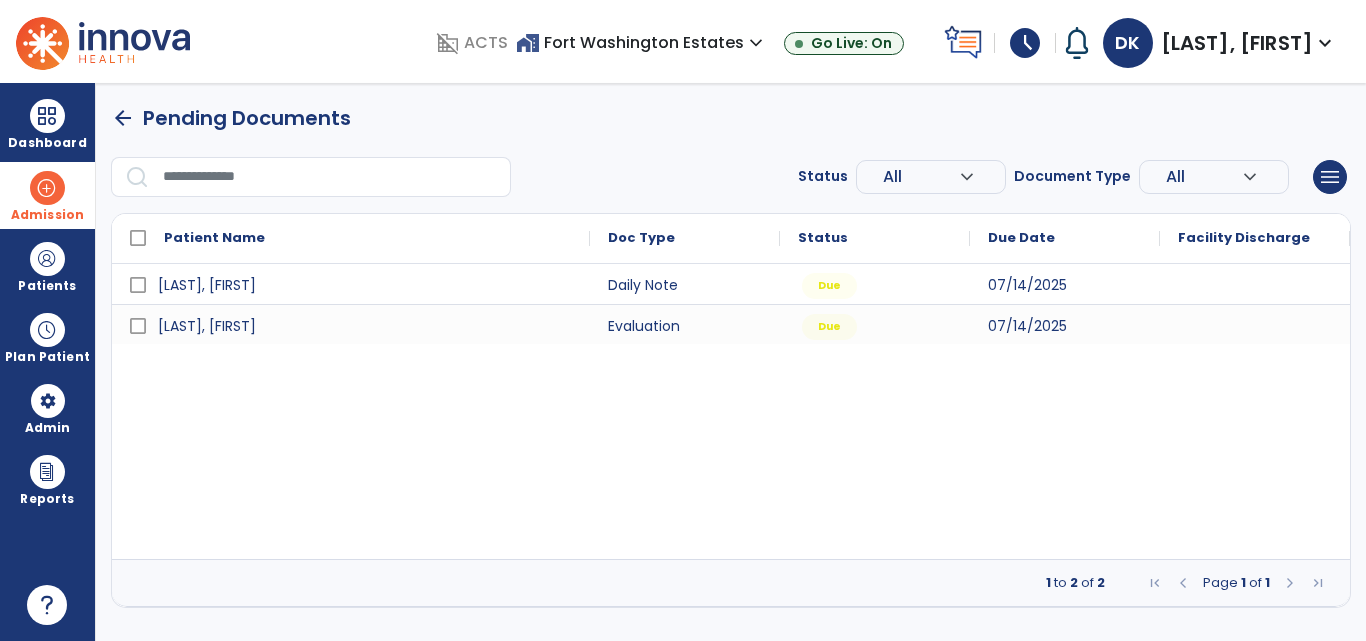 click at bounding box center (47, 188) 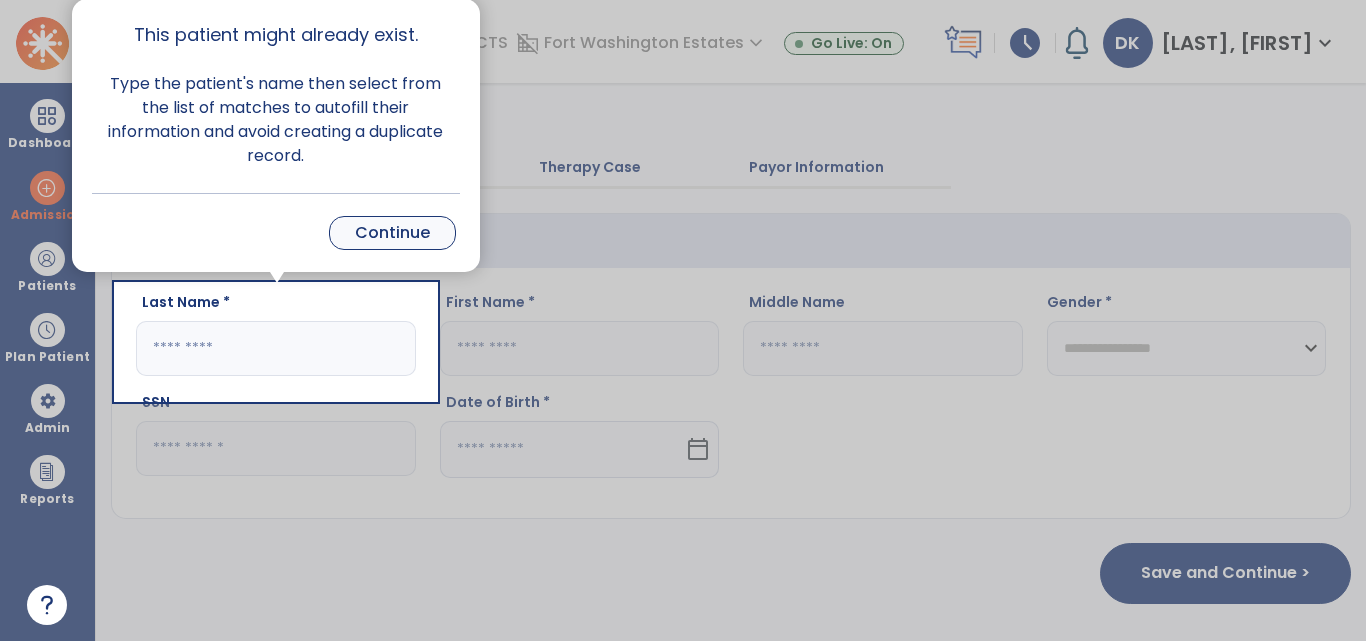 click on "Continue" at bounding box center [392, 233] 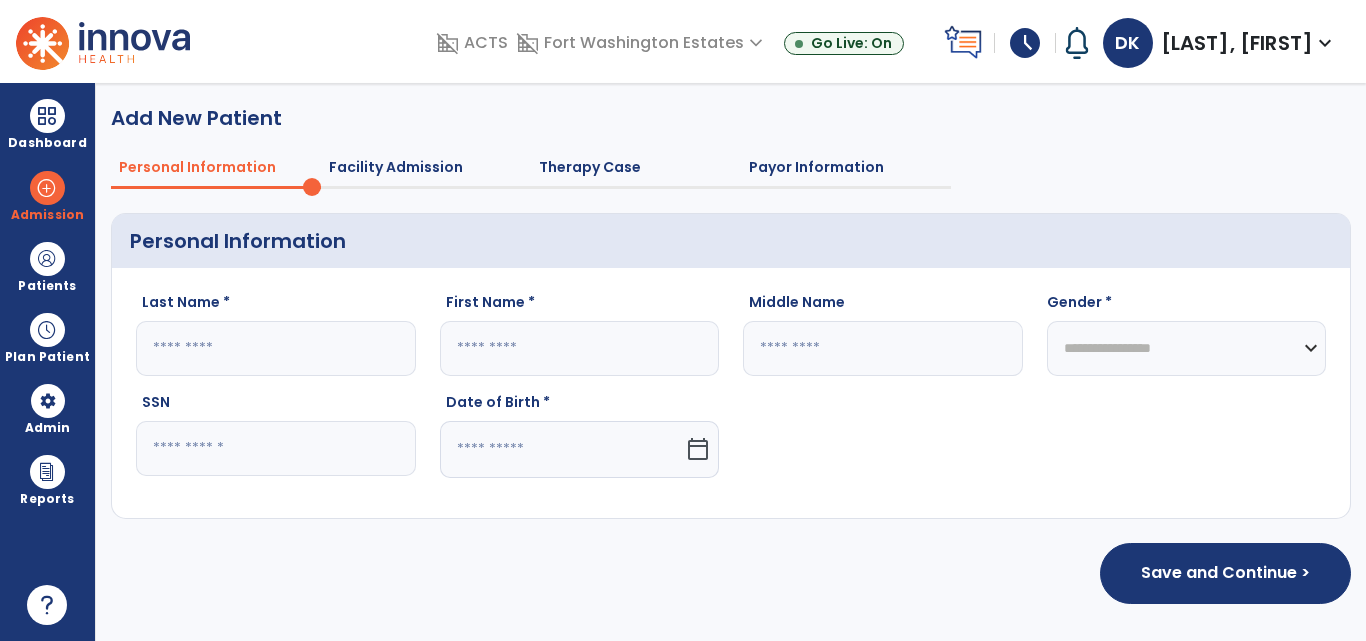 click 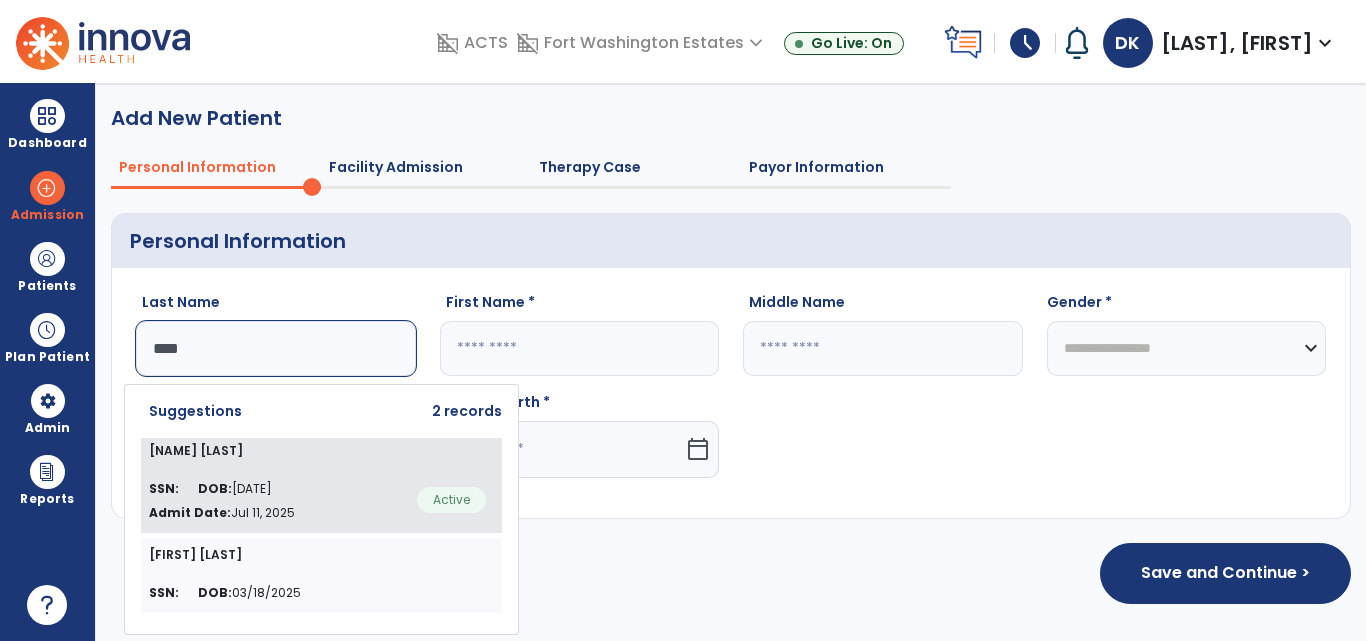 click on "SSN:   DOB:  [DATE] Admit Date:  [DATE]  Active" 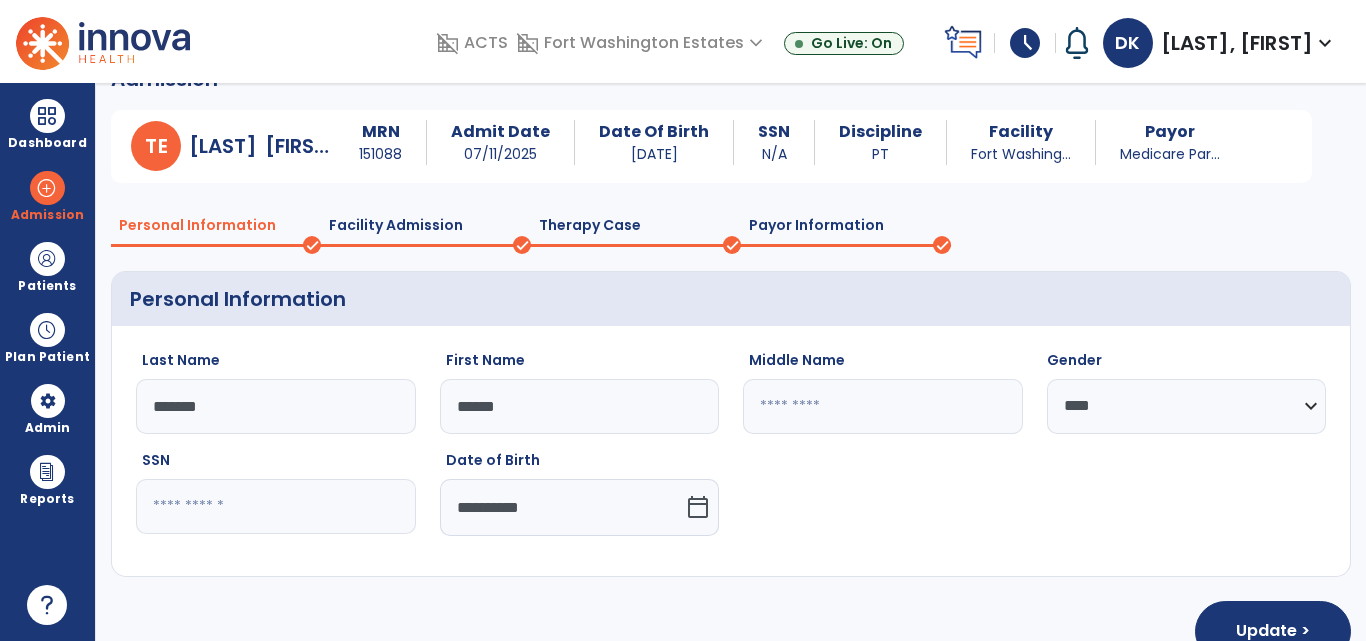 scroll, scrollTop: 17, scrollLeft: 0, axis: vertical 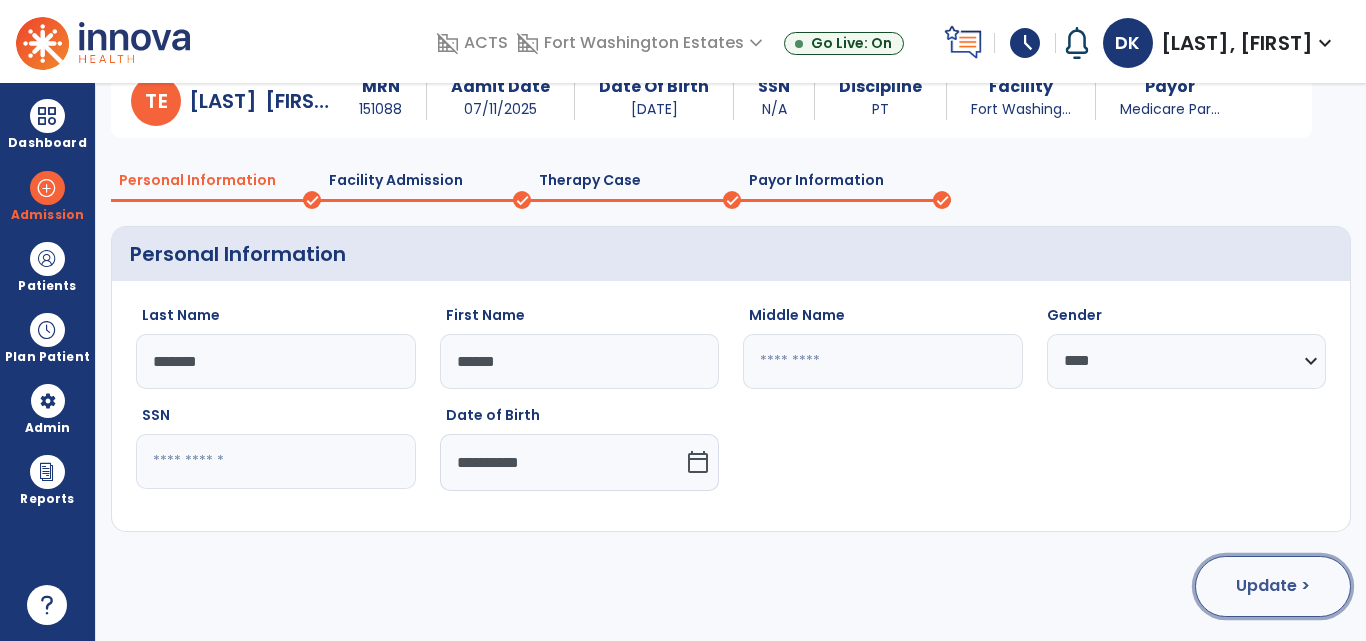 click on "Update >" 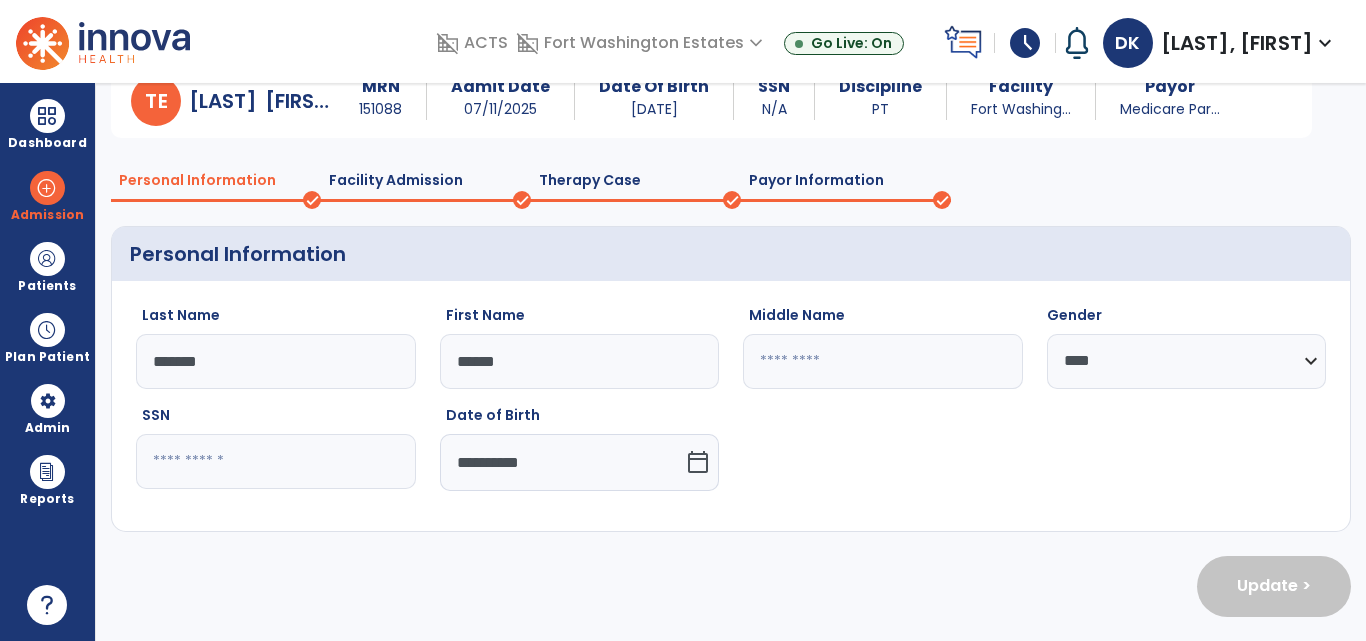 select on "**********" 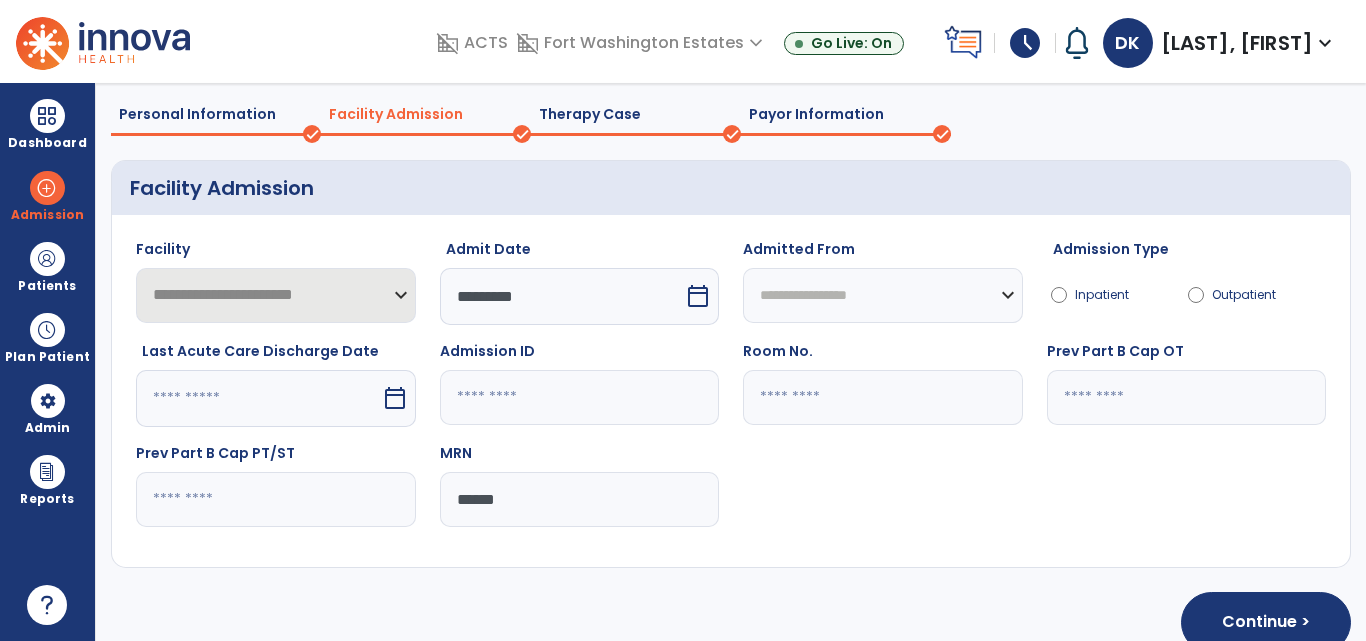 scroll, scrollTop: 186, scrollLeft: 0, axis: vertical 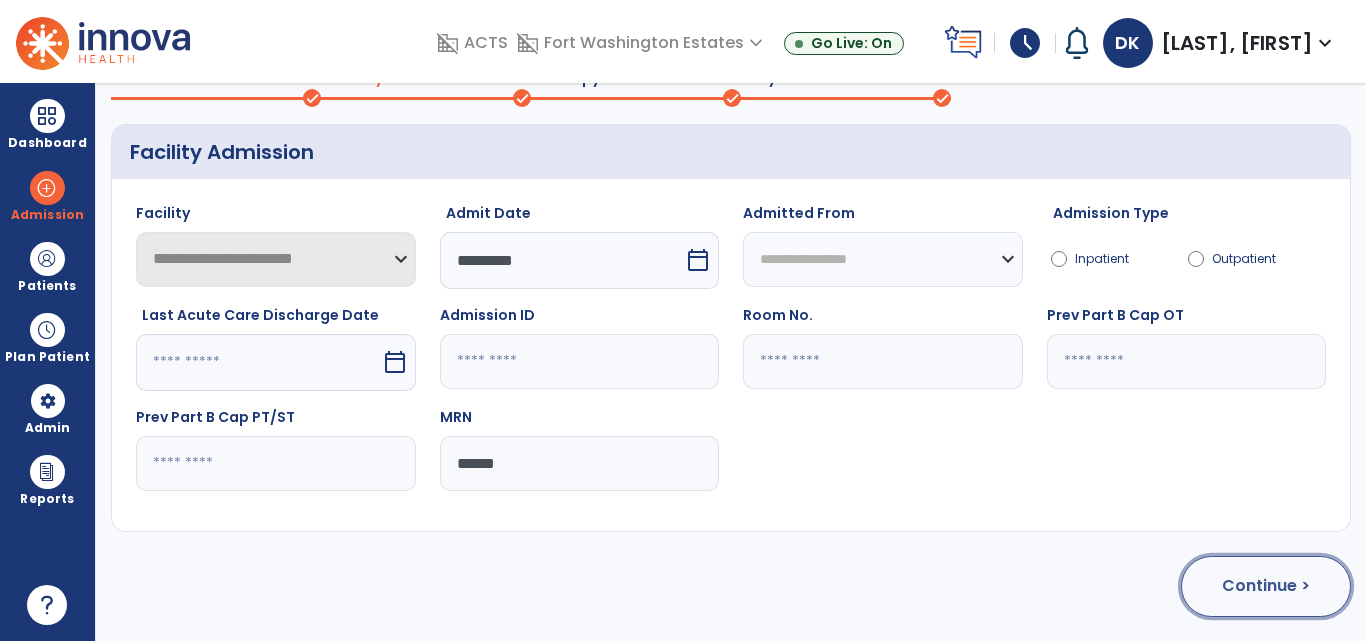 click on "Continue >" 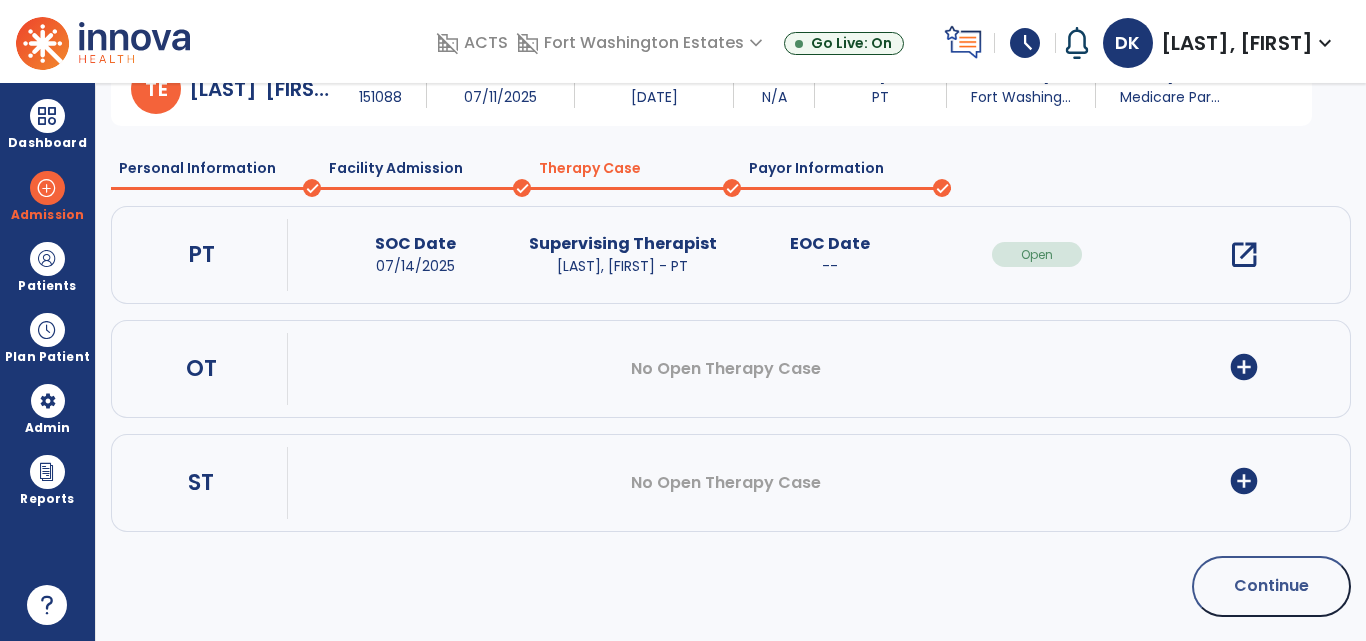 scroll, scrollTop: 96, scrollLeft: 0, axis: vertical 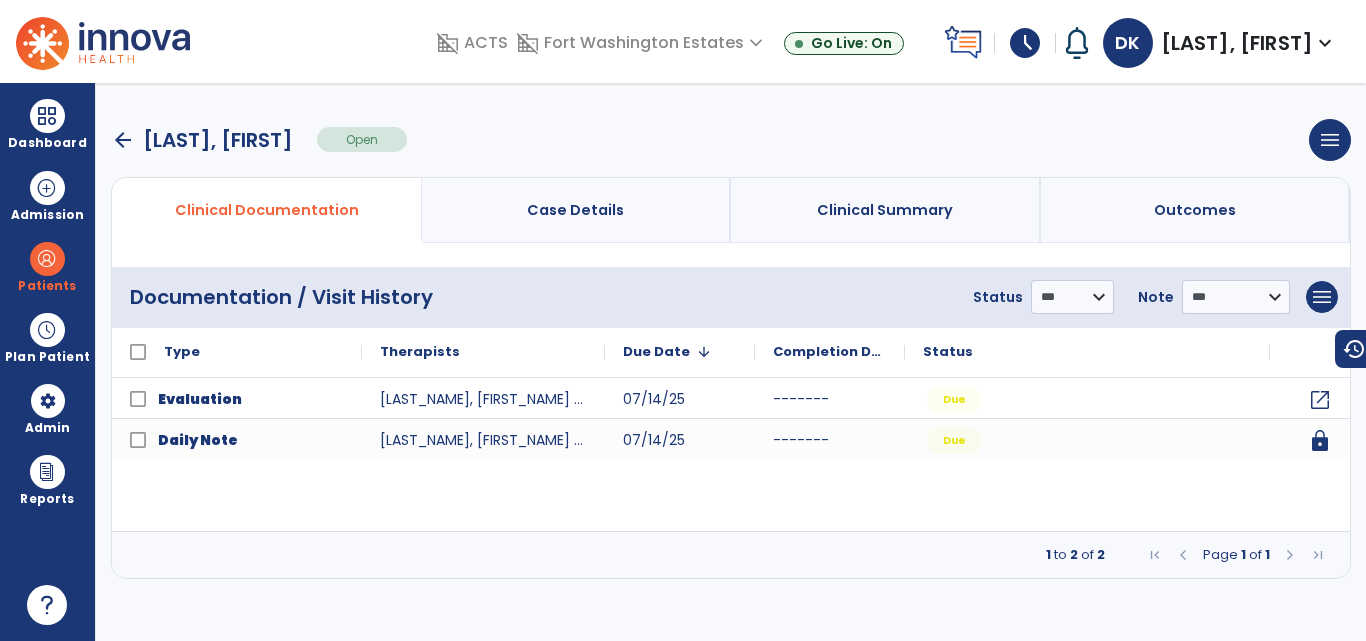 click on "Case Details" at bounding box center [575, 210] 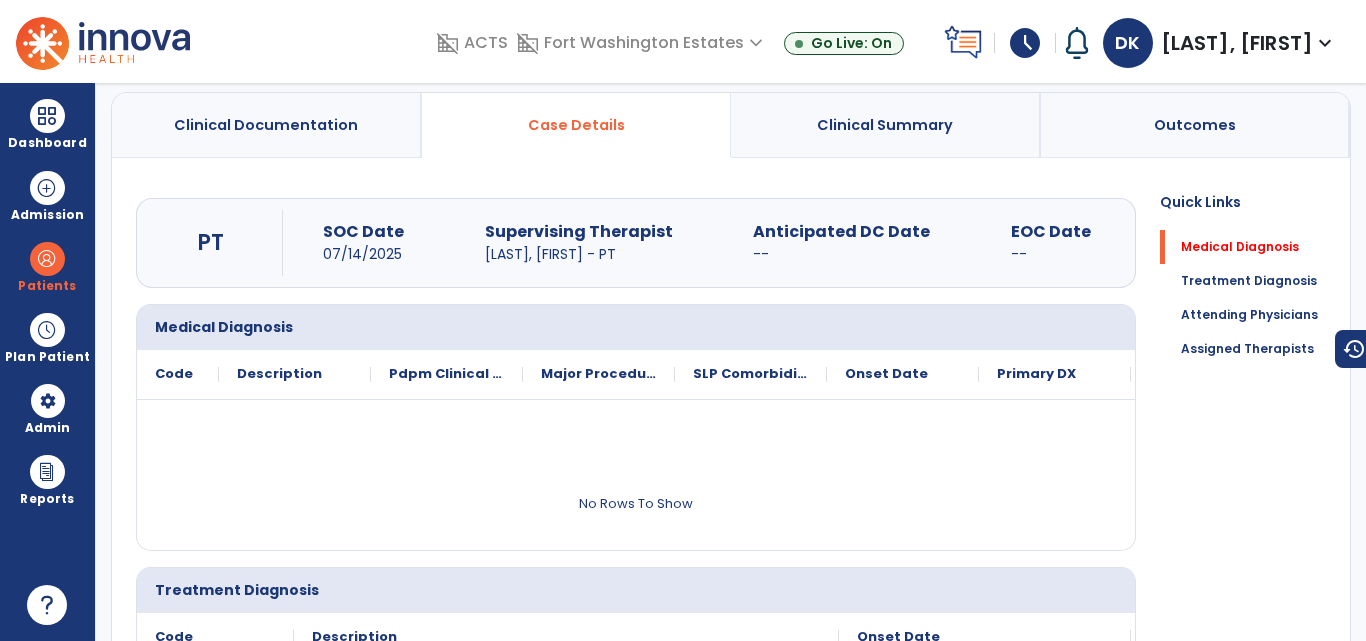 scroll, scrollTop: 0, scrollLeft: 0, axis: both 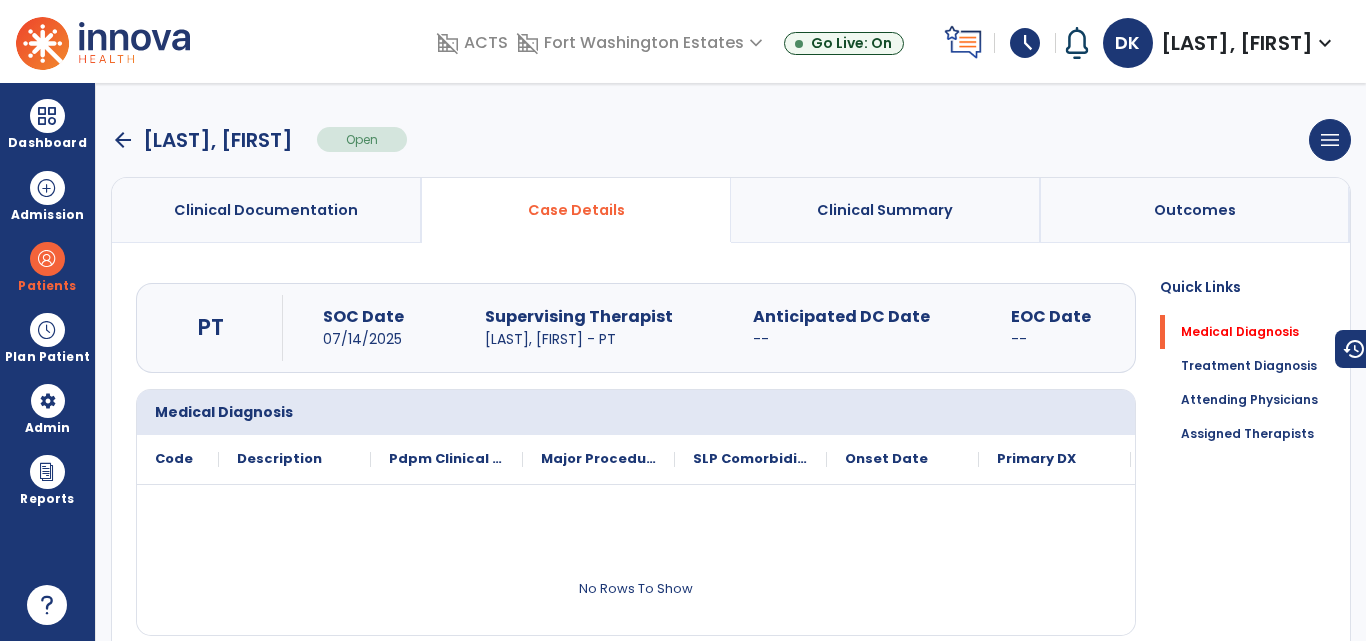 click on "arrow_back" at bounding box center (123, 140) 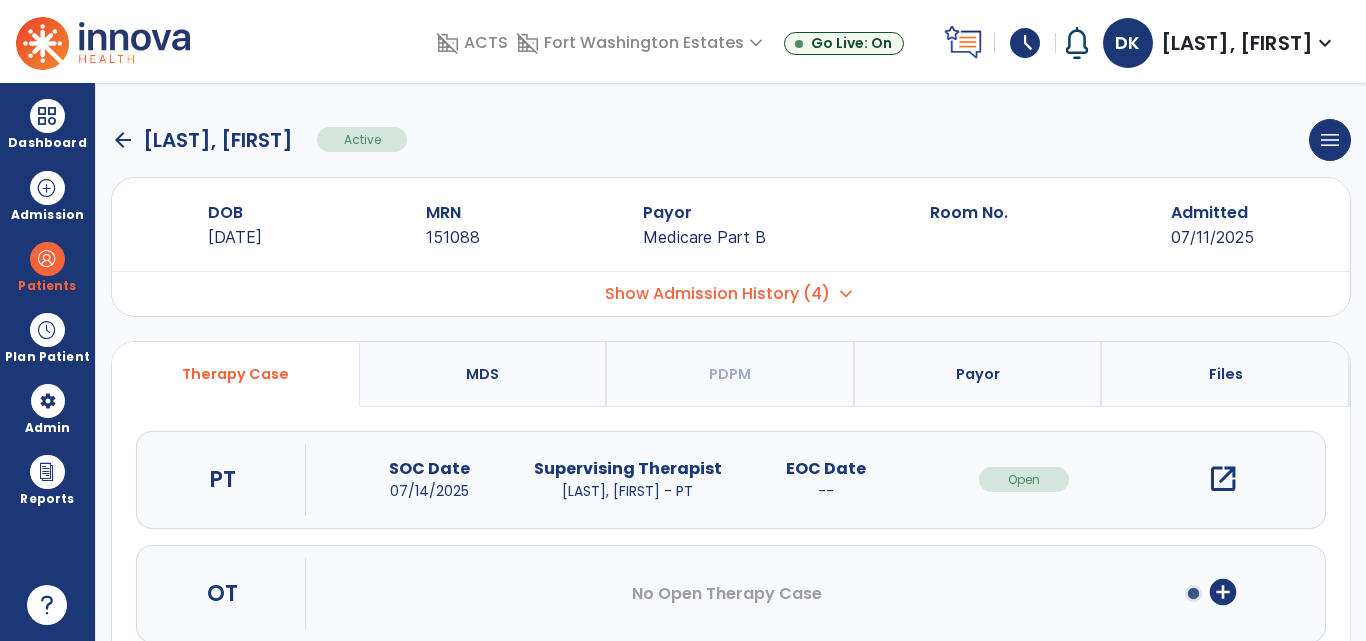 click on "arrow_back" 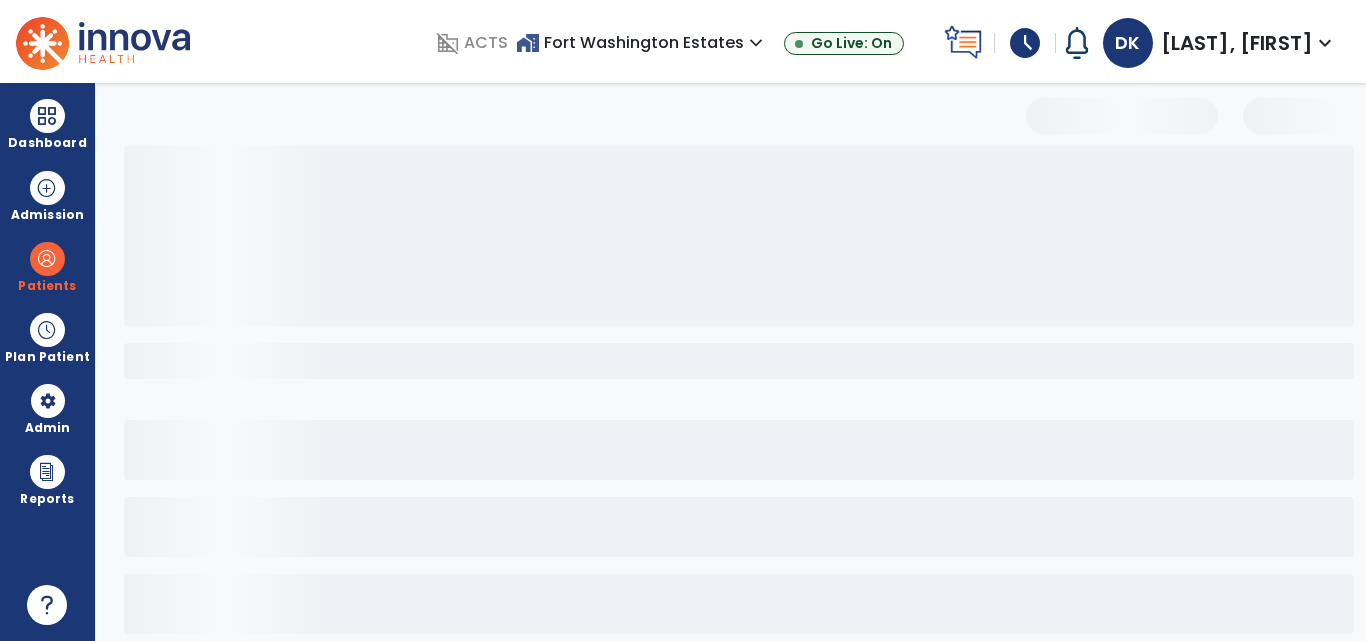 select on "***" 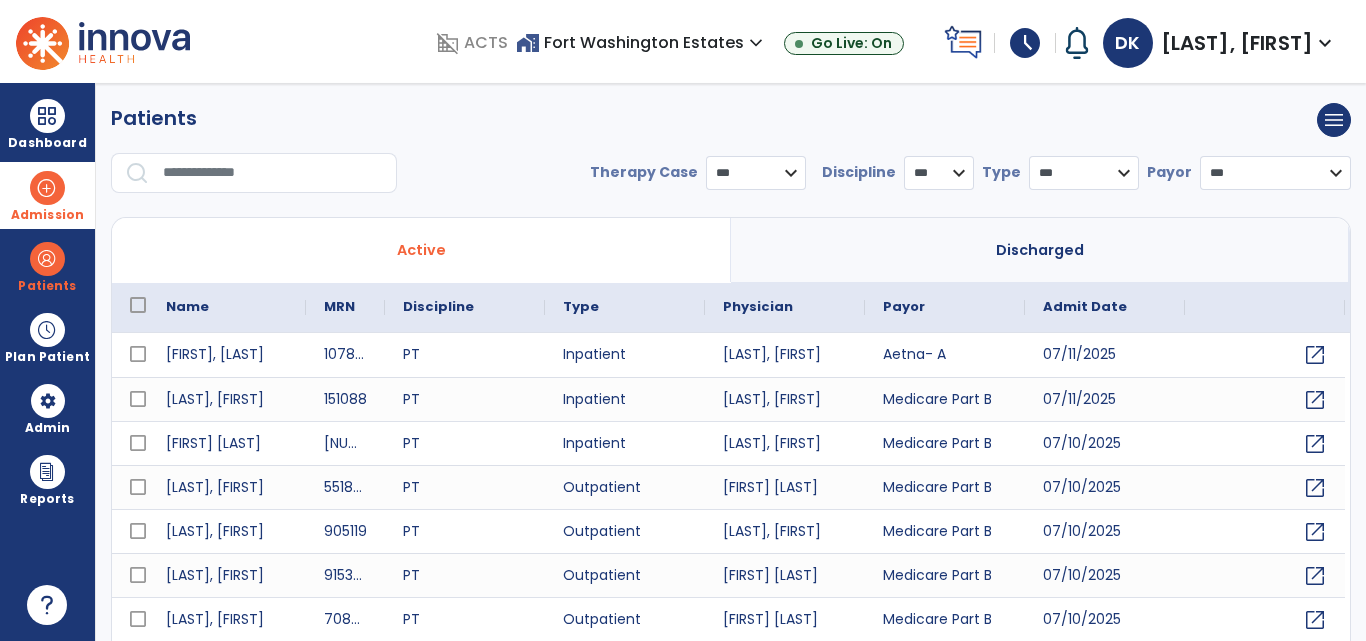 click on "Admission" at bounding box center [47, 195] 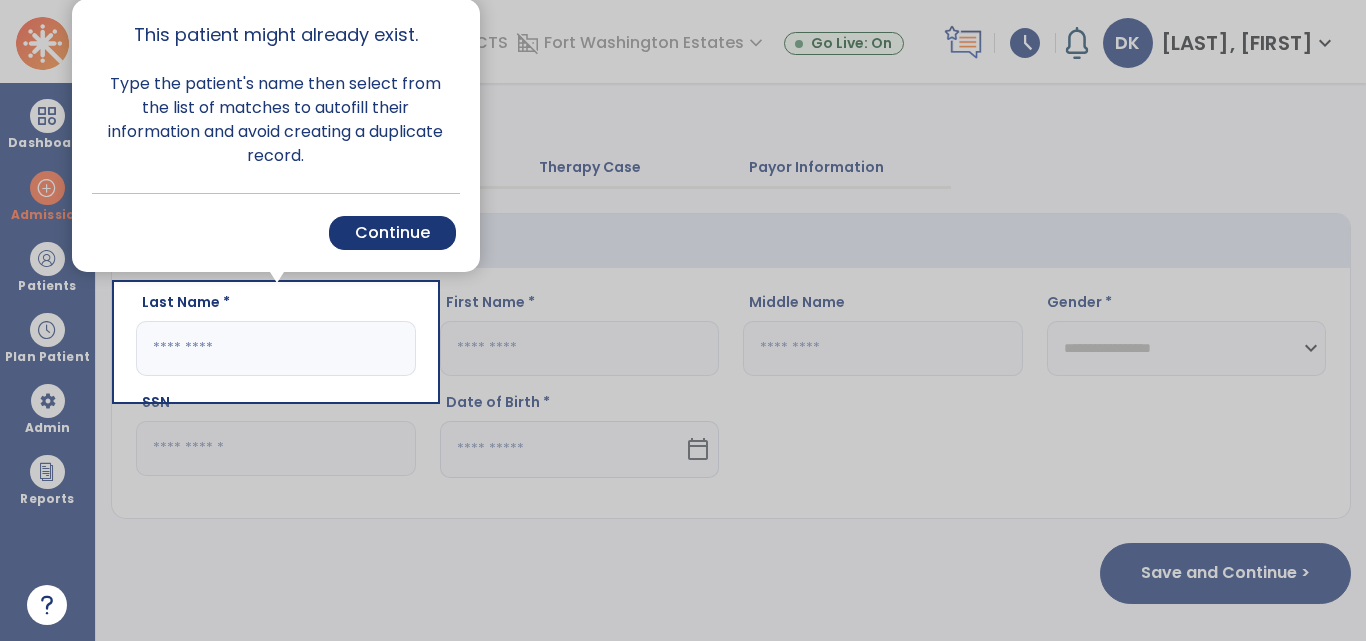 click 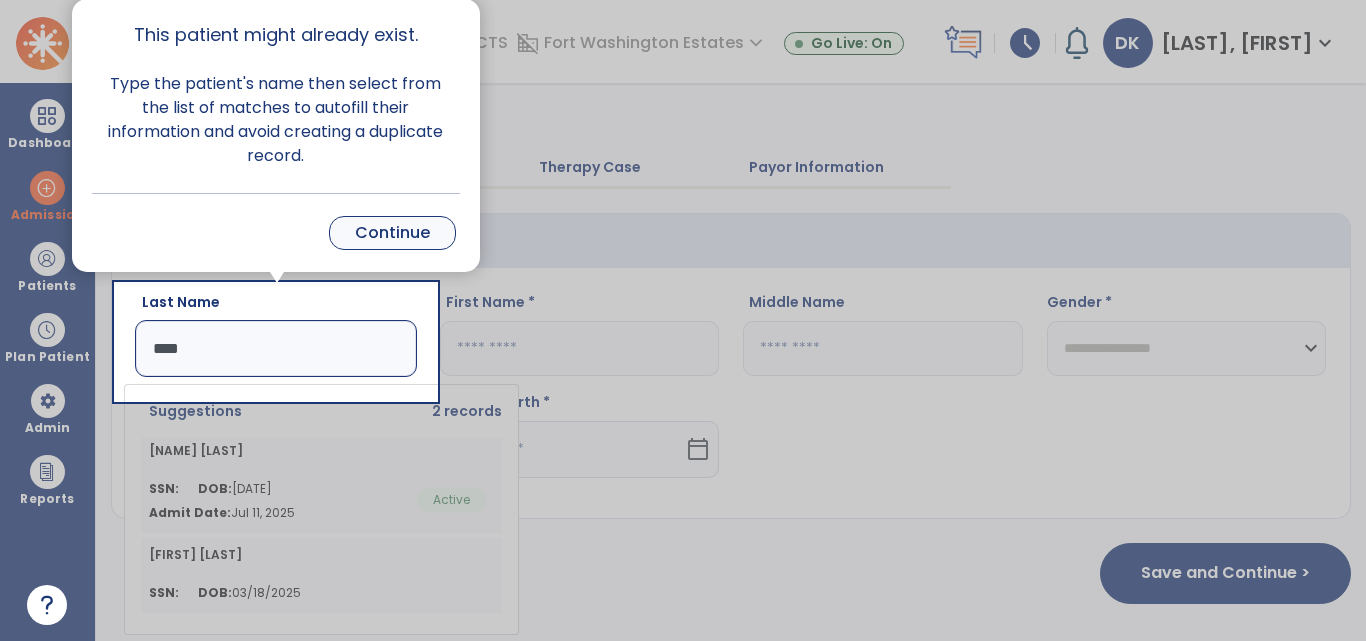 click on "Continue" at bounding box center (392, 233) 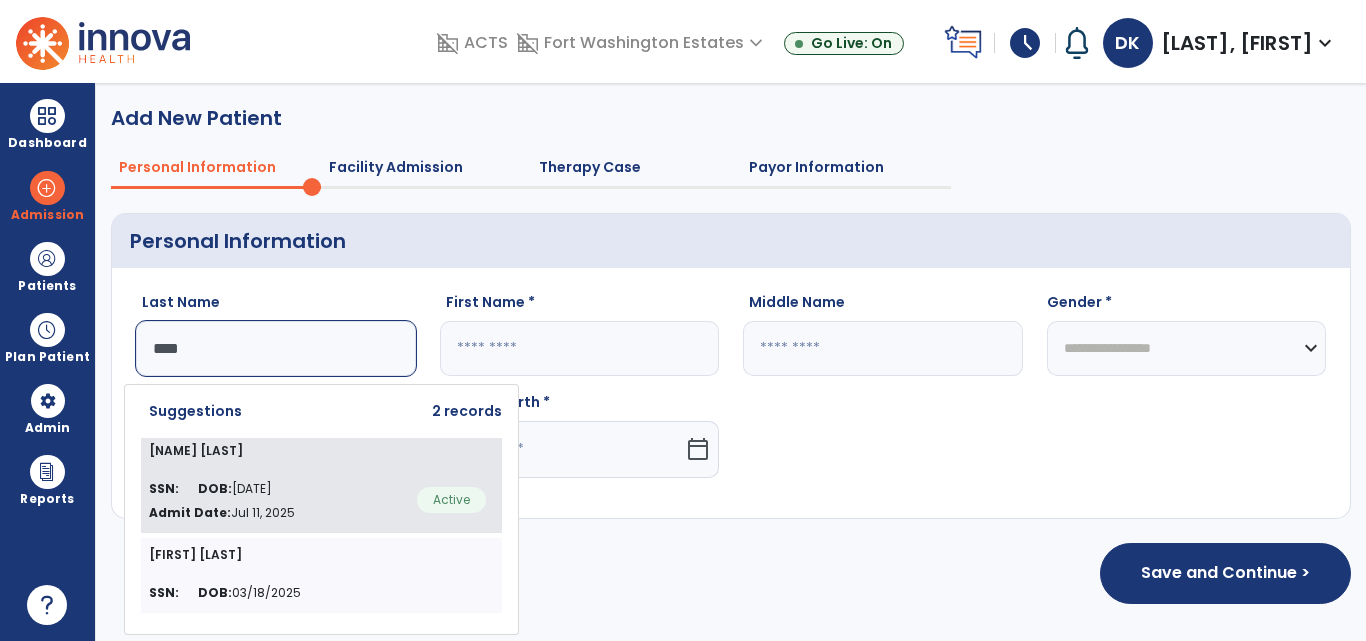 click on "SSN:   DOB:  [DATE] Admit Date:  [DATE]  Active" 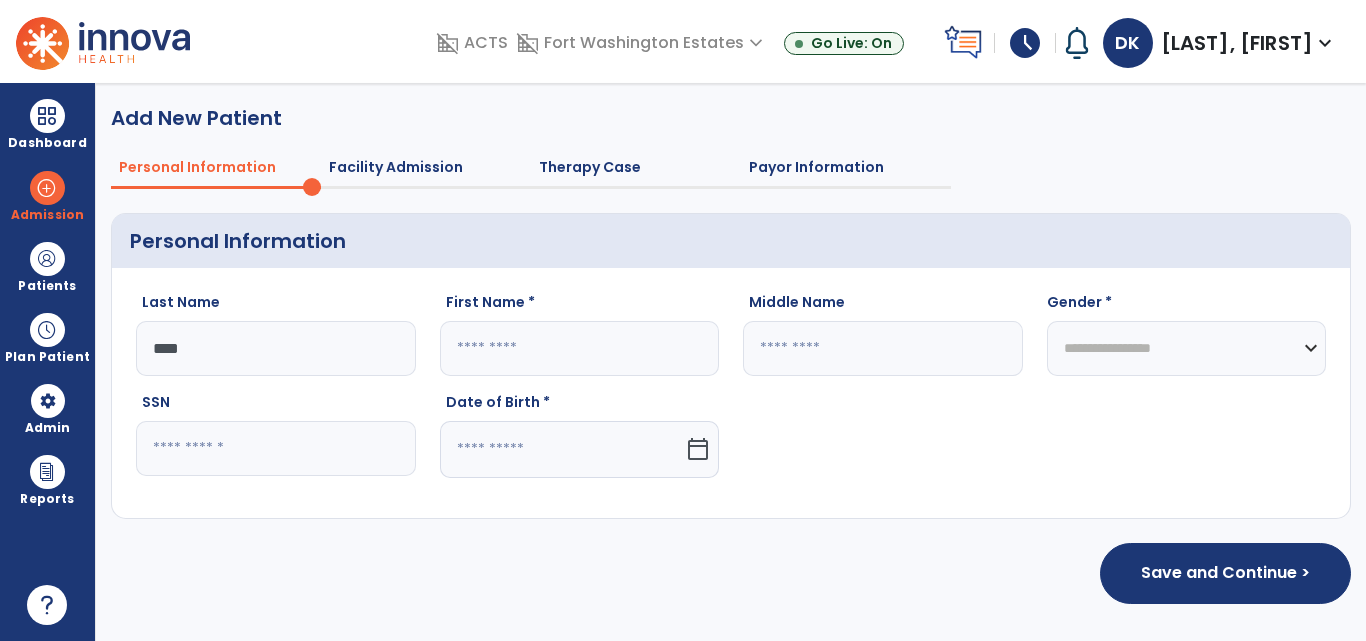 type on "*******" 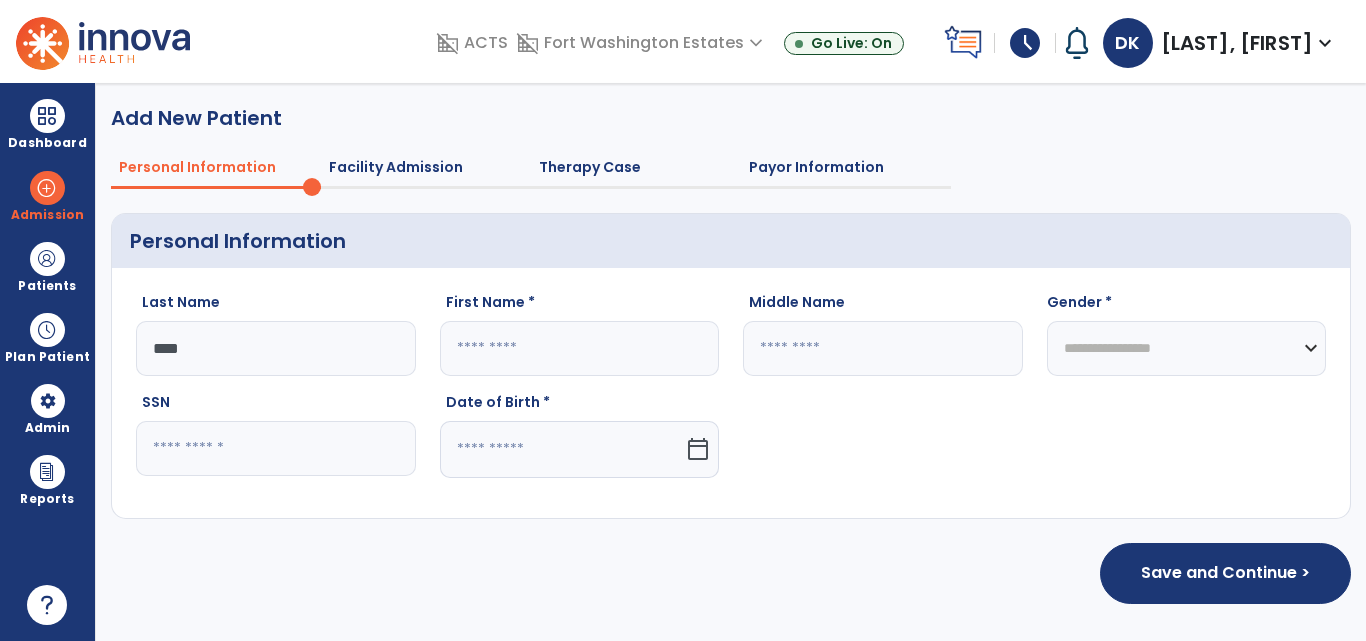 type on "******" 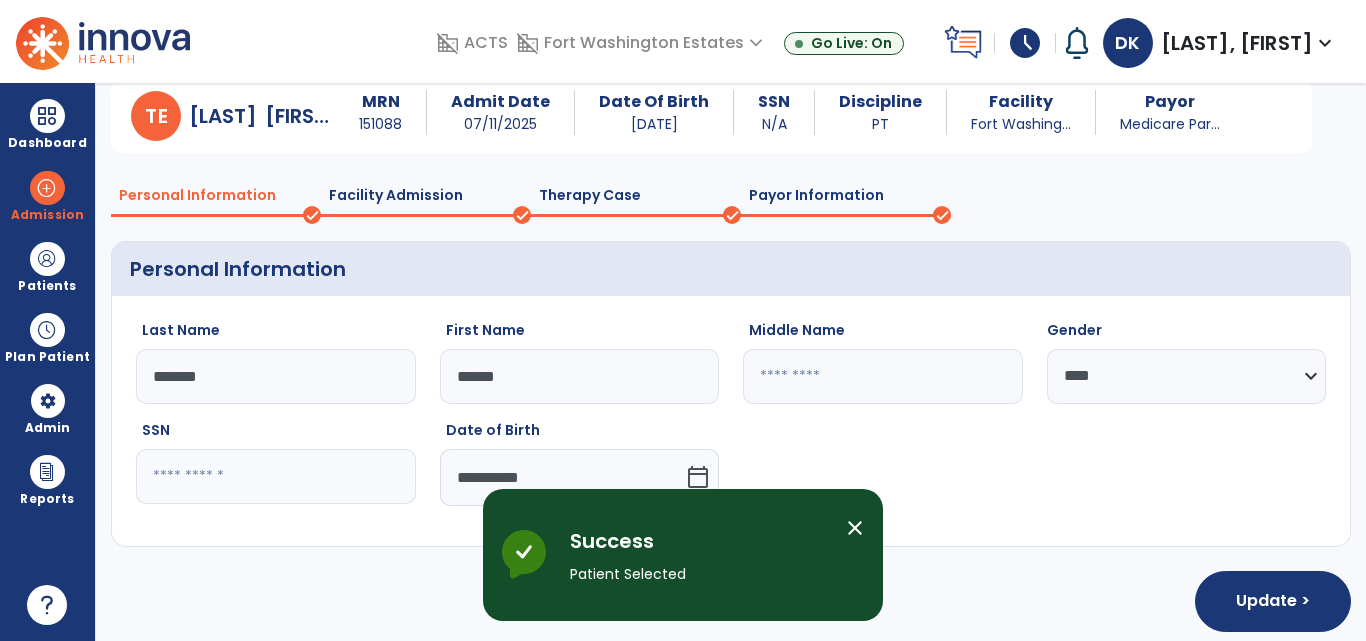 scroll, scrollTop: 84, scrollLeft: 0, axis: vertical 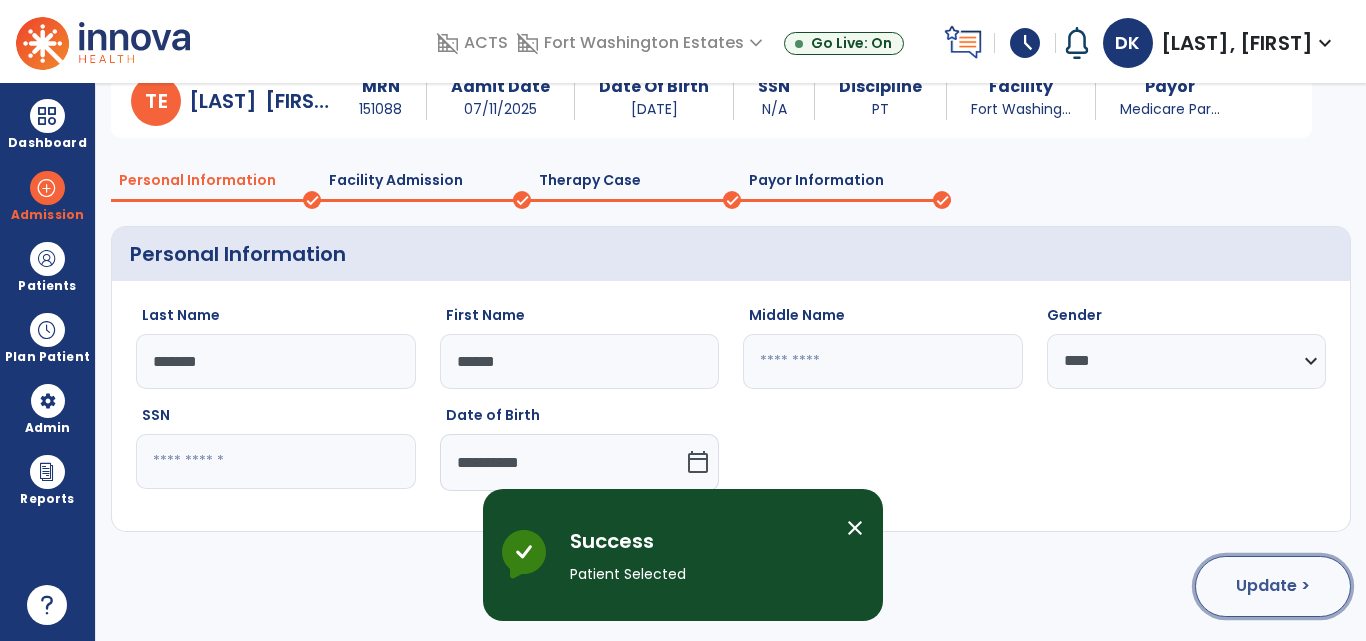click on "Update >" 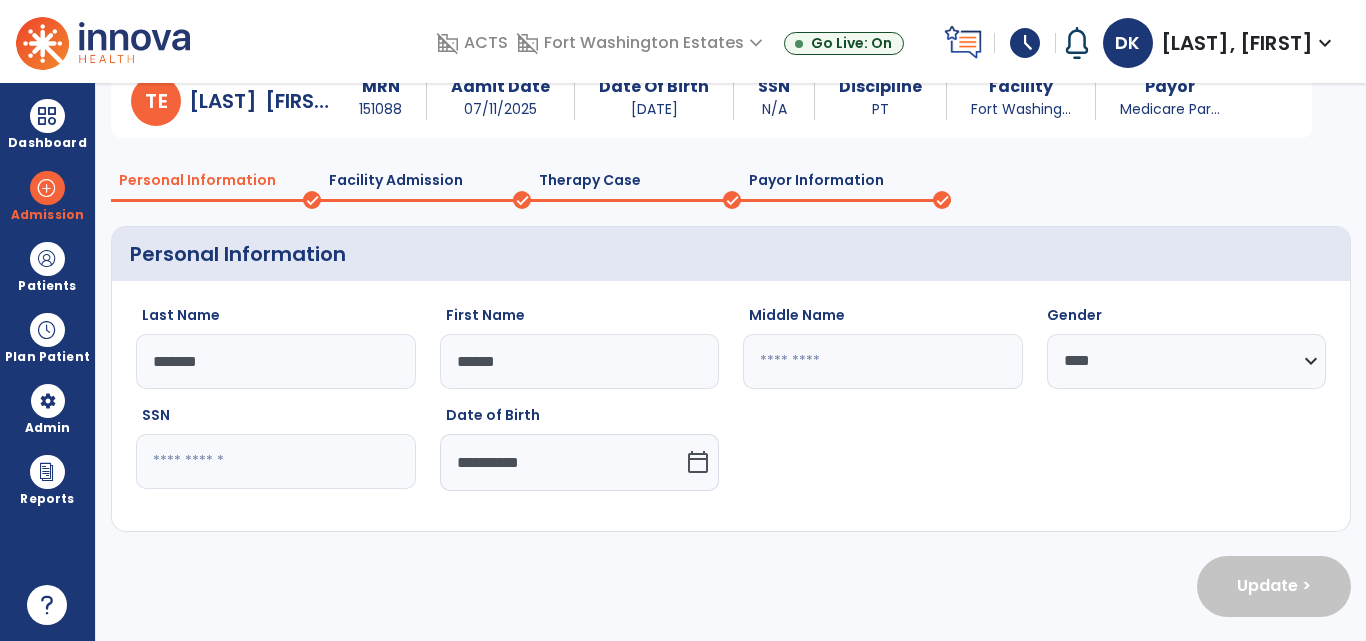 select on "**********" 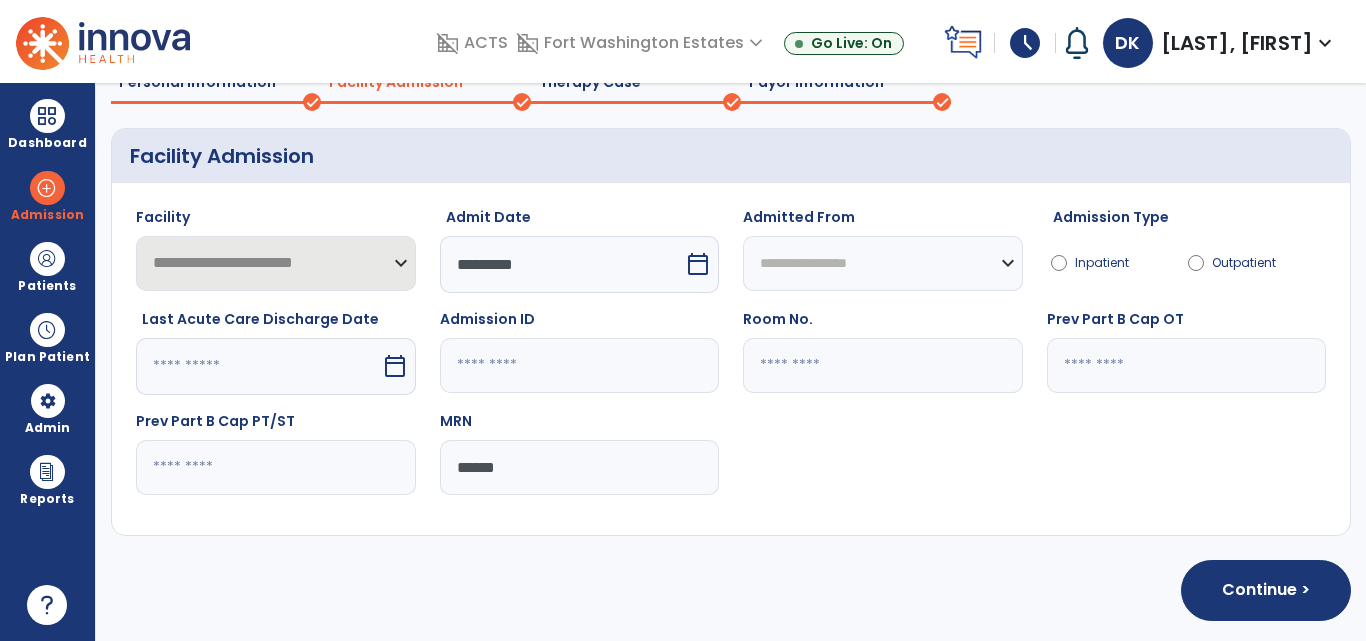 scroll, scrollTop: 183, scrollLeft: 0, axis: vertical 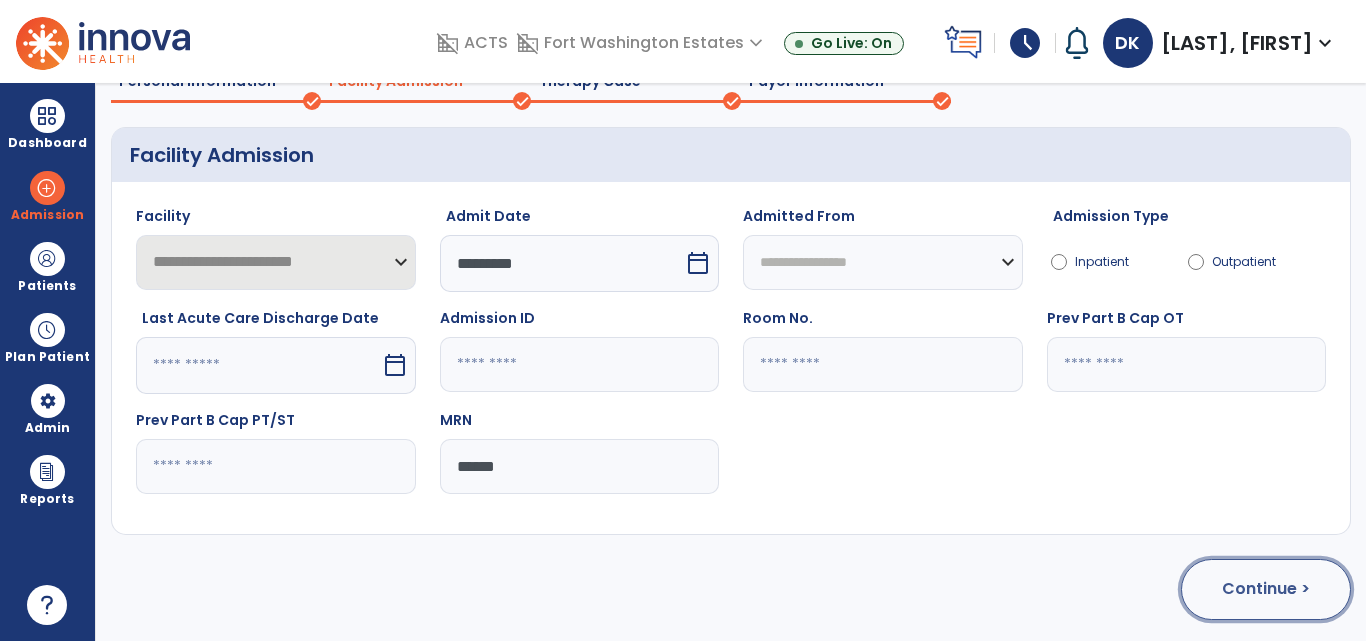 click on "Continue >" 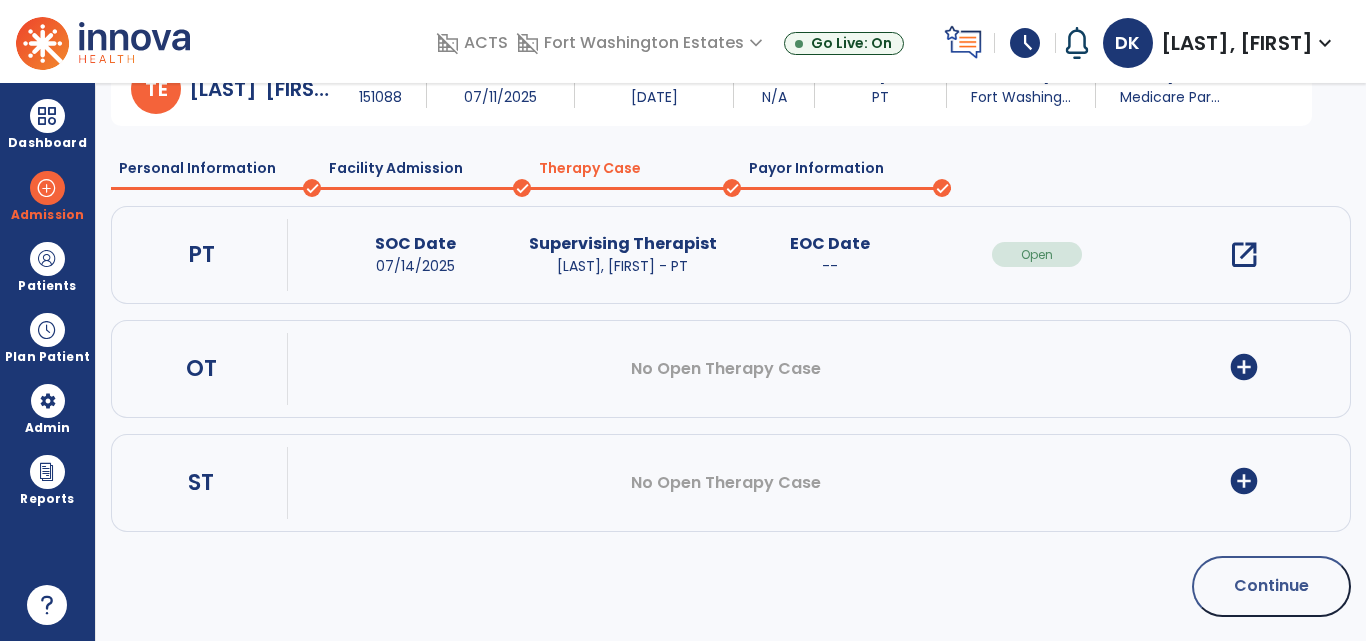 scroll, scrollTop: 96, scrollLeft: 0, axis: vertical 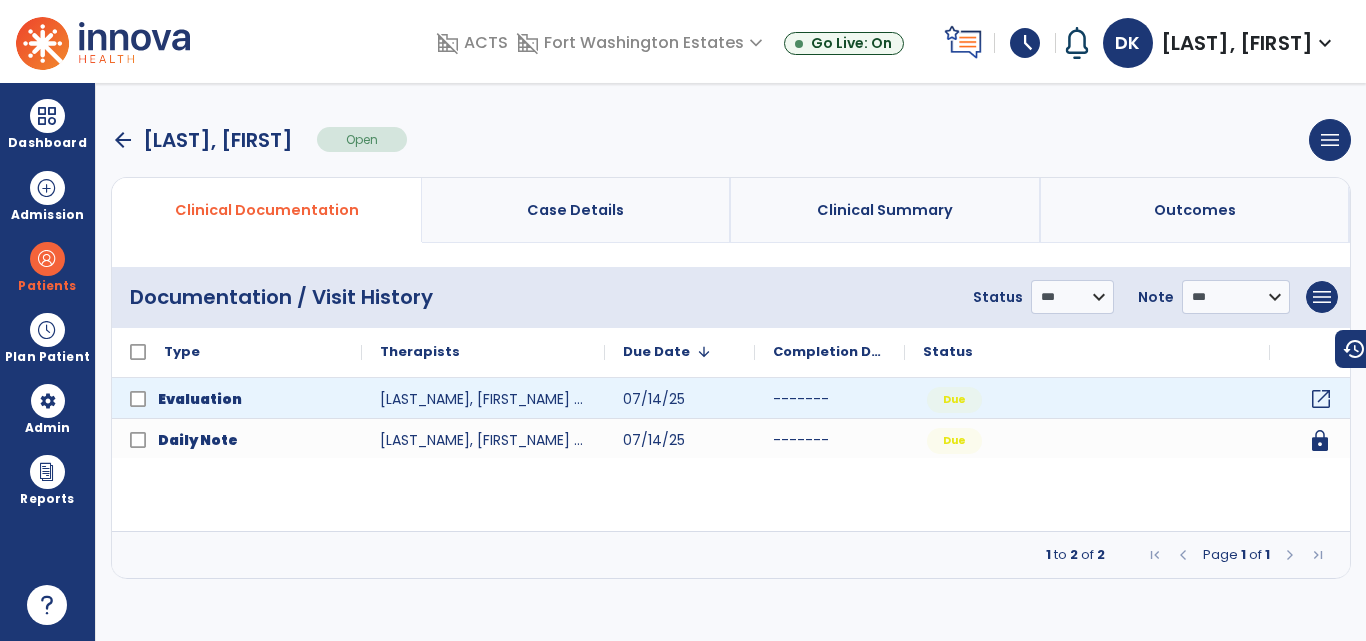 click on "open_in_new" 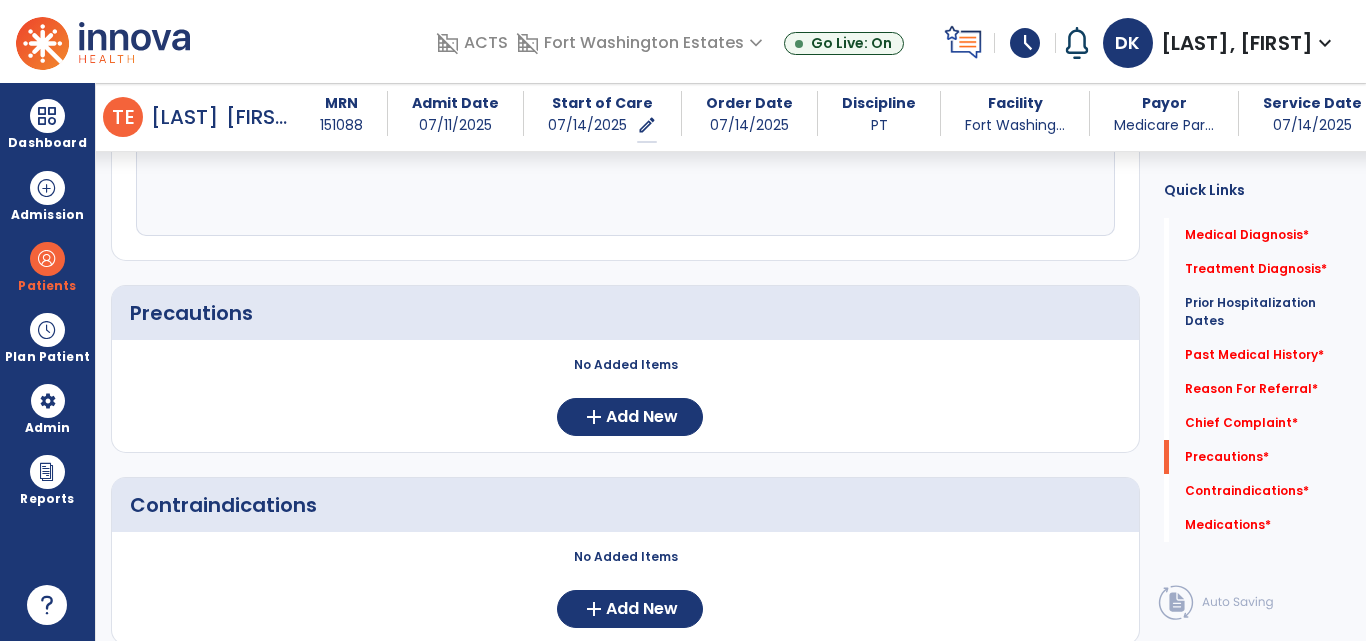 scroll, scrollTop: 1411, scrollLeft: 0, axis: vertical 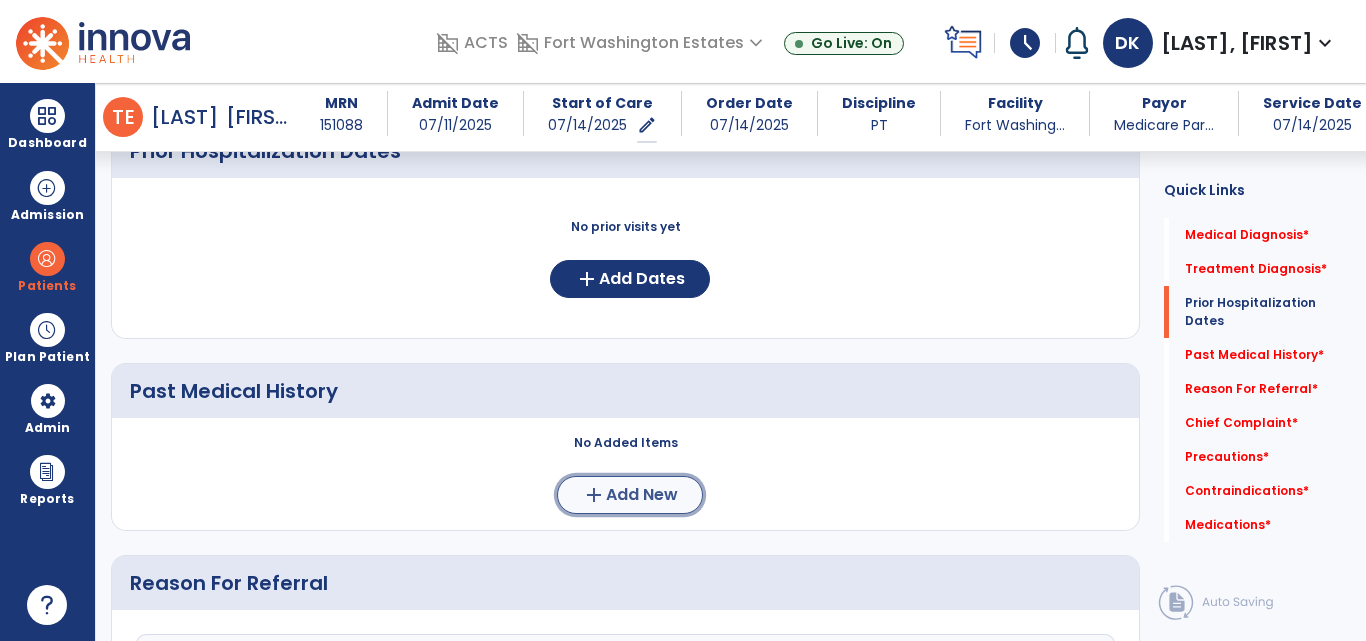 click on "Add New" 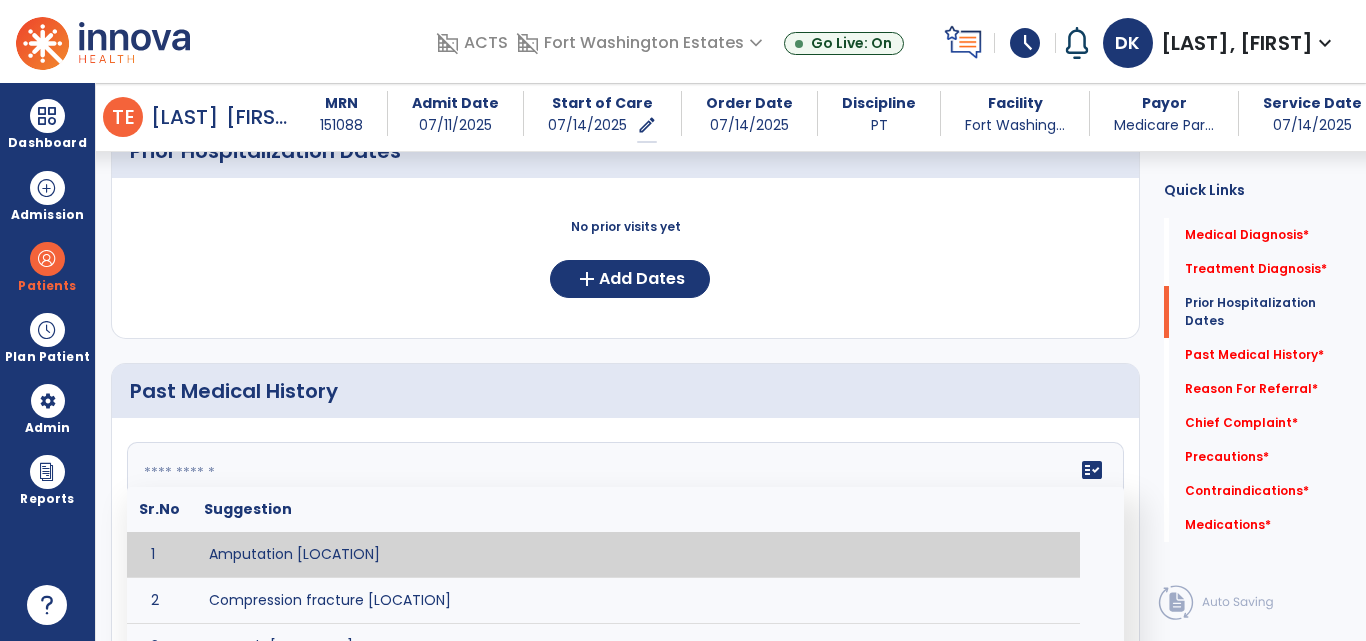 click on "fact_check  Sr.No Suggestion 1 Amputation [LOCATION] 2 Compression fracture [LOCATION] 3 Wounds [LOCATION] 4 Tendinosis [LOCATION] 5 Venous stasis ulcer [LOCATION] 6 Achilles tendon tear [LOCATION] 7 ACL tear surgically repaired [LOCATION] 8 Above knee amputation (AKA) [LOCATION] 9 Below knee amputation (BKE) [LOCATION] 10 Cancer (SITE/TYPE) 11 Surgery (TYPE) 12 AAA (Abdominal Aortic Aneurysm) 13 Achilles tendon tear [LOCATION] 14 Acute Renal Failure 15 AIDS (Acquired Immune Deficiency Syndrome) 16 Alzheimer's Disease 17 Anemia 18 Angina 19 Anxiety 20 ASHD (Arteriosclerotic Heart Disease) 21 Atrial Fibrillation 22 Bipolar Disorder 23 Bowel Obstruction 24 C-Diff 25 Coronary Artery Bypass Graft (CABG) 26 CAD (Coronary Artery Disease) 27 Carpal tunnel syndrome 28 Chronic bronchitis 29 Chronic renal failure 30 Colostomy 31 COPD (Chronic Obstructive Pulmonary Disease) 32 CRPS (Complex Regional Pain Syndrome) 33 CVA (Cerebrovascular Accident) 34 CVI (Chronic Venous Insufficiency) 35 DDD (Degenerative Disc Disease)" 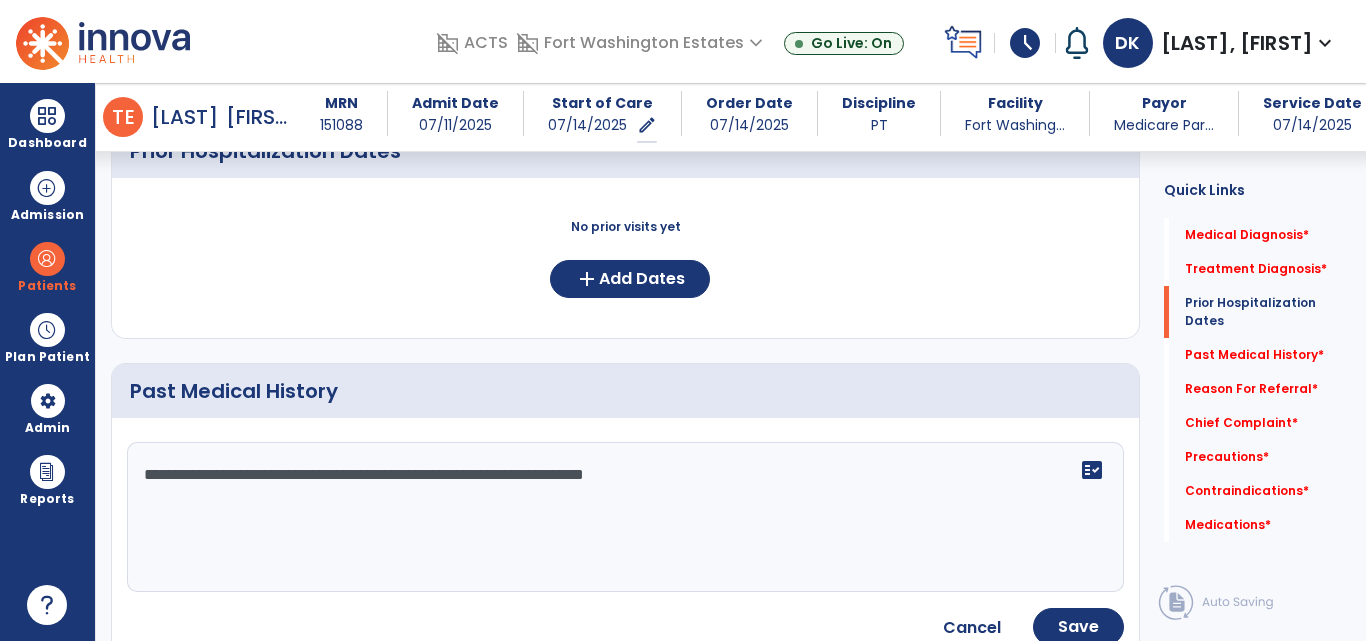 type on "**********" 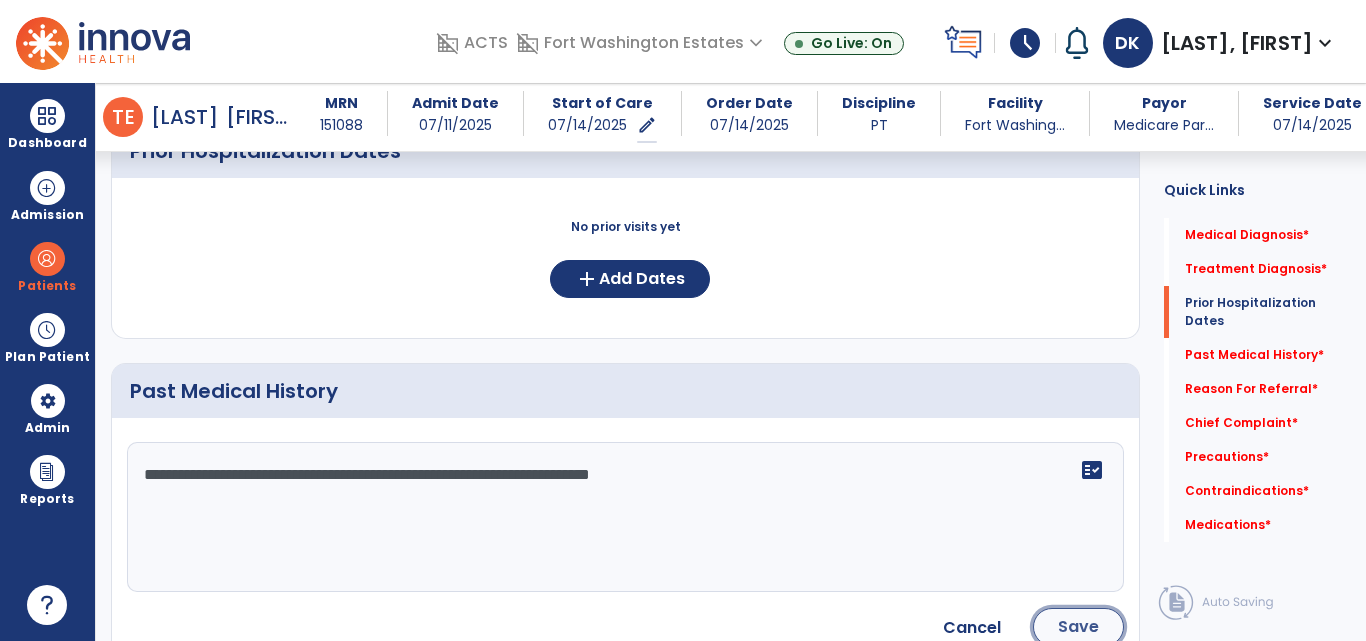 click on "Save" 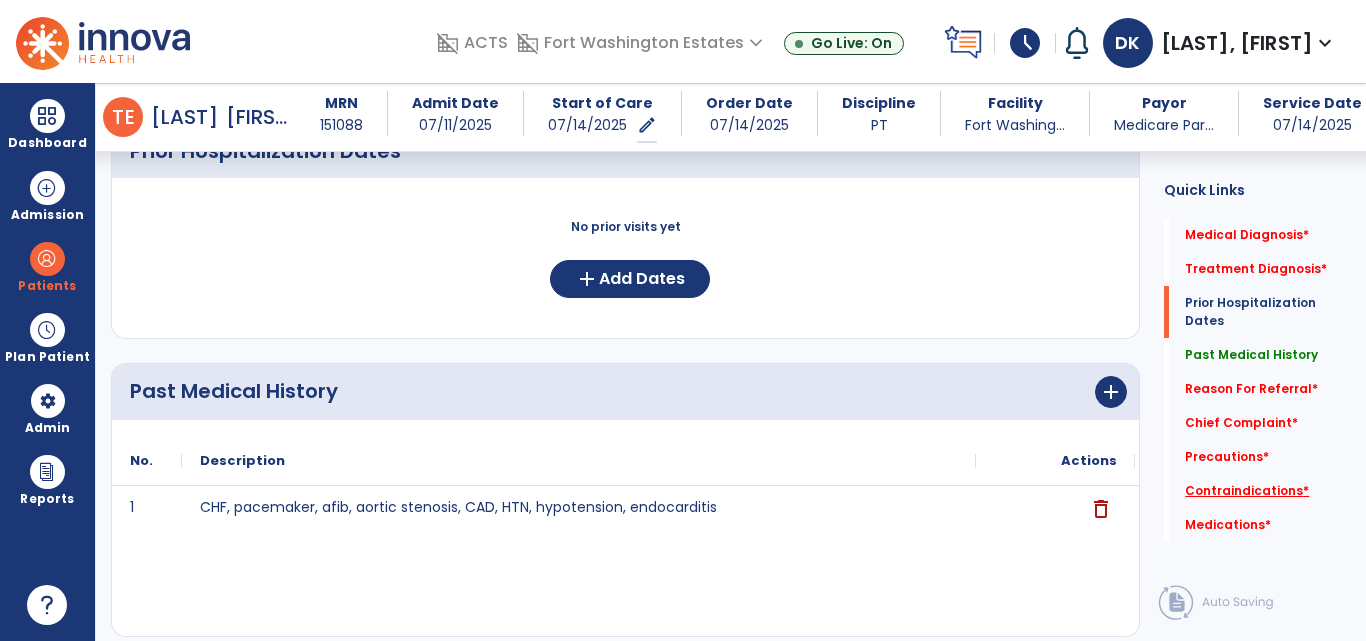 click on "Contraindications   *" 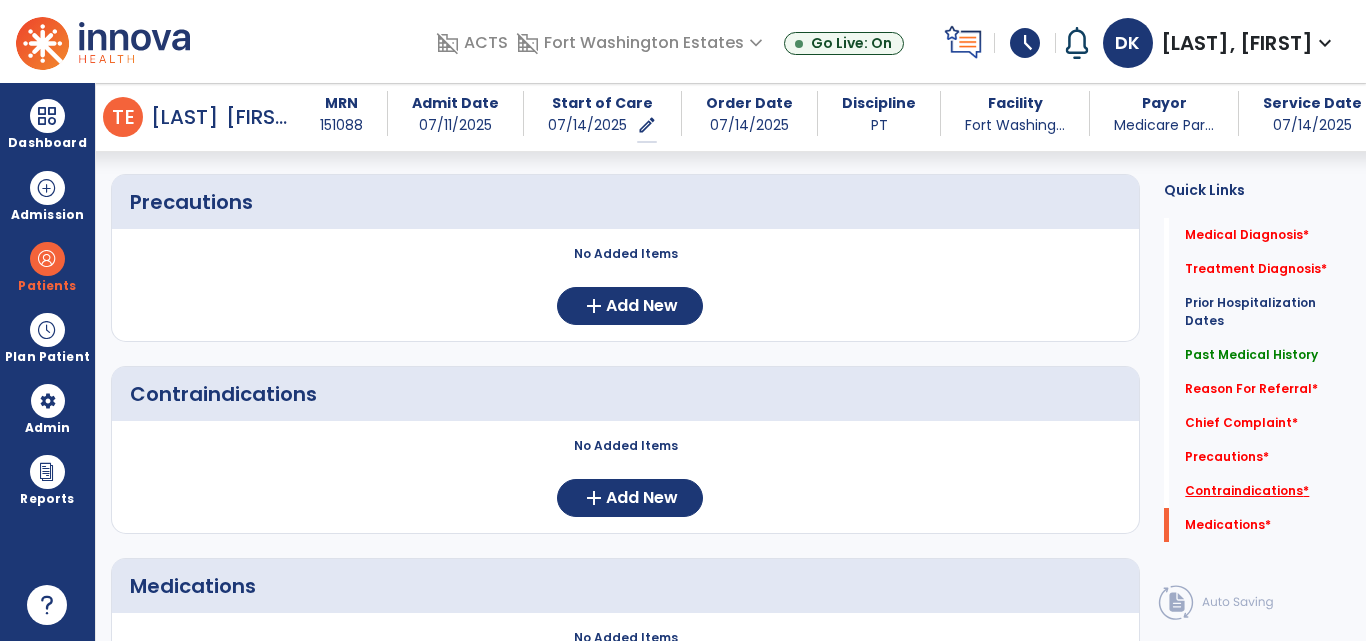 scroll, scrollTop: 1697, scrollLeft: 0, axis: vertical 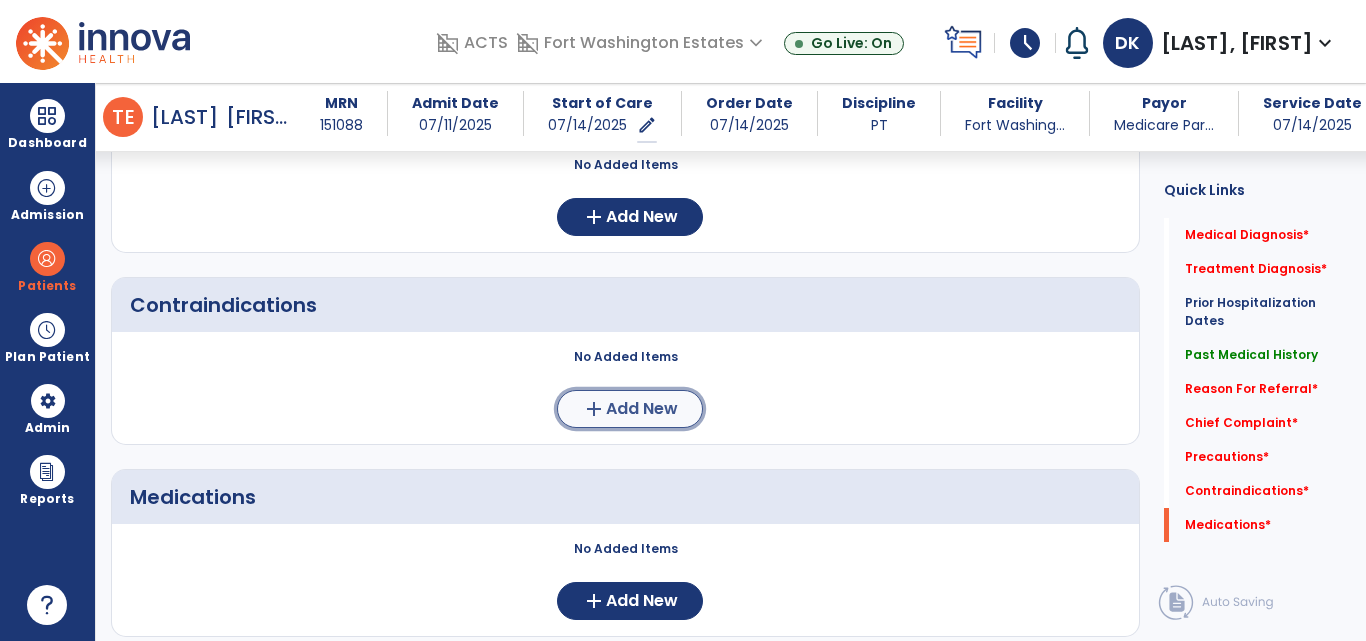 click on "Add New" 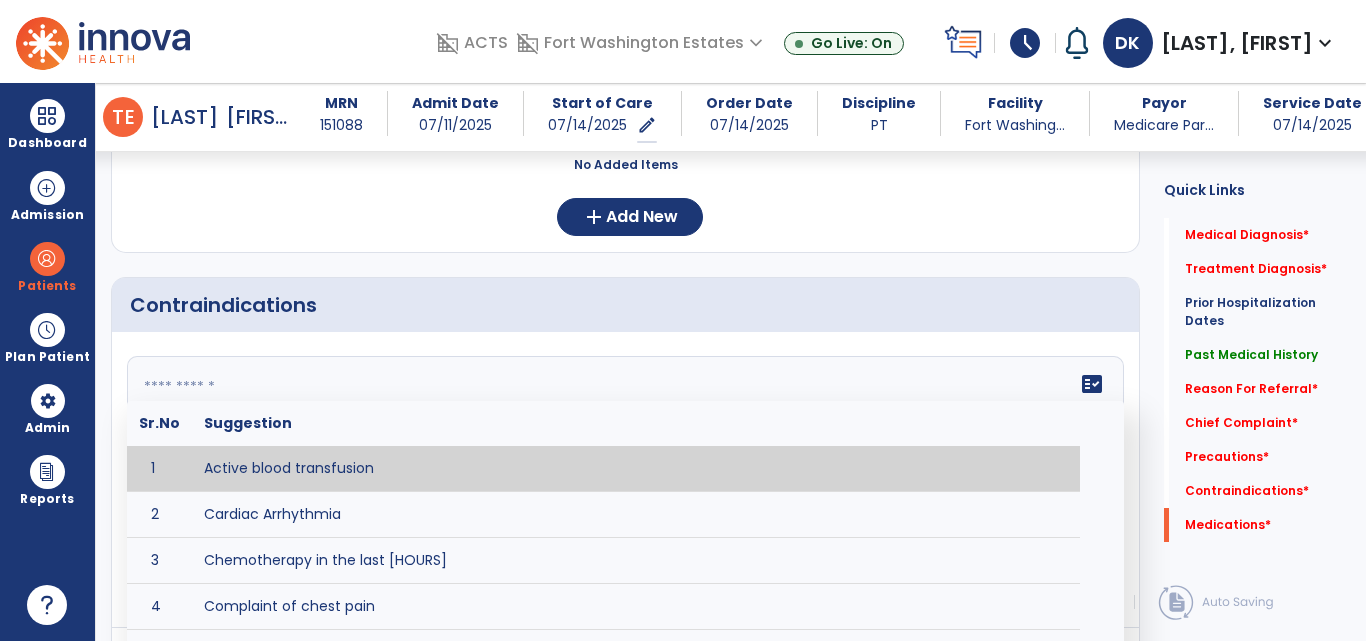 click on "fact_check  Sr.No Suggestion 1 Active blood transfusion 2 Cardiac Arrhythmia 3 Chemotherapy in the last [HOURS] 4 Complaint of chest pain 5 DVT 6 Hypertension [VALUES] 7 Inflammation or infection in the heart. 8 Oxygen saturation lower than [VALUE] 9 Pacemaker 10 Pulmonary infarction 11 Recent changes in EKG 12 Severe aortic stenosis 13 Severe dehydration 14 Severe diaphoresis 15 Severe orthostatic hypotension 16 Severe shortness of breath/dyspnea 17 Significantly elevated potassium levels 18 Significantly low potassium levels 19 Suspected or known dissecting aneurysm 20 Systemic infection 21 Uncontrolled diabetes with blood sugar levels greater than [VALUE] or less than [Value]  22 Unstable angina 23 Untreated blood clots" 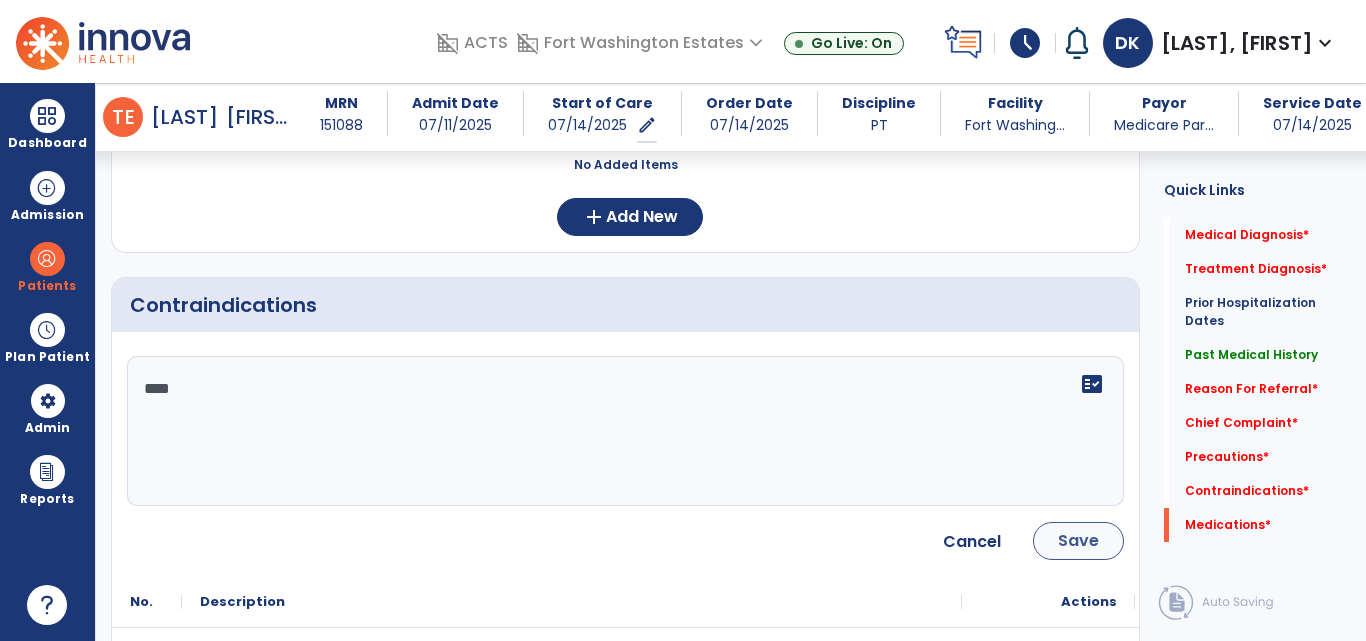type on "****" 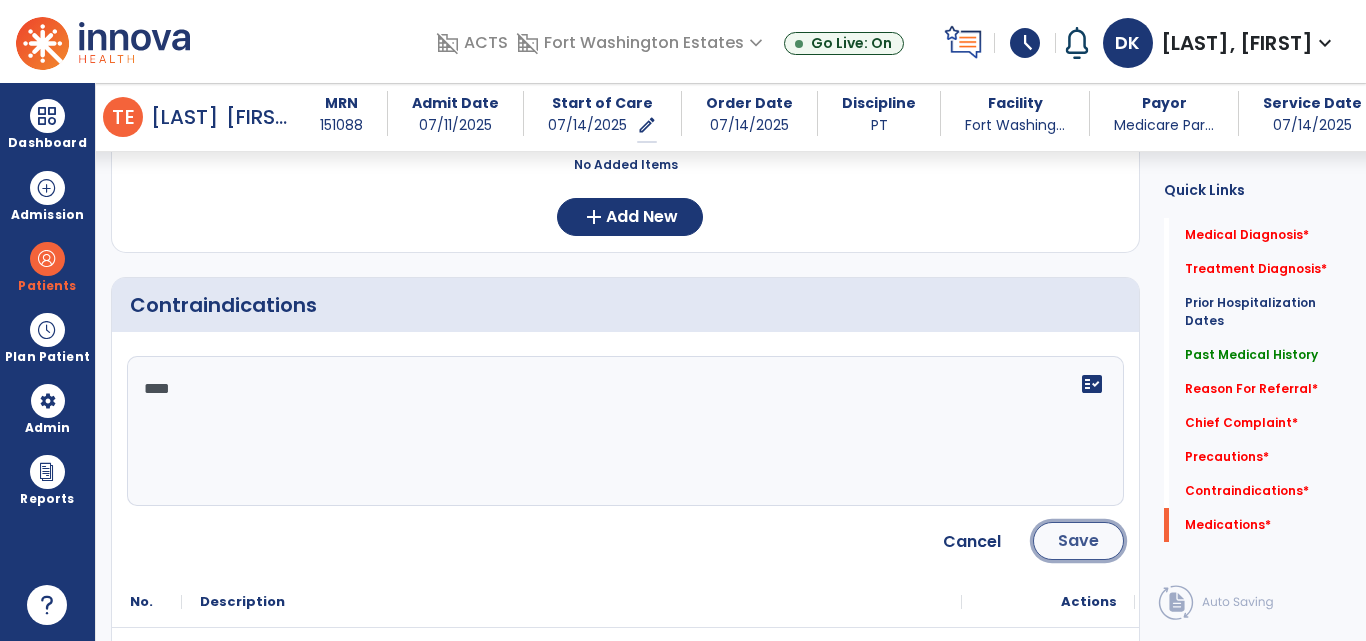 click on "Save" 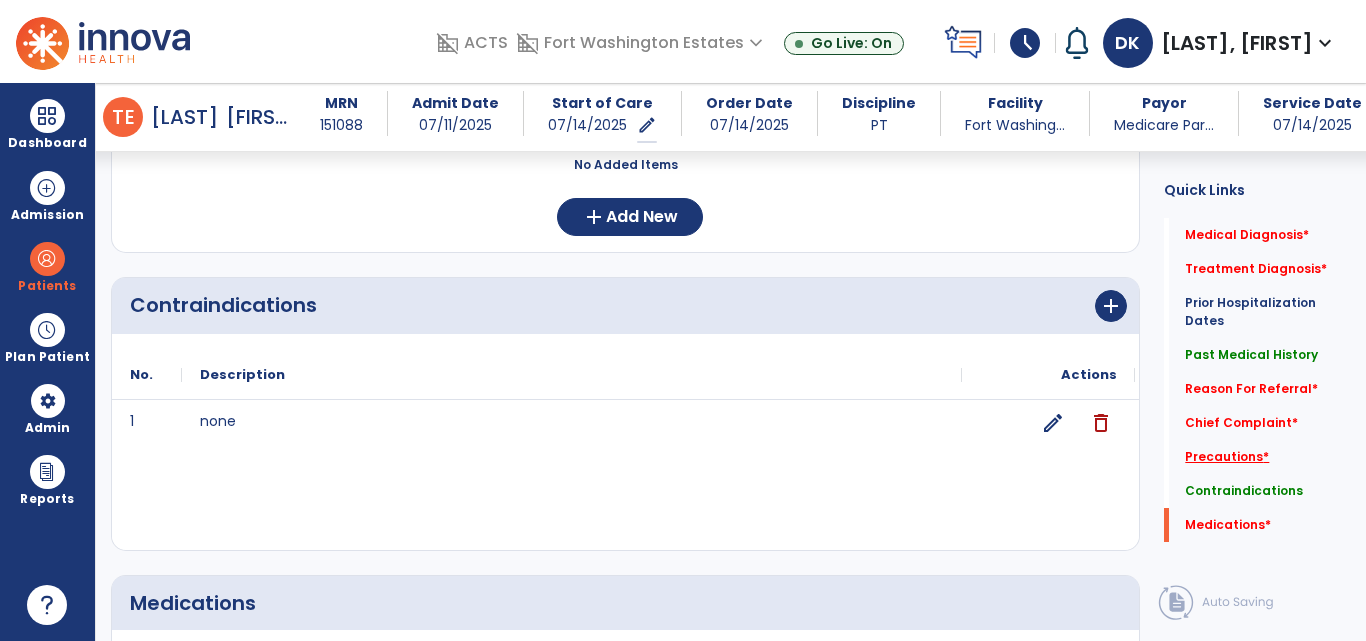 click on "Precautions   *" 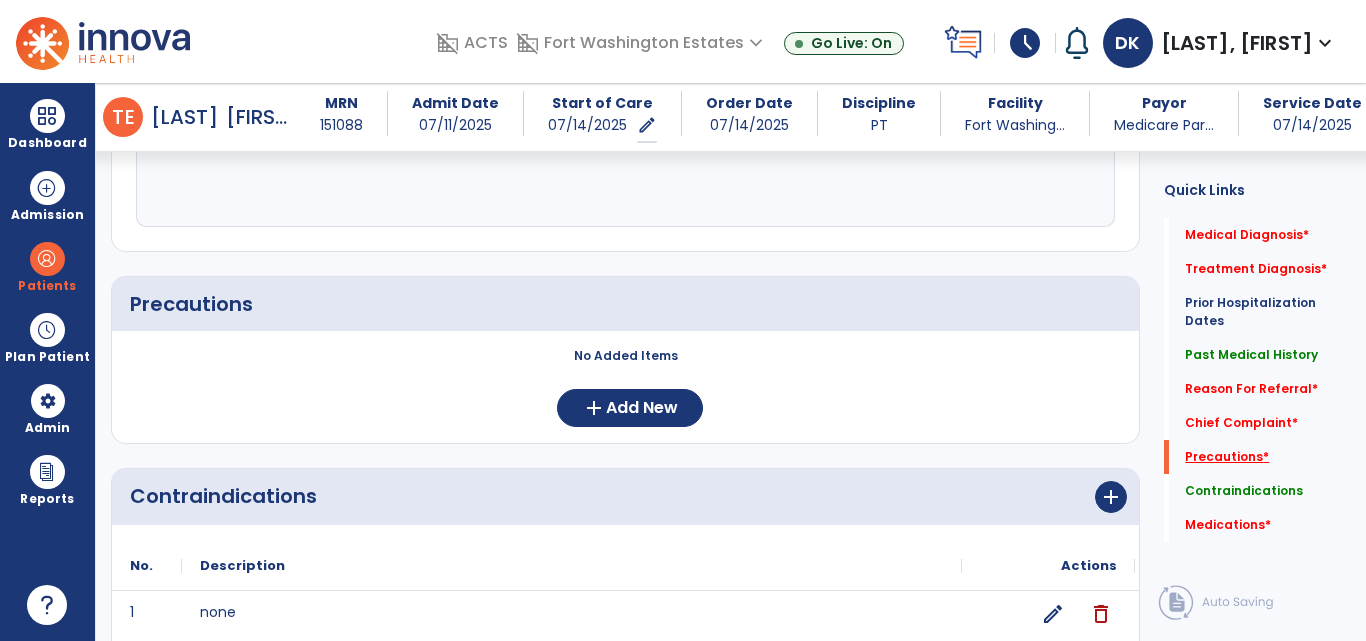 scroll, scrollTop: 1505, scrollLeft: 0, axis: vertical 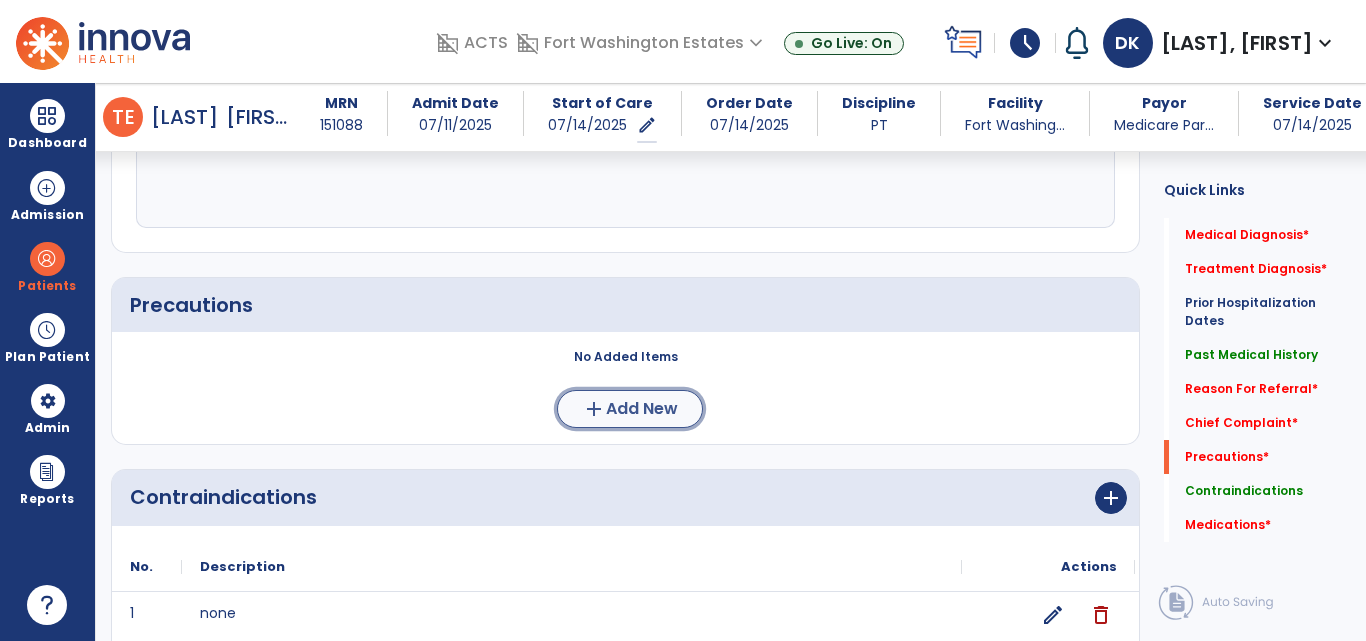 click on "Add New" 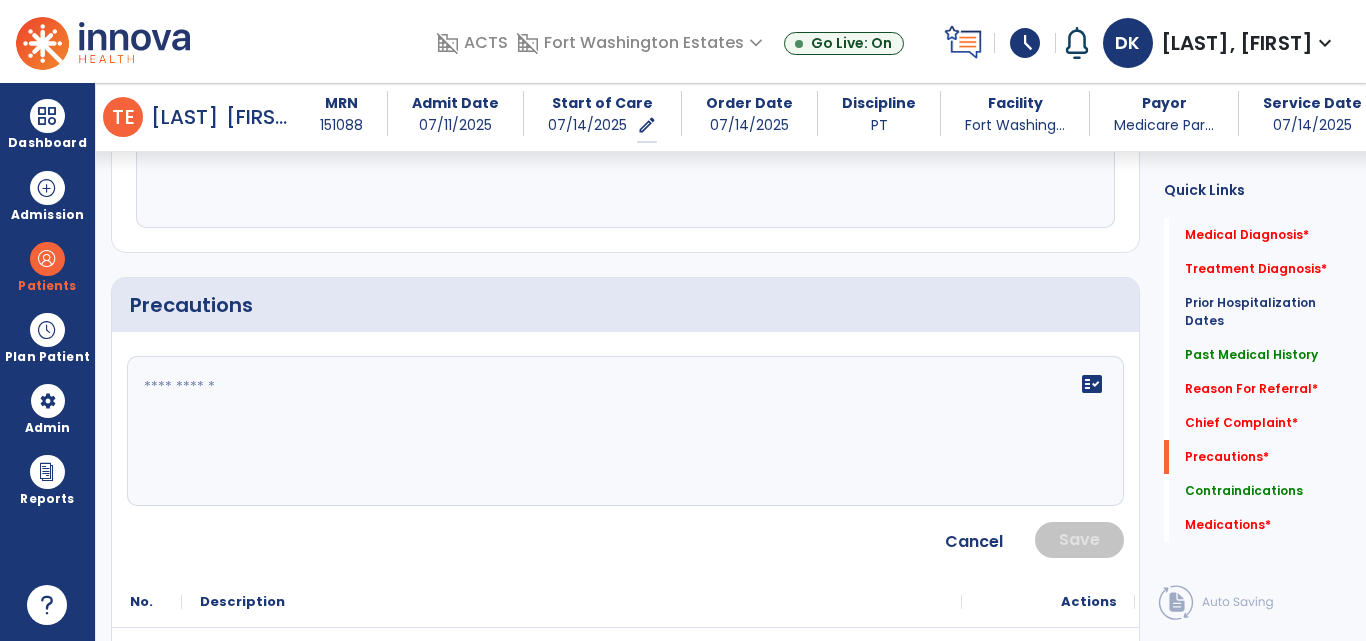 click on "fact_check" 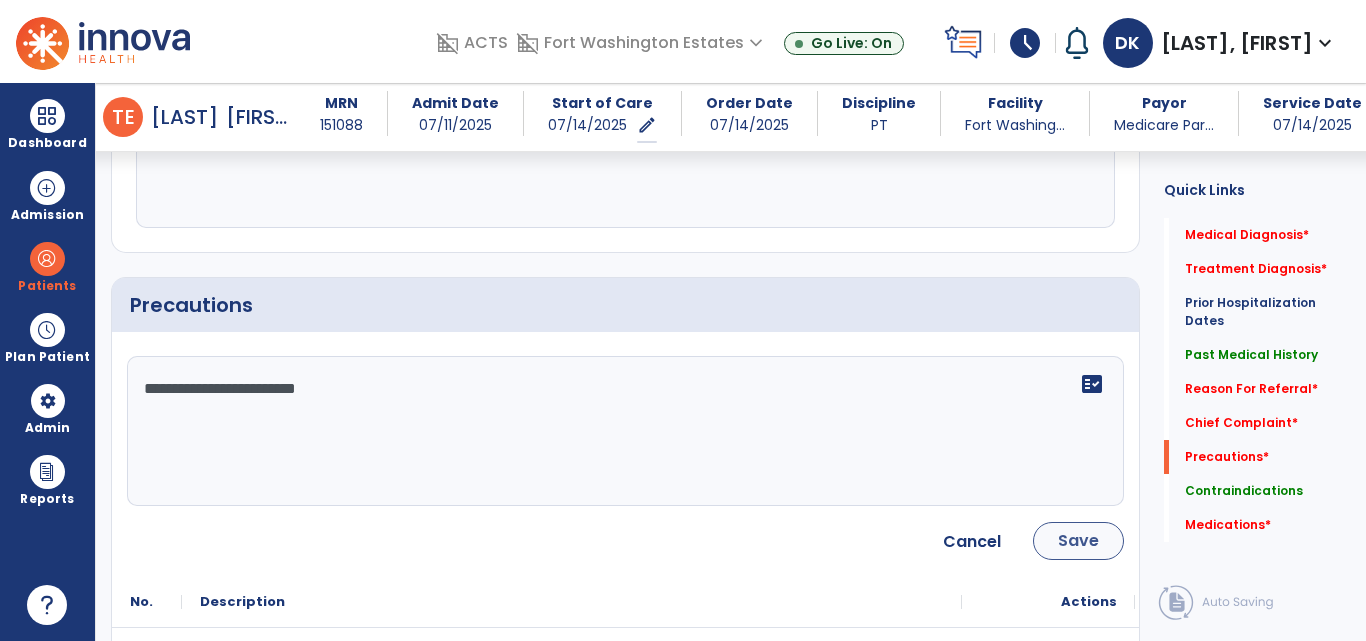 type on "**********" 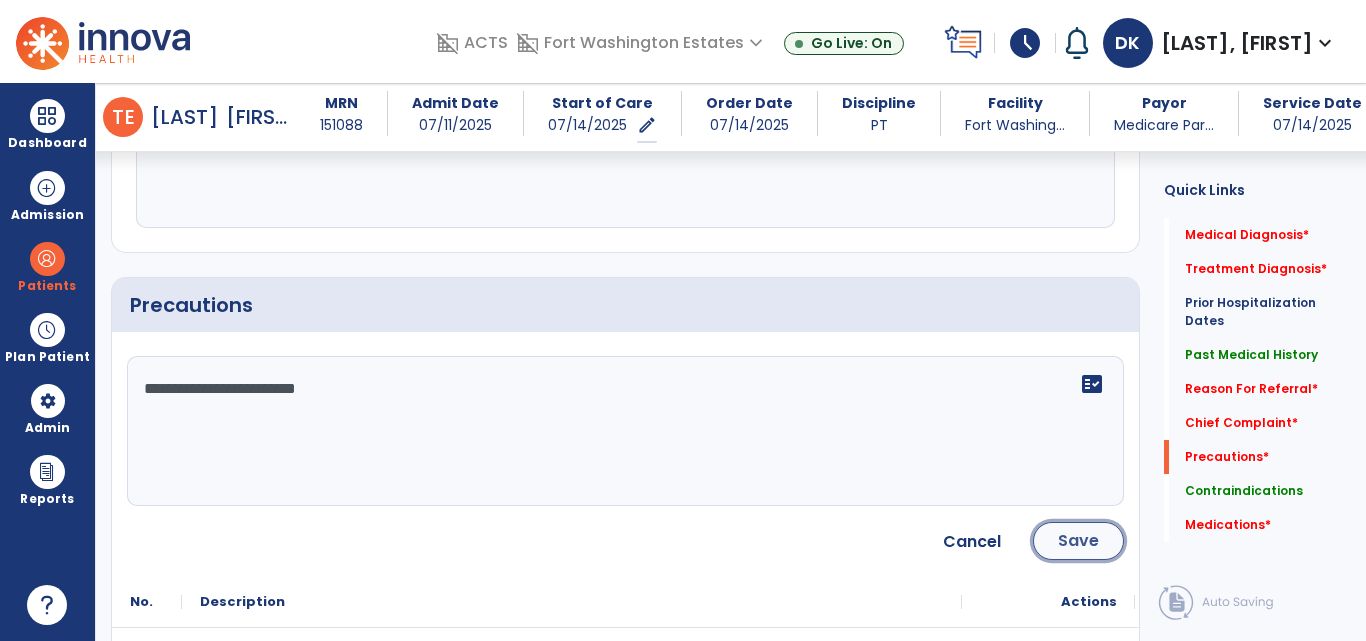 click on "Save" 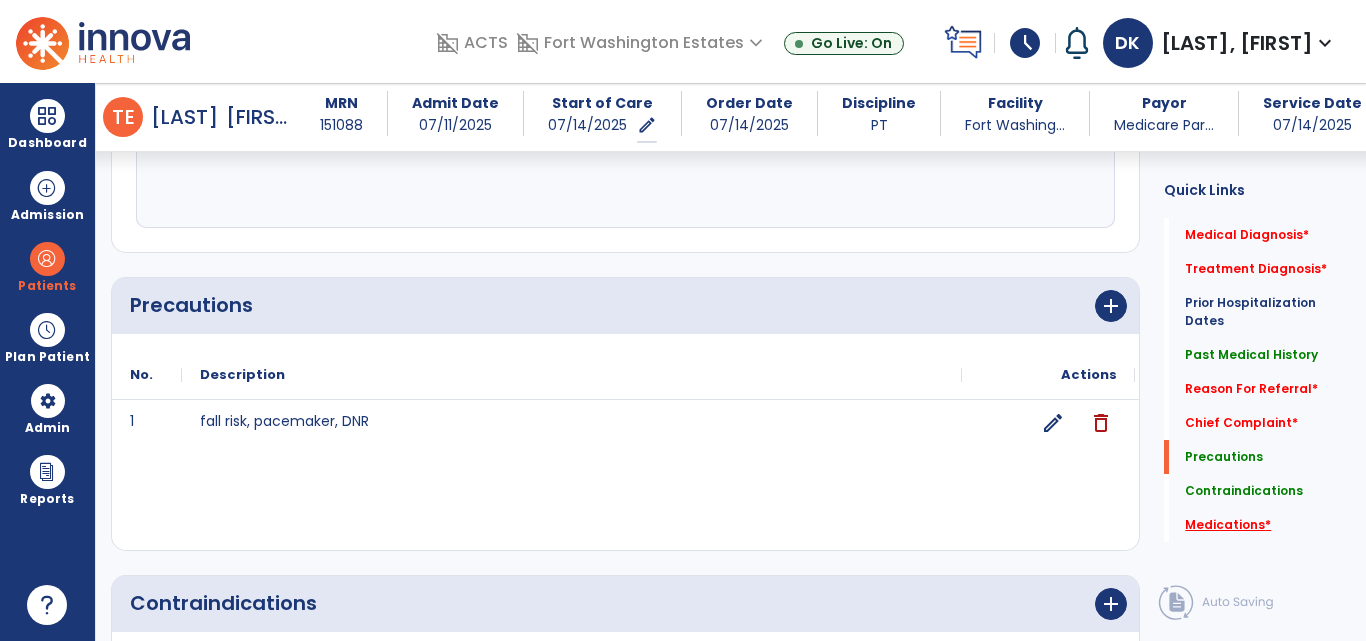 click on "Medications   *" 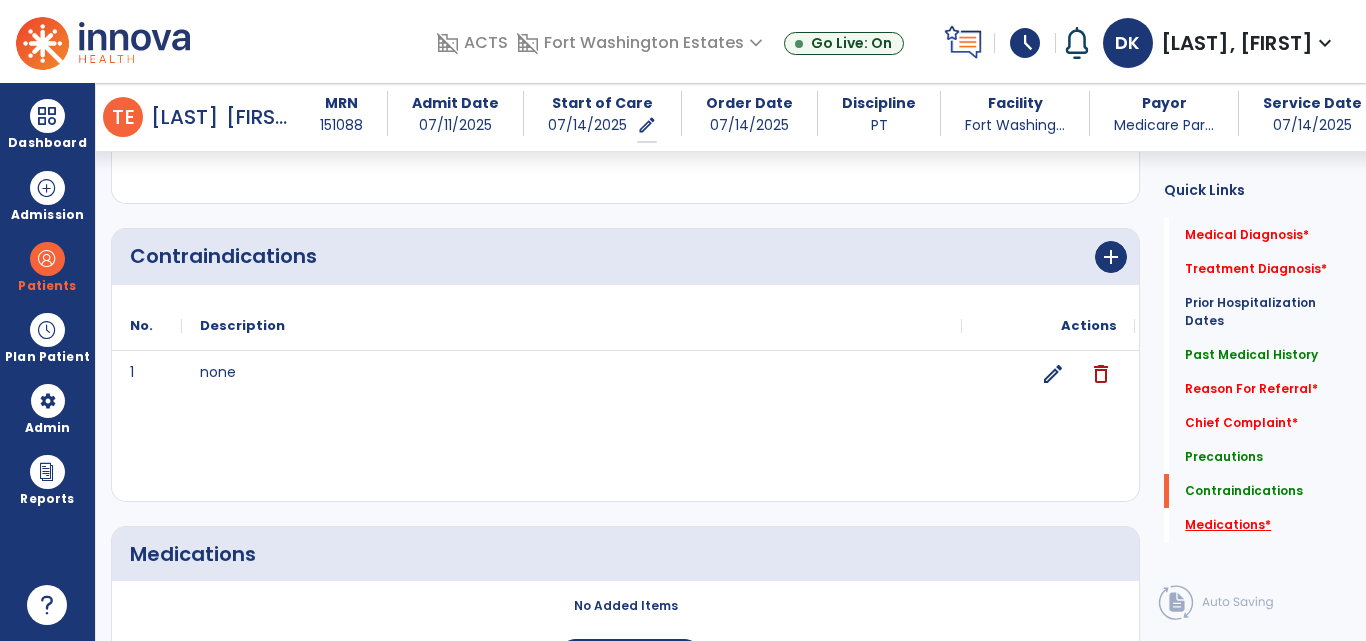 scroll, scrollTop: 1976, scrollLeft: 0, axis: vertical 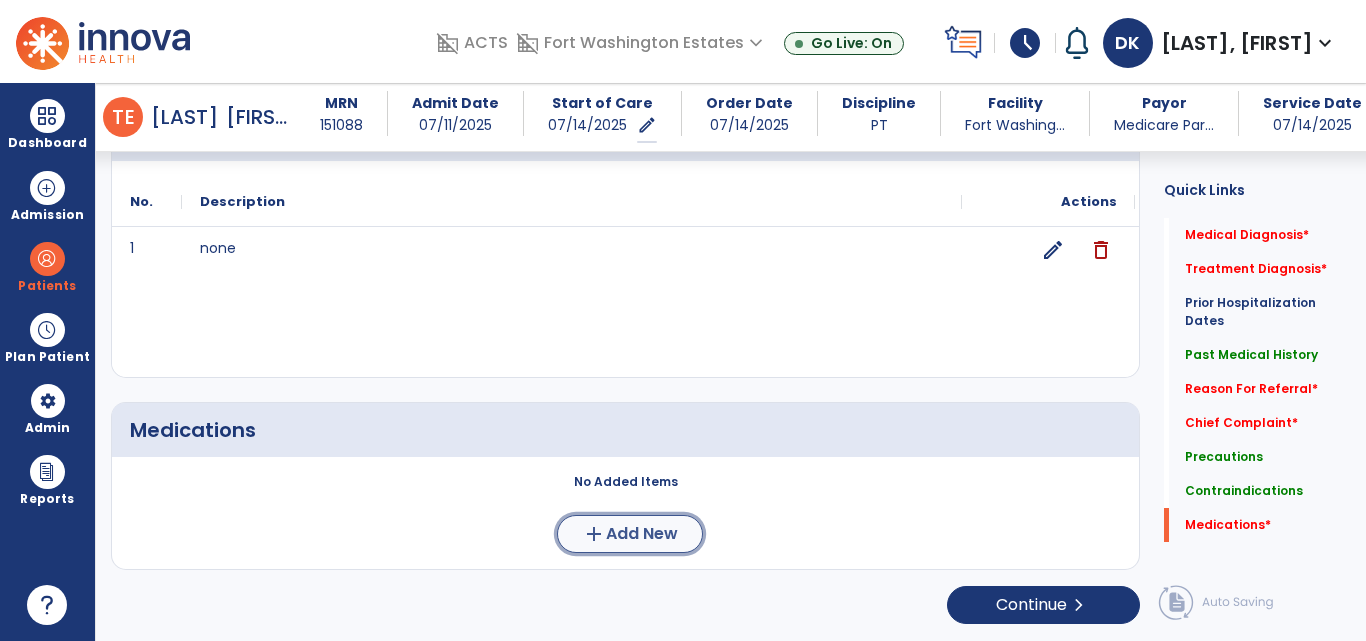 click on "Add New" 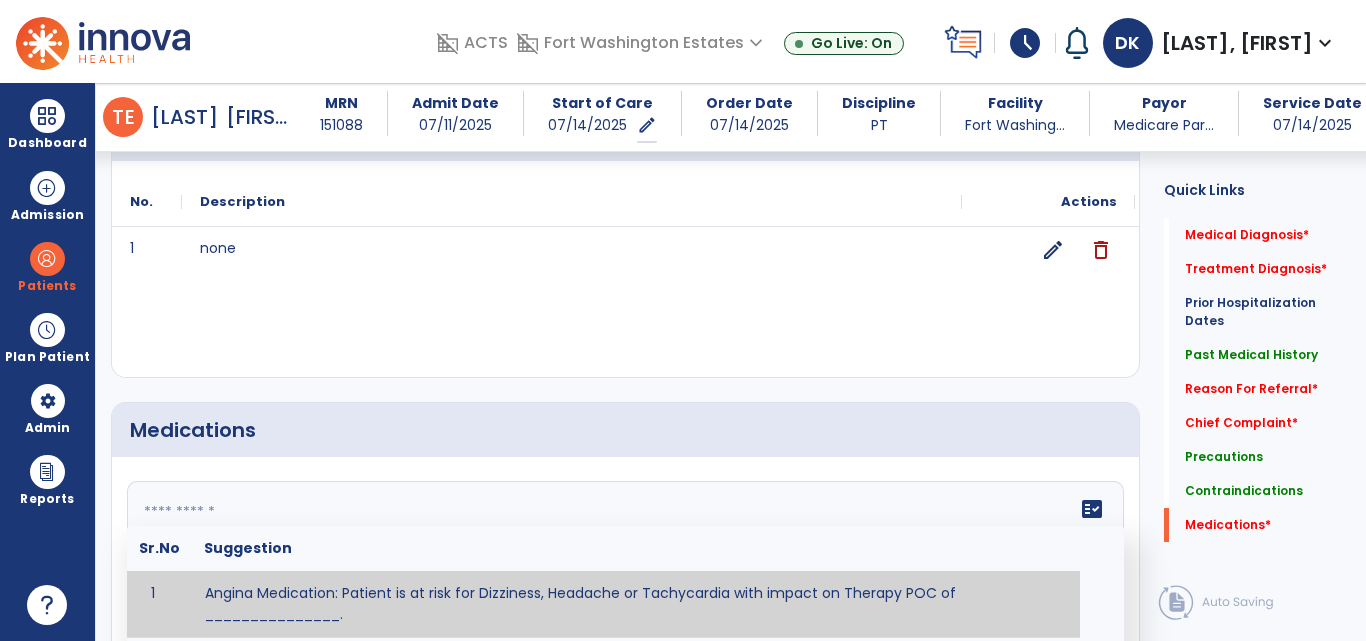 click on "fact_check  Sr.No Suggestion 1 Angina Medication: Patient is at risk for Dizziness, Headache or Tachycardia with impact on Therapy POC of _______________. 2 Anti-Anxiety Medication: at risk for Abnormal thinking, Anxiety, Arrhythmias, Clumsiness, Dizziness, Drowsiness, Dry mouth, GI disturbances, Headache, Increased appetite, Loss of appetite, Orthostatic hypotension, Sedation, Seizures, Tachycardia, Unsteadiness, Weakness or Weight gain with impact on Therapy POC of _____________. 3 Anti-Arrhythmic Agents: at risk for Arrhythmias, Confusion, EKG changes, Hallucinations, Hepatotoxicity, Increased blood pressure, Increased heart rate, Lethargy or Toxicity with impact on Therapy POC of 4 Anti-Coagulant medications: with potential risk for hemorrhage (including rectal bleeding and coughing up blood), and heparin-induced thrombocytopenia(HIT syndrome). Potential impact on therapy progress includes _________. 5 6 7 8 Aspirin for ______________. 9 10 11 12 13 14 15 16 17 18 19 20 21 22 23 24" 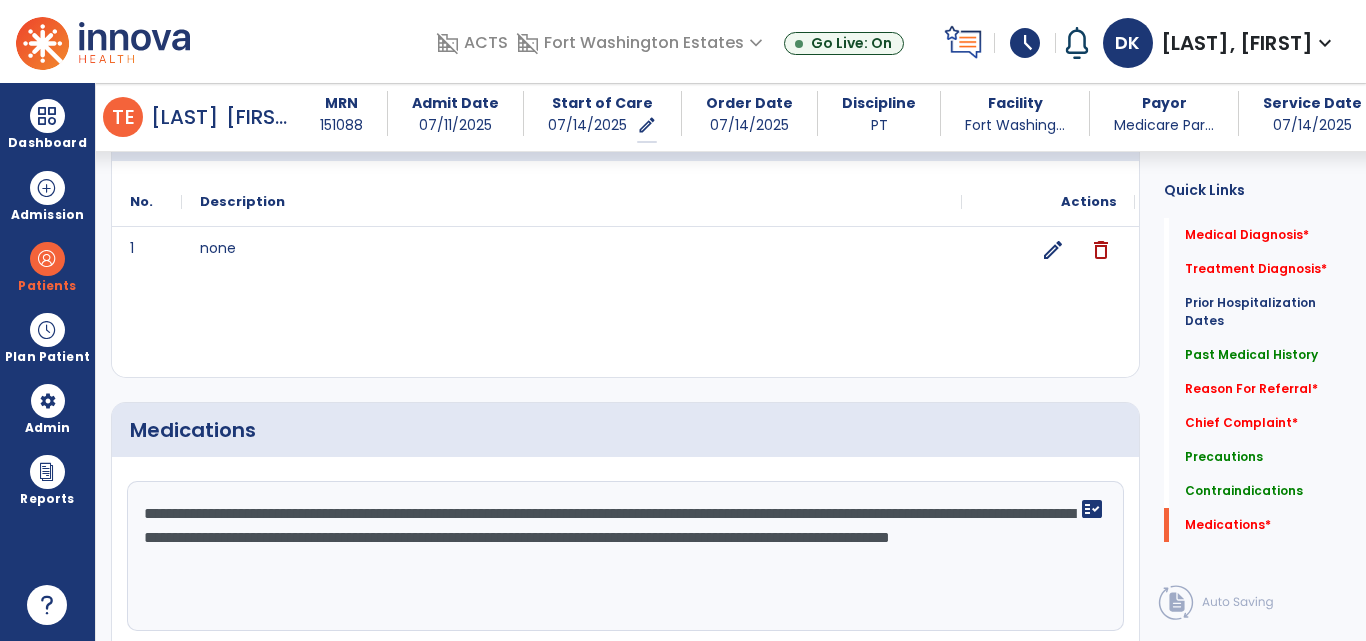 type on "**********" 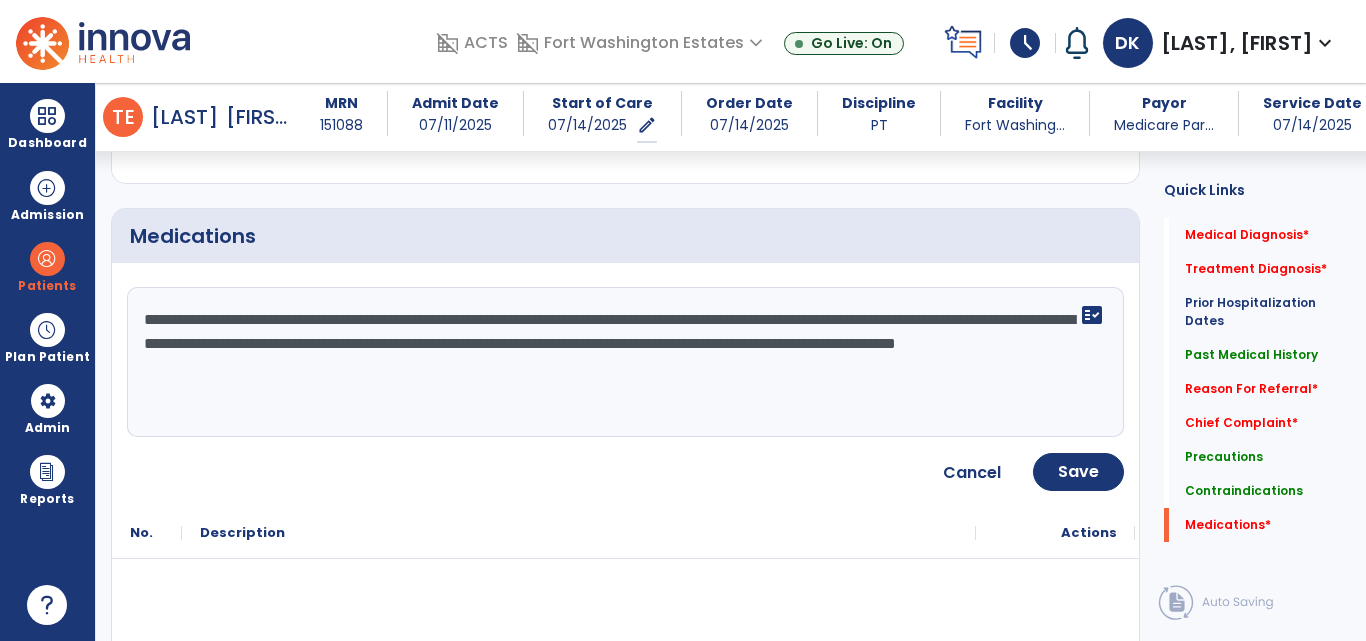 scroll, scrollTop: 2206, scrollLeft: 0, axis: vertical 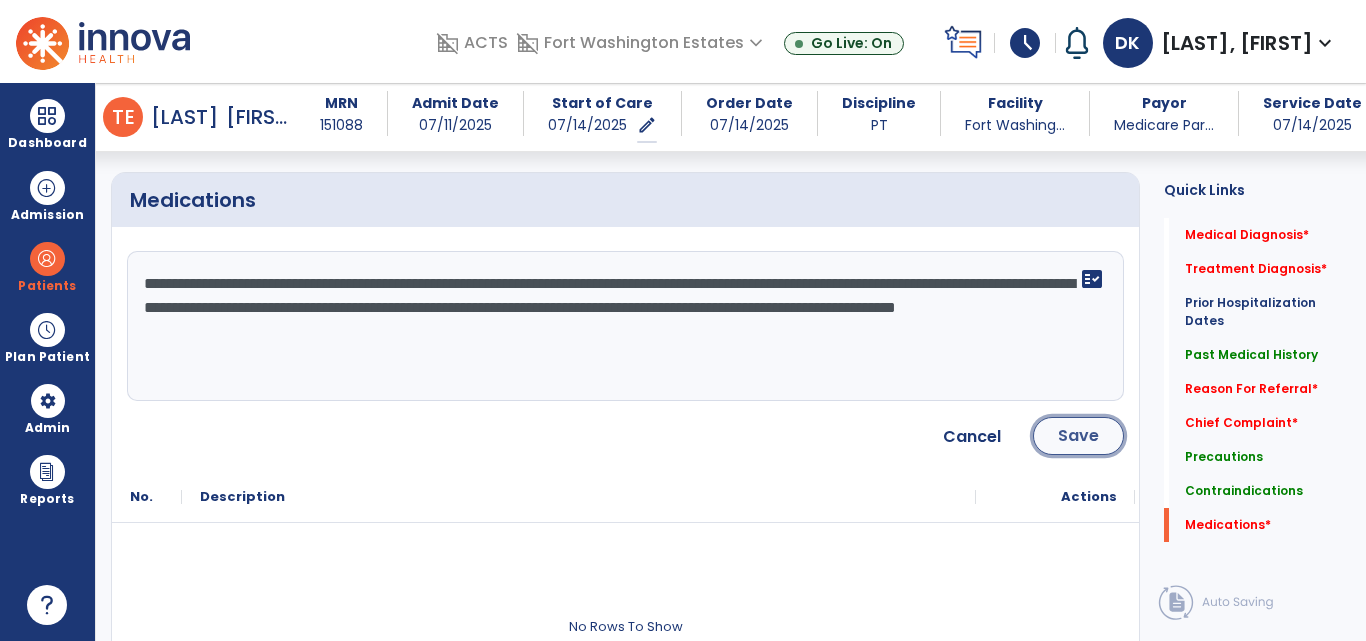 click on "Save" 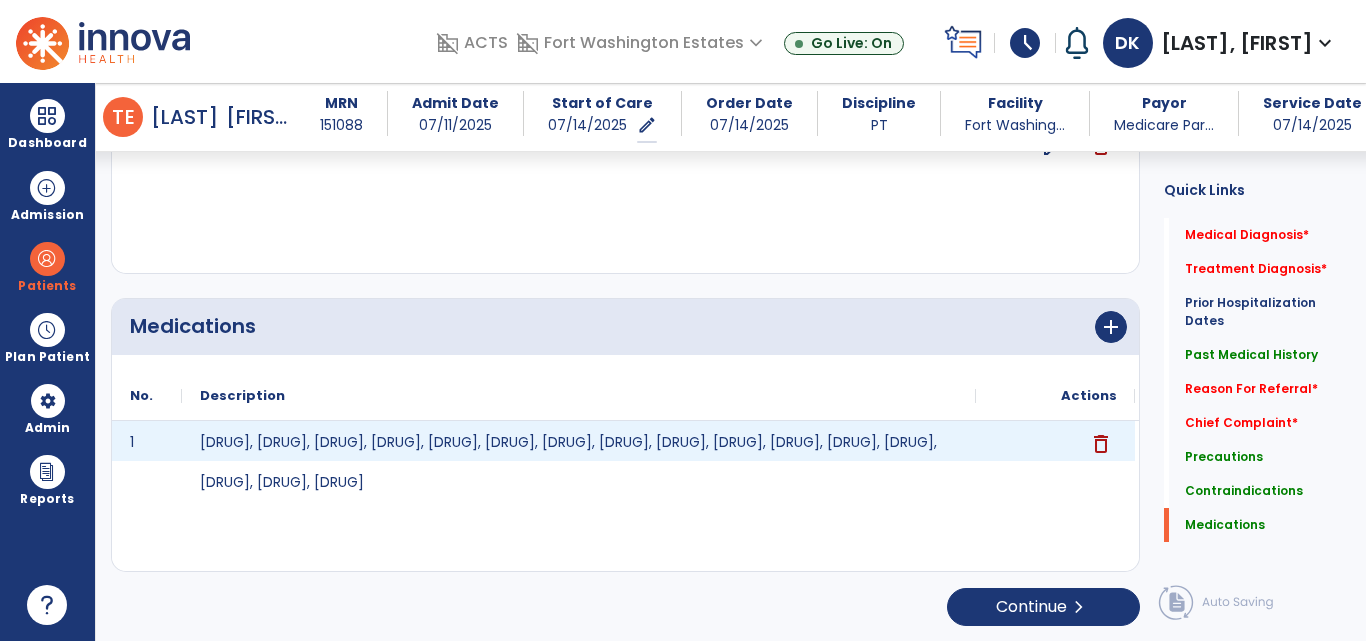 scroll, scrollTop: 2082, scrollLeft: 0, axis: vertical 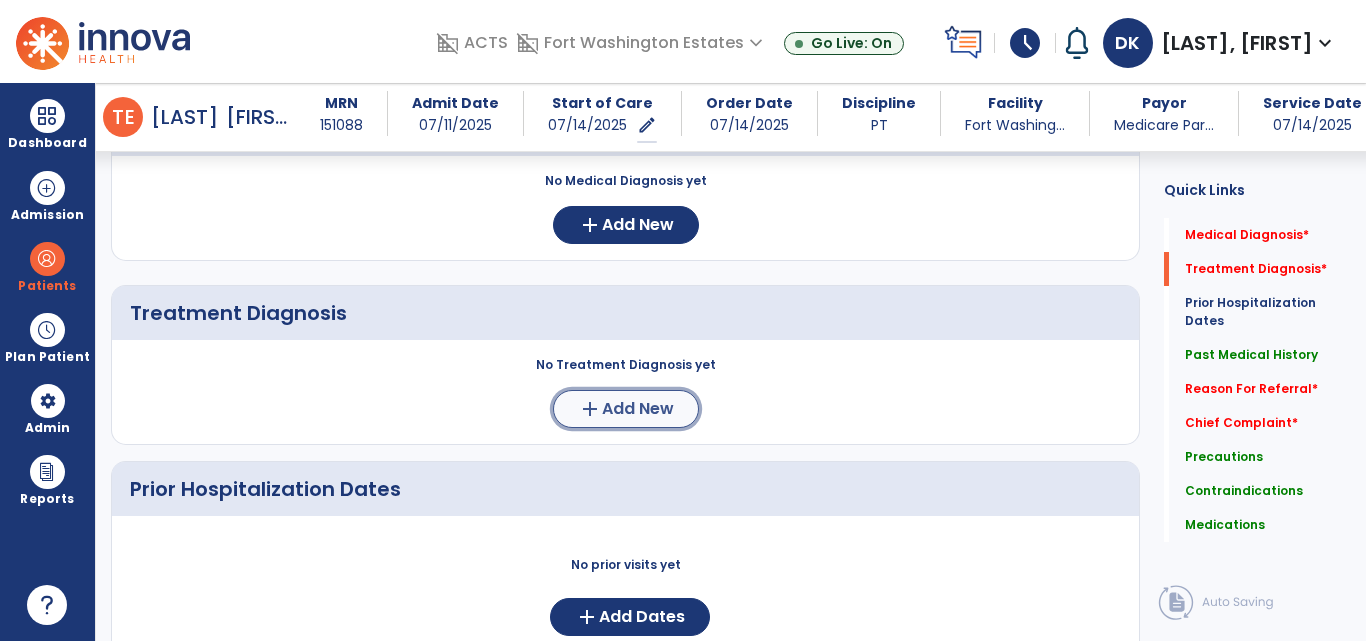click on "Add New" 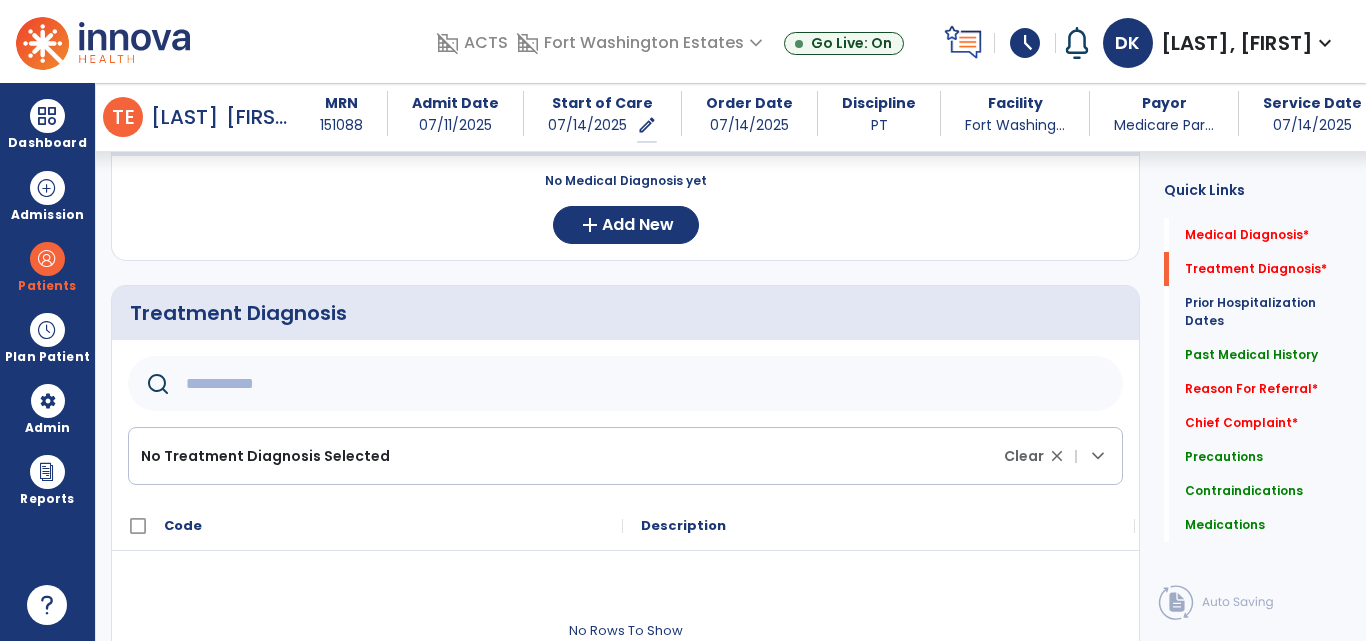 click 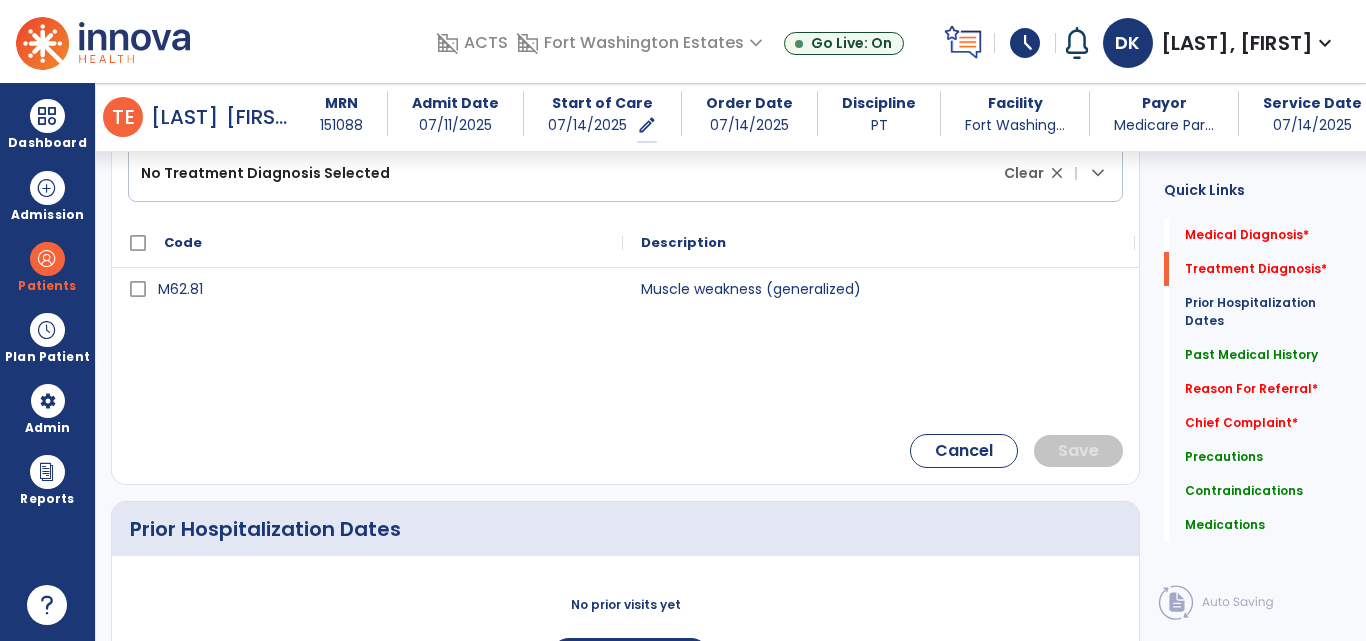 scroll, scrollTop: 516, scrollLeft: 0, axis: vertical 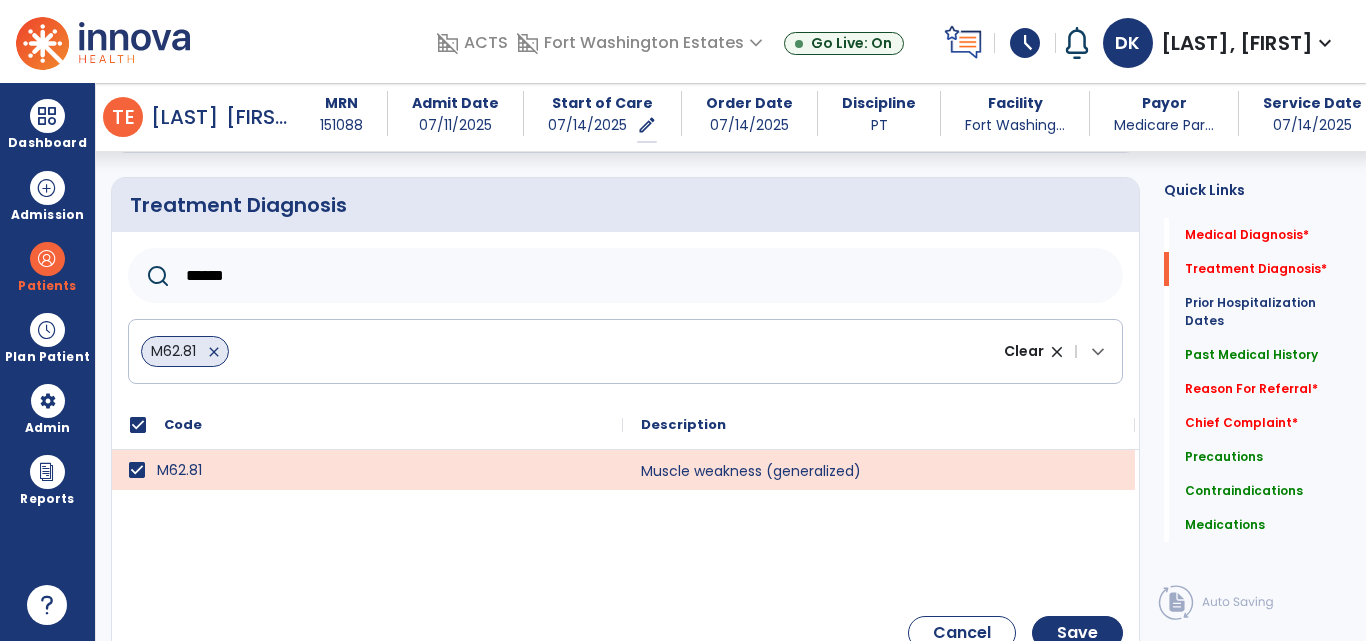 click on "******" 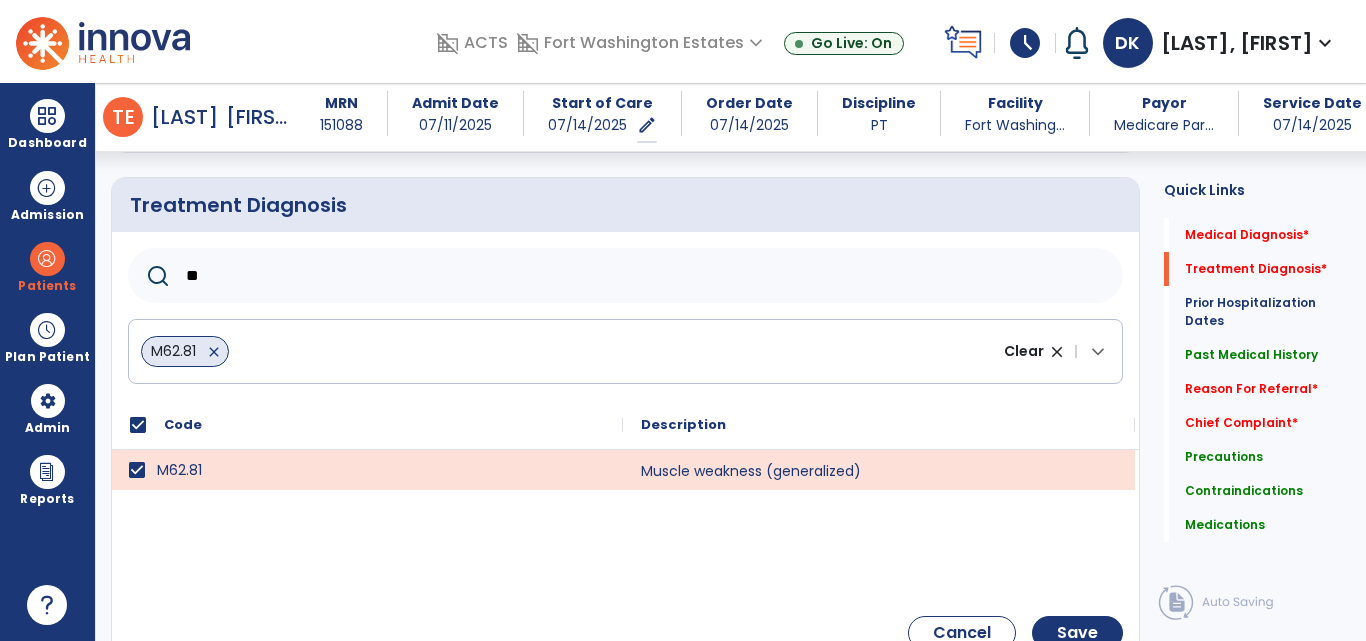 type on "*" 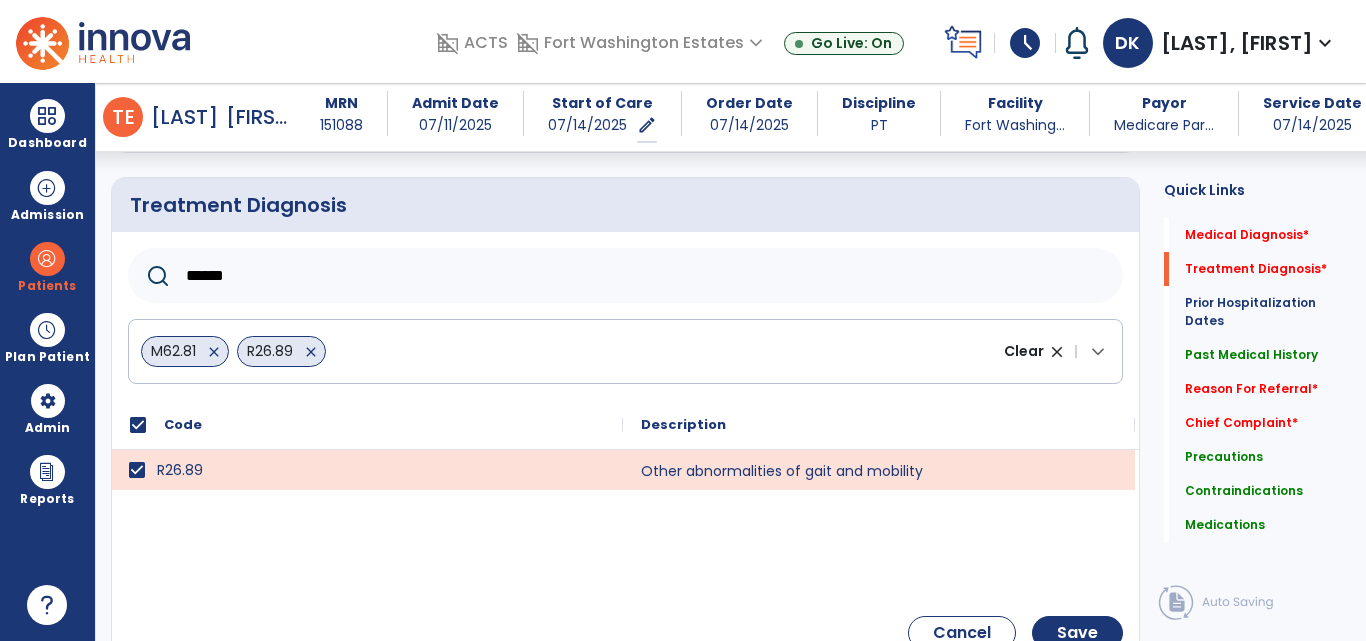 click on "******" 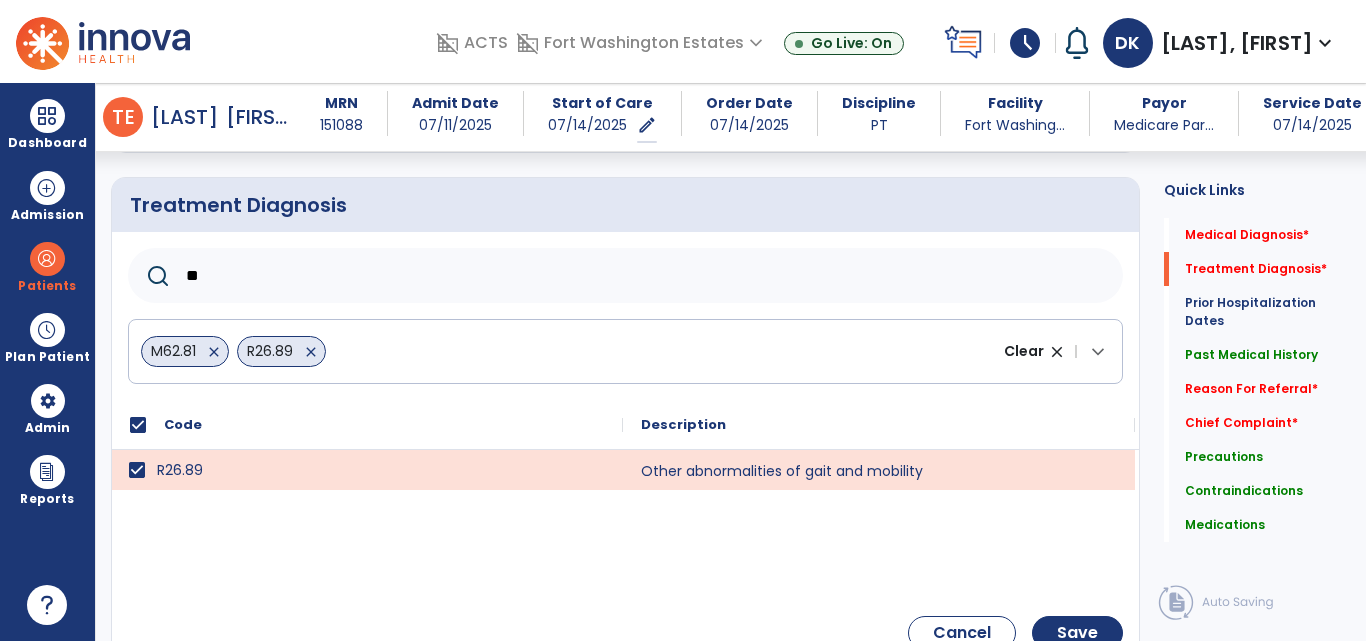 type on "*" 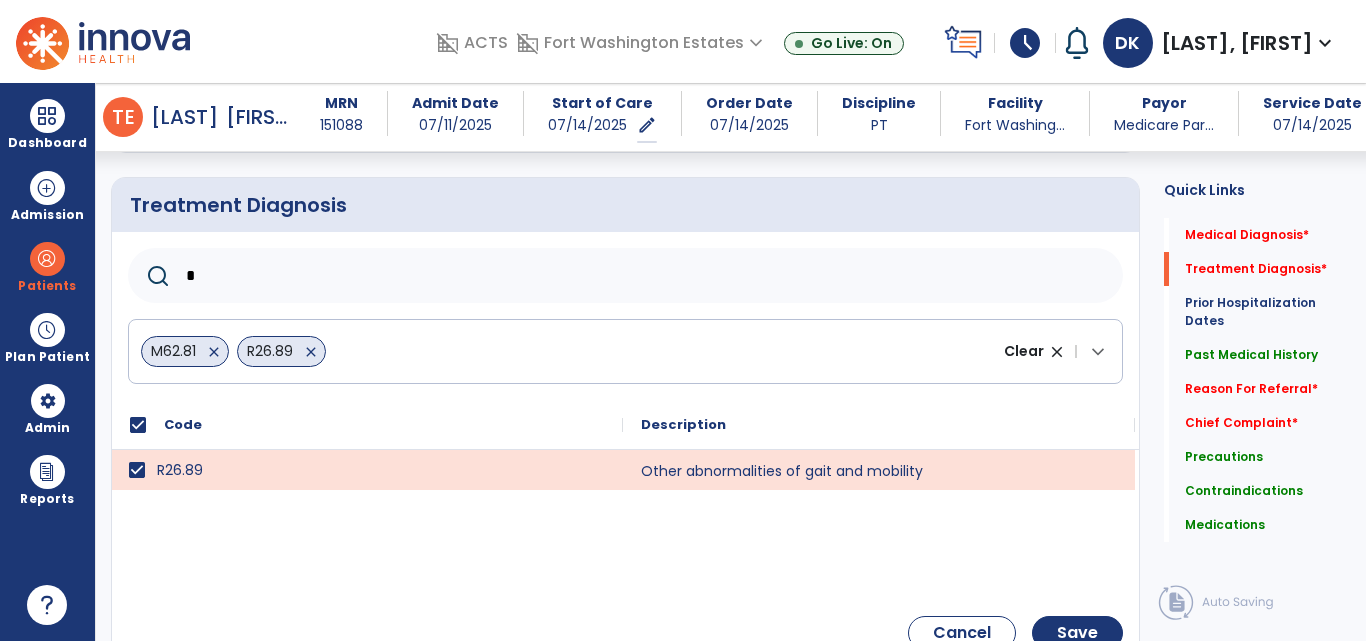 type 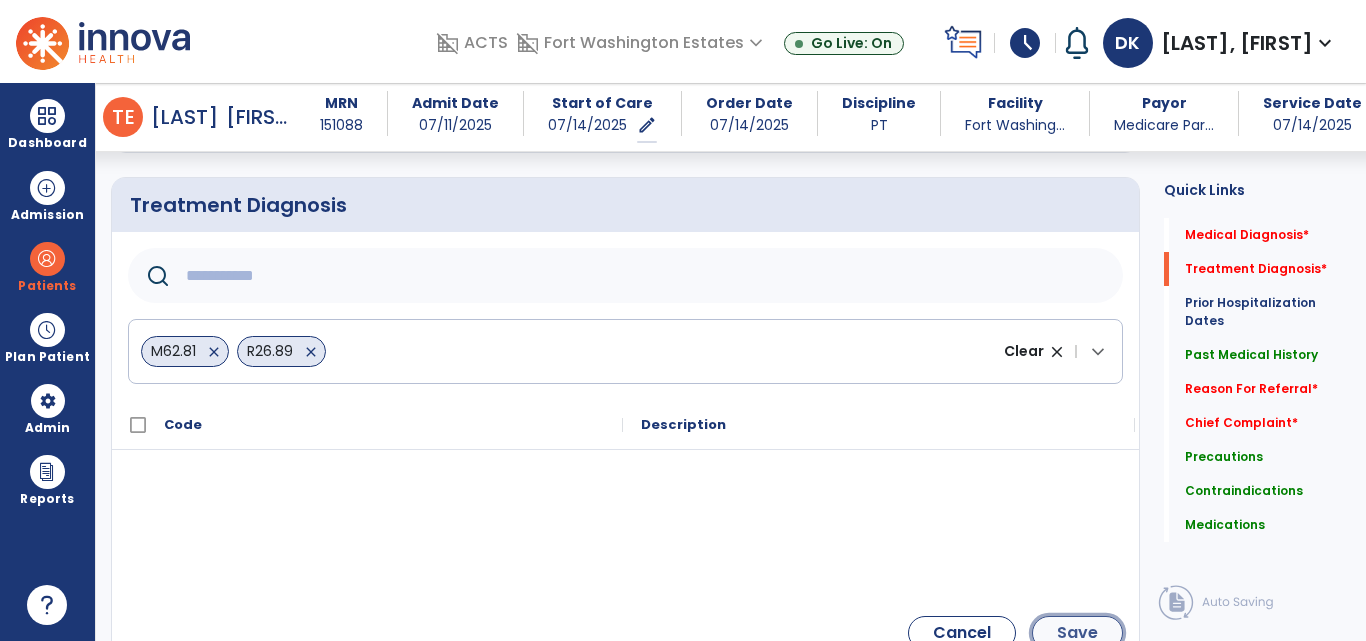 click on "Save" 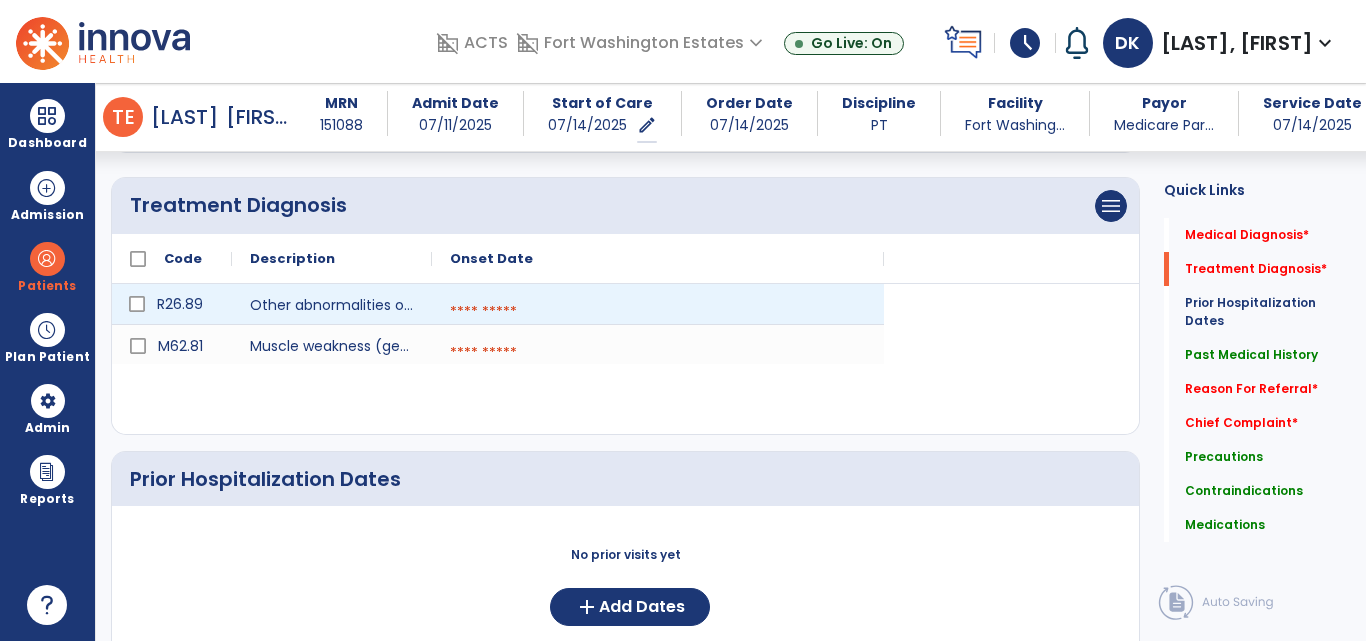 click at bounding box center (658, 312) 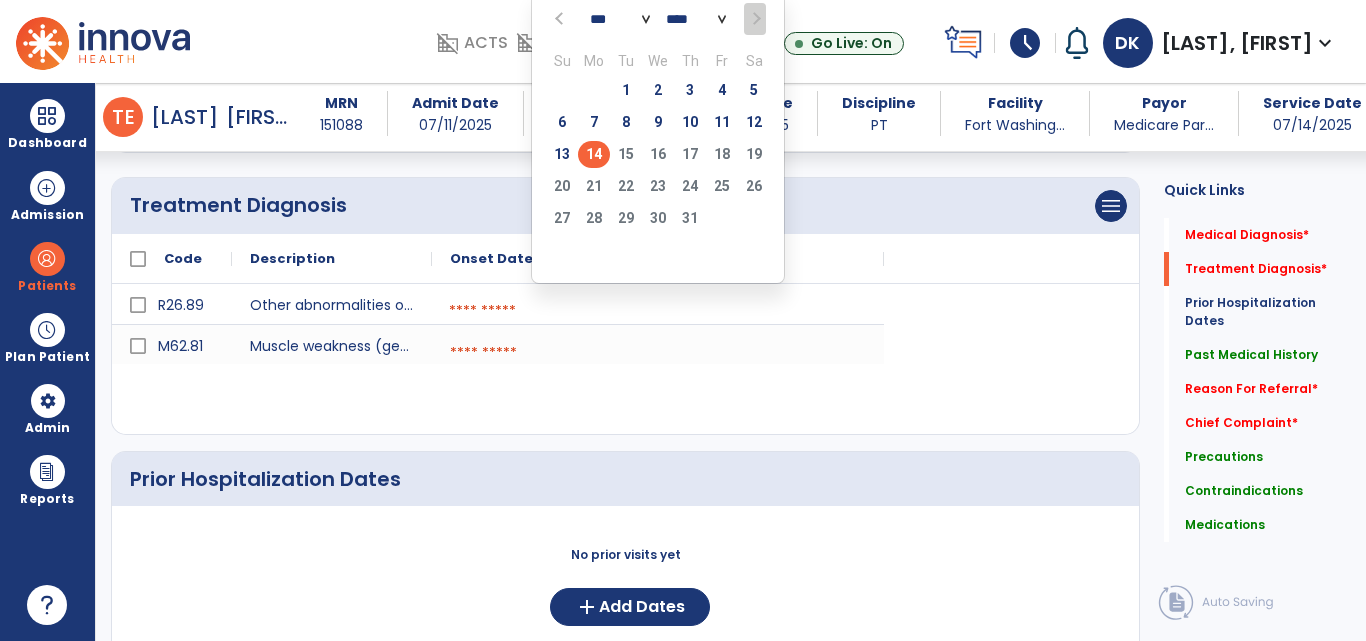 click on "14" 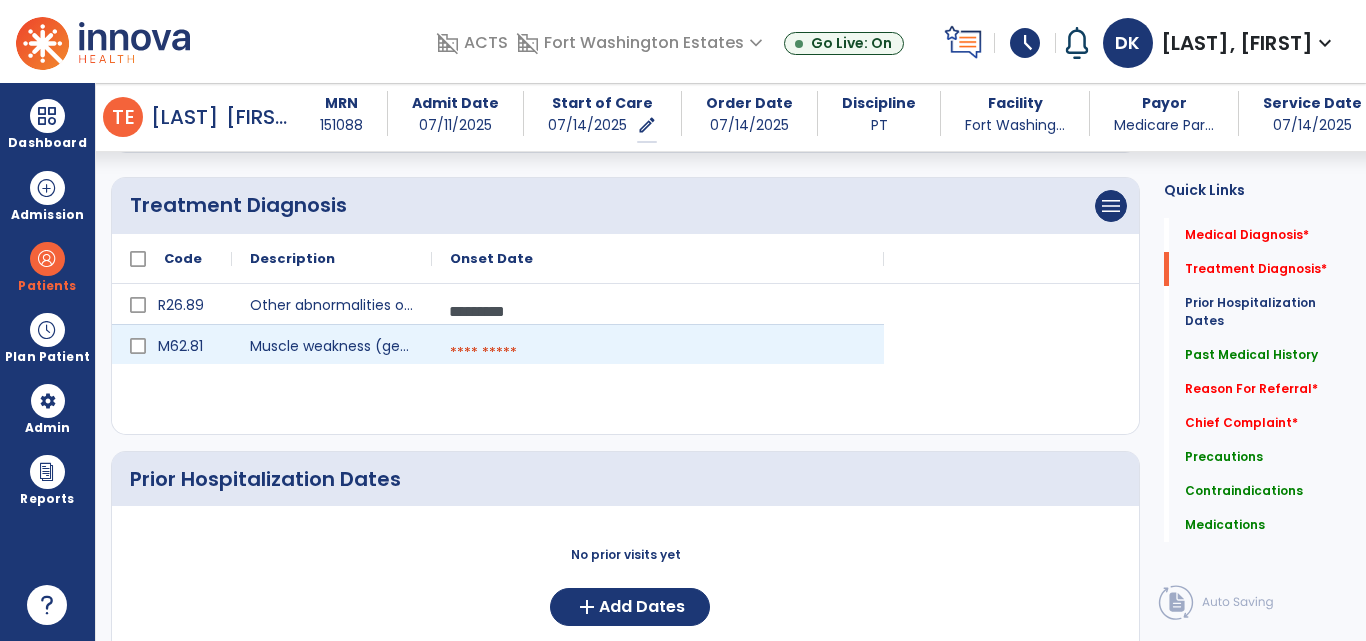 click at bounding box center (658, 353) 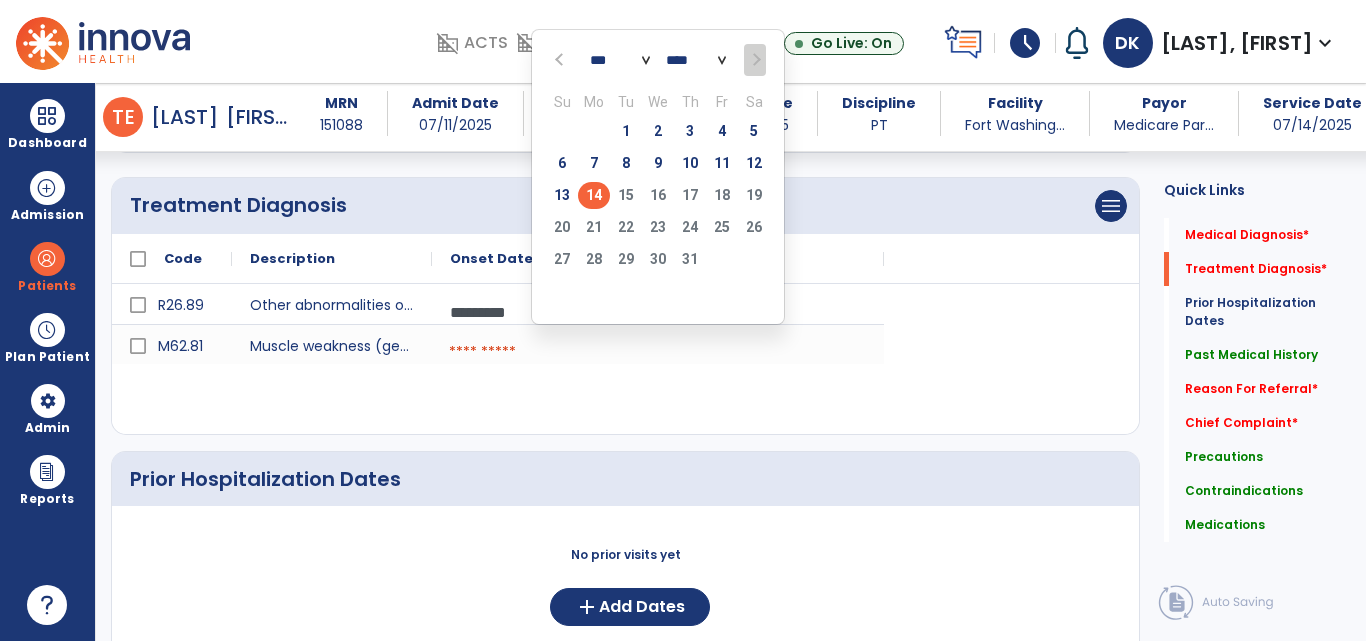 click on "14" 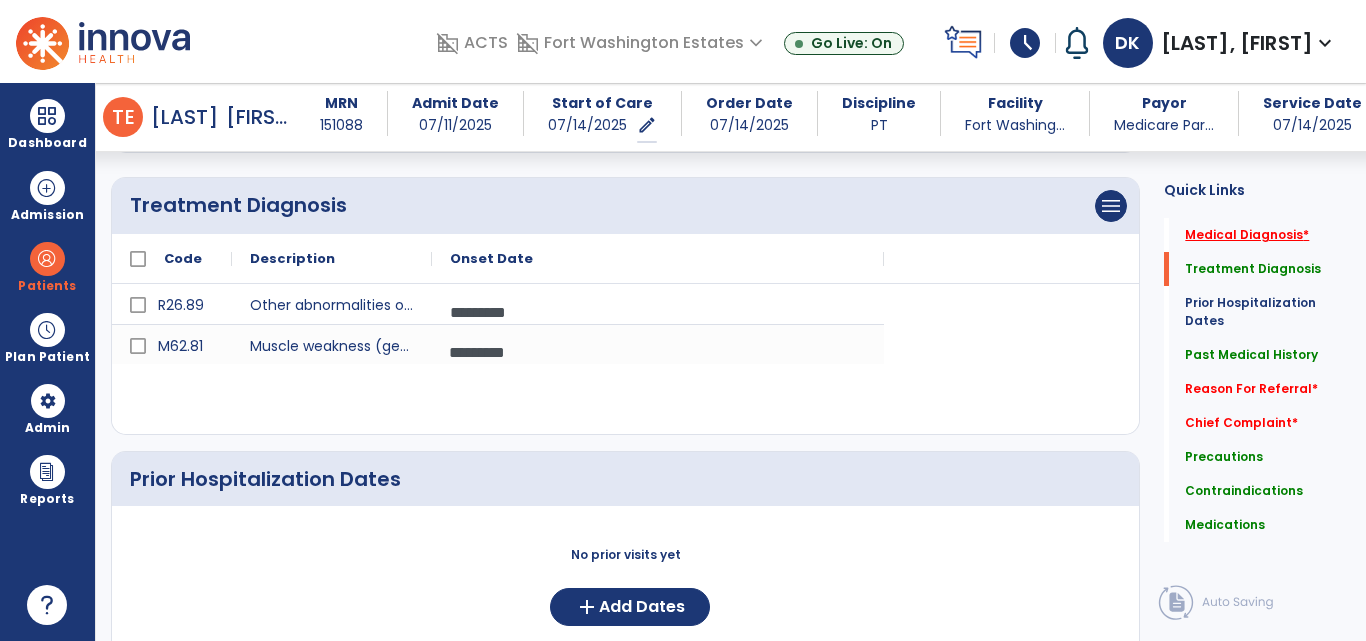 click on "Medical Diagnosis   *" 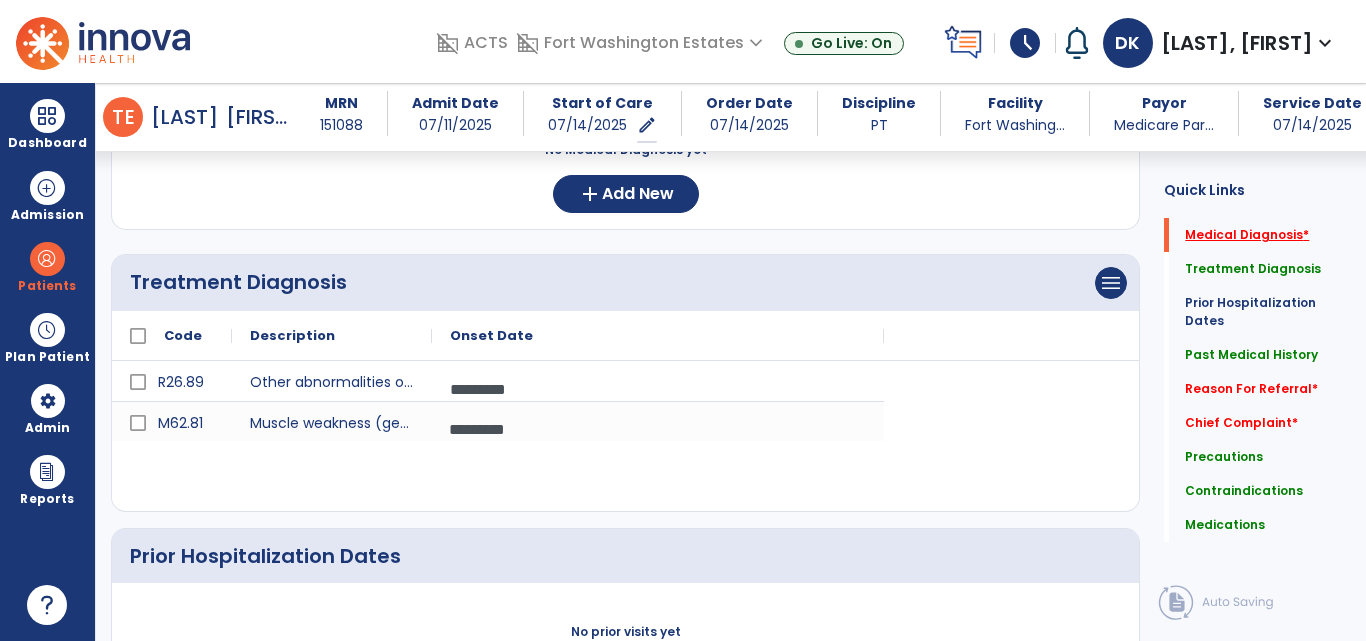 scroll, scrollTop: 246, scrollLeft: 0, axis: vertical 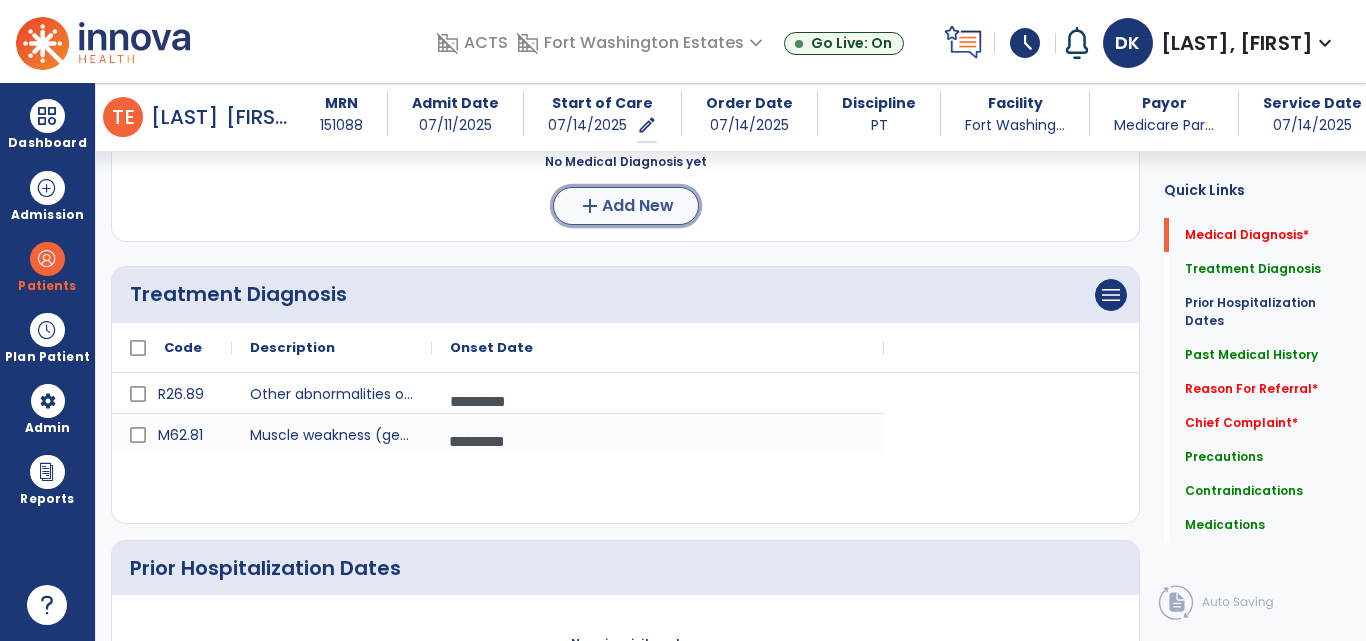 click on "Add New" 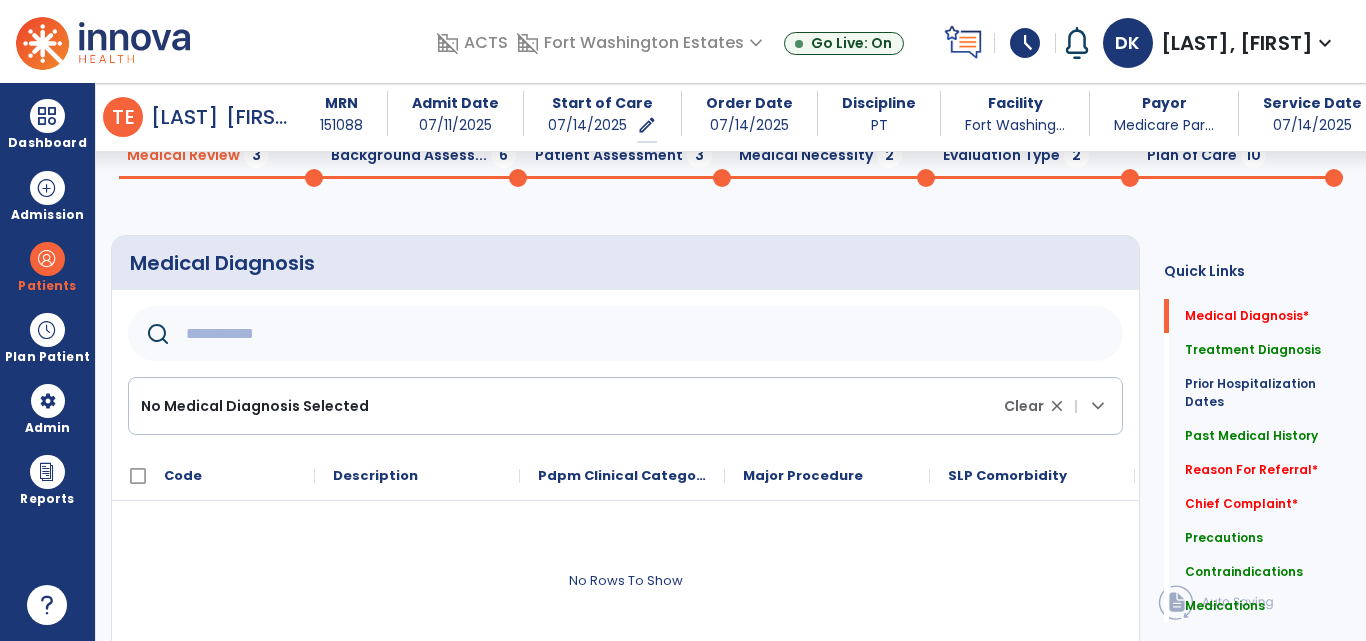 scroll, scrollTop: 104, scrollLeft: 0, axis: vertical 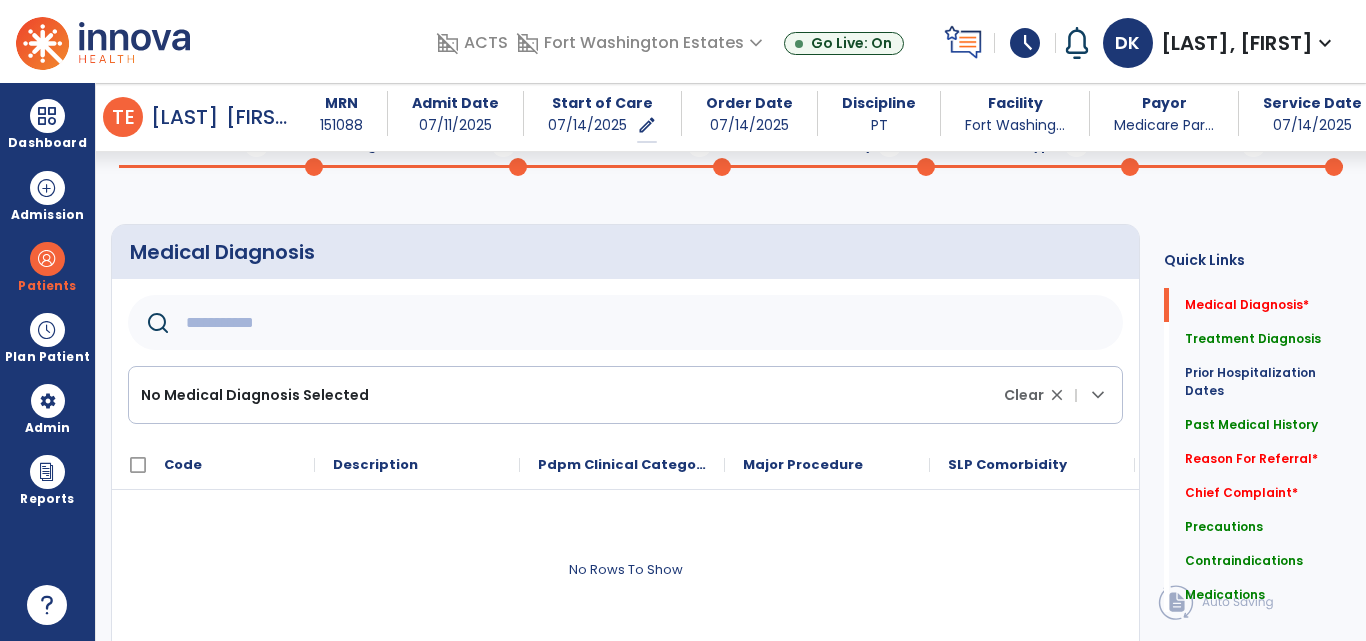 click 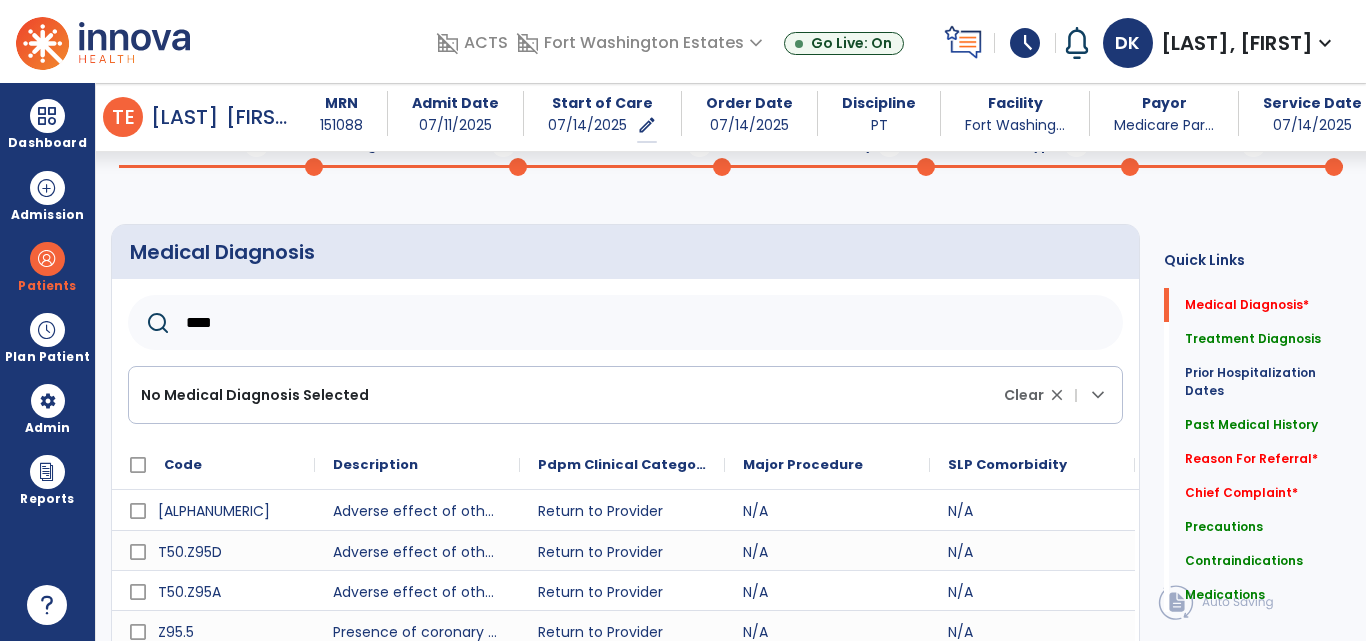 scroll, scrollTop: 234, scrollLeft: 0, axis: vertical 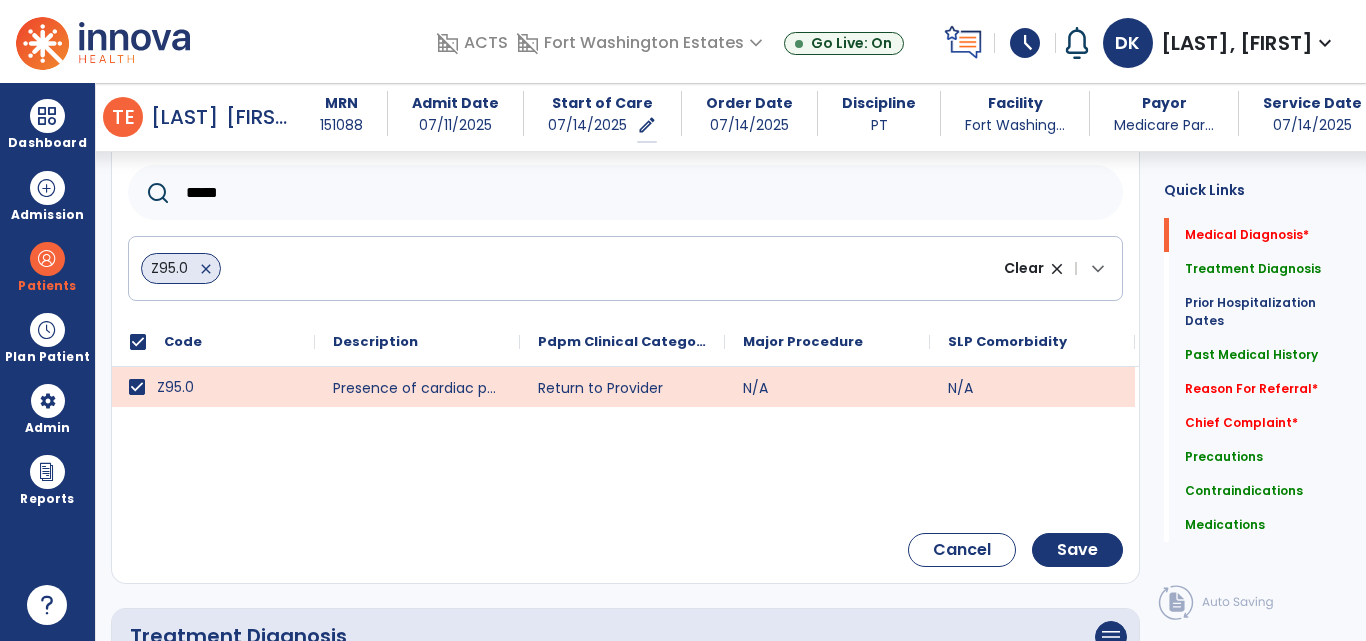 click on "*****" 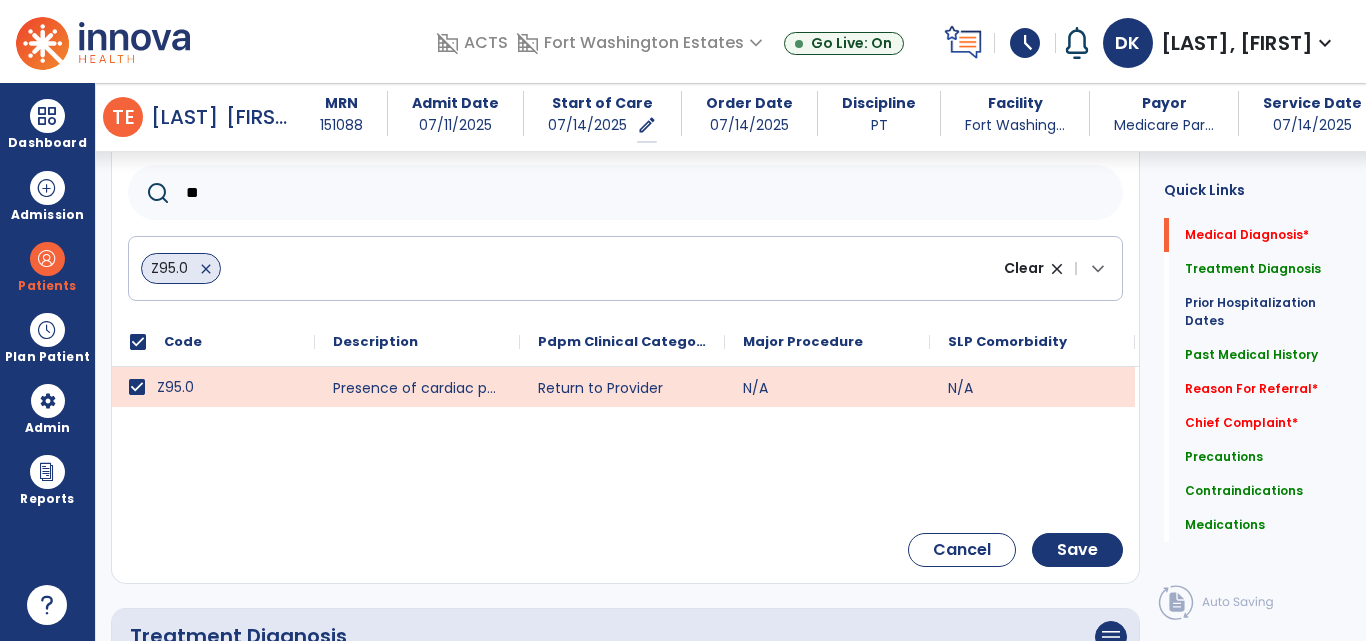 type on "*" 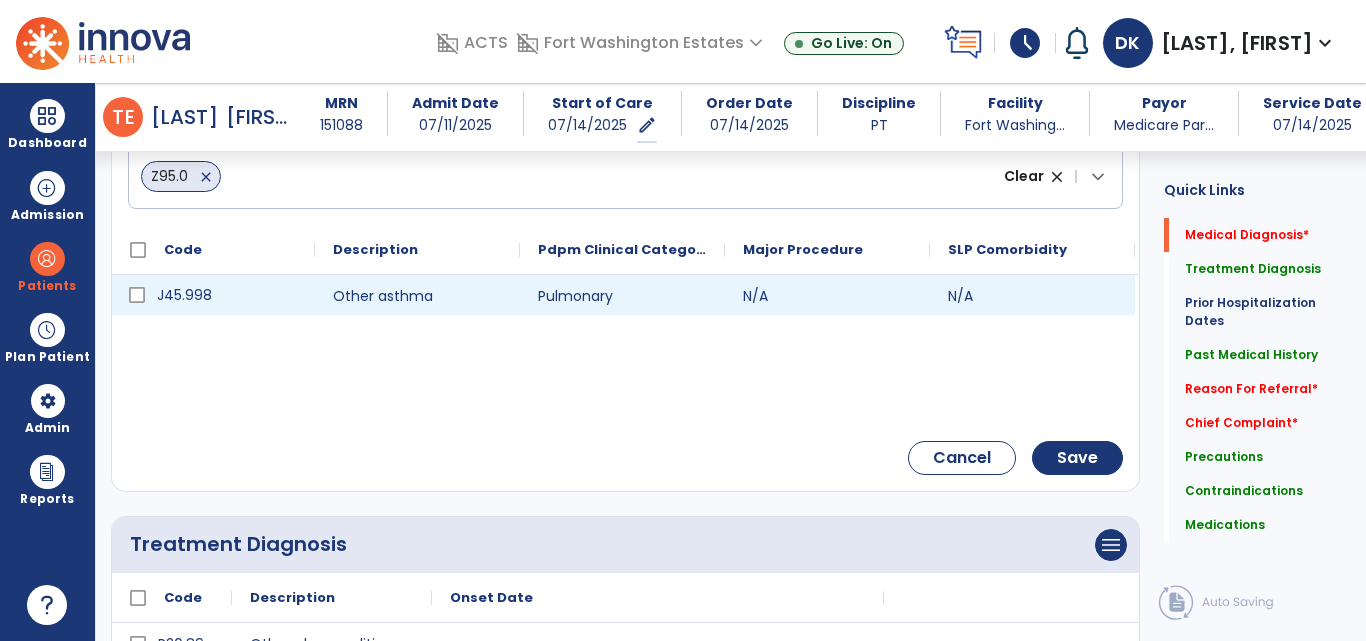 scroll, scrollTop: 332, scrollLeft: 0, axis: vertical 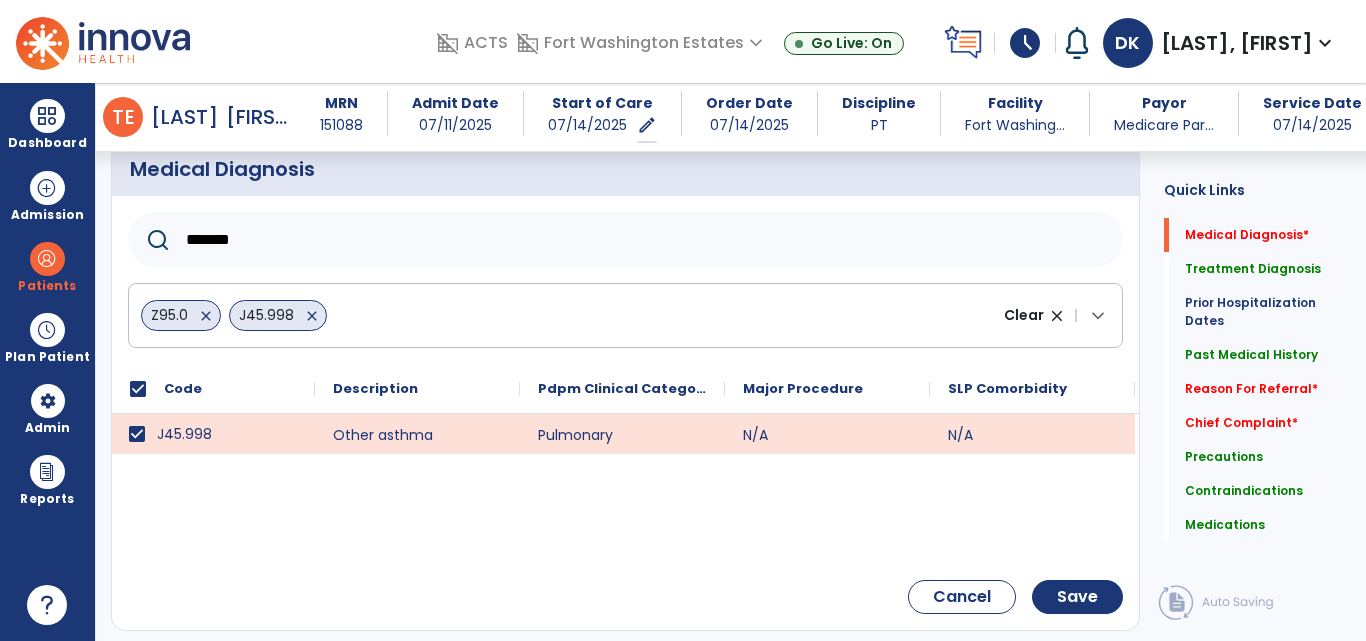 click on "*******" 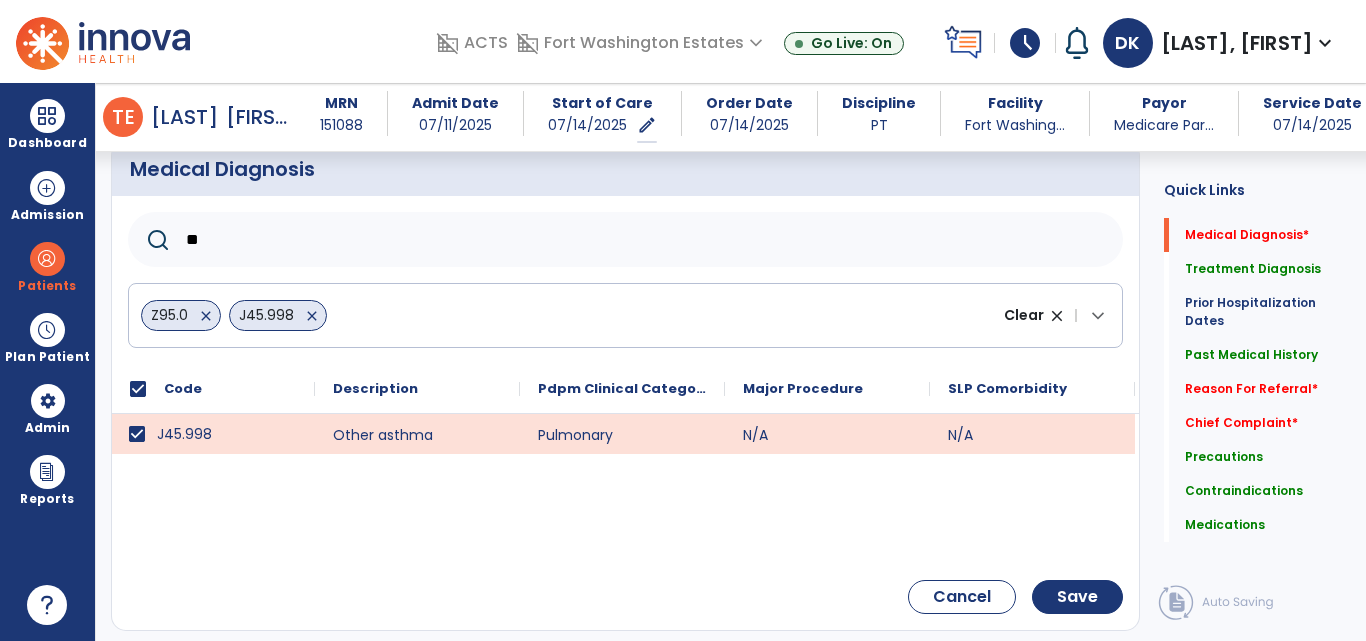 type on "*" 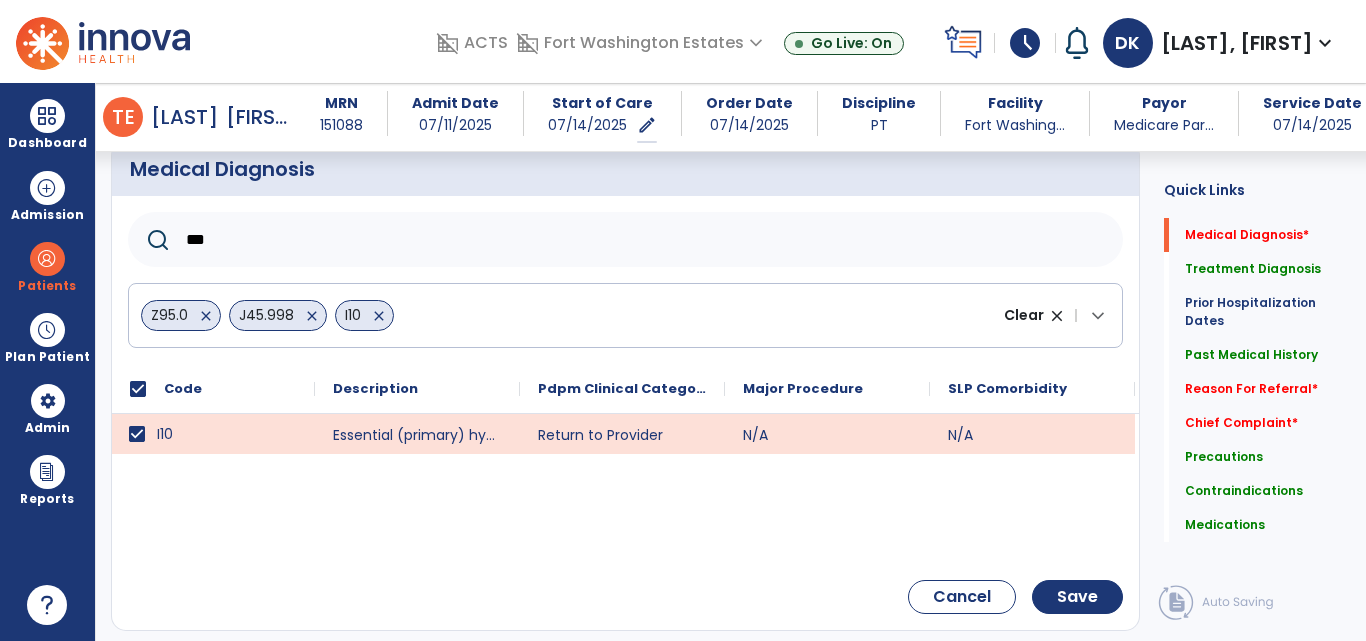 click on "***" 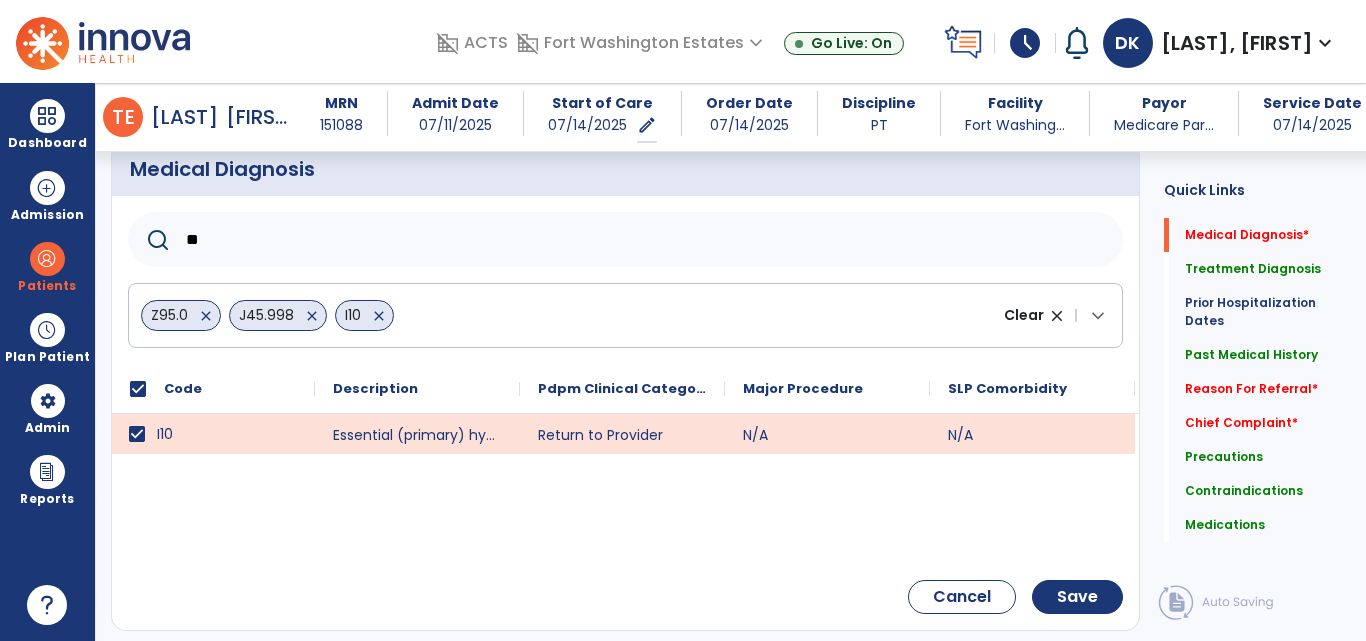 type on "*" 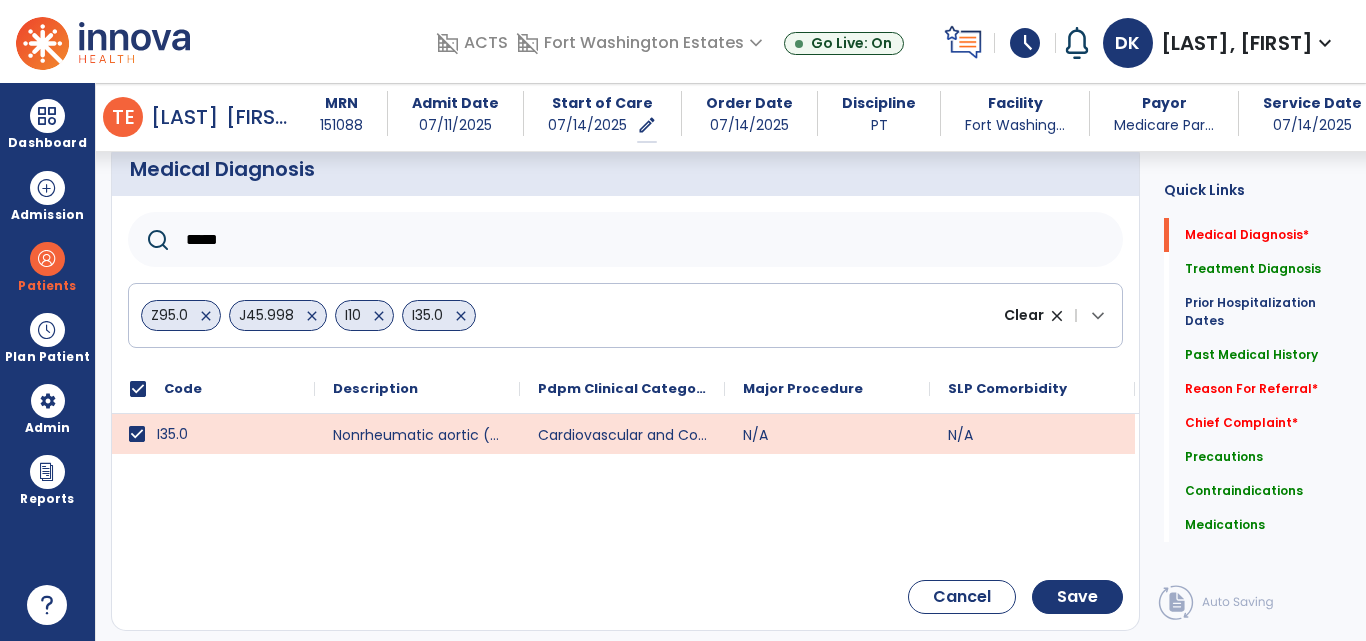click on "*****" 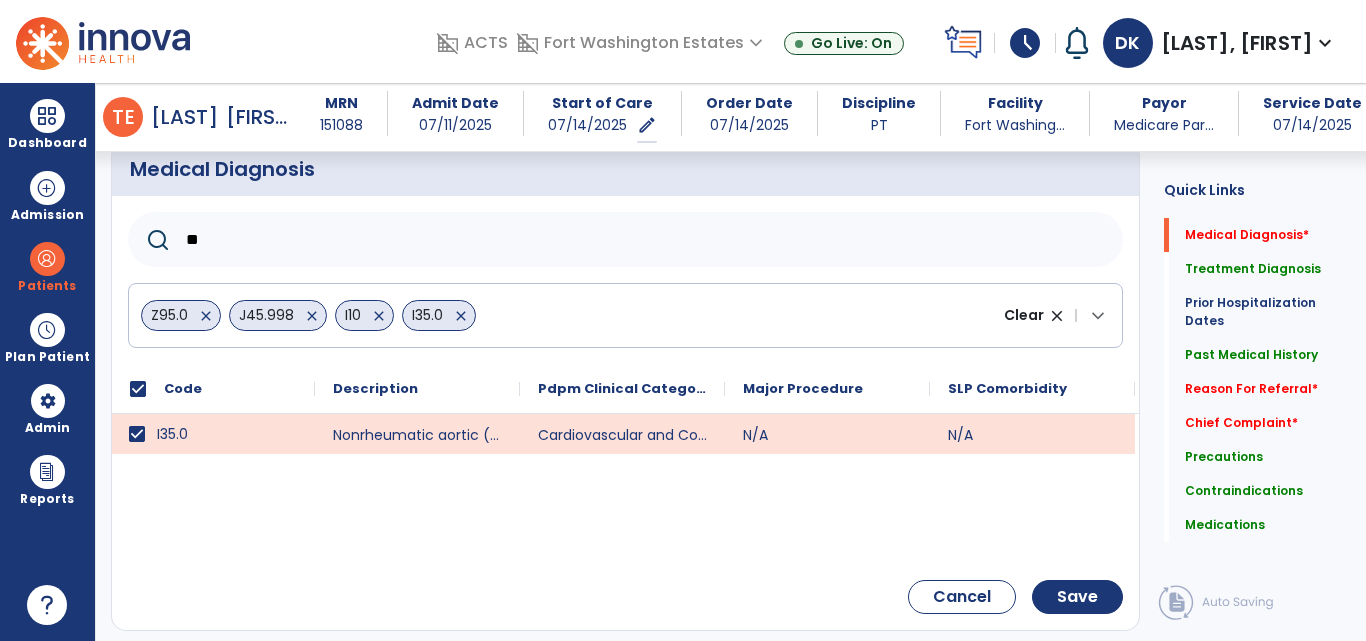 type on "*" 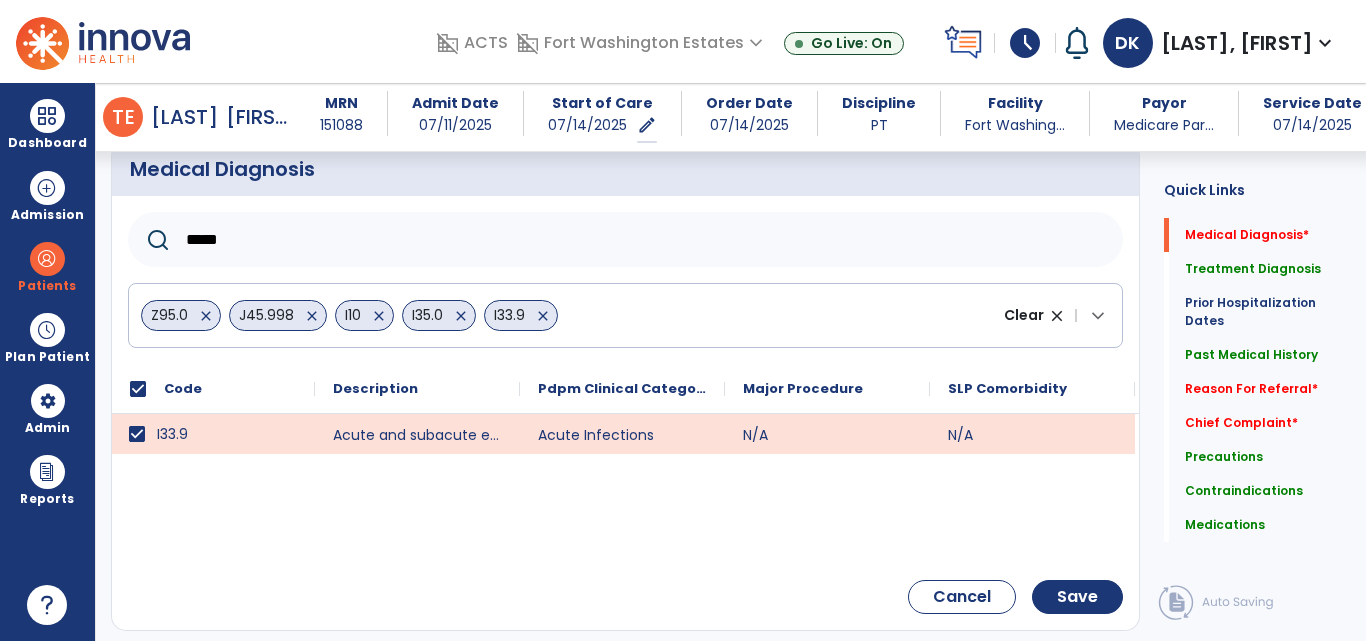 click on "*****" 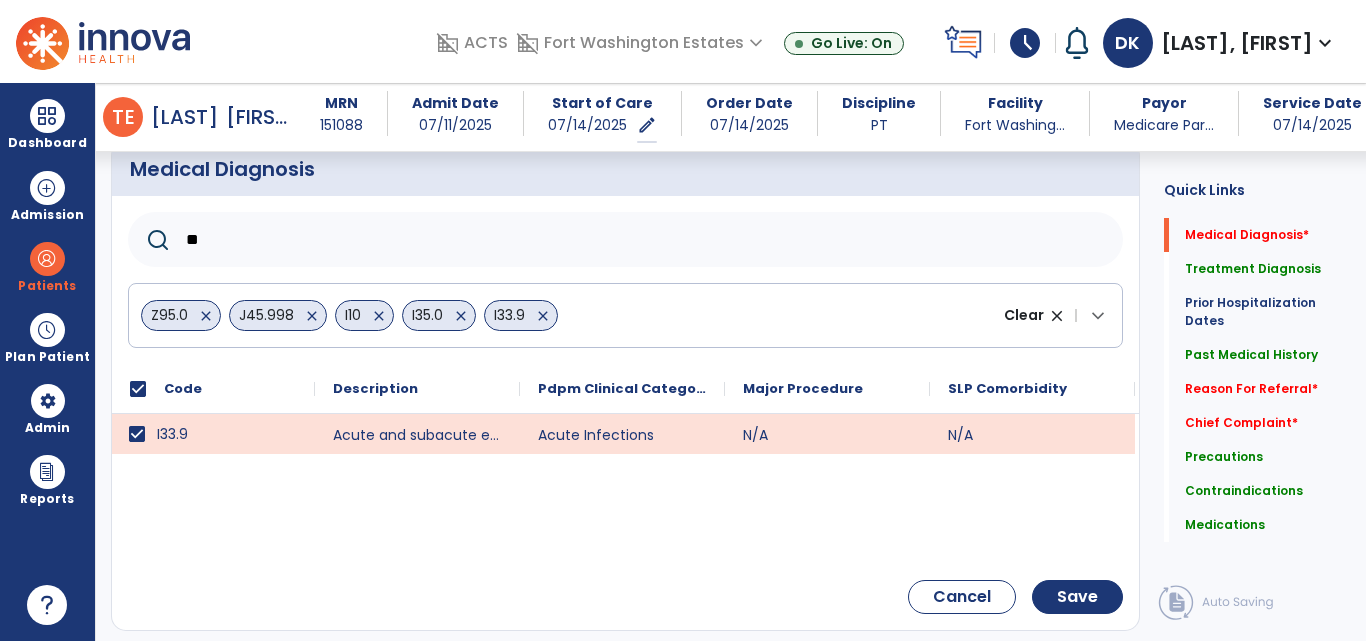 type on "*" 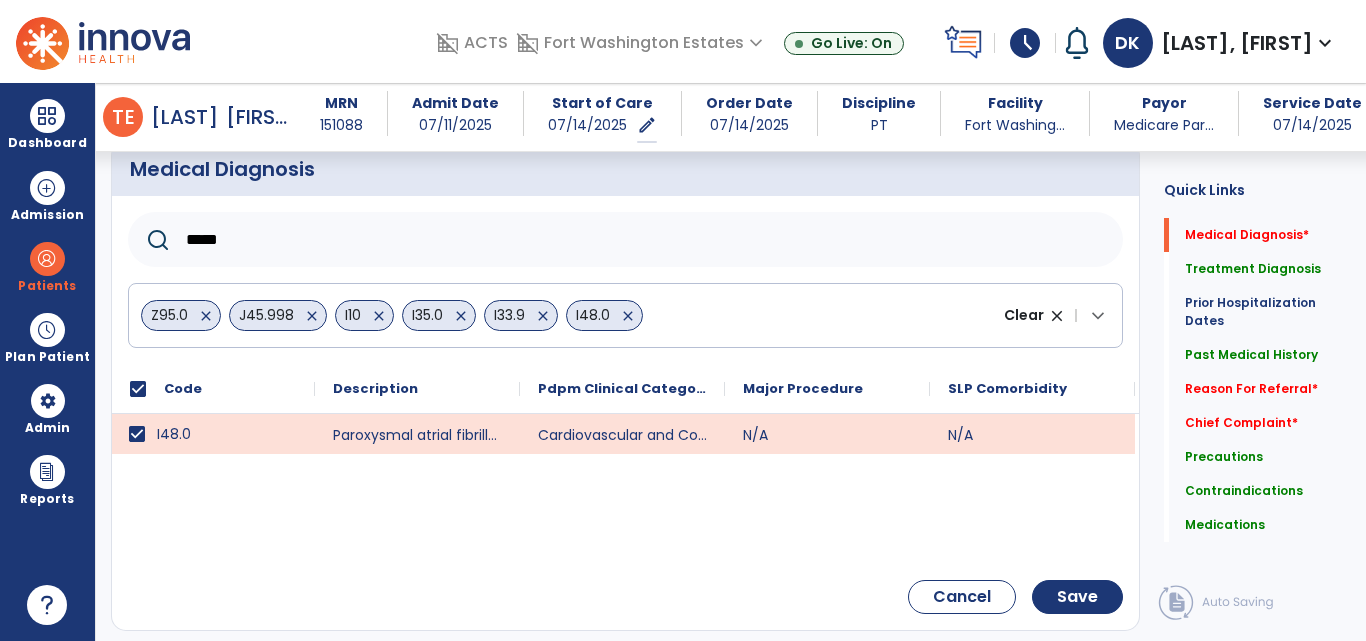 click on "*****" 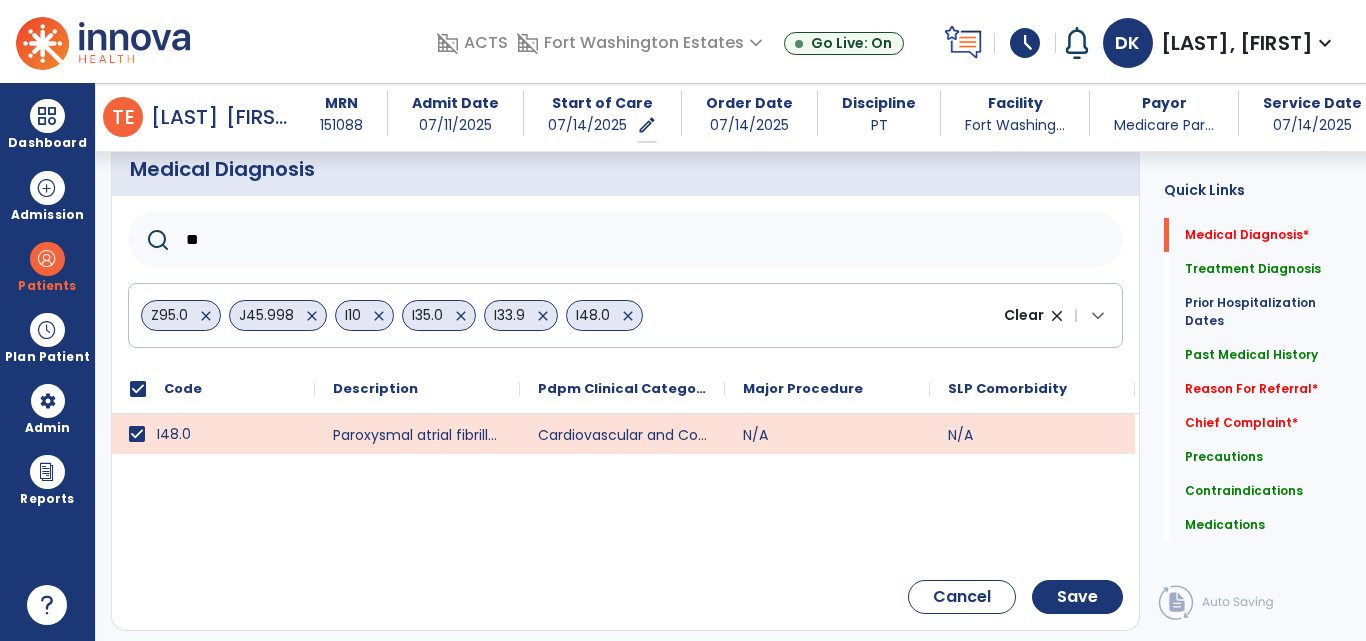 type on "*" 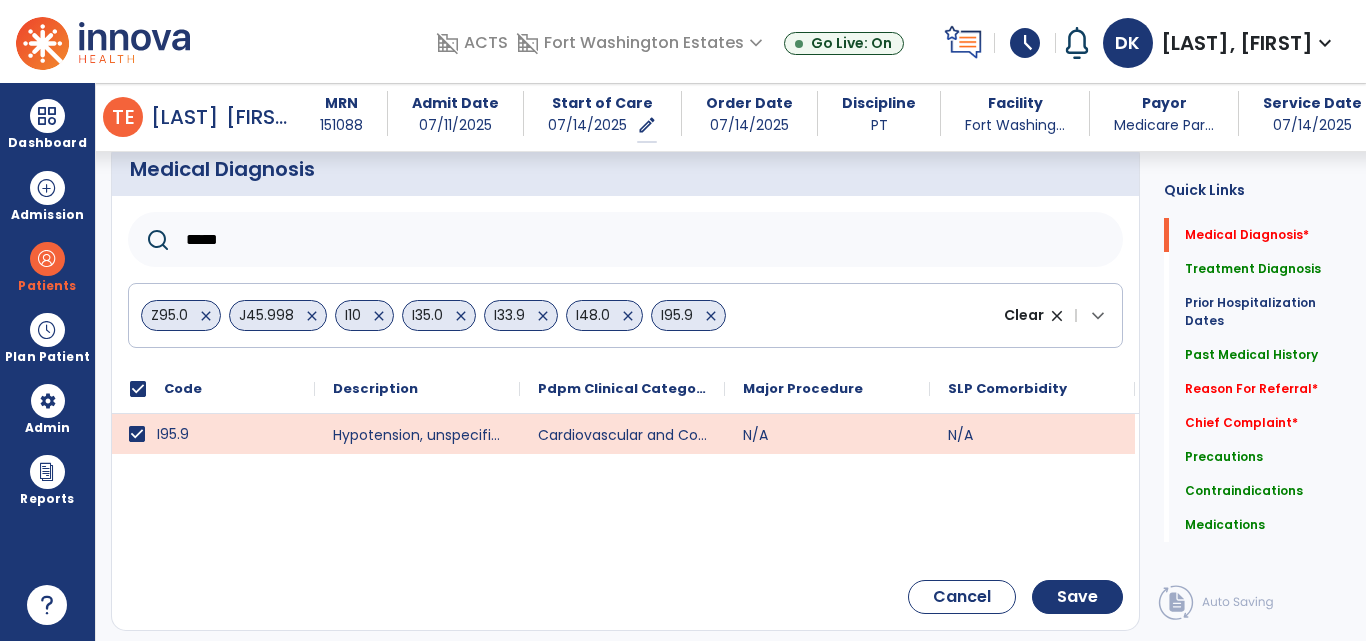 click on "*****" 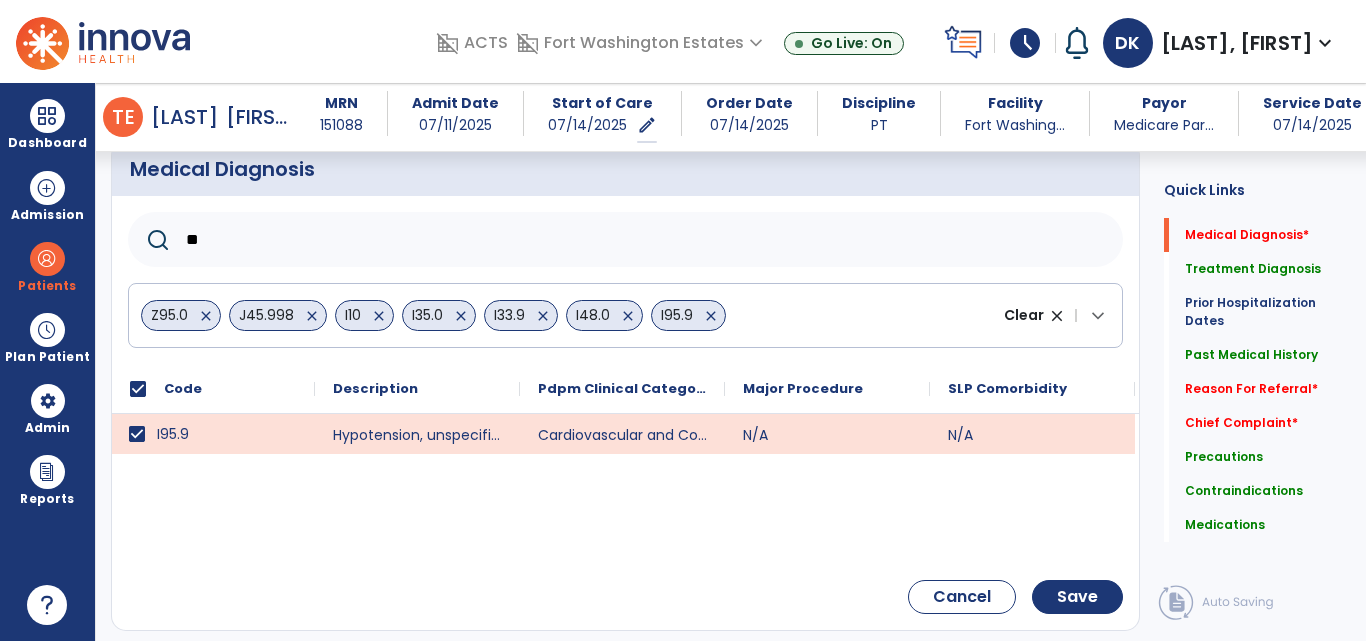 type on "*" 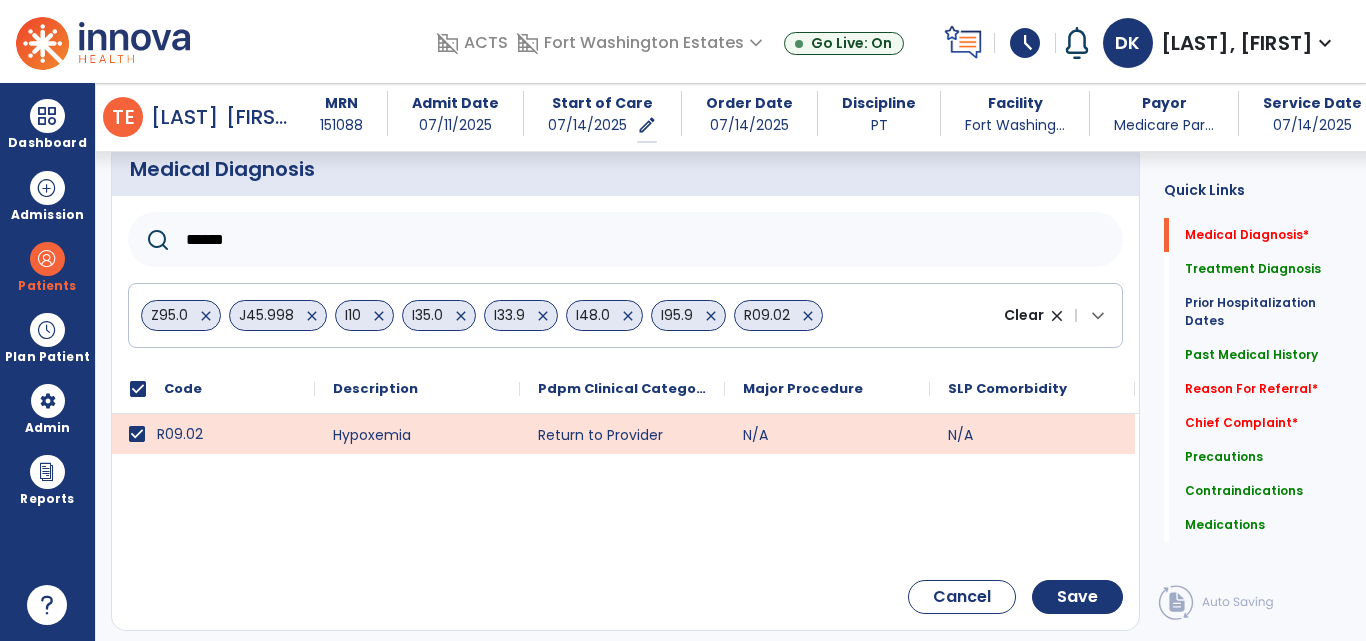 click on "******" 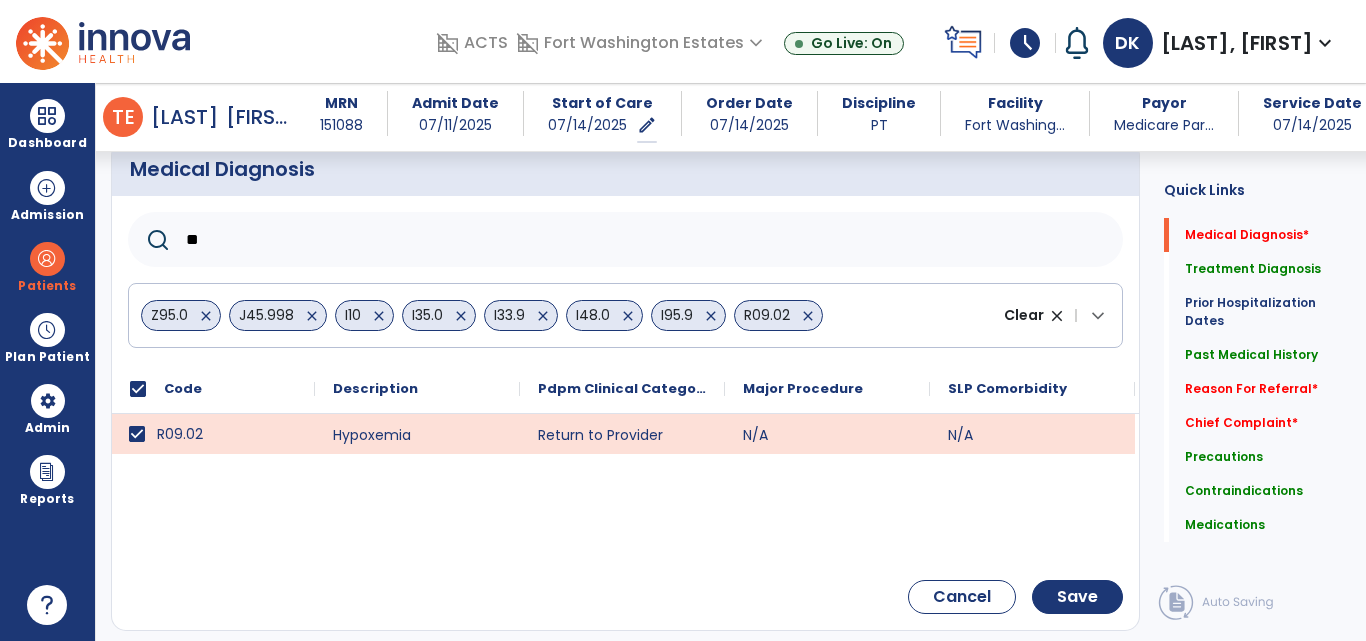 type on "*" 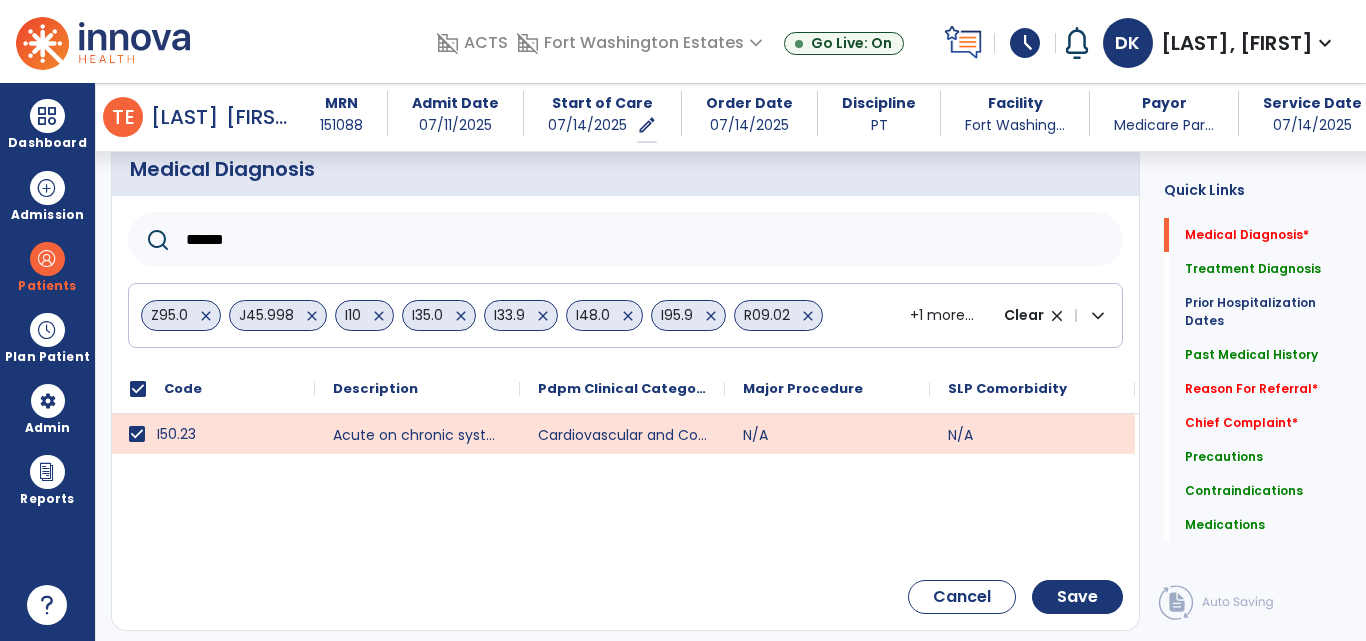 click on "******" 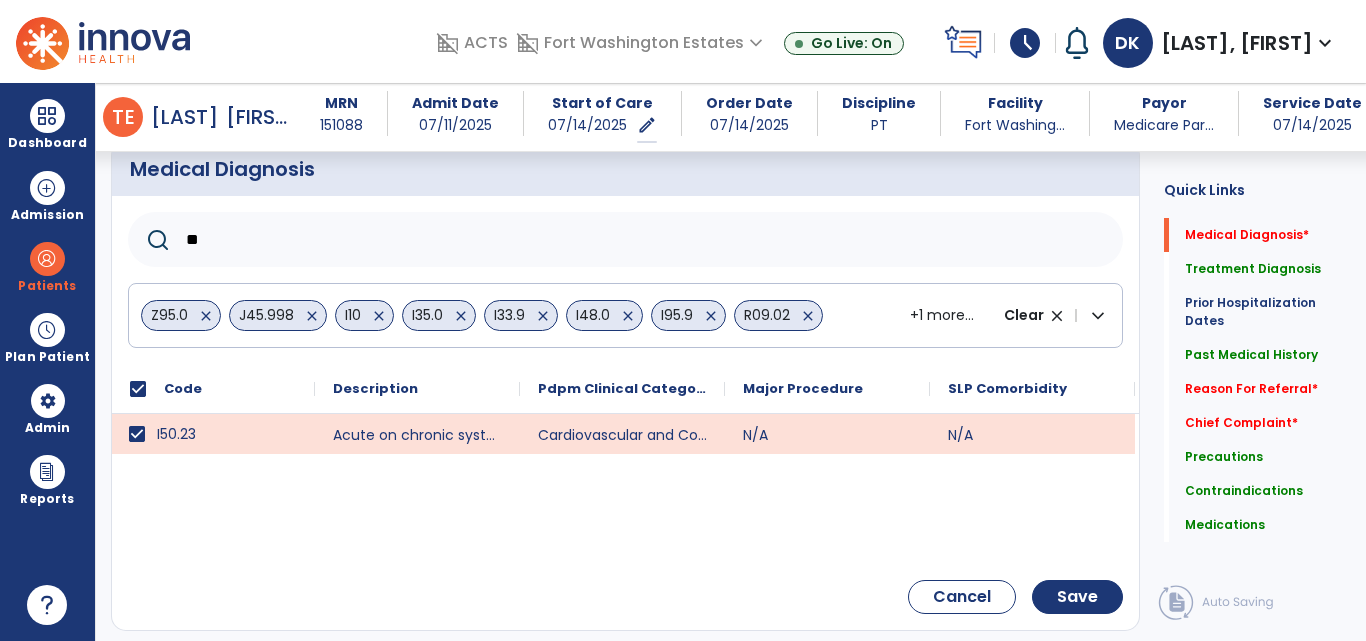type on "*" 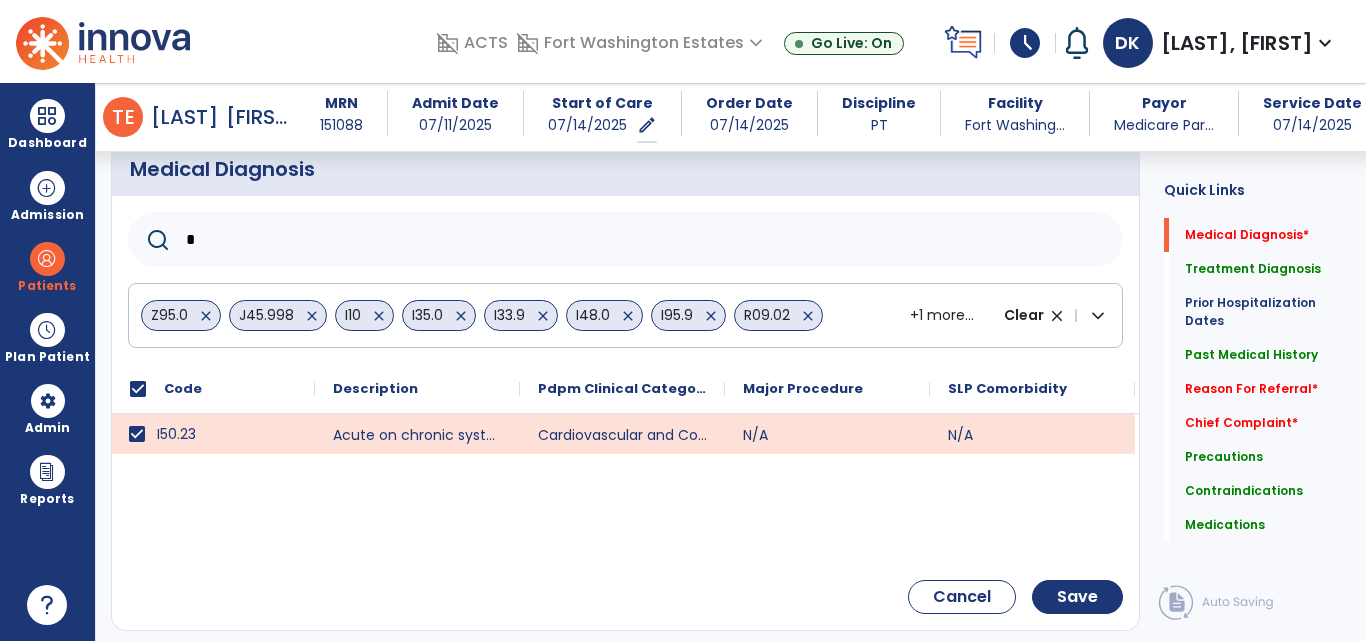 type 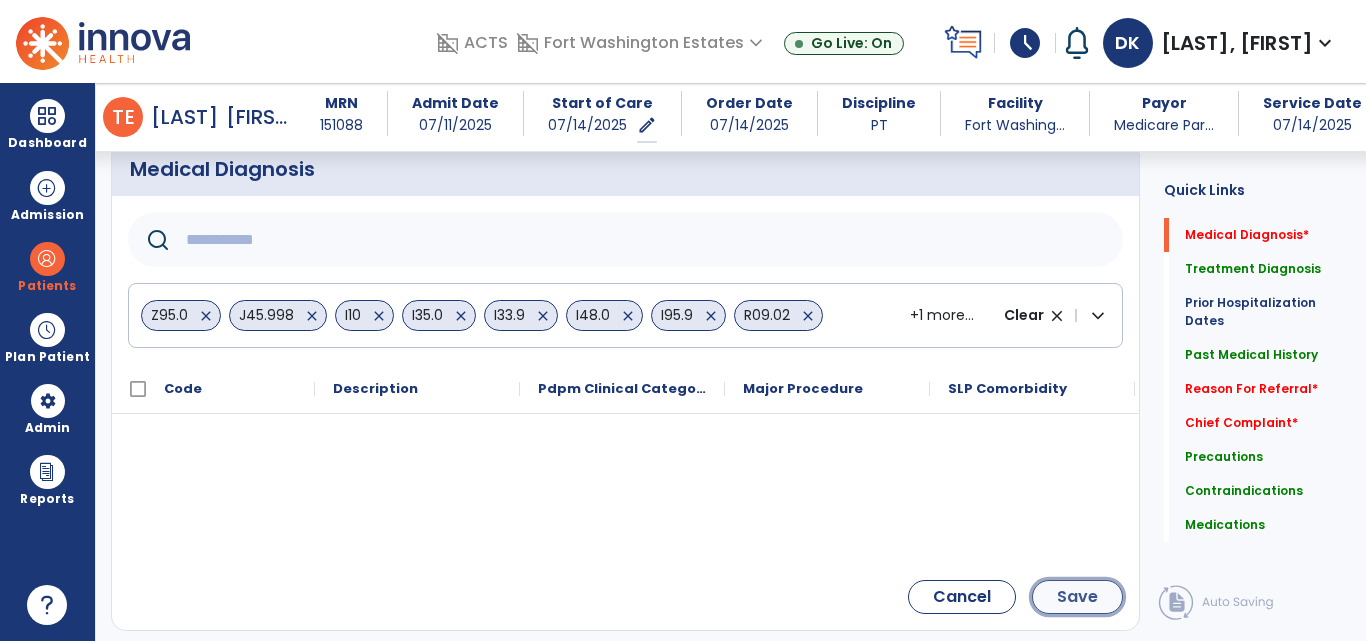 click on "Save" 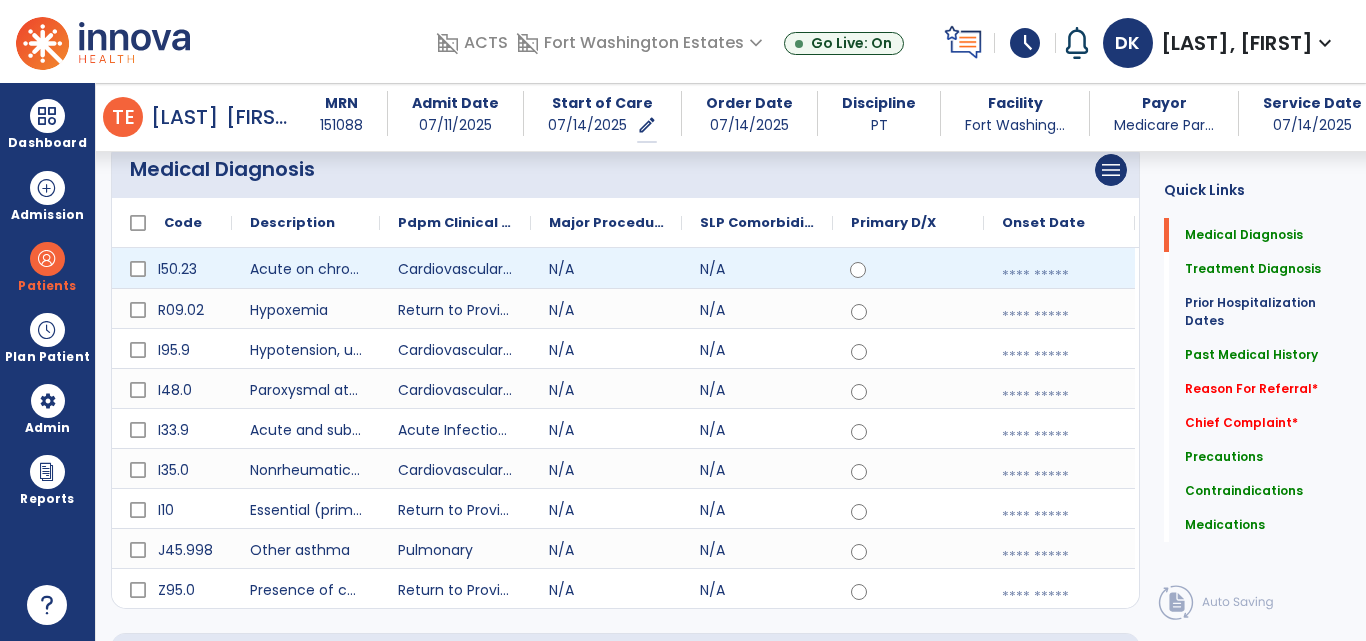 click at bounding box center (1059, 276) 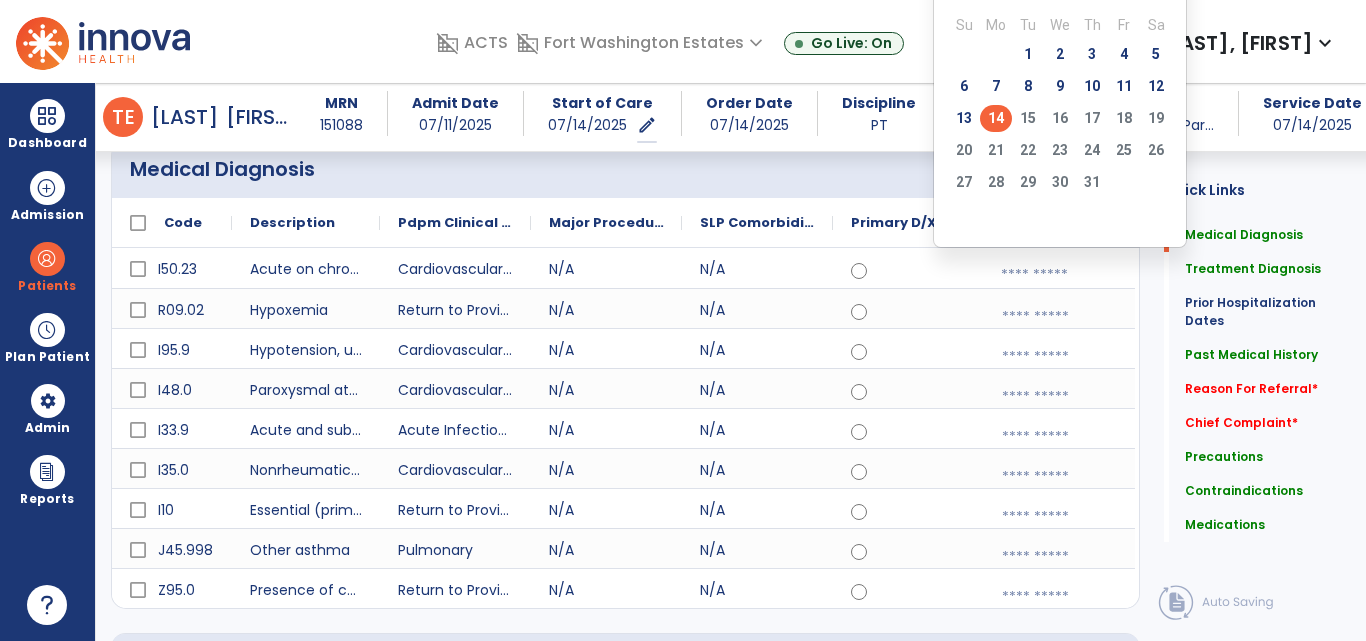 click on "14" 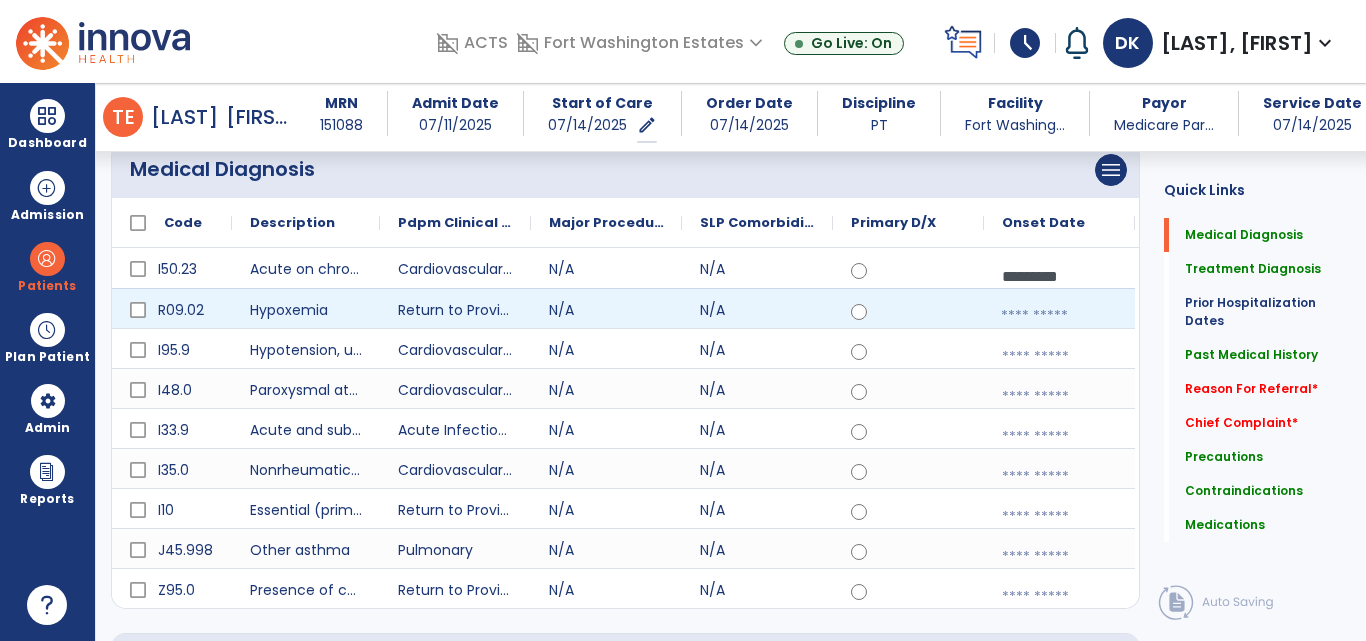 drag, startPoint x: 1047, startPoint y: 303, endPoint x: 688, endPoint y: 175, distance: 381.13644 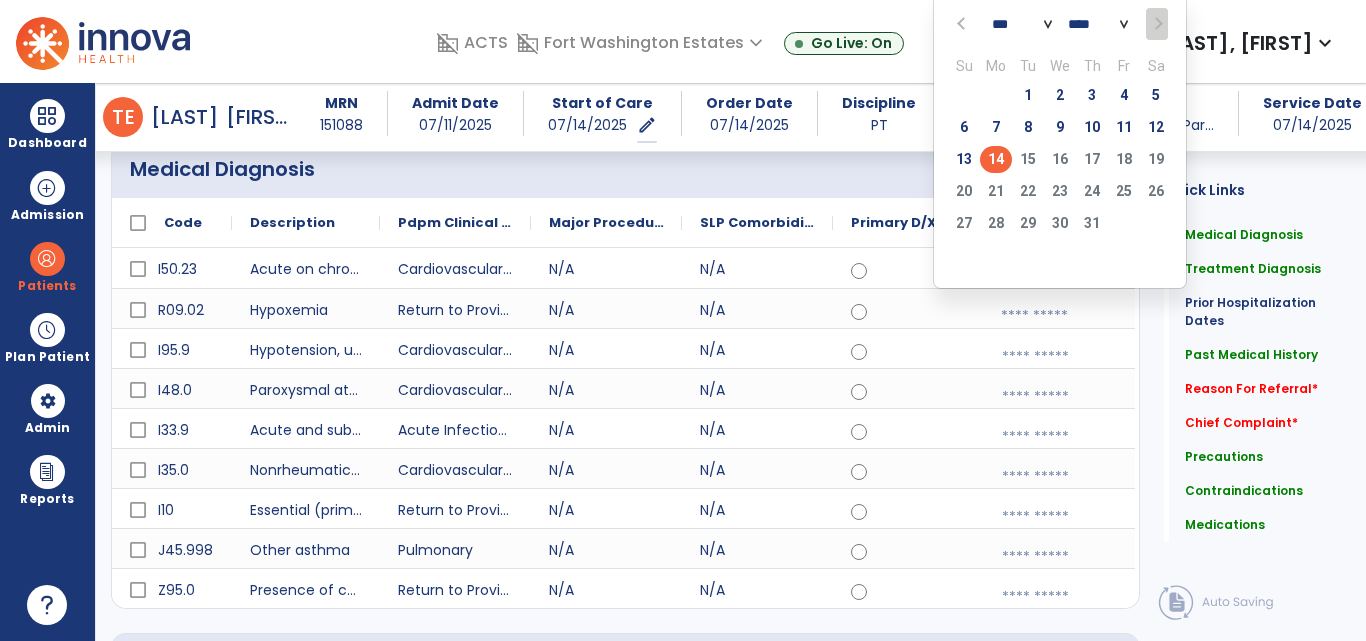 click on "14" 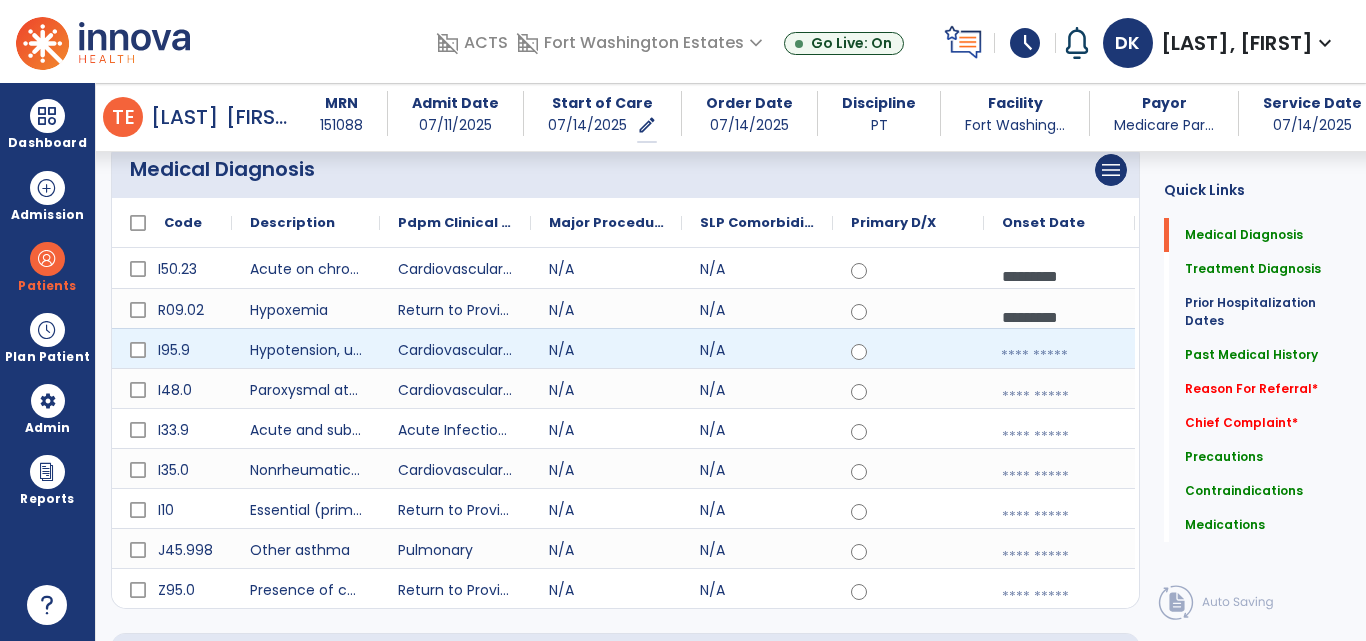 click on "calendar_today" 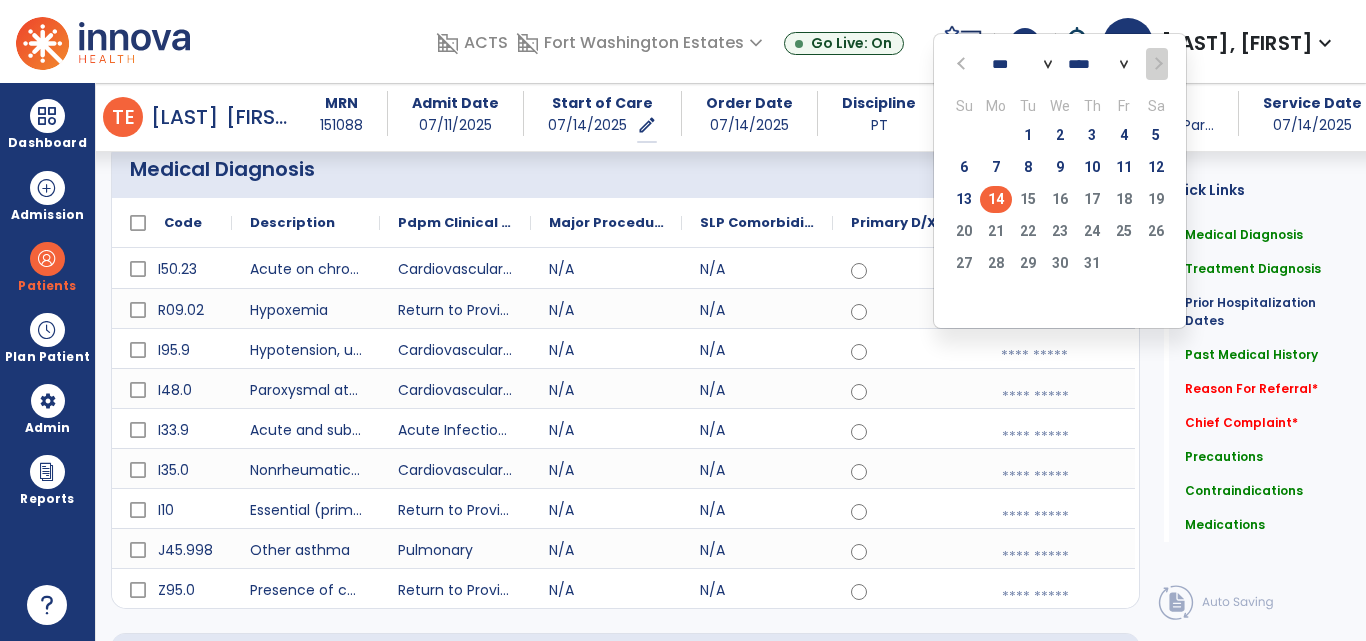 click on "14" 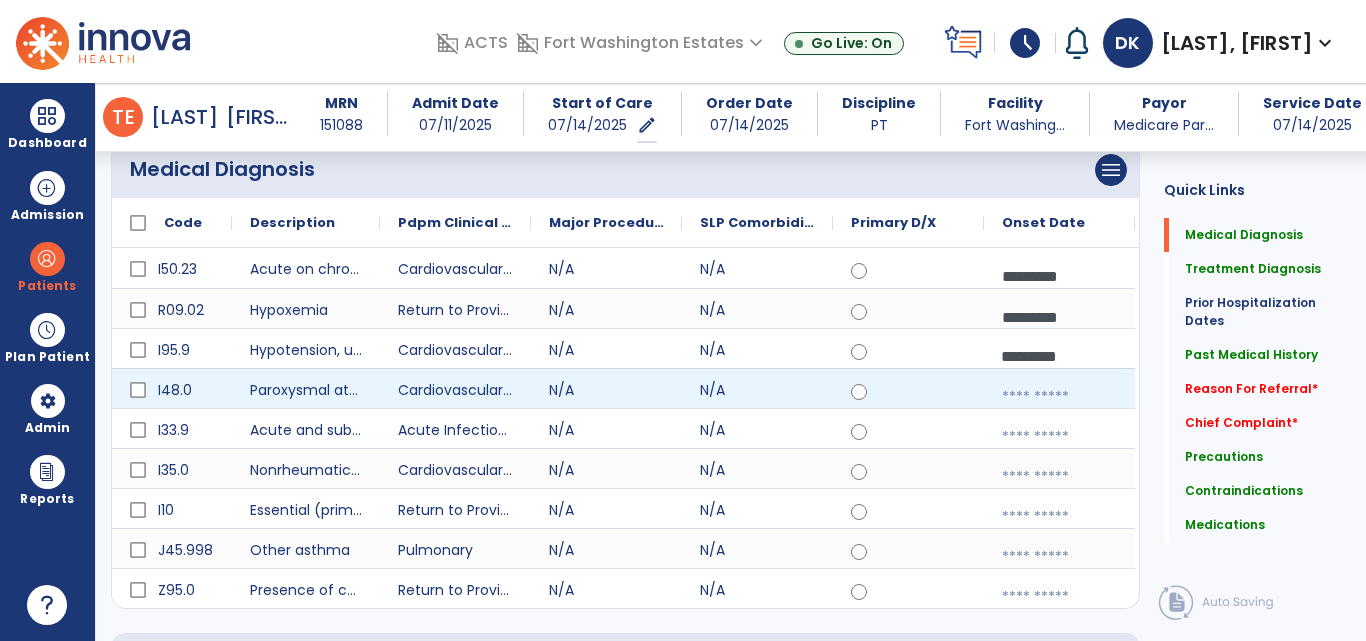click at bounding box center [1059, 397] 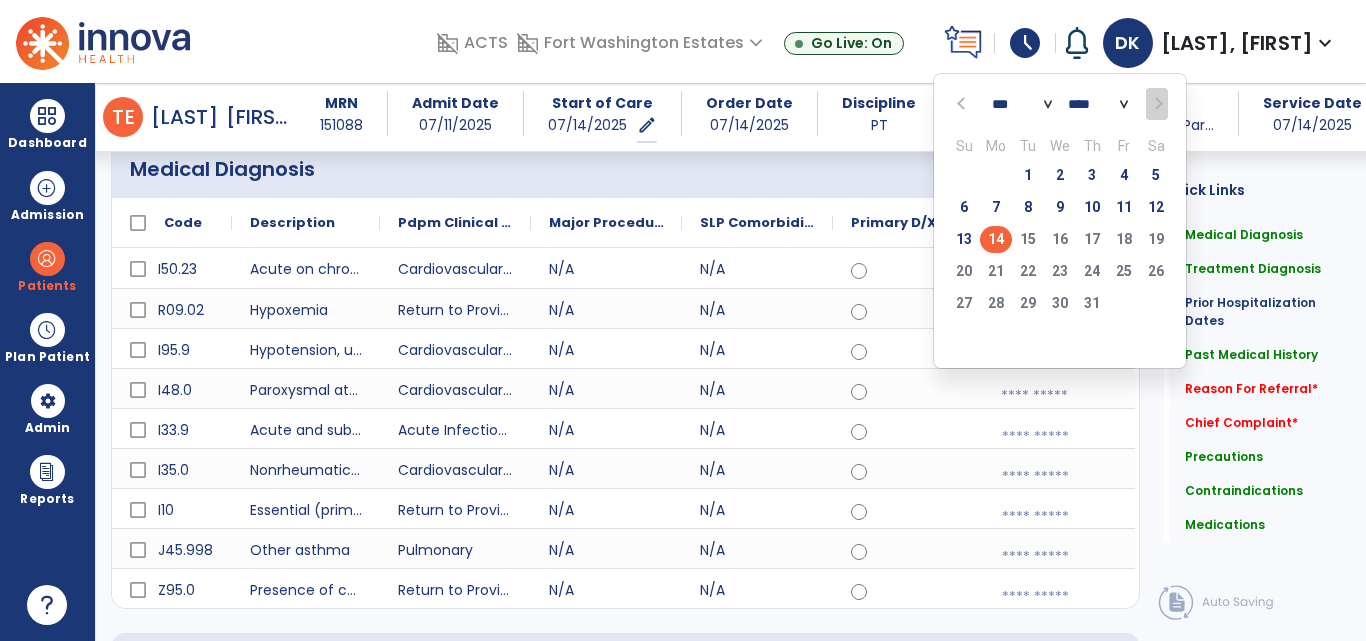 click on "14" 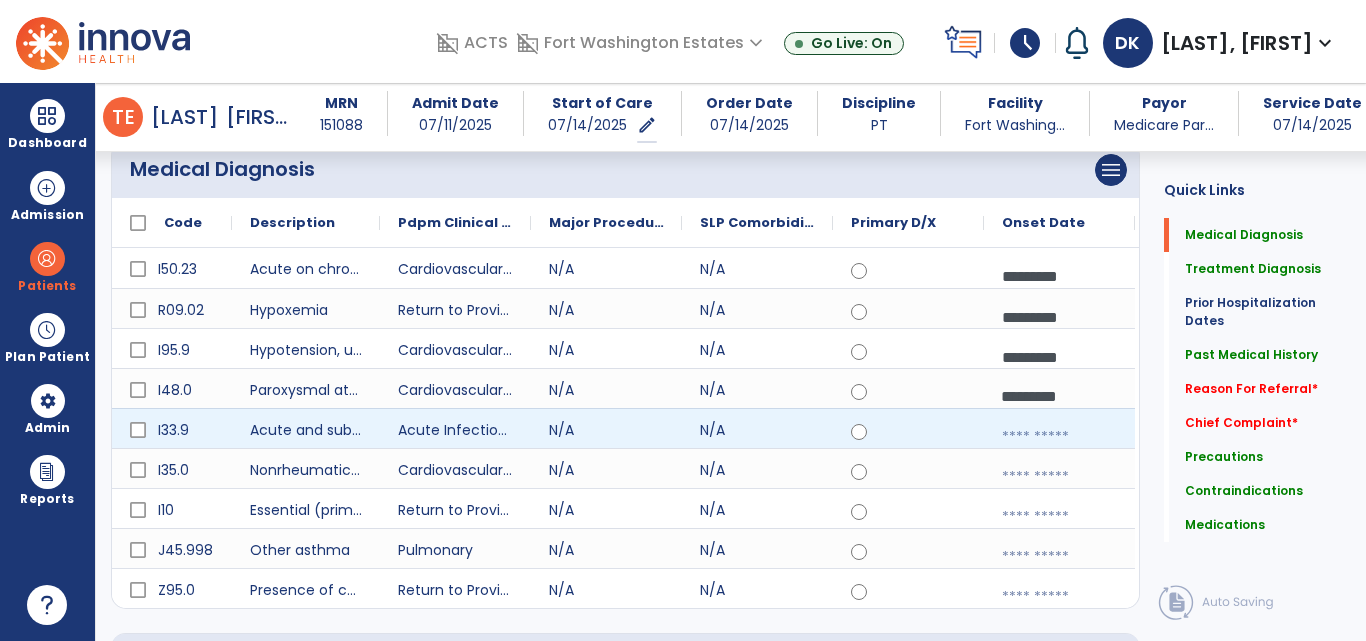 click at bounding box center [1059, 437] 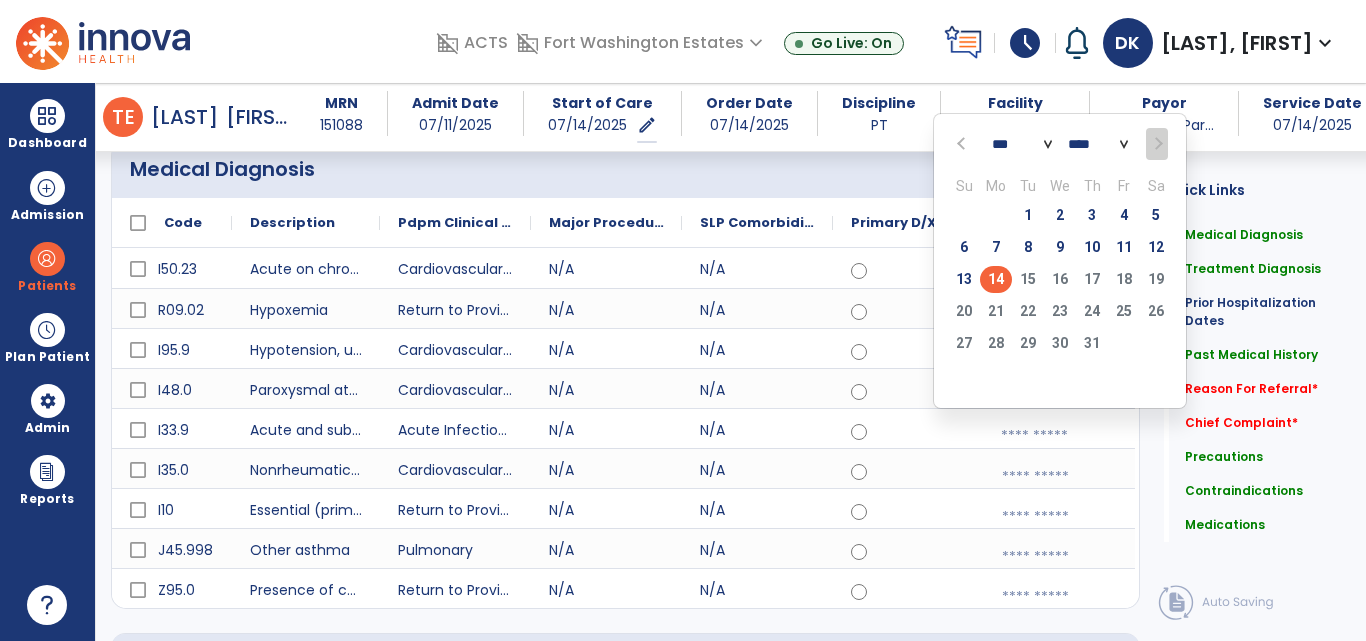 click on "14" 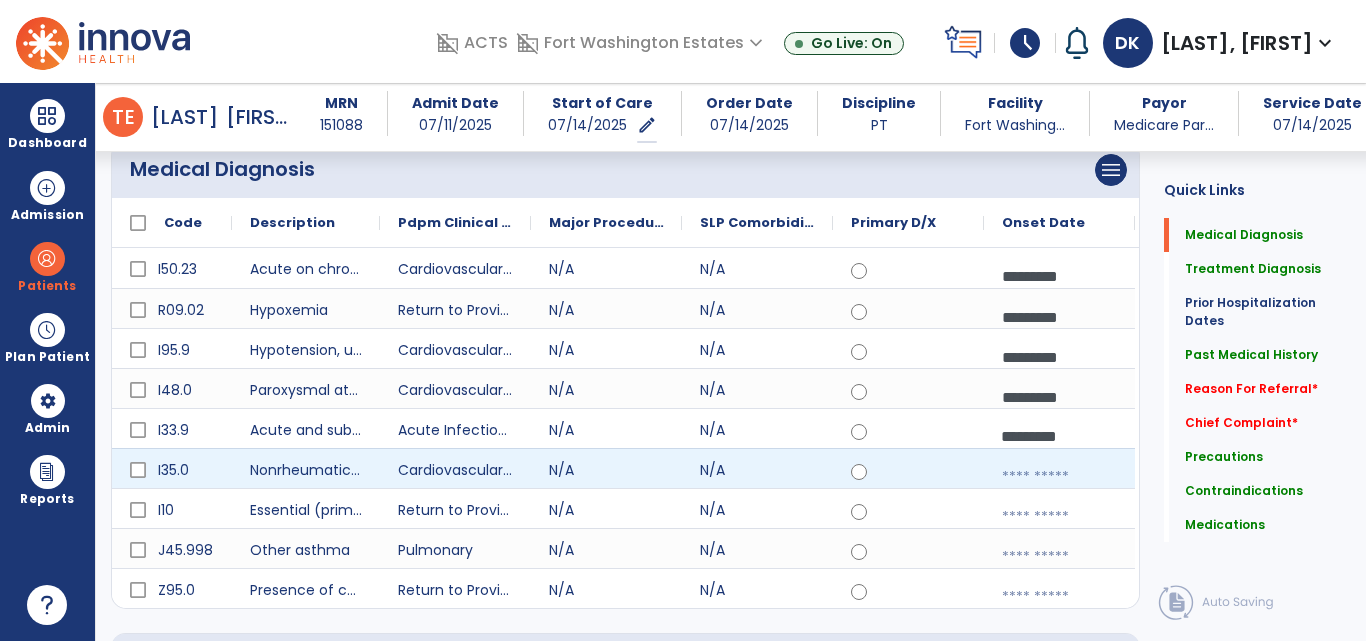 click at bounding box center (1059, 477) 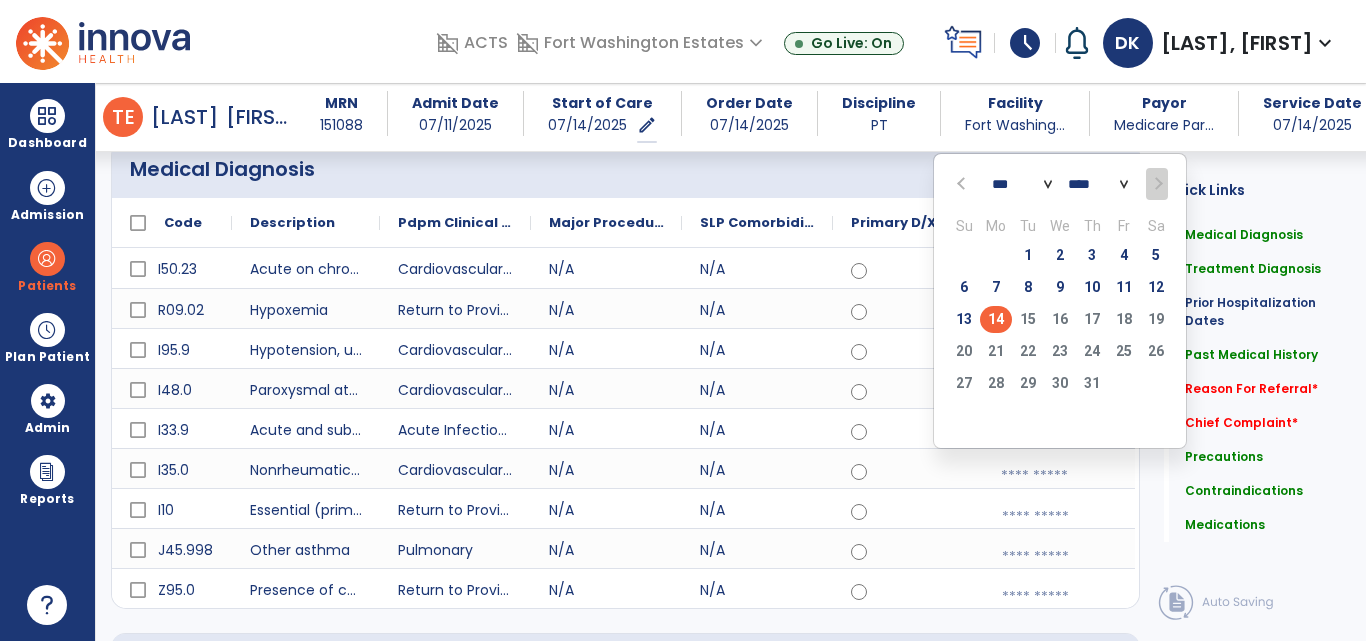 click on "14" 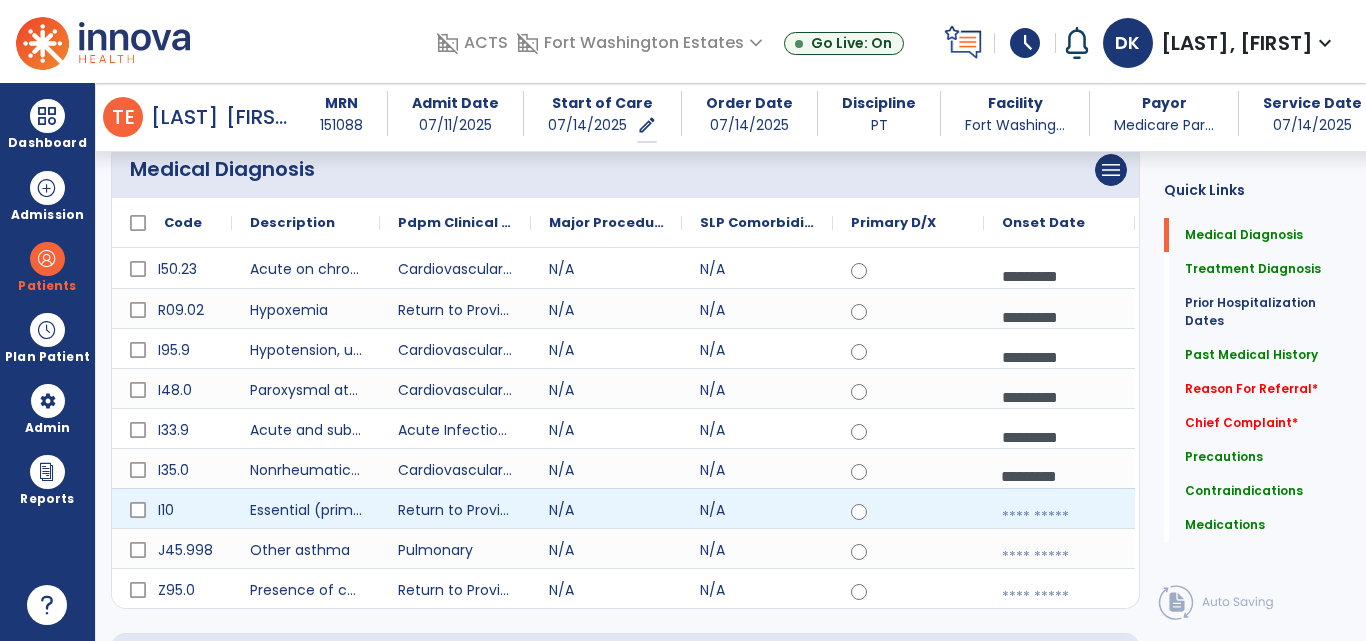 click at bounding box center (1059, 517) 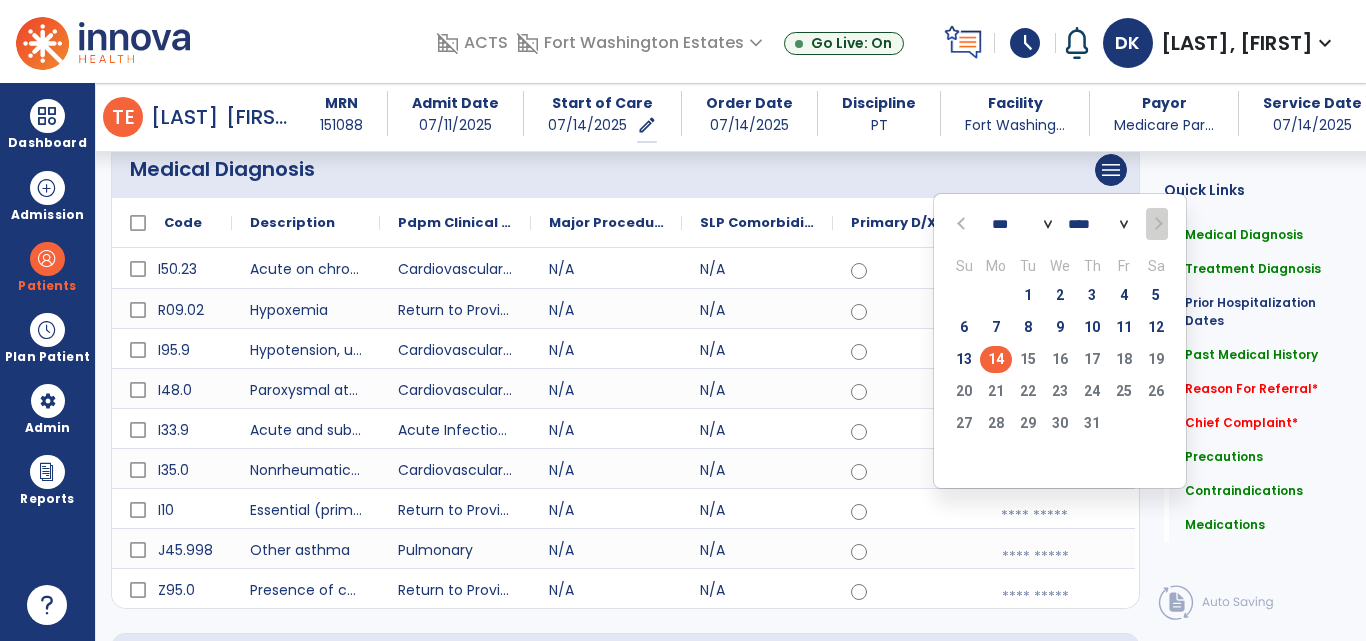 click on "14" 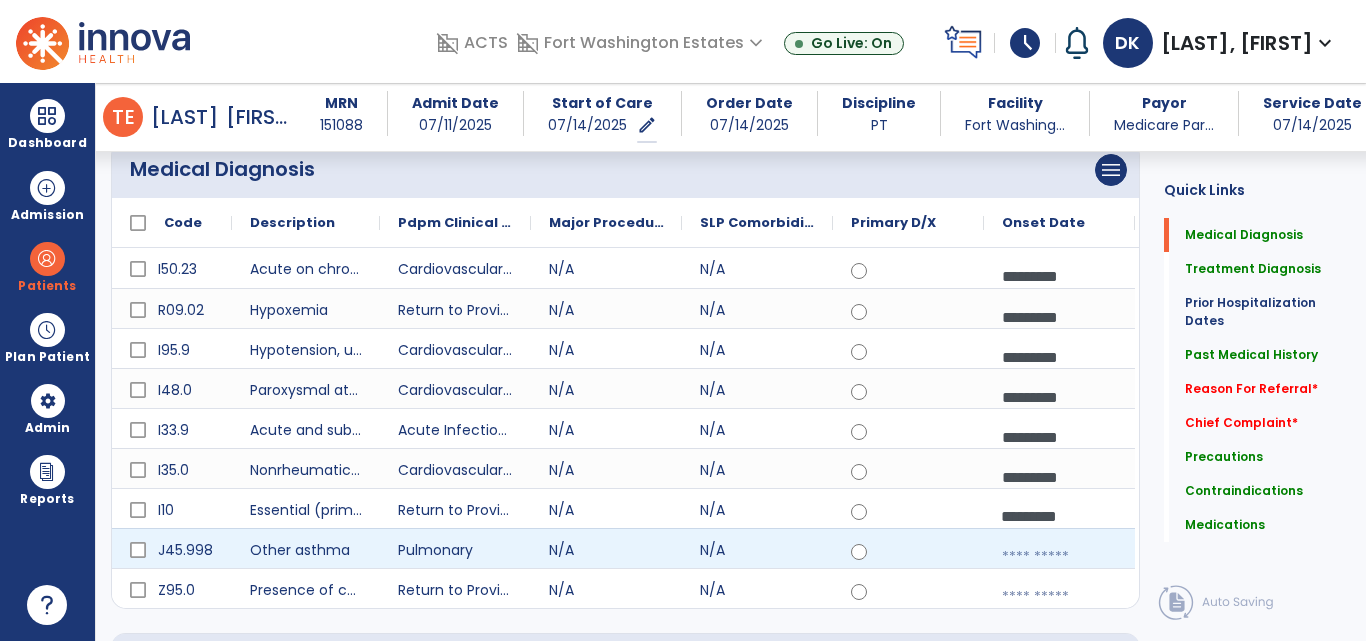 click at bounding box center [1059, 557] 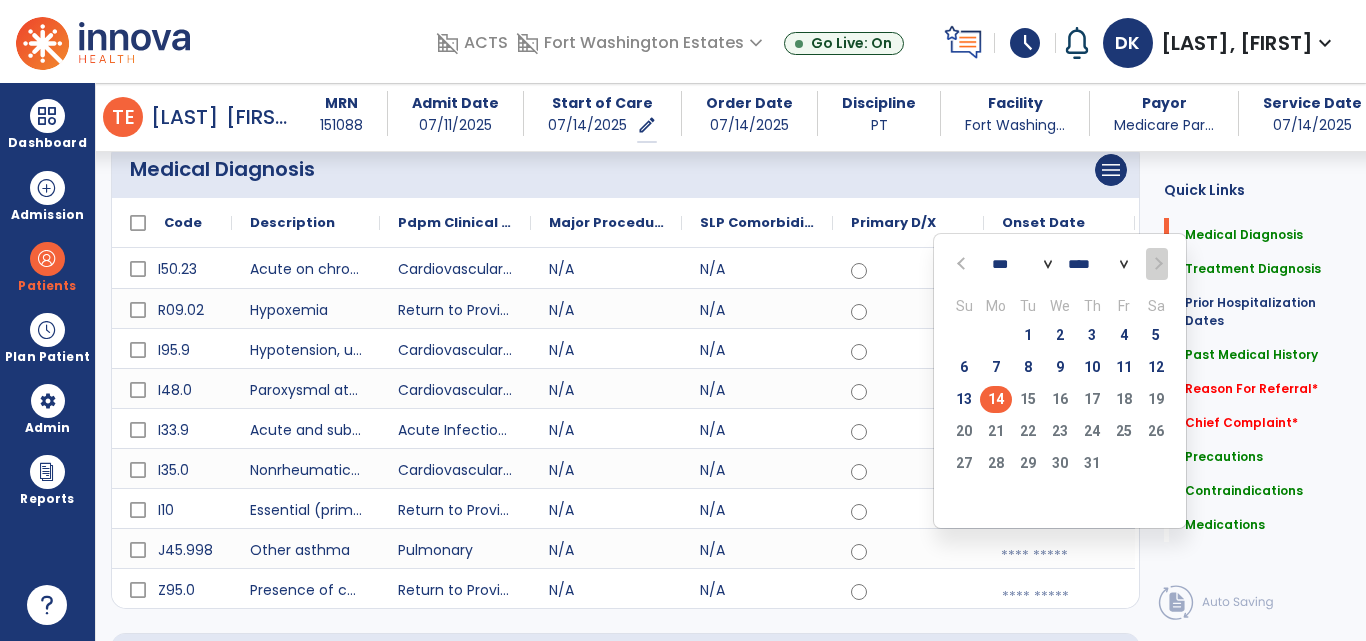 click on "14" 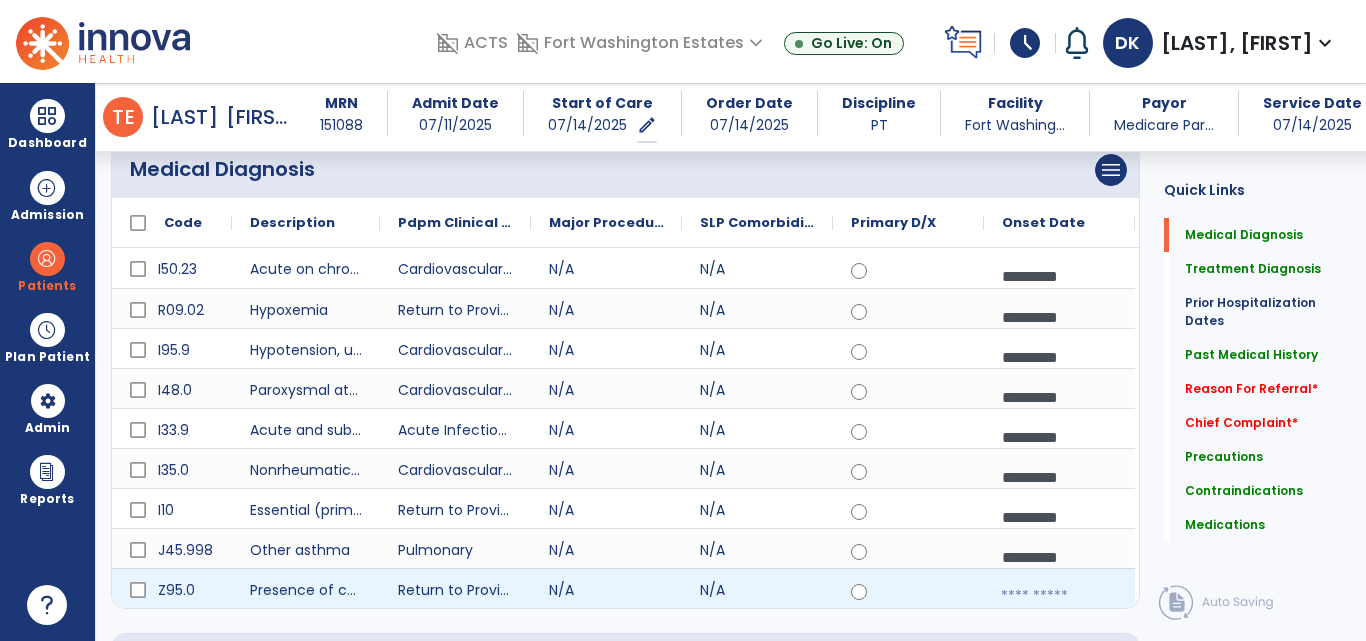 click at bounding box center [1059, 596] 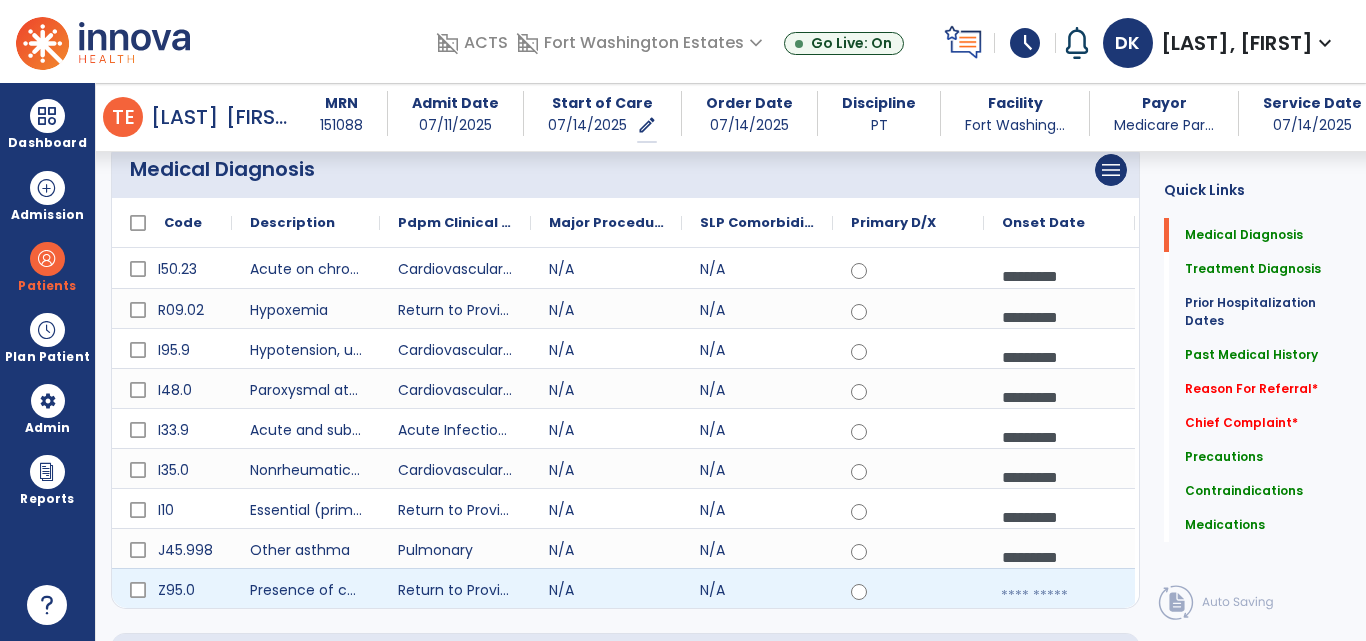 select on "*" 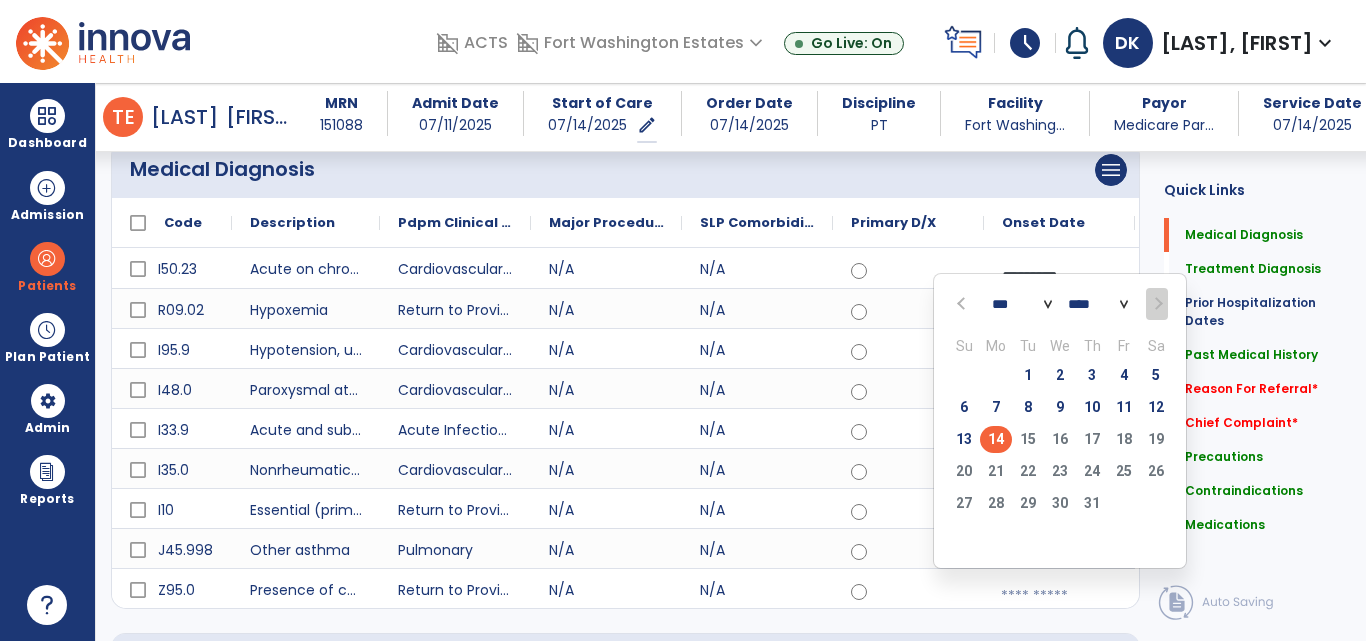click on "14" 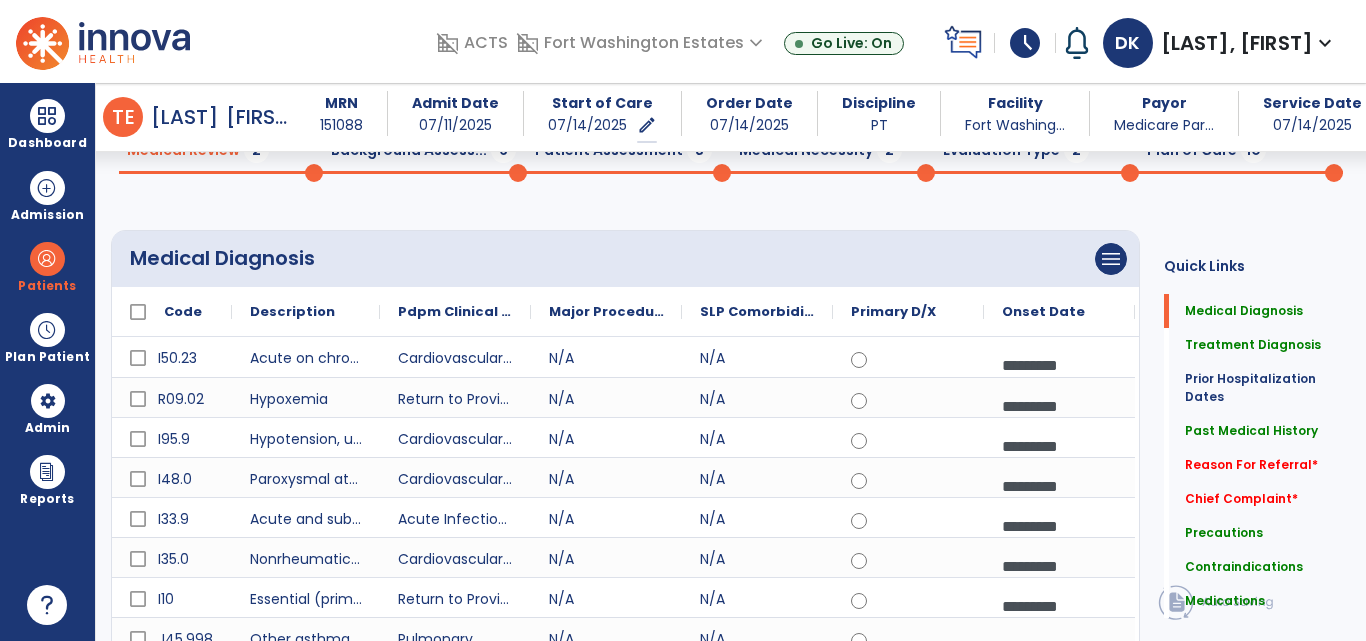 scroll, scrollTop: 109, scrollLeft: 0, axis: vertical 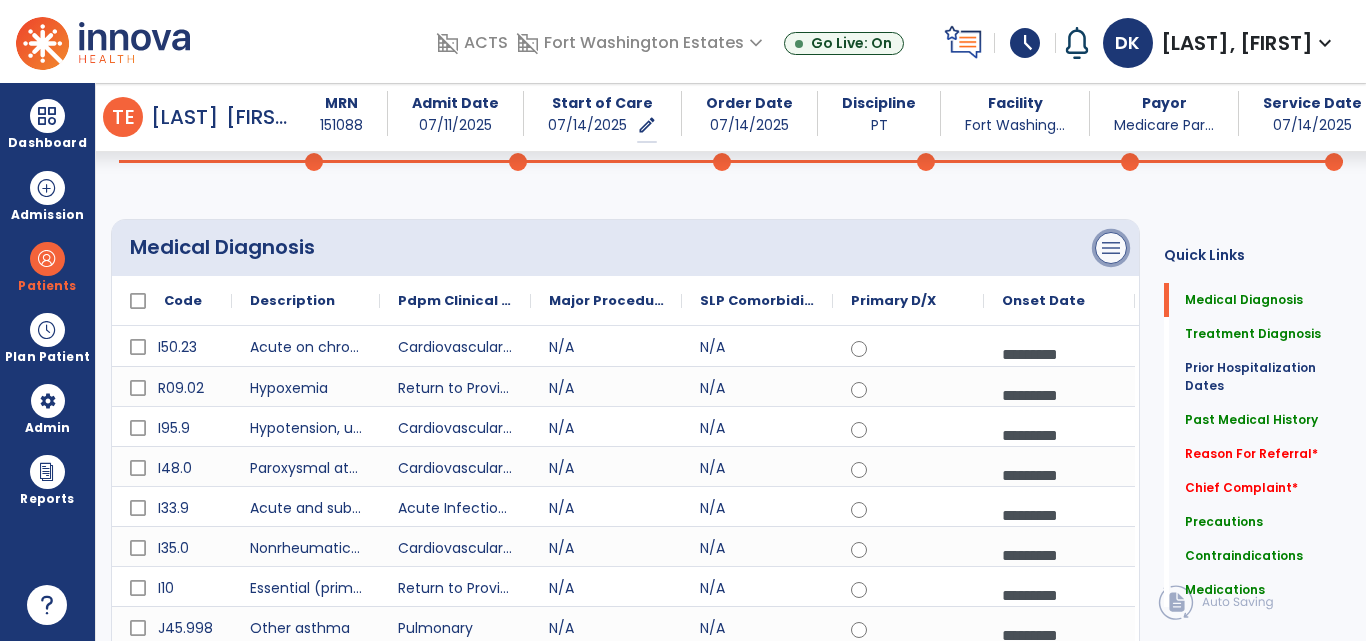 click on "menu" at bounding box center [1111, 248] 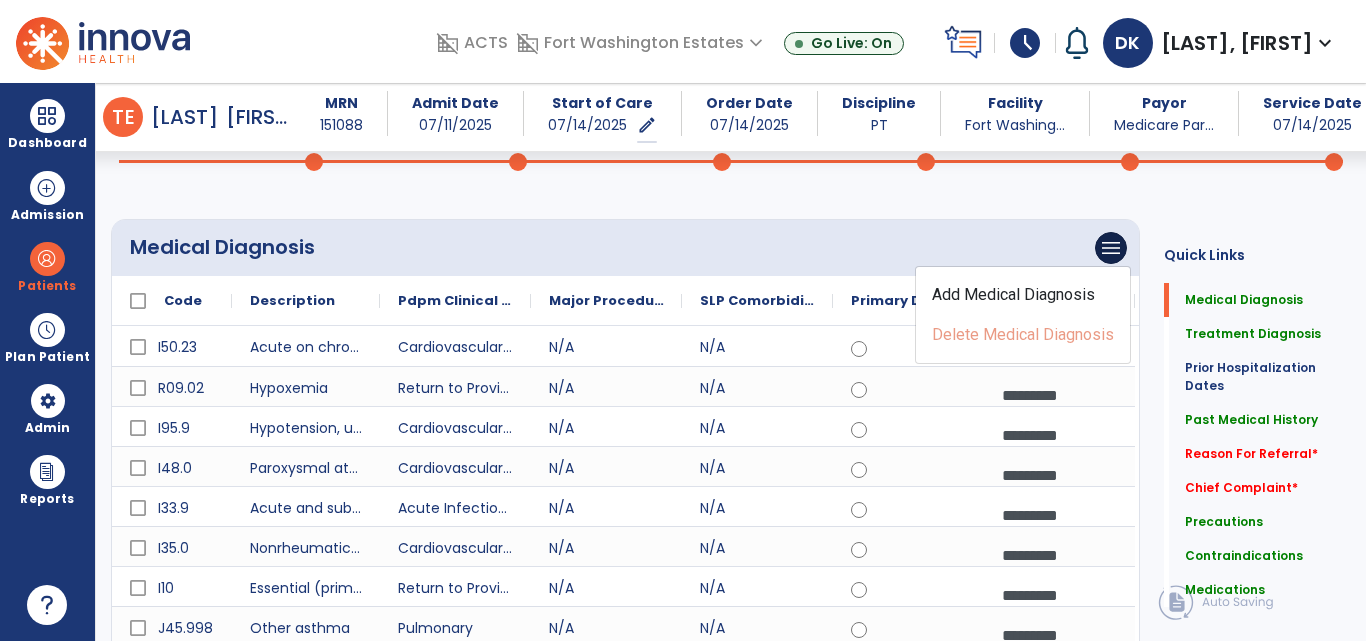 click on "menu   Add Medical Diagnosis   Delete Medical Diagnosis" 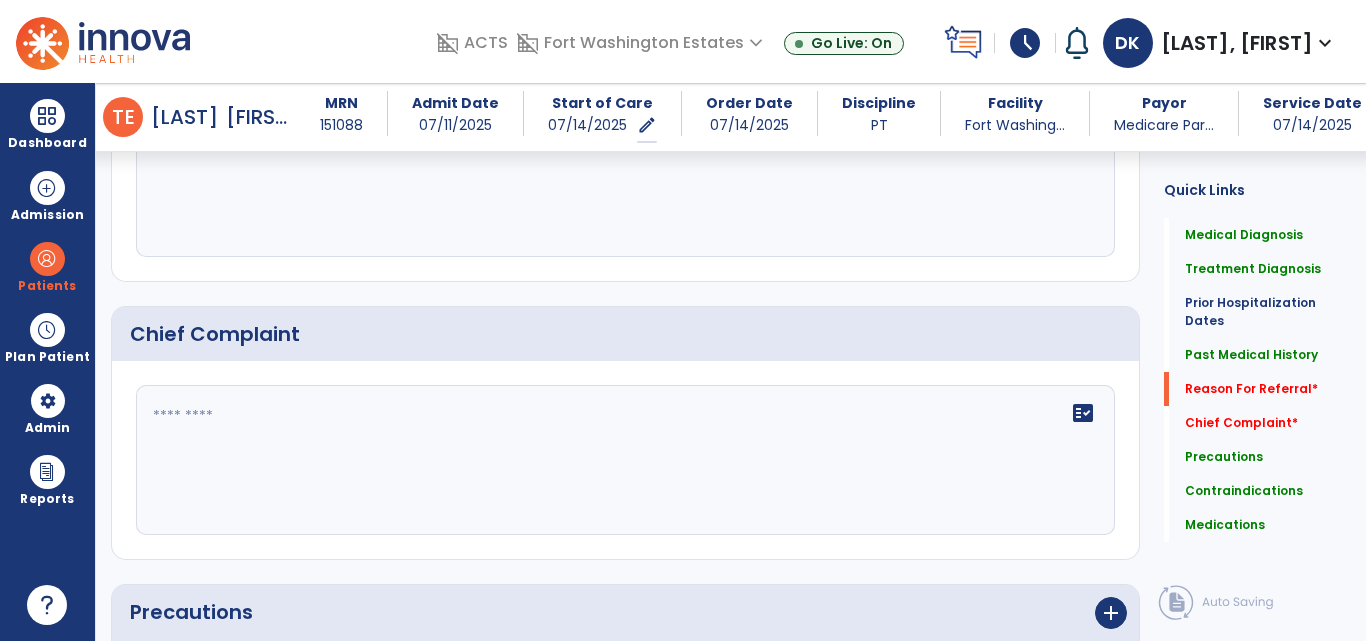 scroll, scrollTop: 1626, scrollLeft: 0, axis: vertical 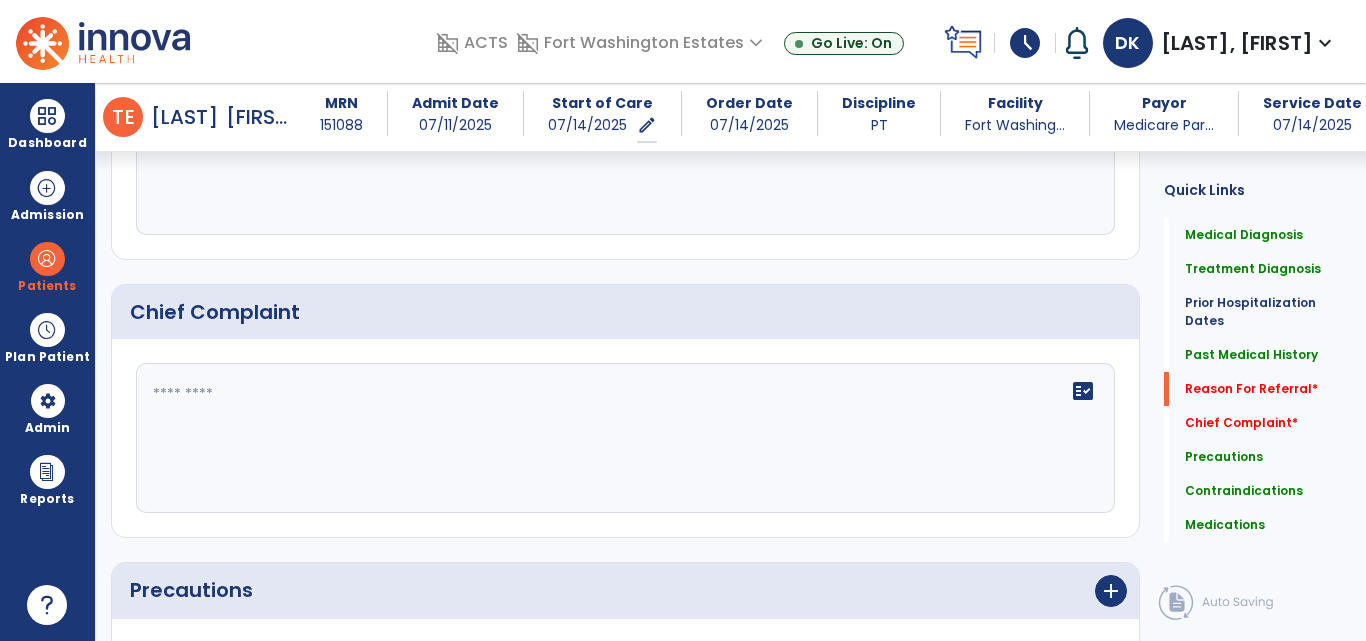 click on "fact_check" 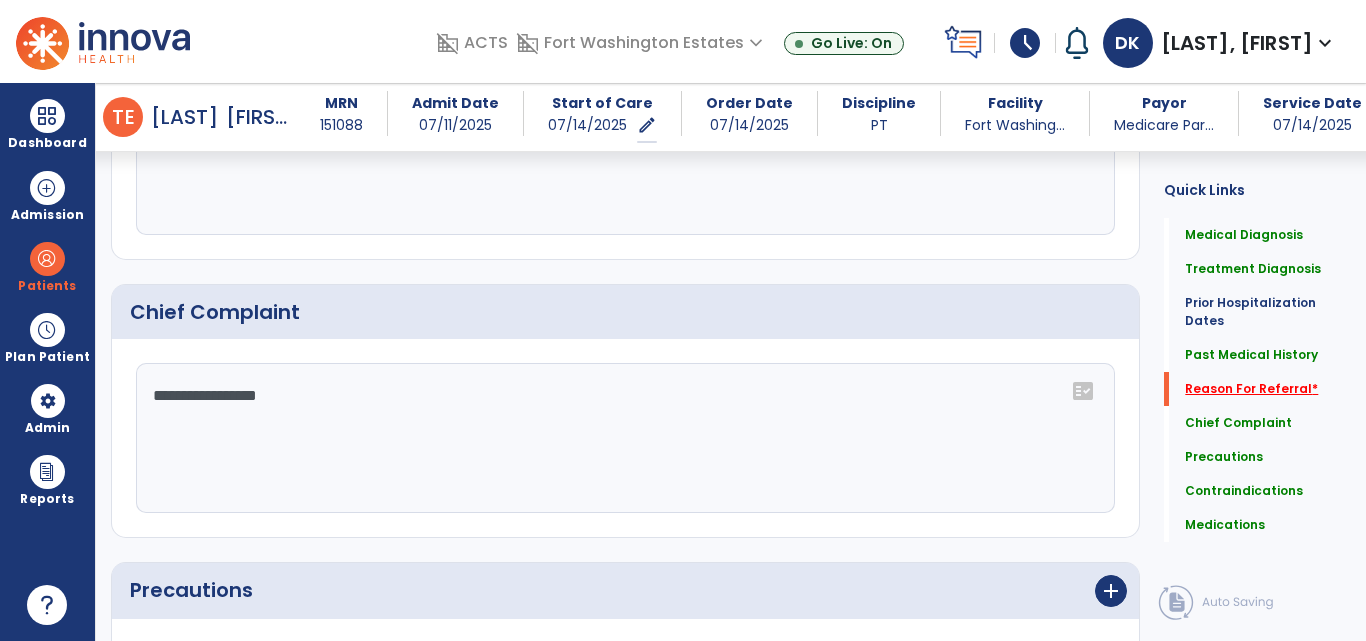 type on "**********" 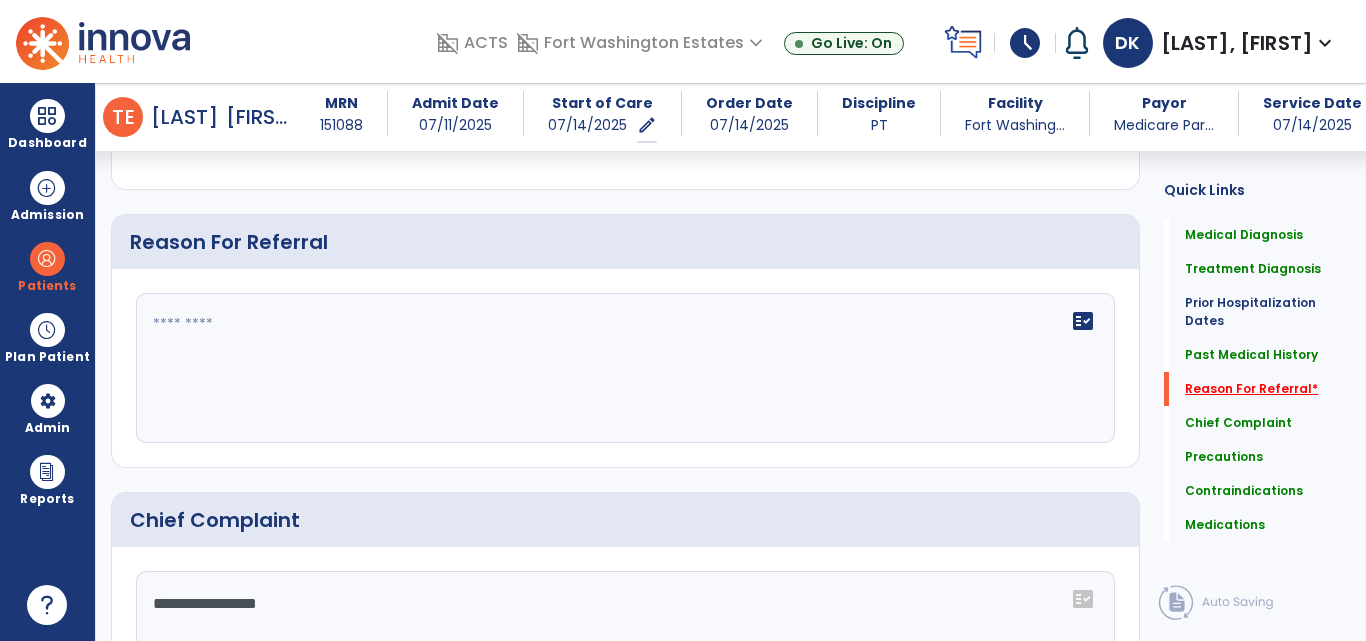 scroll, scrollTop: 1398, scrollLeft: 0, axis: vertical 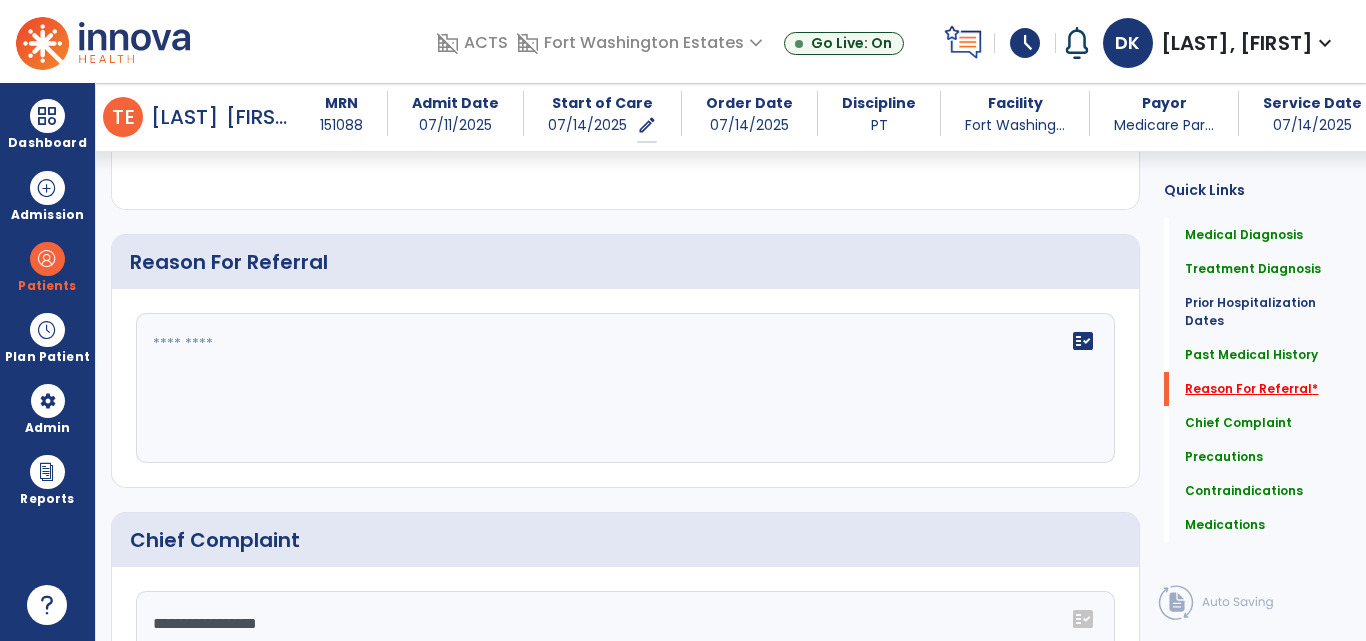 click on "Reason For Referral   *" 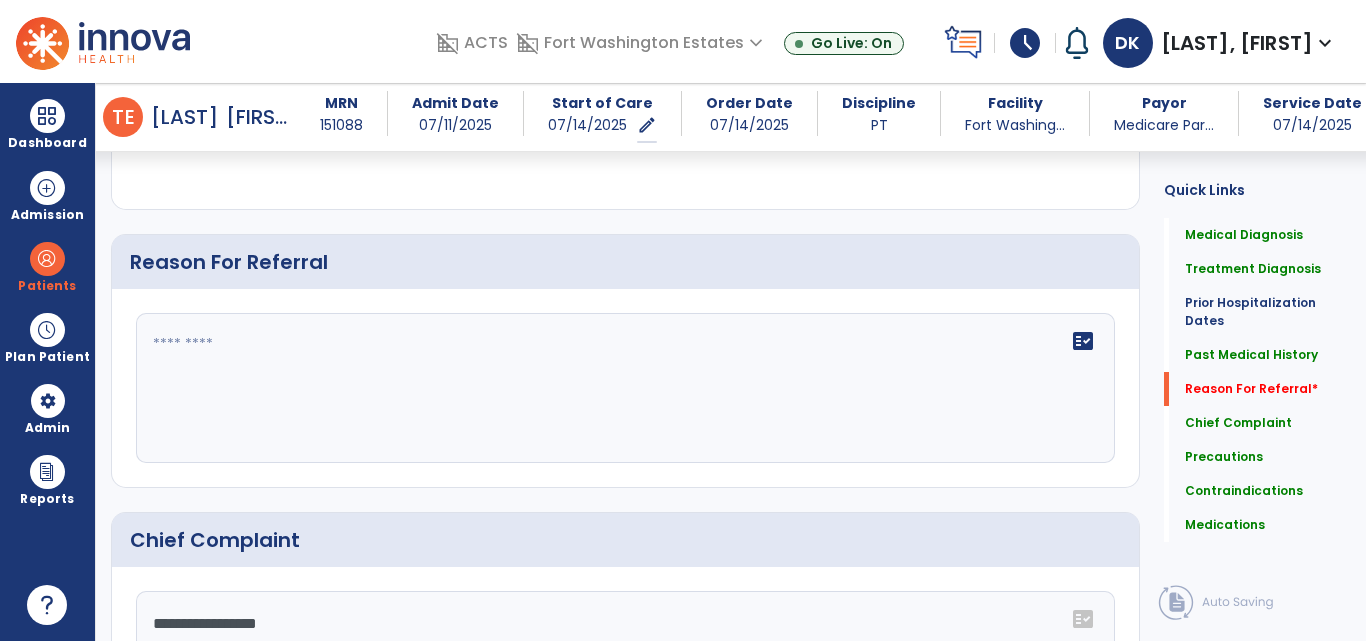 click on "fact_check" 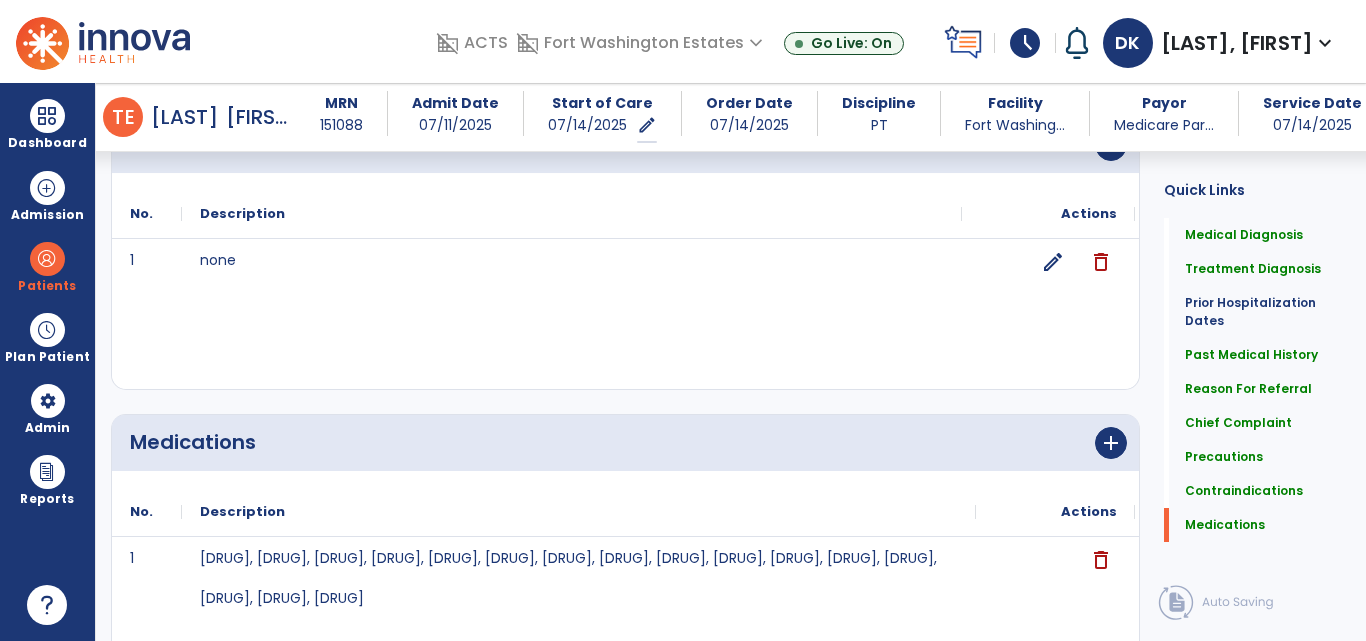scroll, scrollTop: 2487, scrollLeft: 0, axis: vertical 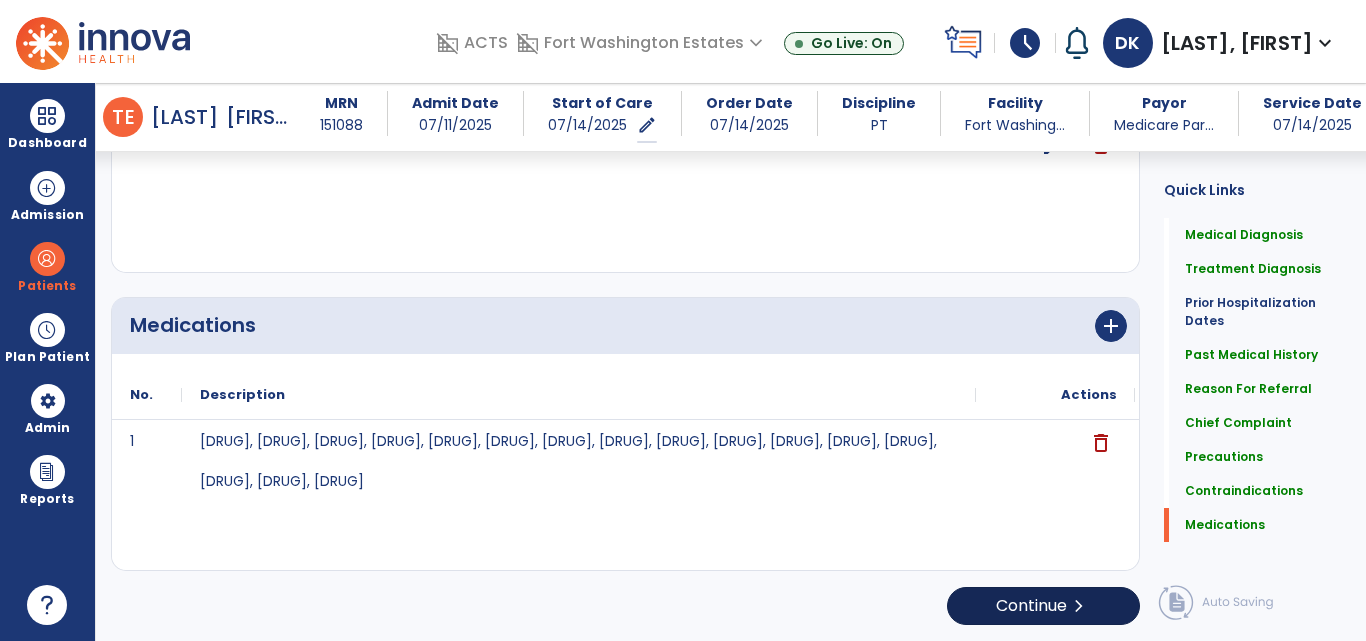 type on "**********" 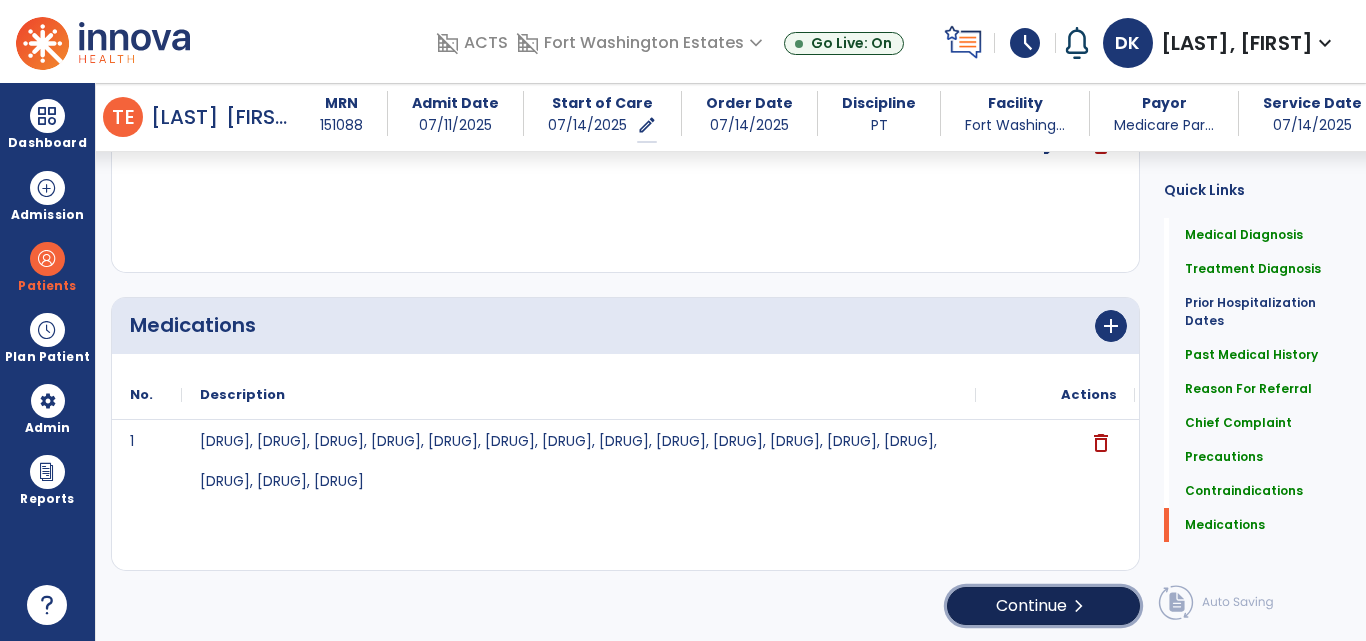 click on "Continue  chevron_right" 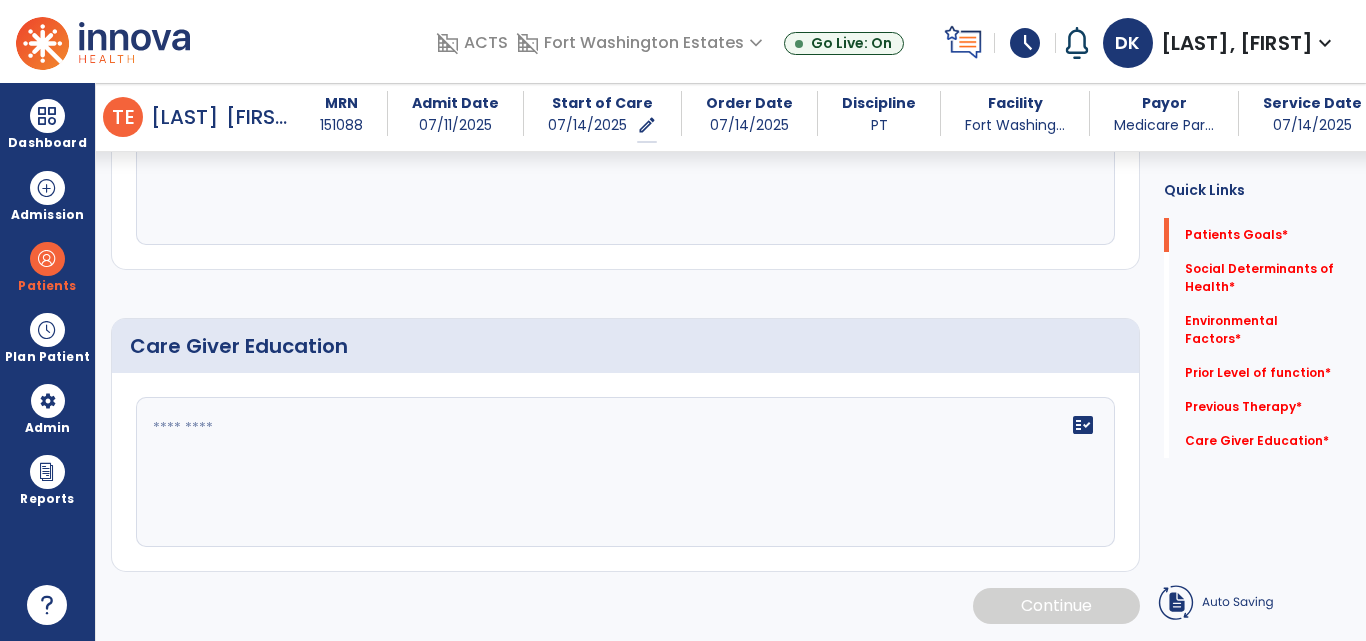 scroll, scrollTop: 63, scrollLeft: 0, axis: vertical 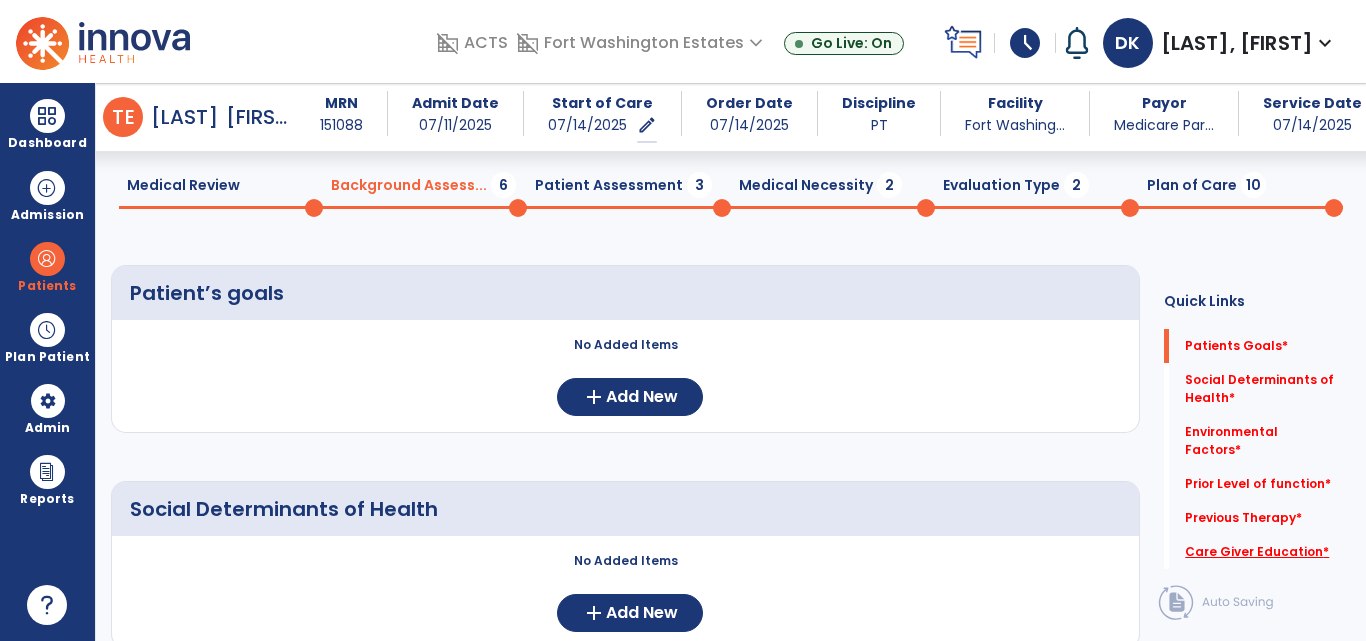click on "Care Giver Education   *" 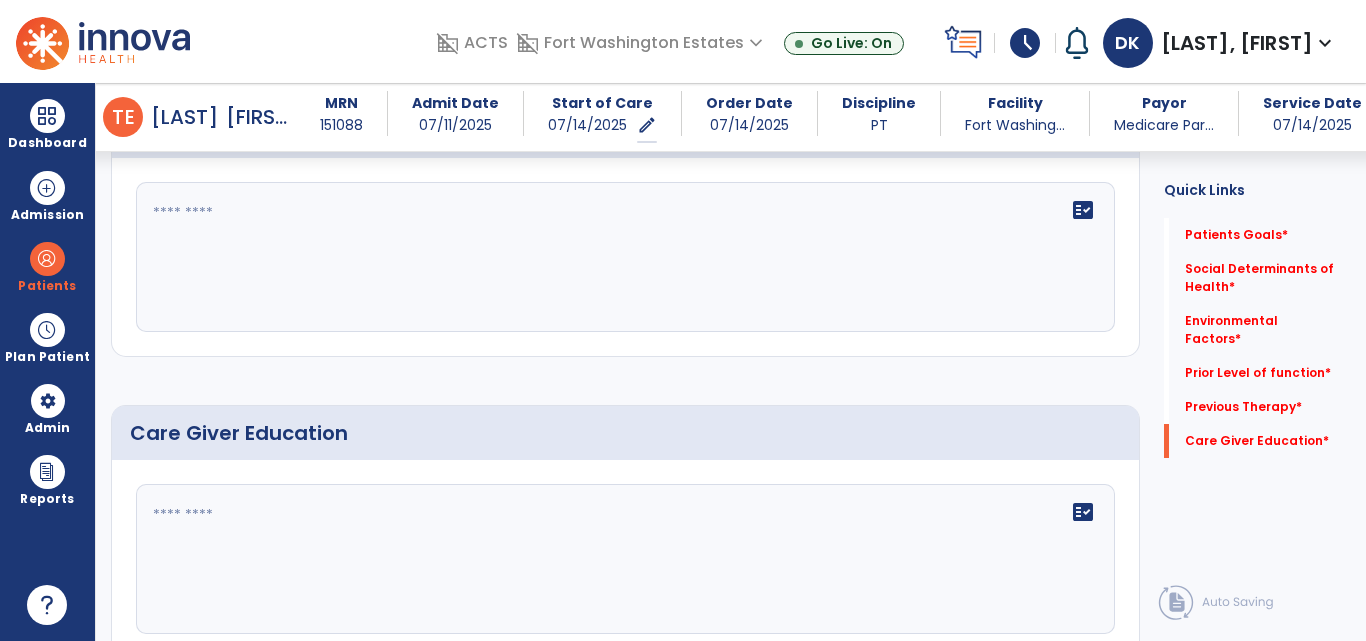 scroll, scrollTop: 1263, scrollLeft: 0, axis: vertical 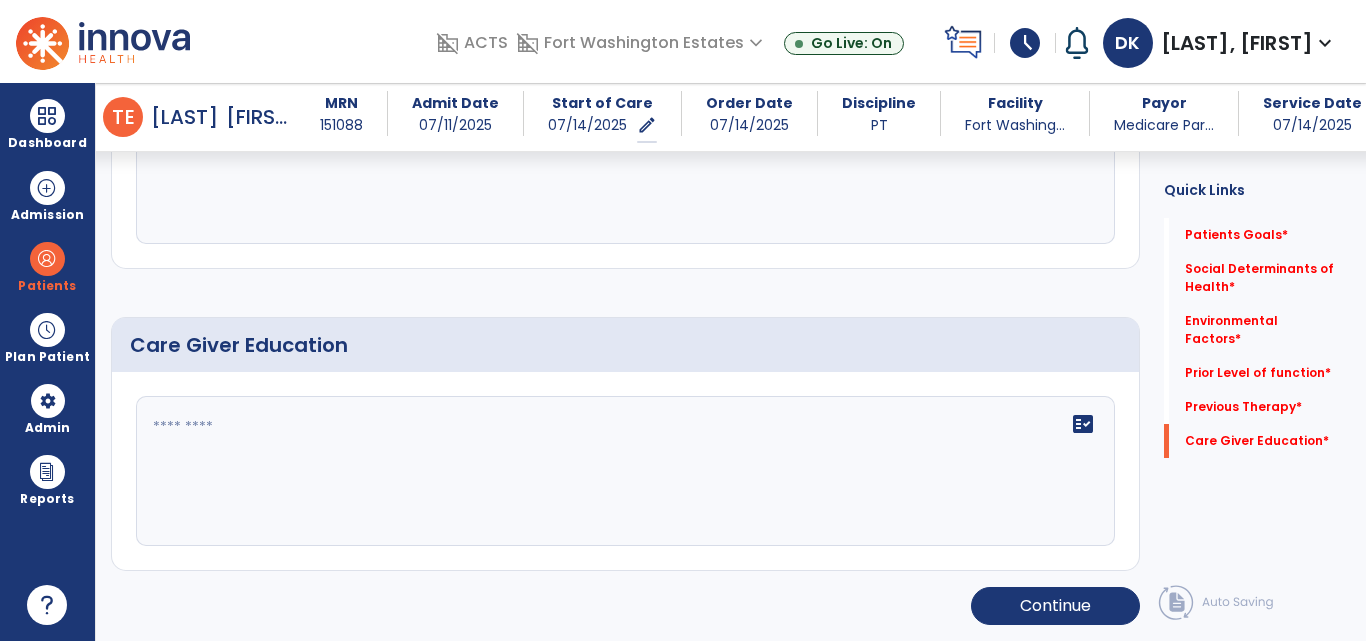 click on "fact_check" 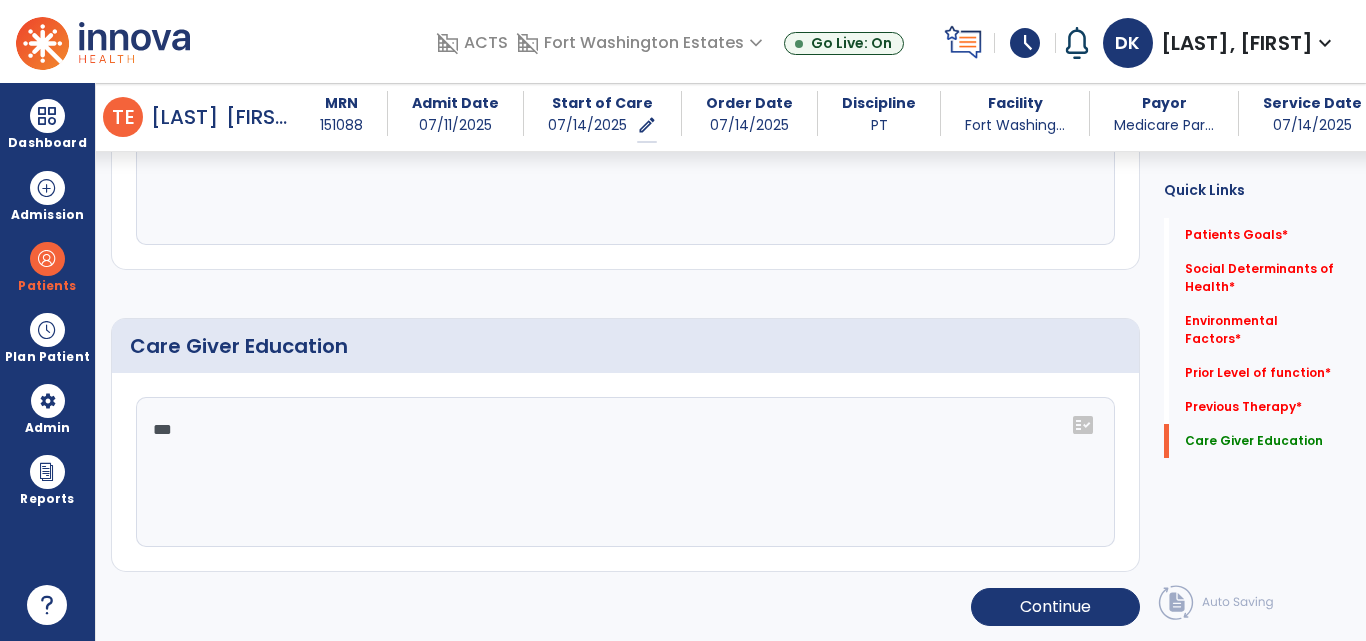 scroll, scrollTop: 1263, scrollLeft: 0, axis: vertical 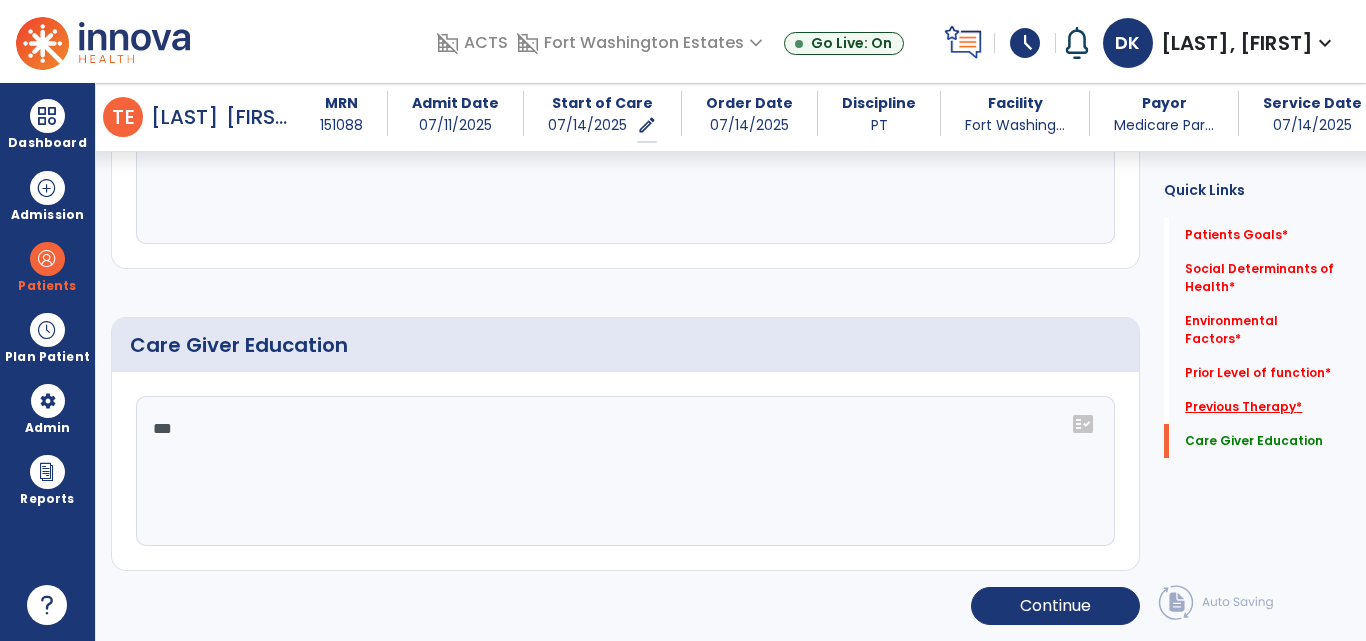 type on "***" 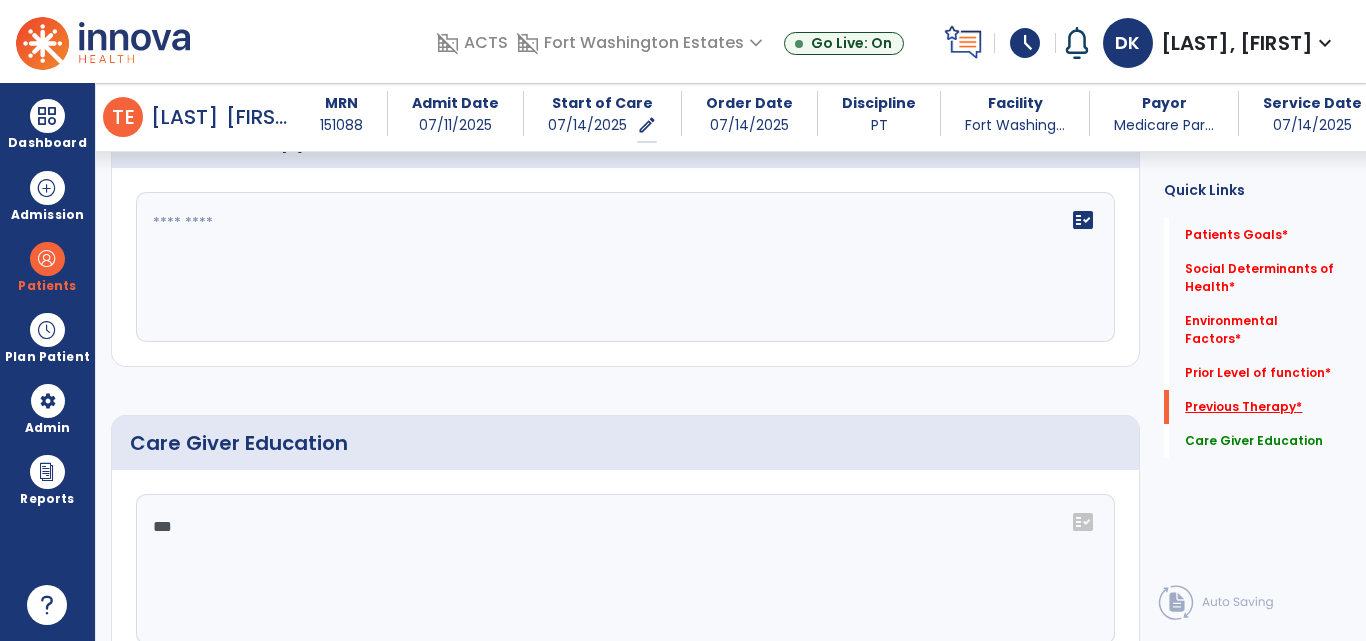 scroll, scrollTop: 1071, scrollLeft: 0, axis: vertical 